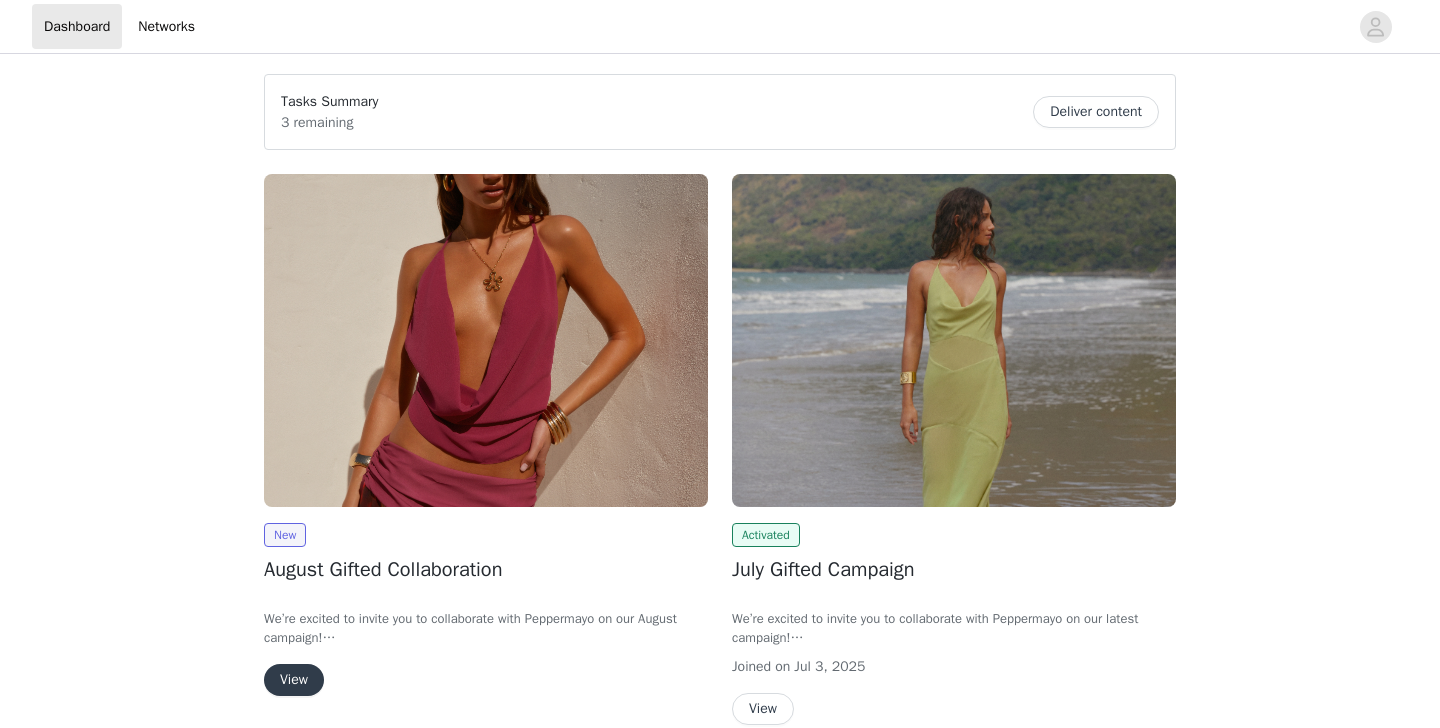 scroll, scrollTop: 0, scrollLeft: 0, axis: both 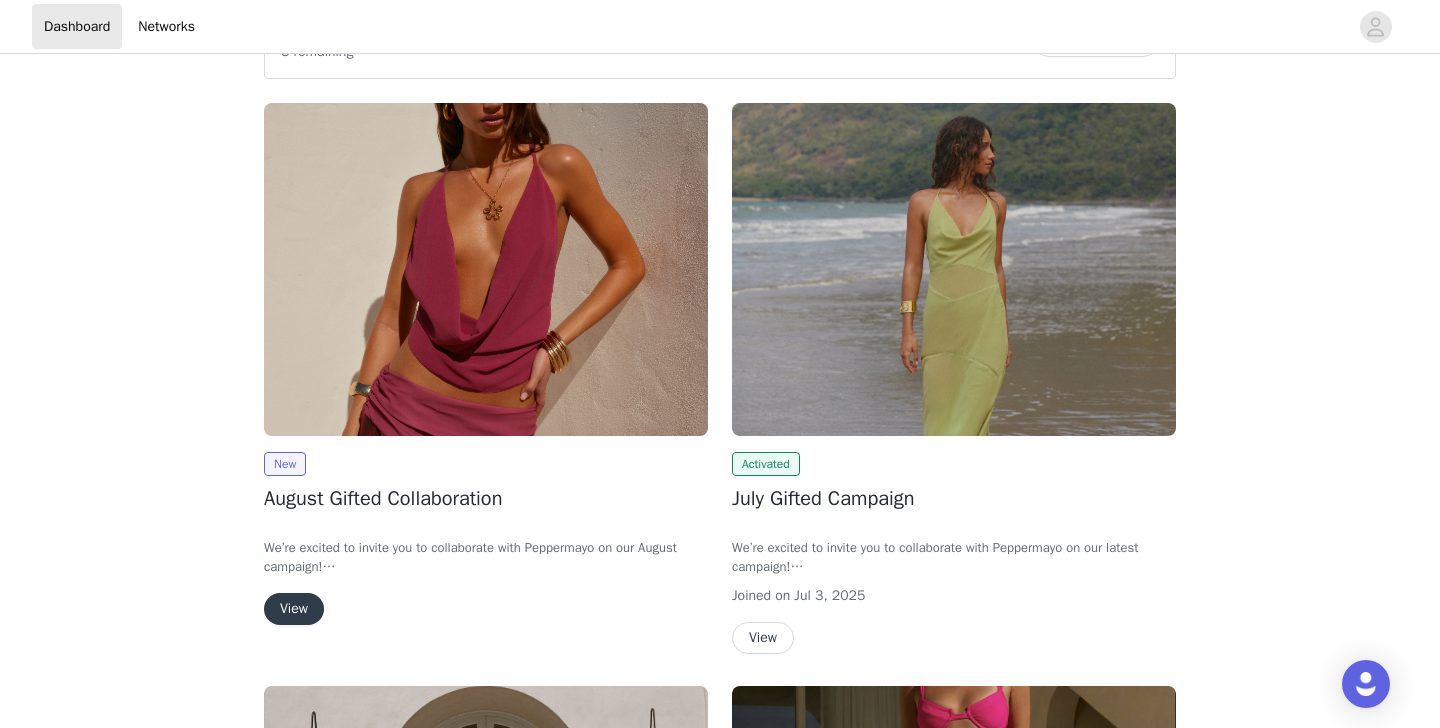 click on "View" at bounding box center (294, 609) 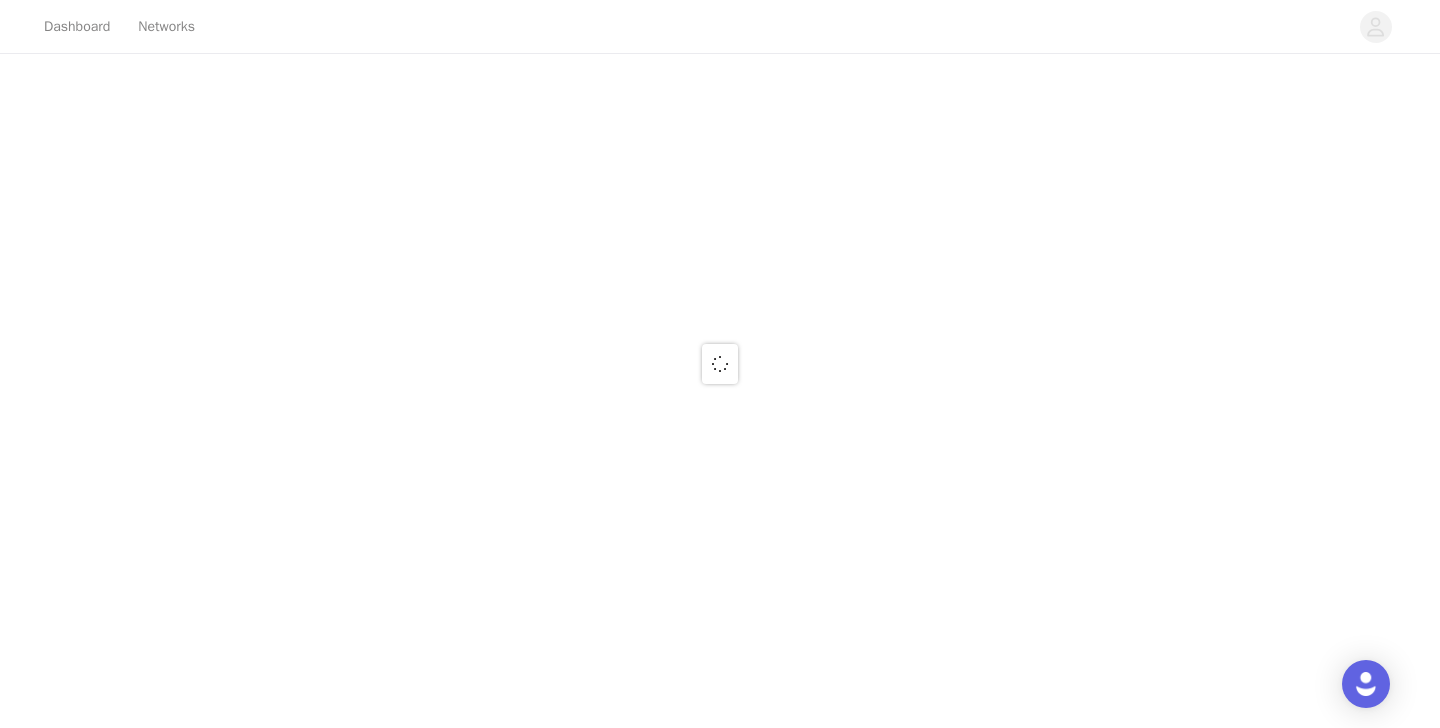 scroll, scrollTop: 0, scrollLeft: 0, axis: both 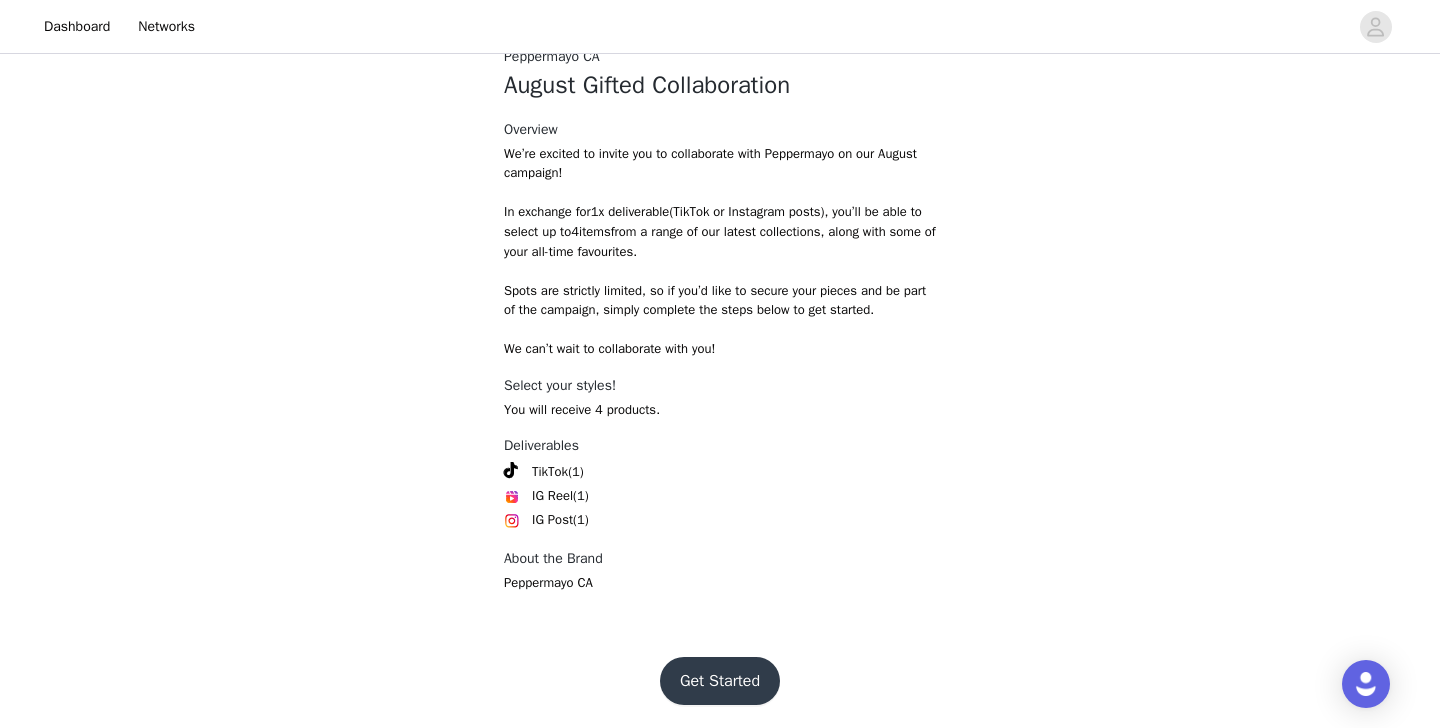 click on "Get Started" at bounding box center (720, 681) 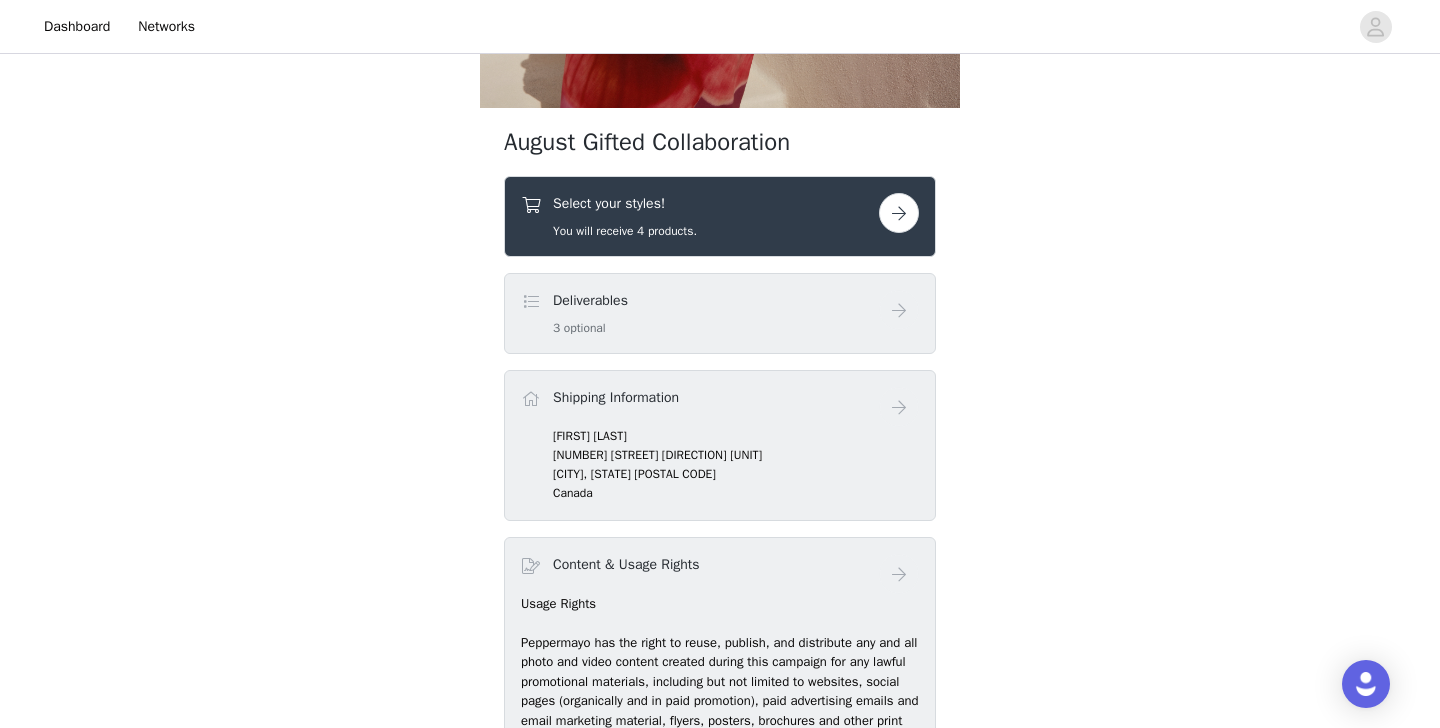 scroll, scrollTop: 605, scrollLeft: 0, axis: vertical 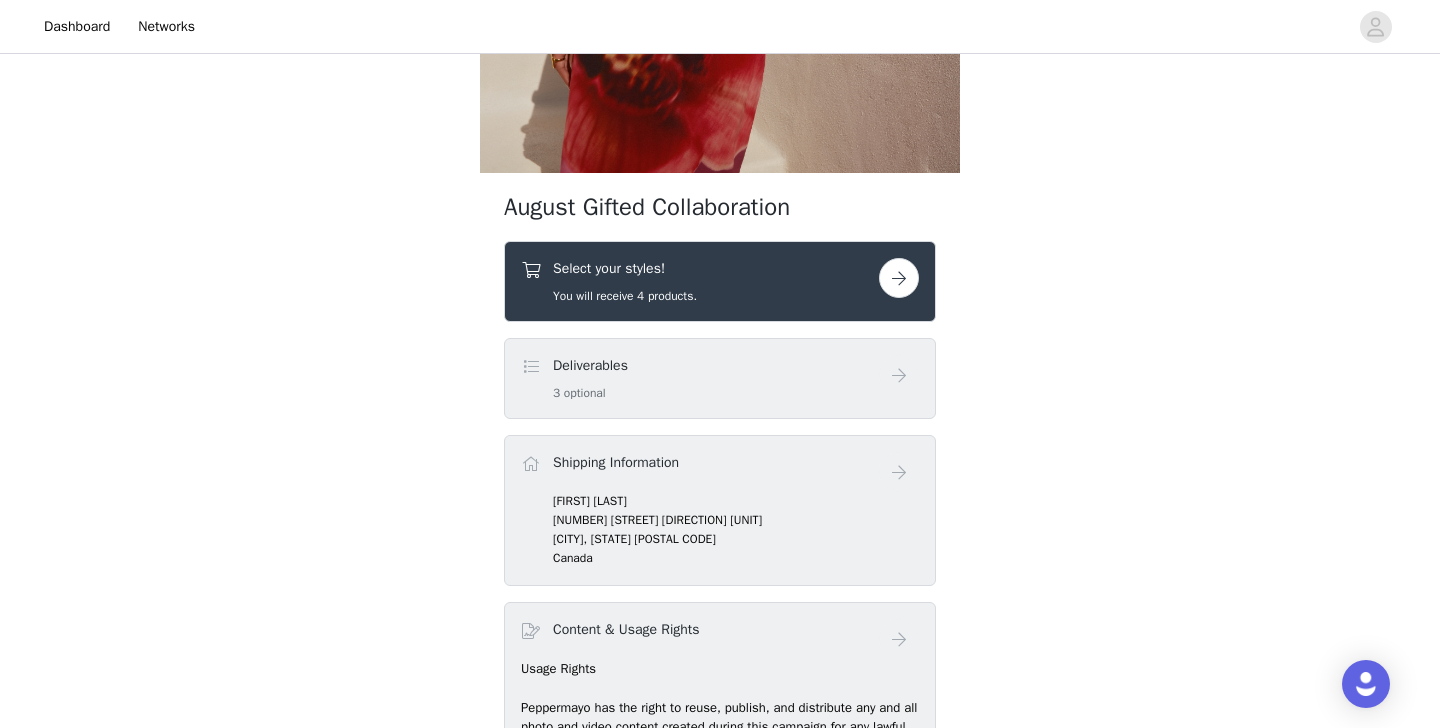click at bounding box center [899, 278] 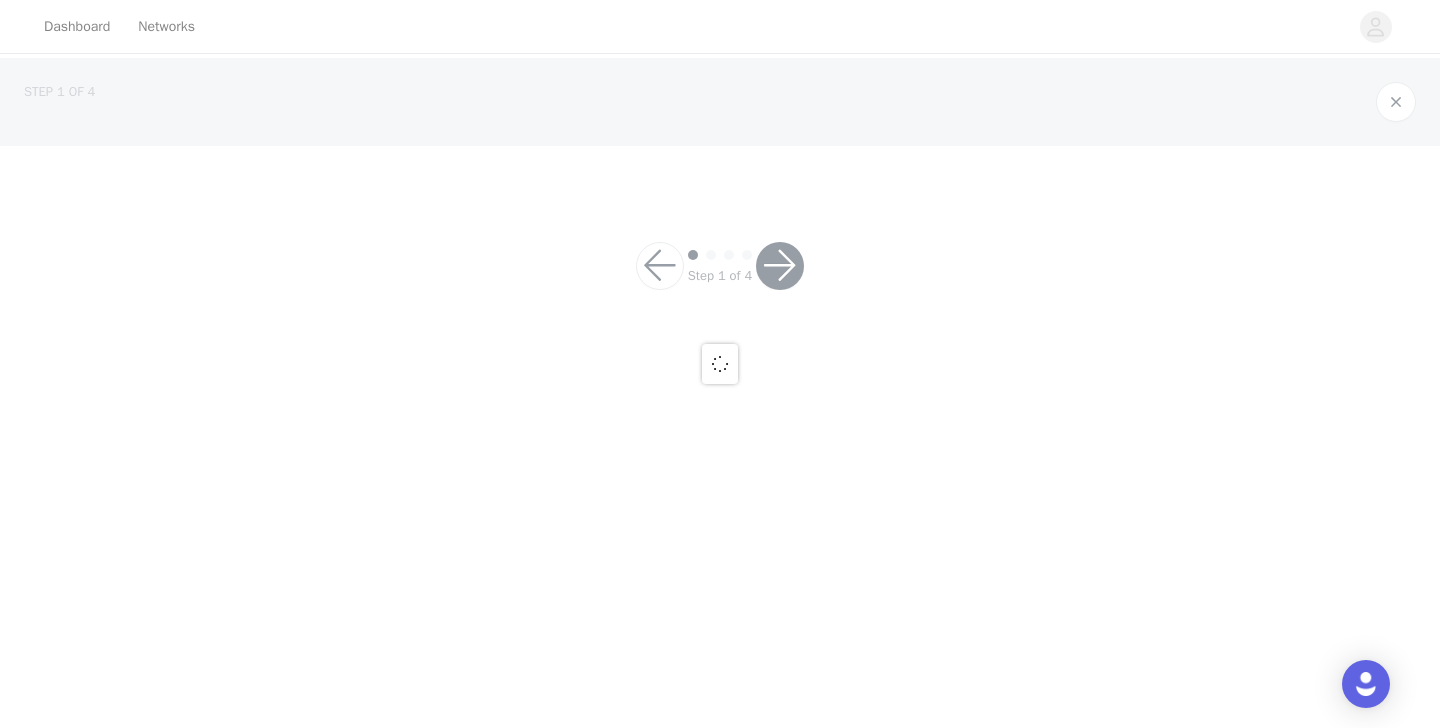 scroll, scrollTop: 0, scrollLeft: 0, axis: both 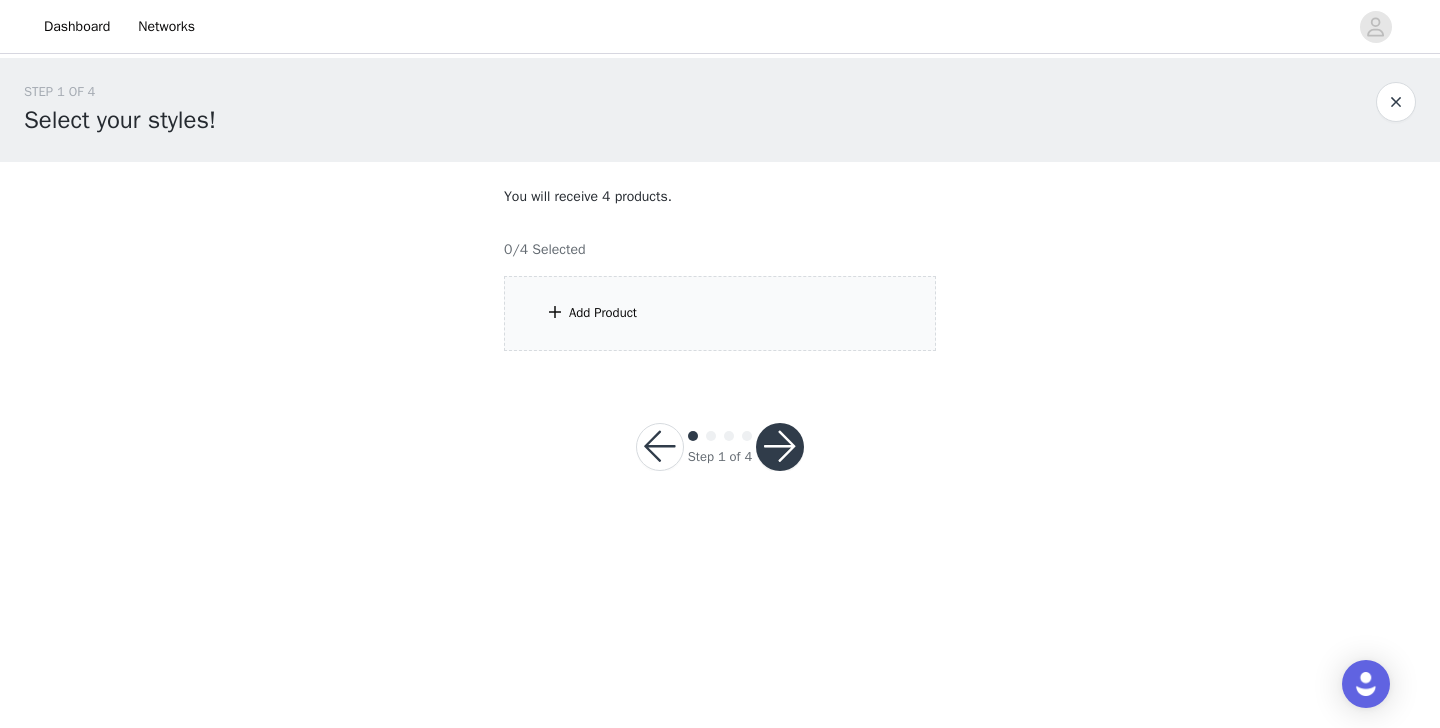 click on "Add Product" at bounding box center [720, 313] 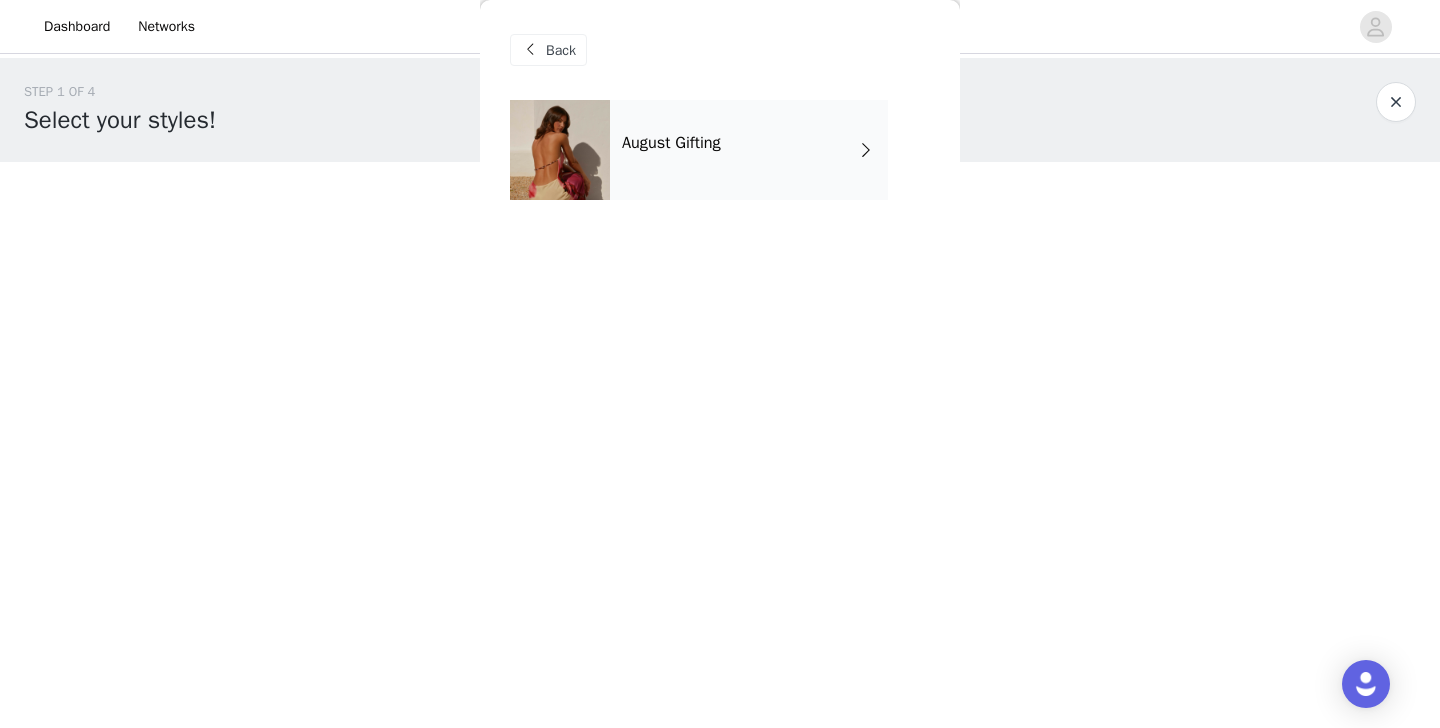 click on "August Gifting" at bounding box center [749, 150] 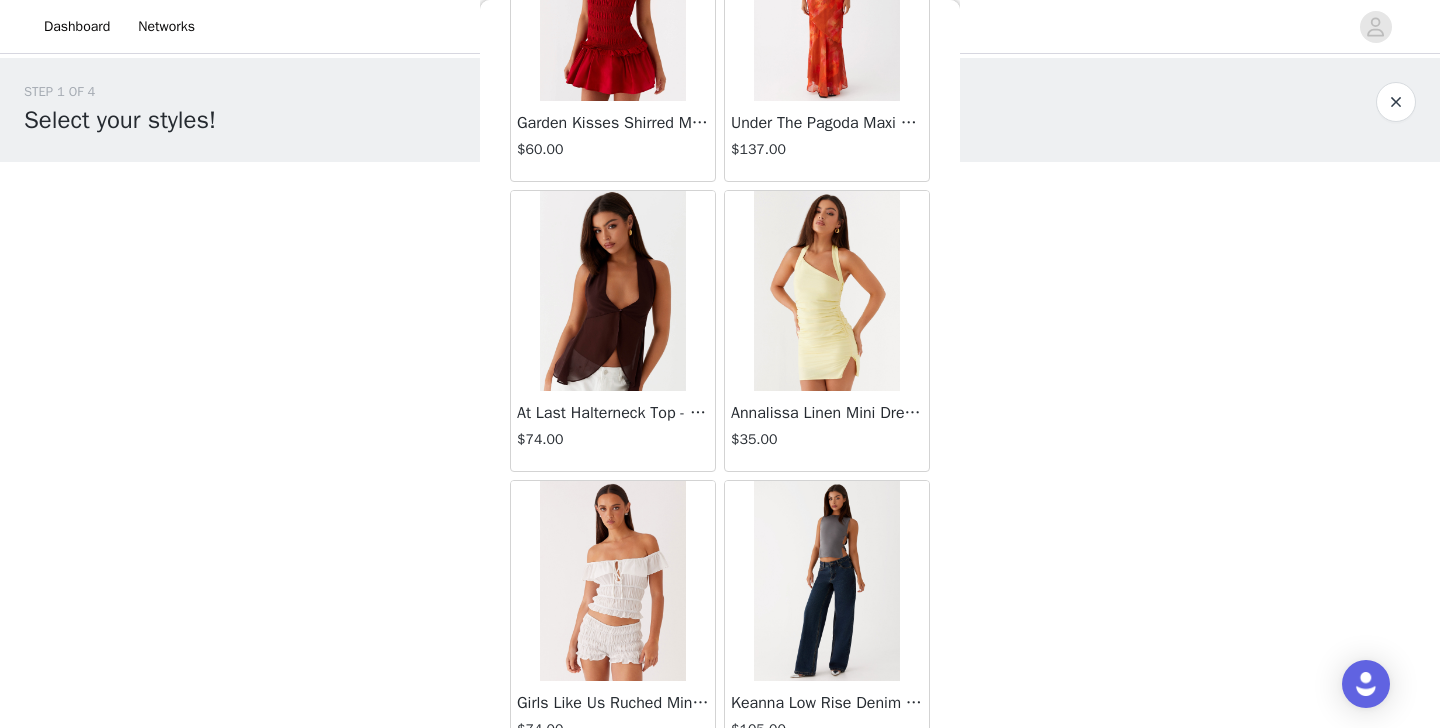 scroll, scrollTop: 2332, scrollLeft: 0, axis: vertical 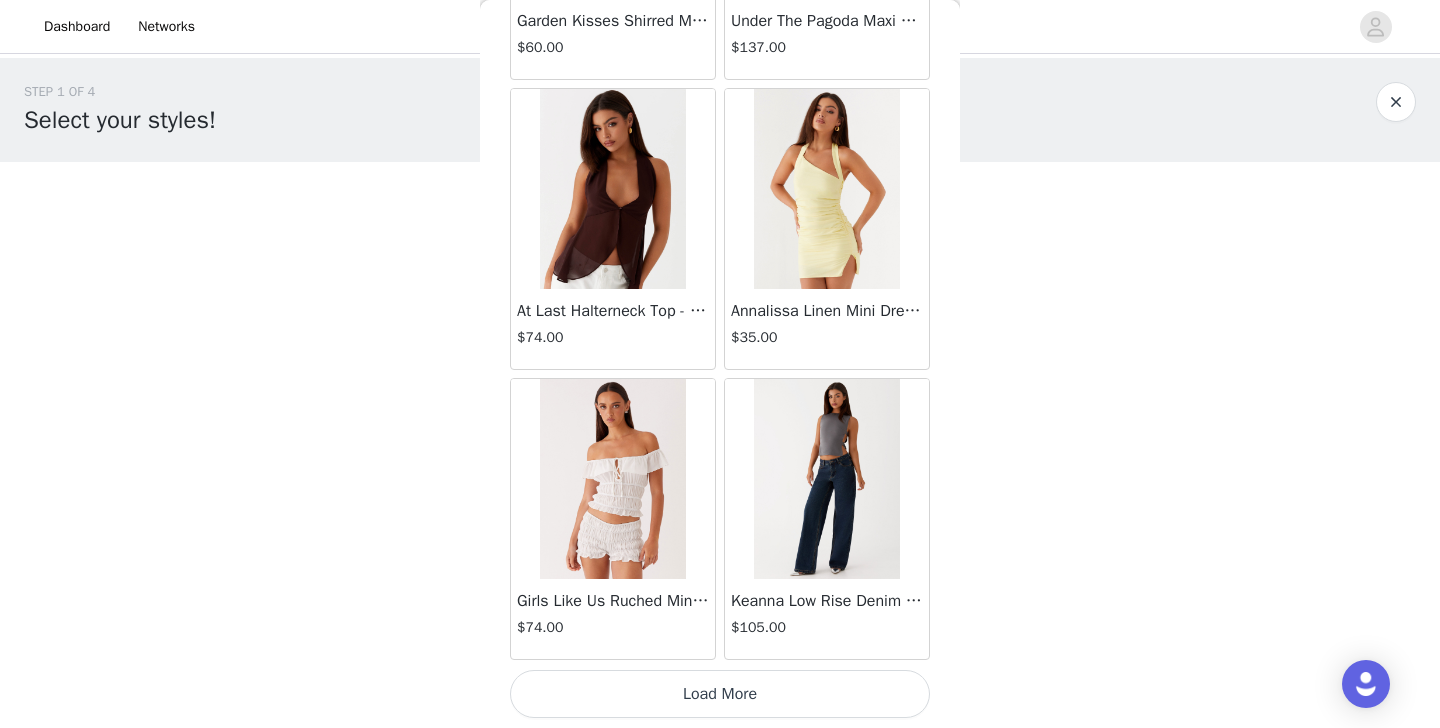 click on "Load More" at bounding box center [720, 694] 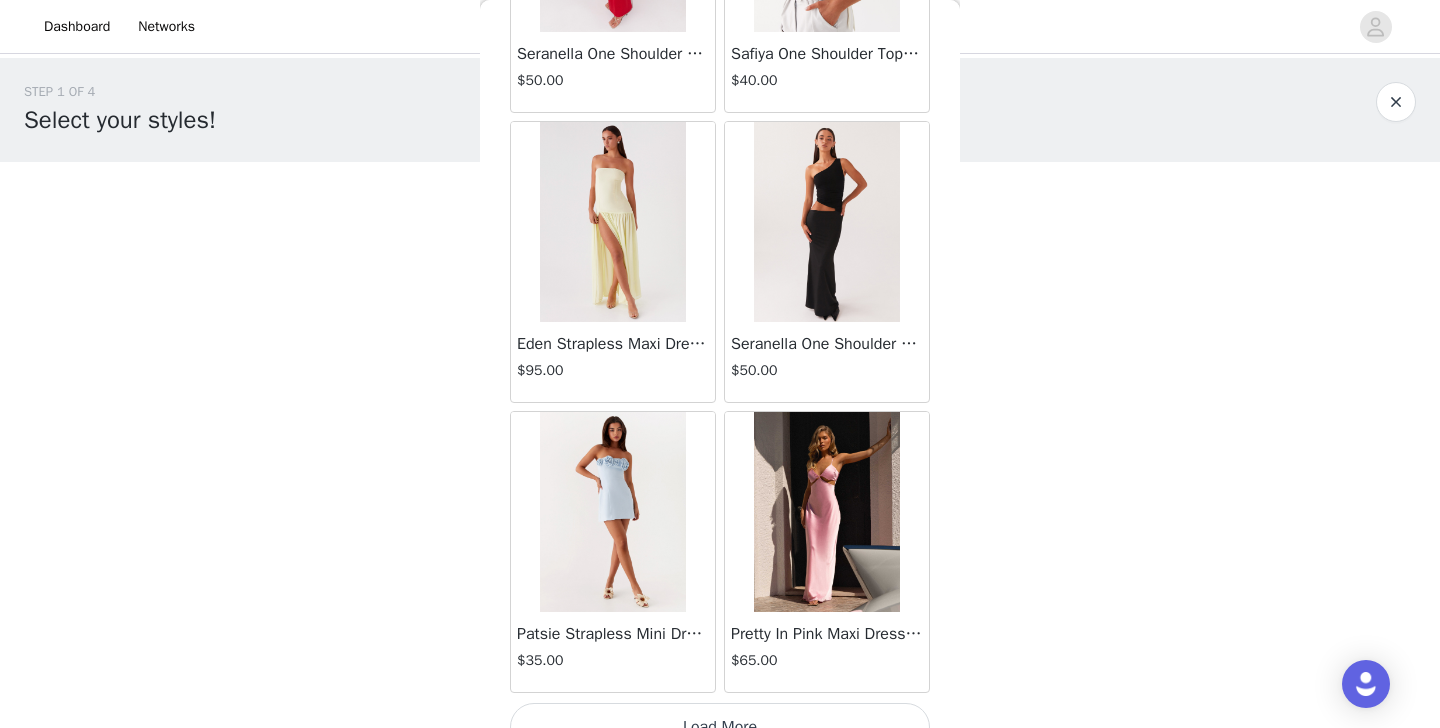 scroll, scrollTop: 5200, scrollLeft: 0, axis: vertical 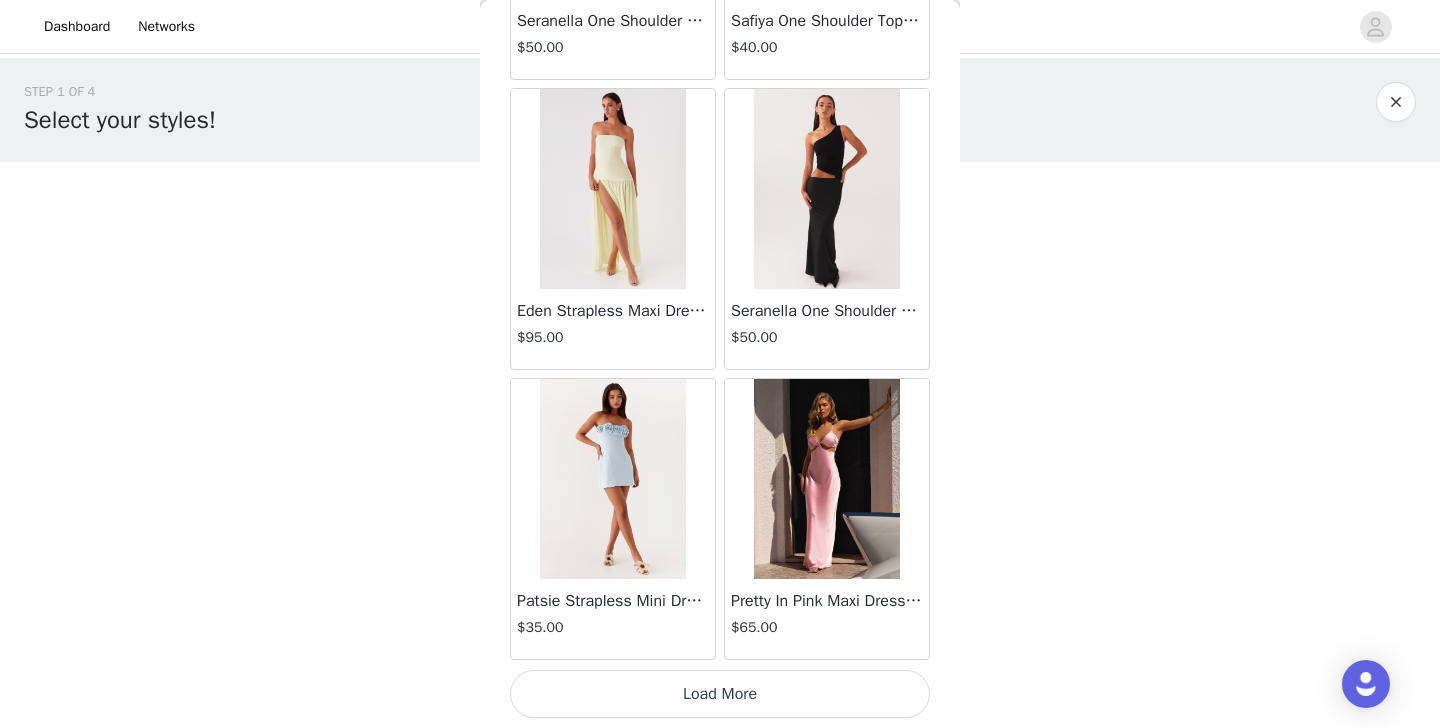 click on "Load More" at bounding box center [720, 694] 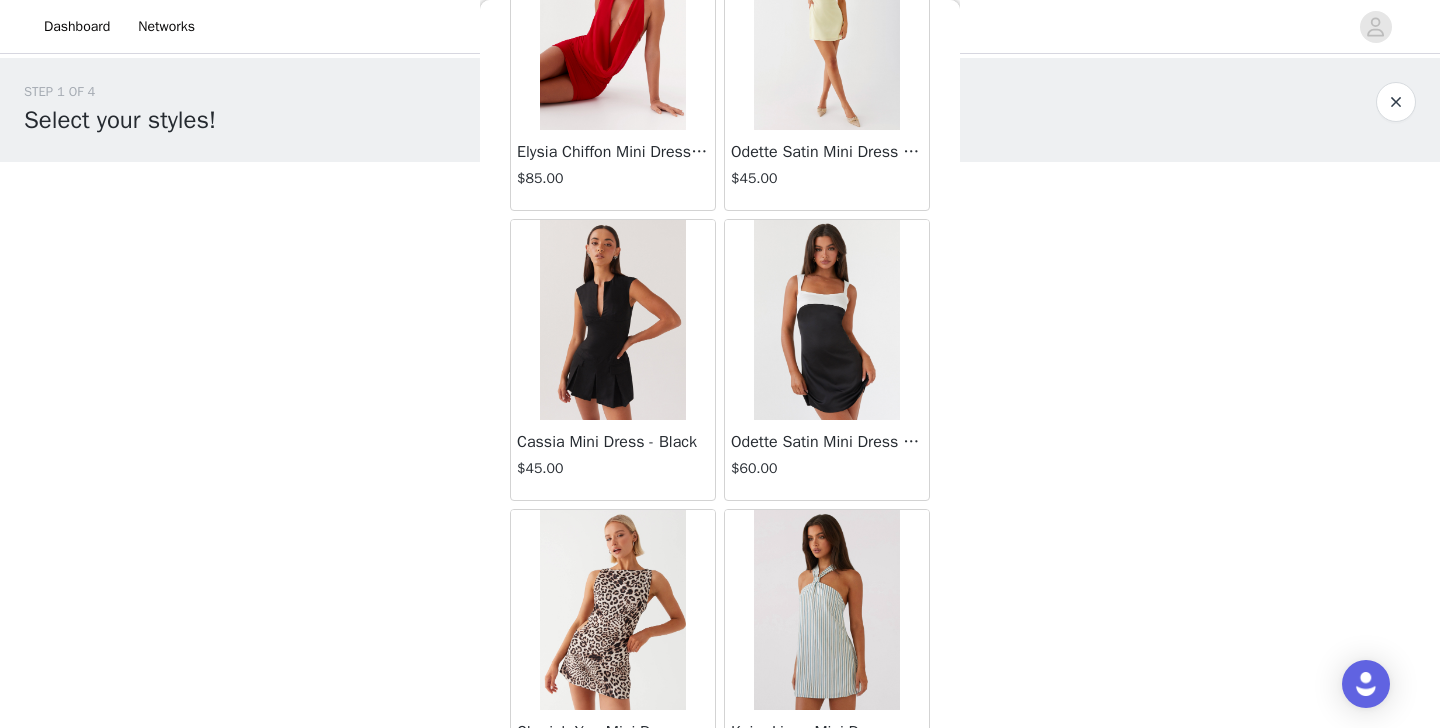 scroll, scrollTop: 6271, scrollLeft: 0, axis: vertical 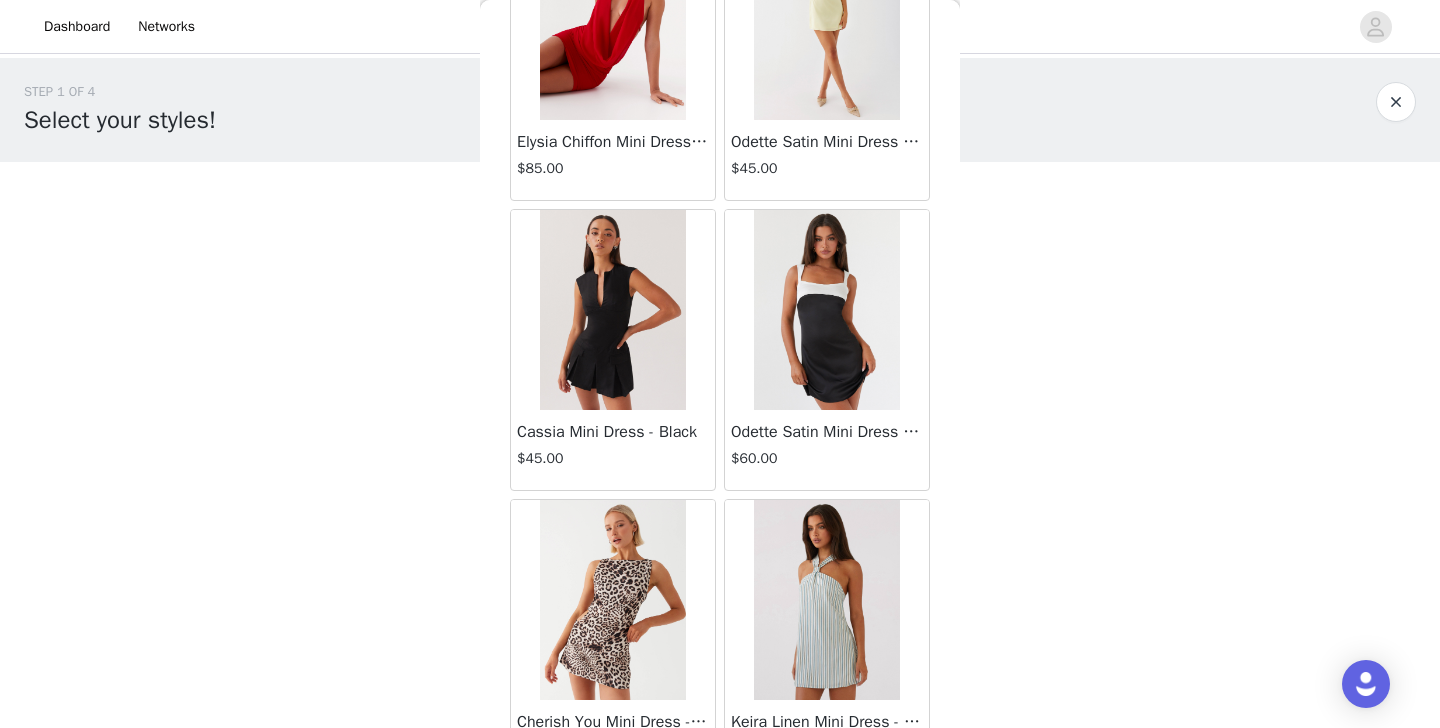 click on "Cassia Mini Dress - Black   $45.00" at bounding box center [613, 450] 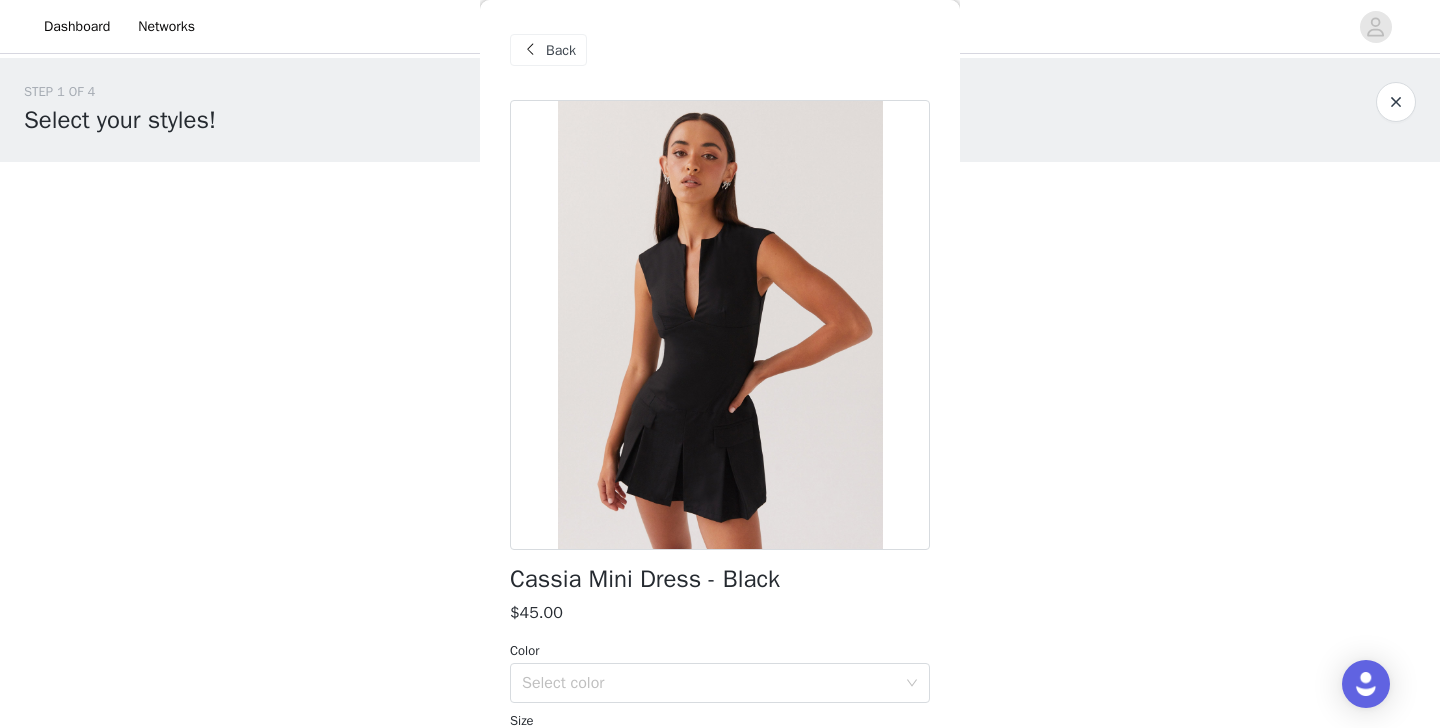 scroll, scrollTop: 235, scrollLeft: 0, axis: vertical 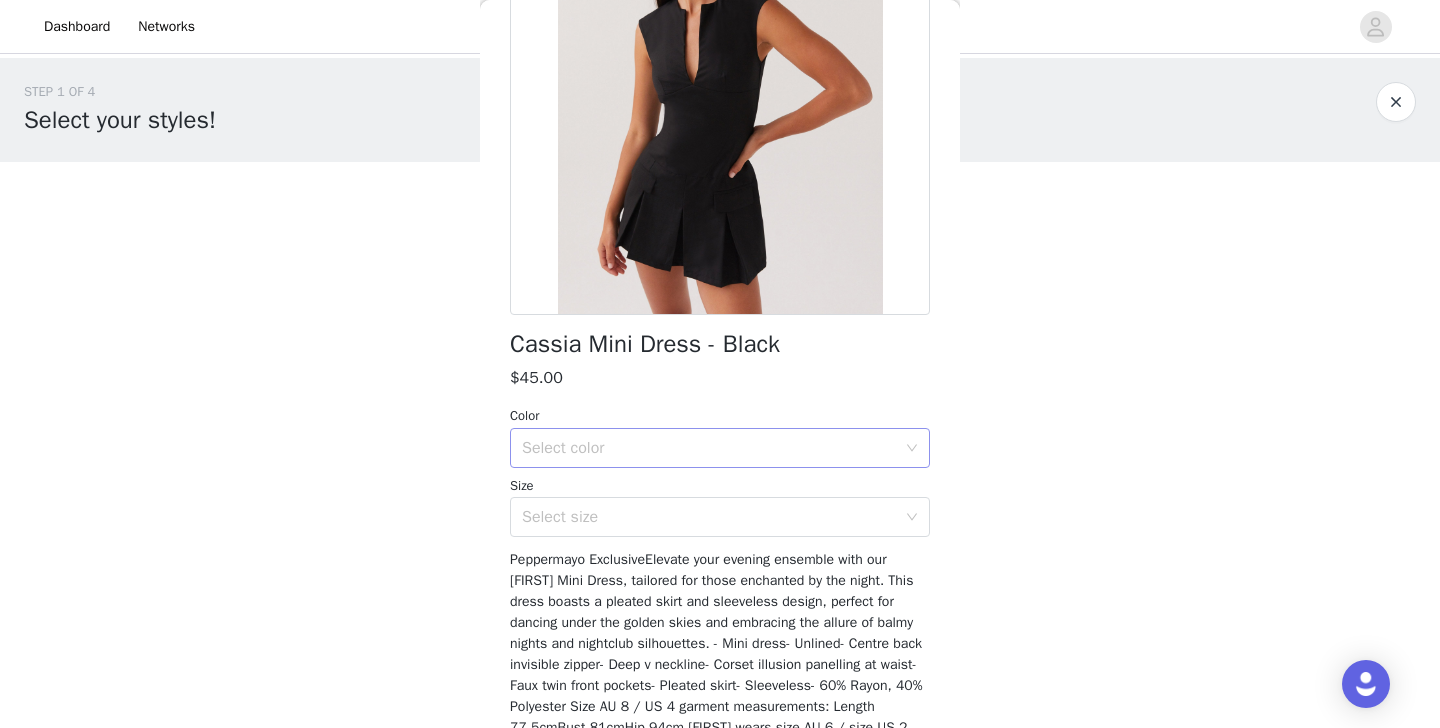 click on "Select color" at bounding box center (713, 448) 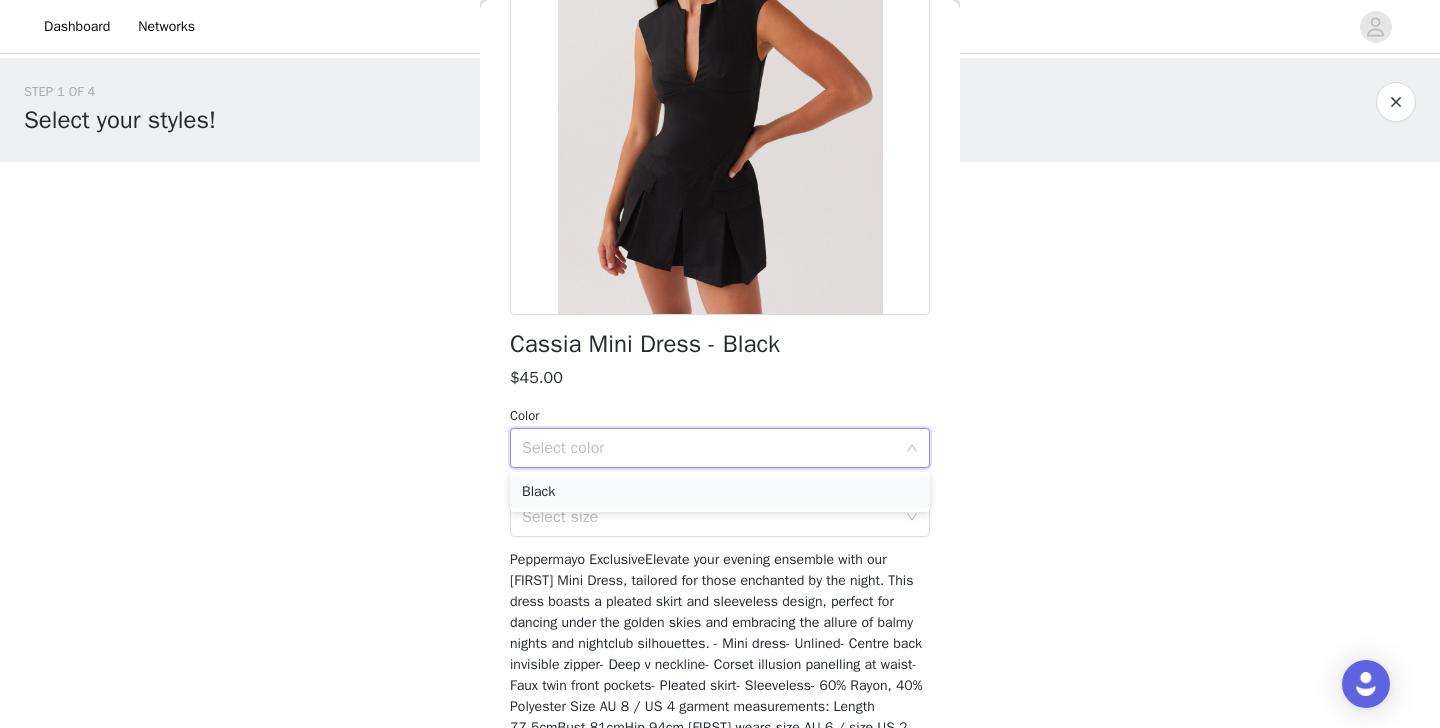 click on "Black" at bounding box center [720, 492] 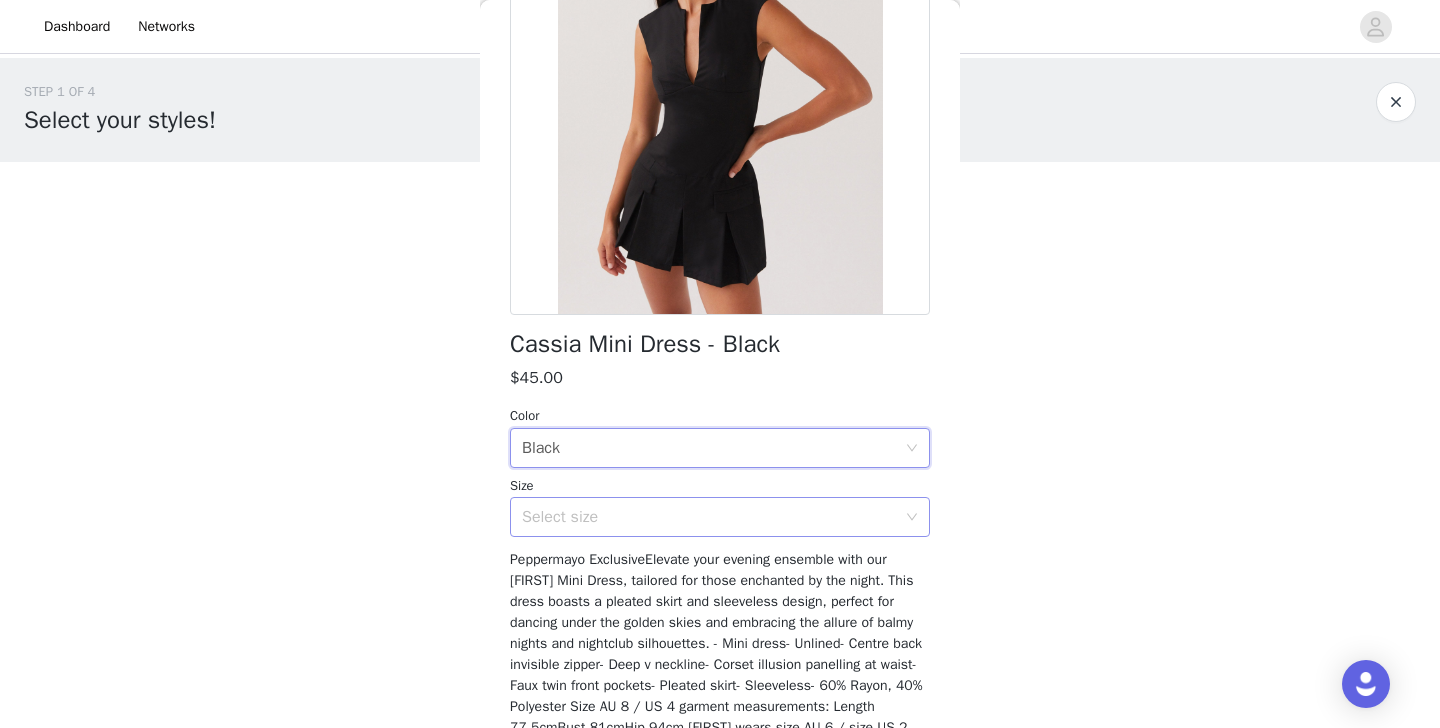 click on "Select size" at bounding box center (709, 517) 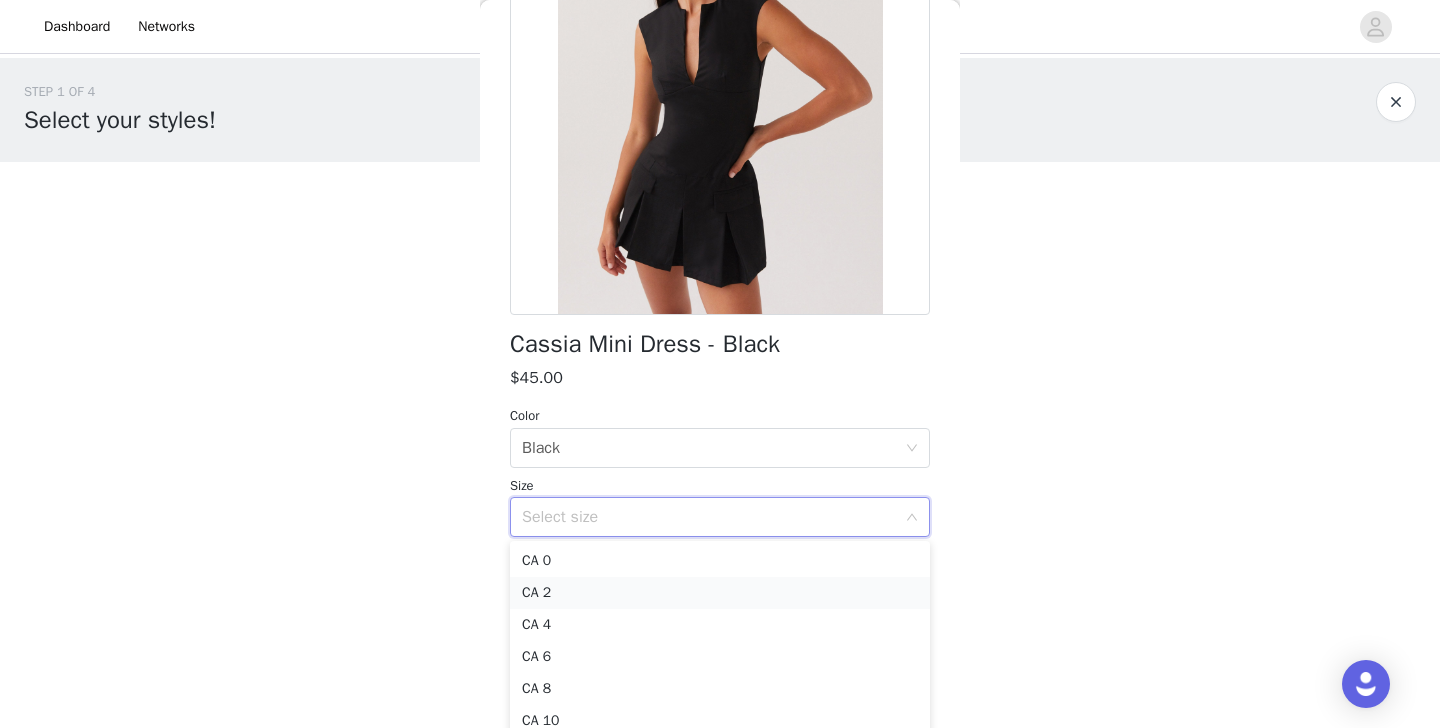 click on "CA 2" at bounding box center (720, 593) 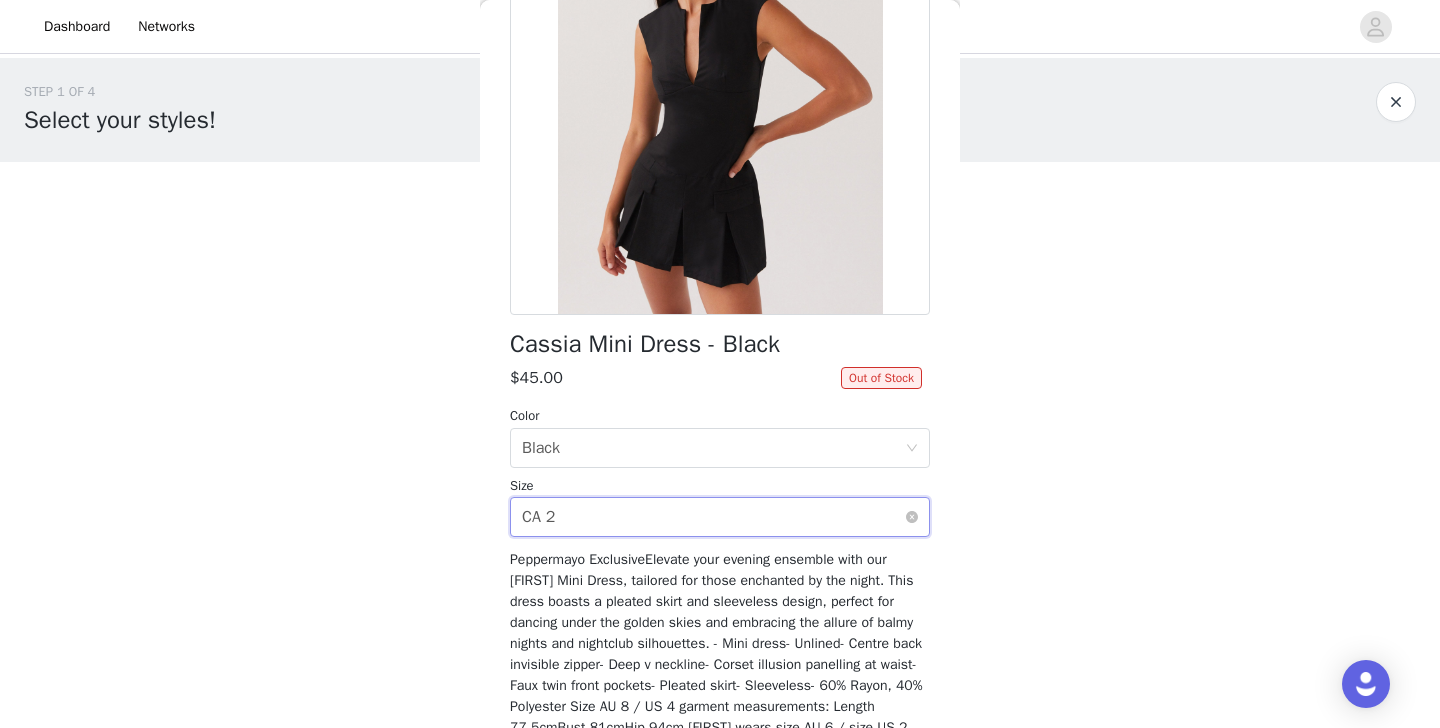 click on "Select size CA 2" at bounding box center [713, 517] 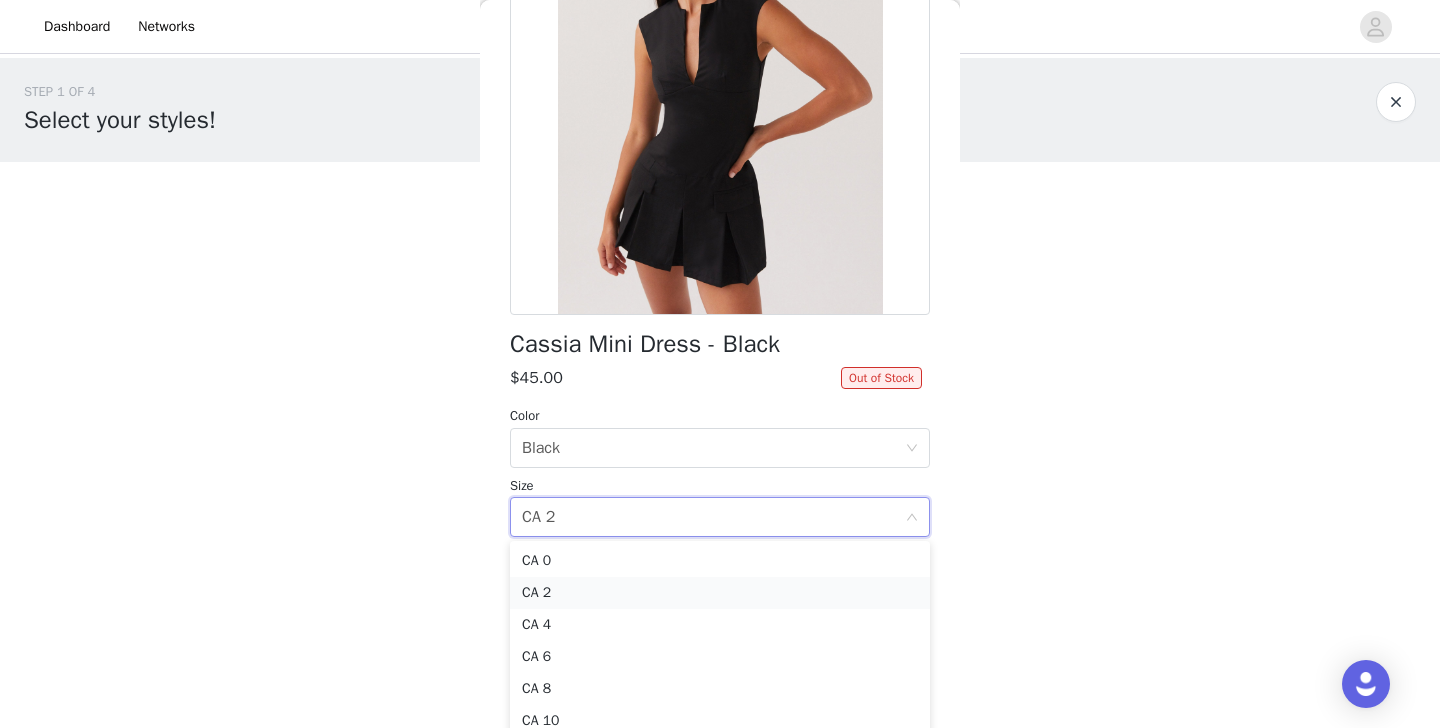 click on "CA 2" at bounding box center [720, 593] 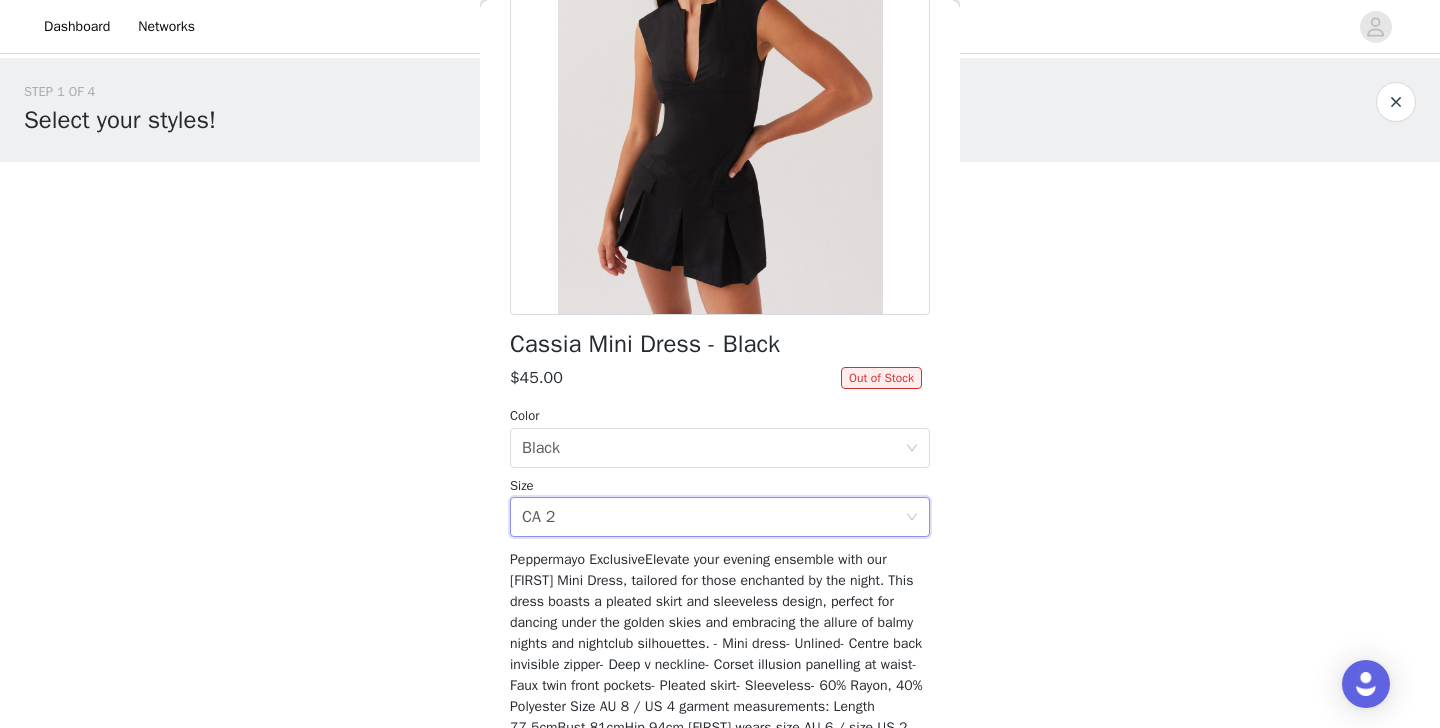 click on "Peppermayo ExclusiveElevate your evening ensemble with our [FIRST] Mini Dress, tailored for those enchanted by the night. This dress boasts a pleated skirt and sleeveless design, perfect for dancing under the golden skies and embracing the allure of balmy nights and nightclub silhouettes. - Mini dress- Unlined- Centre back invisible zipper- Deep v neckline- Corset illusion panelling at waist- Faux twin front pockets- Pleated skirt- Sleeveless- 60% Rayon, 40% Polyester Size AU 8 / US 4 garment measurements: Length 77.5cmBust 81cmHip 94cm [FIRST] wears size AU 6 / size US 2" at bounding box center (716, 643) 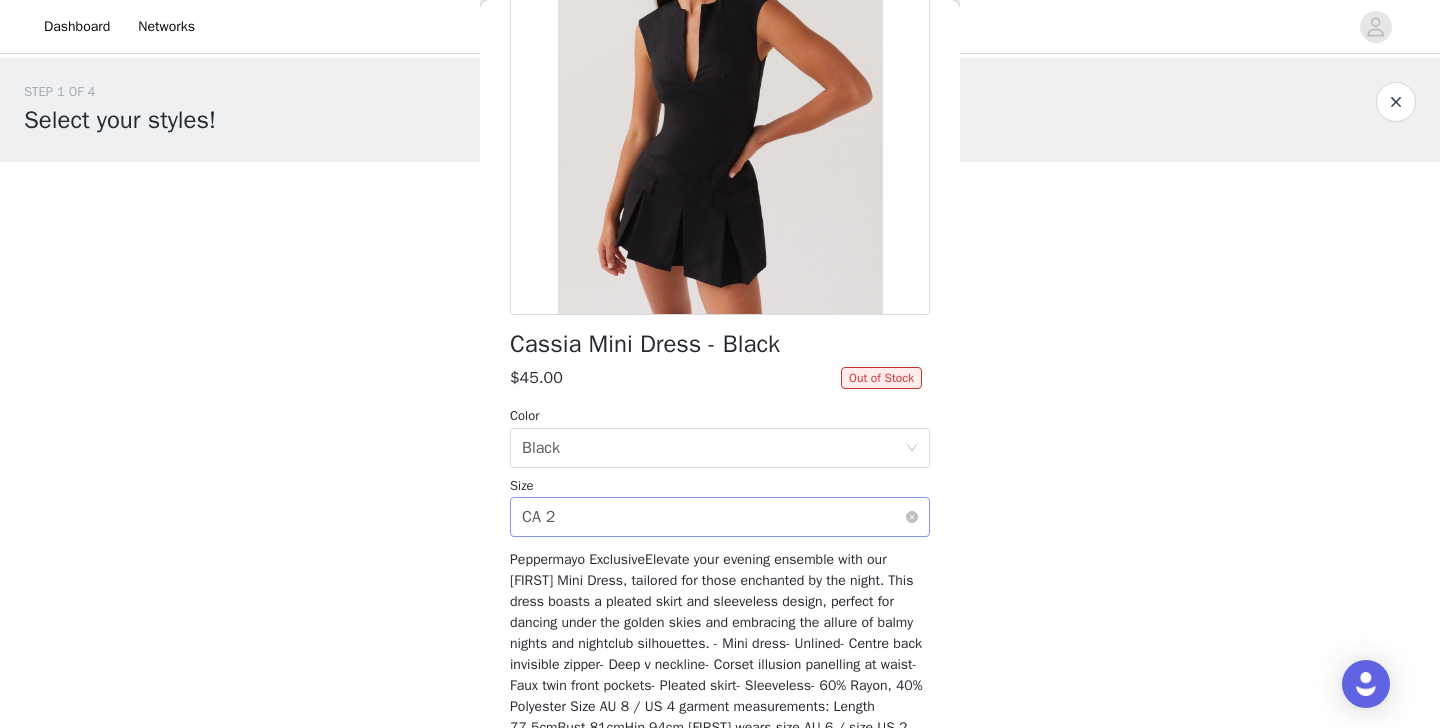 click on "Select size CA 2" at bounding box center (713, 517) 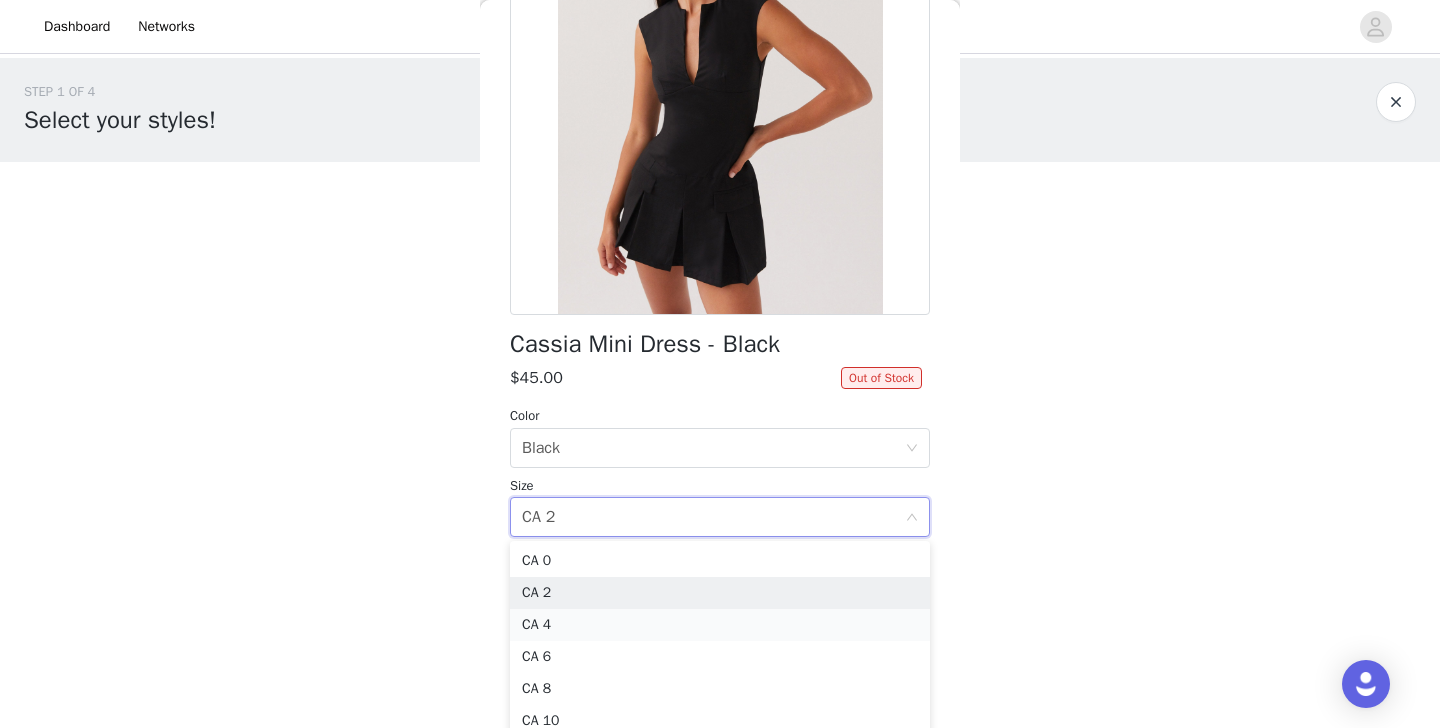 click on "CA 4" at bounding box center [720, 625] 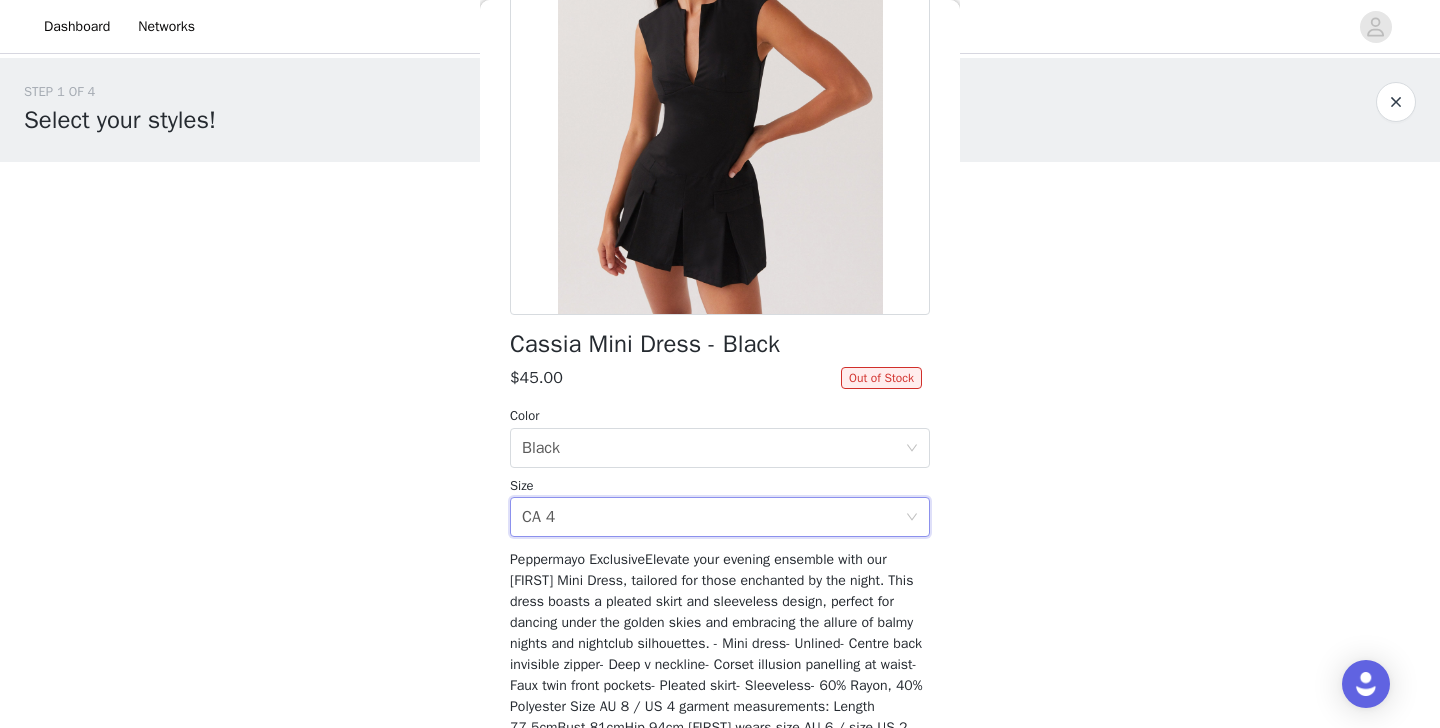 scroll, scrollTop: 1, scrollLeft: 0, axis: vertical 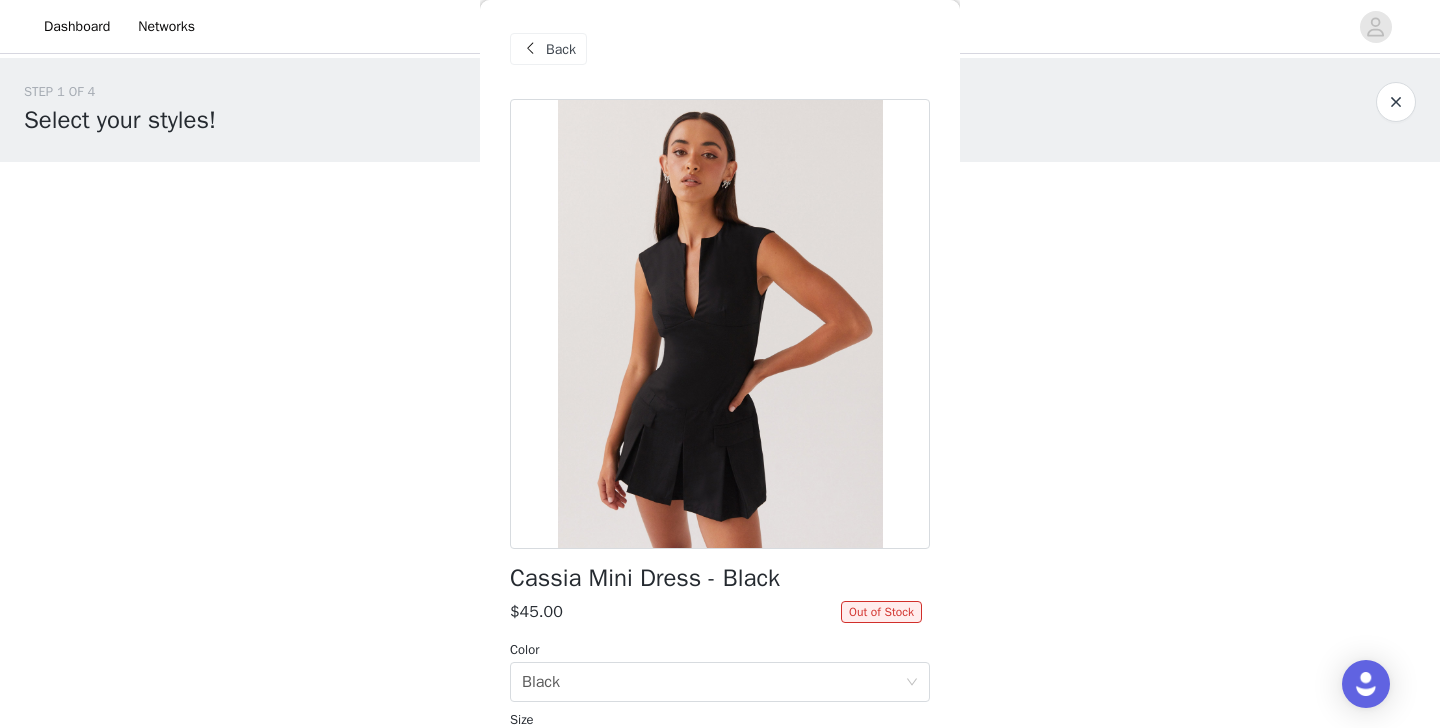 click at bounding box center (530, 49) 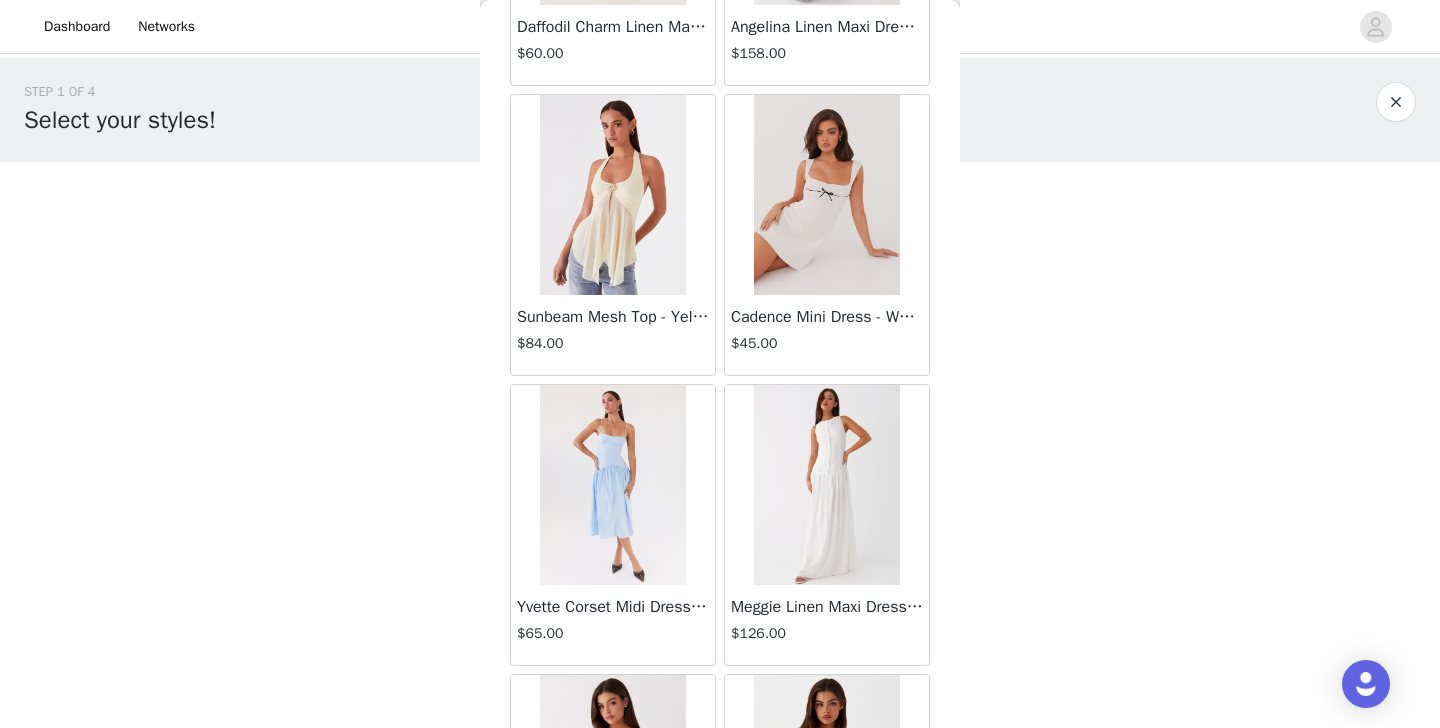 scroll, scrollTop: 7304, scrollLeft: 0, axis: vertical 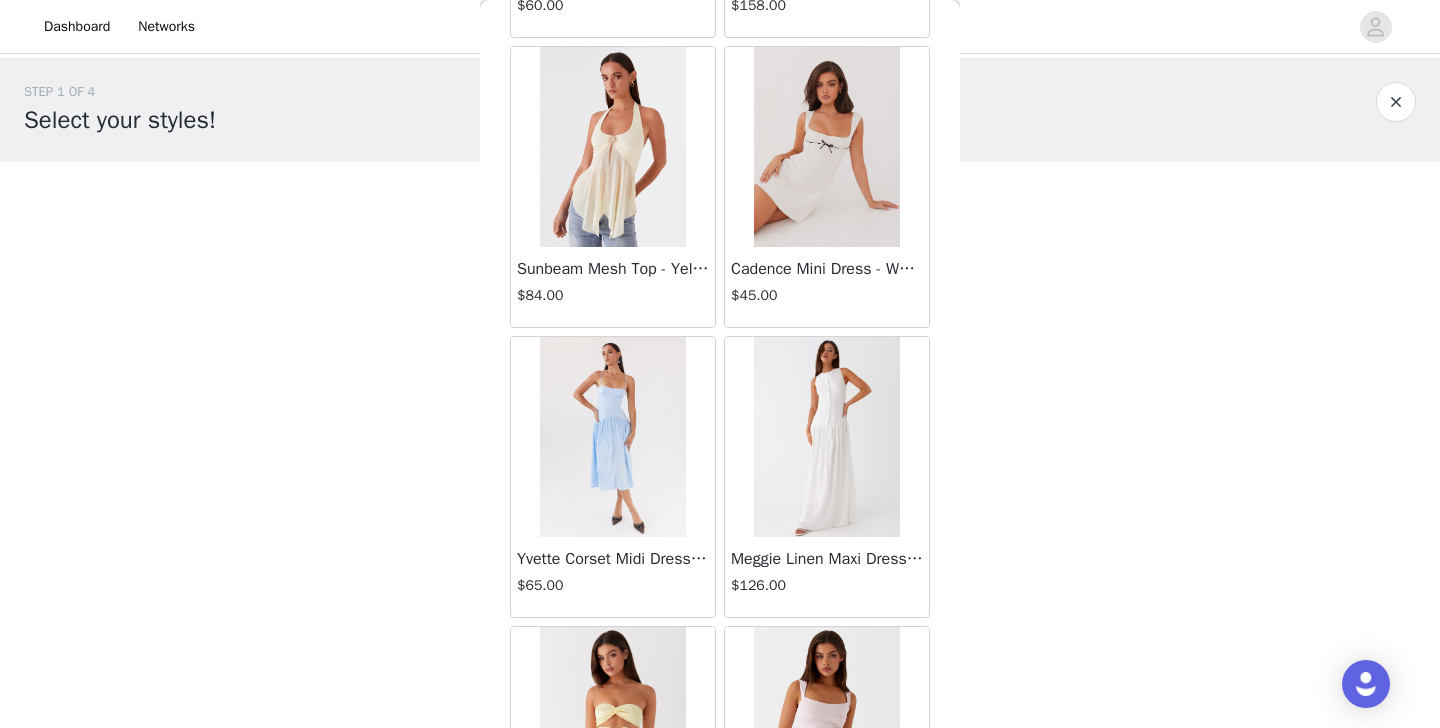 click at bounding box center [612, 147] 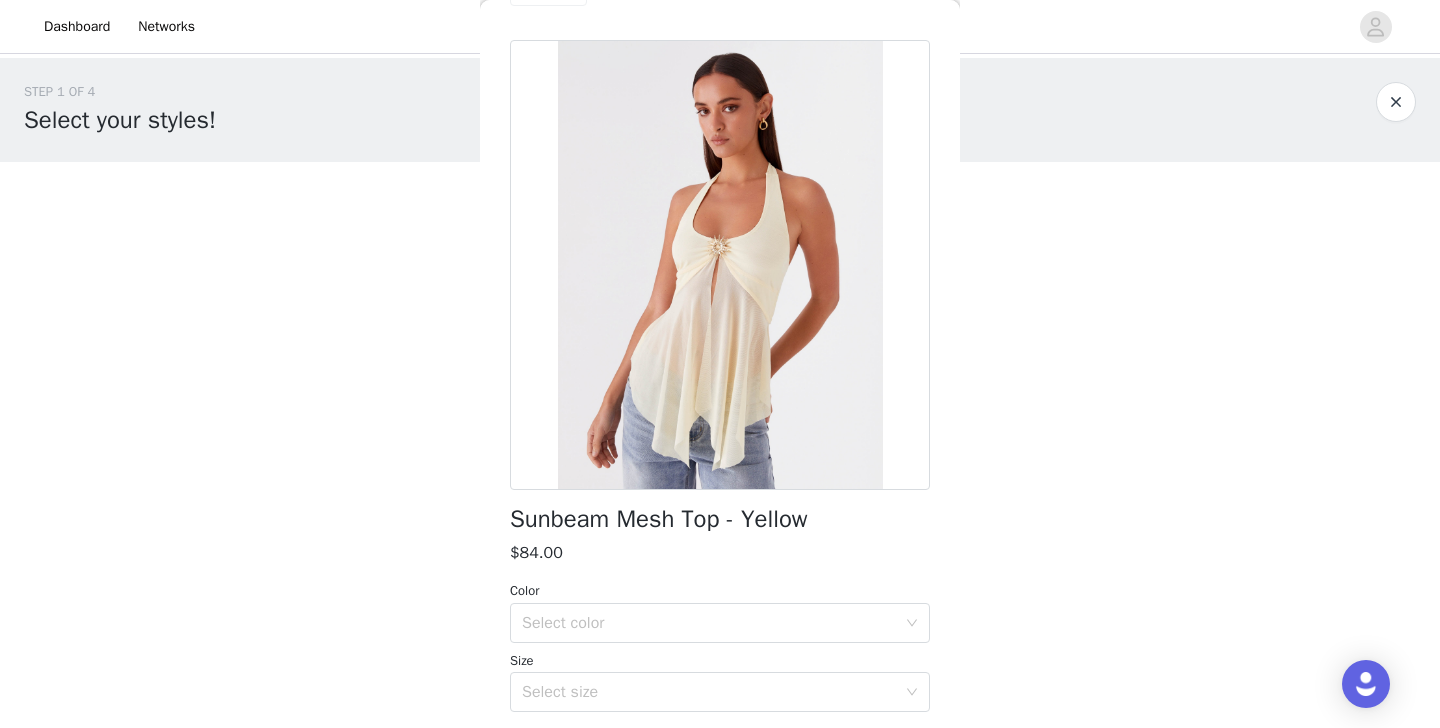 scroll, scrollTop: 85, scrollLeft: 0, axis: vertical 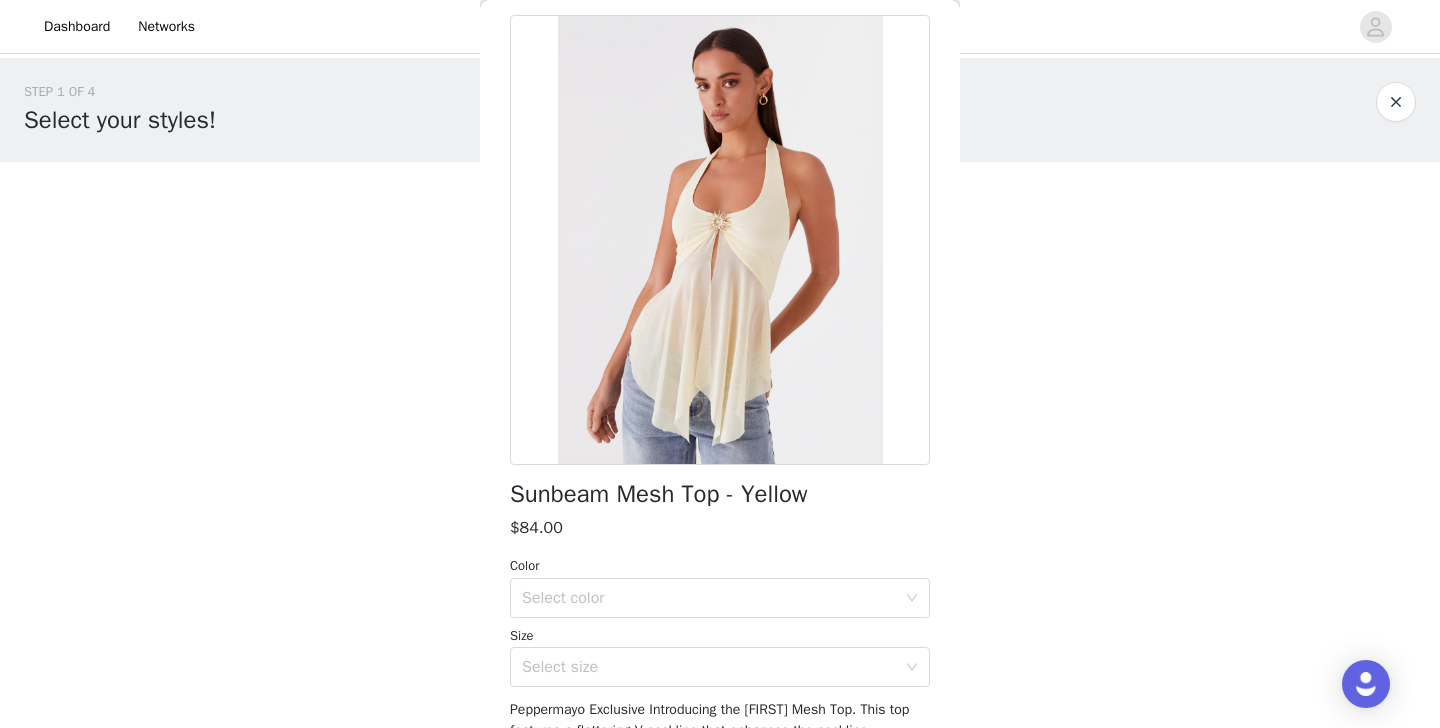 click on "Color   Select color Size   Select size" at bounding box center [720, 621] 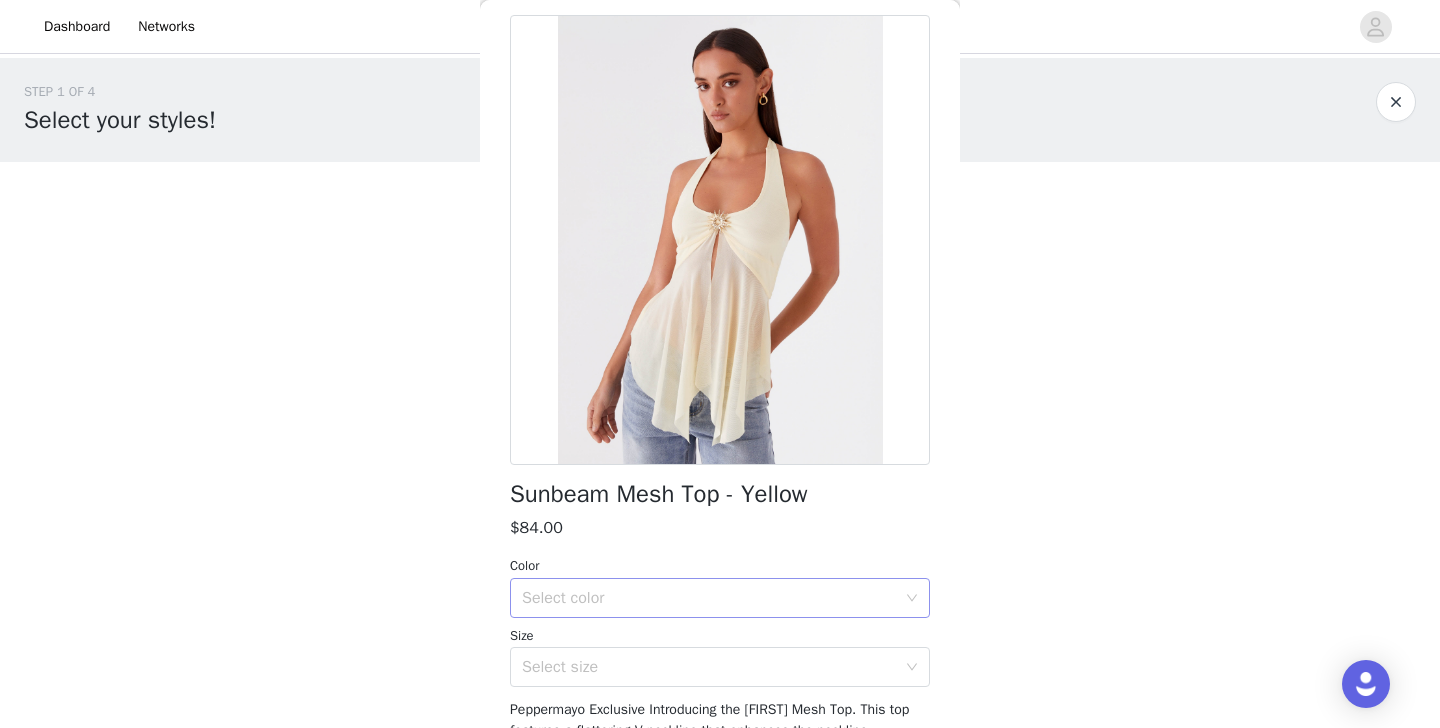 click on "Select color" at bounding box center (709, 598) 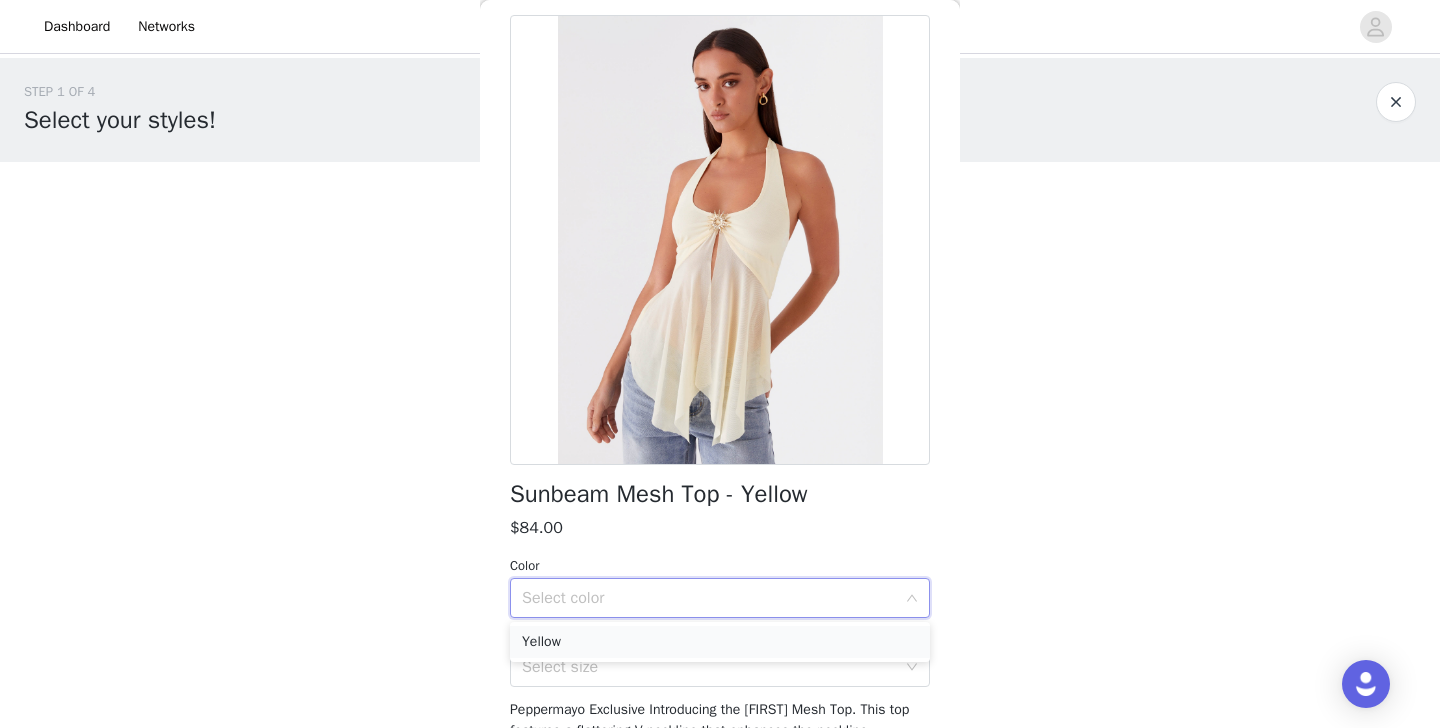 click on "Yellow" at bounding box center [720, 642] 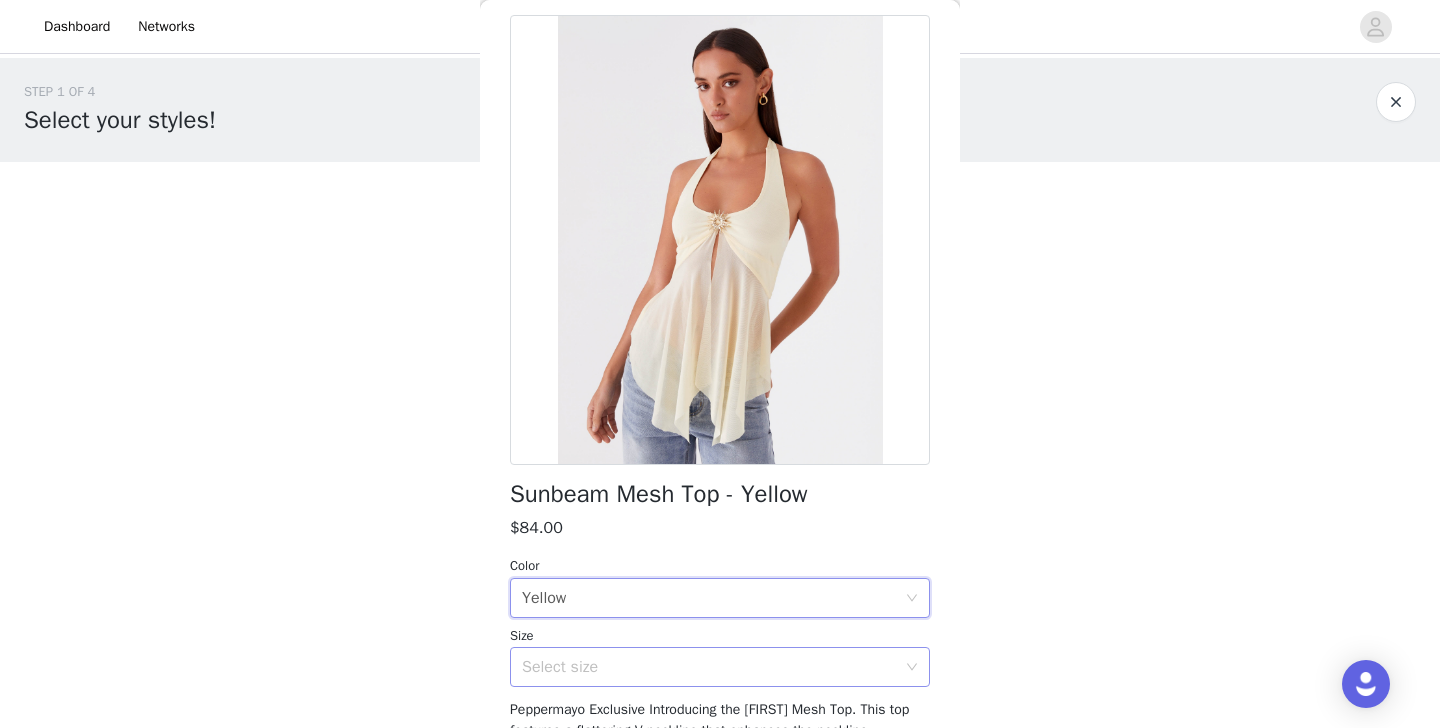 click on "Select size" at bounding box center (713, 667) 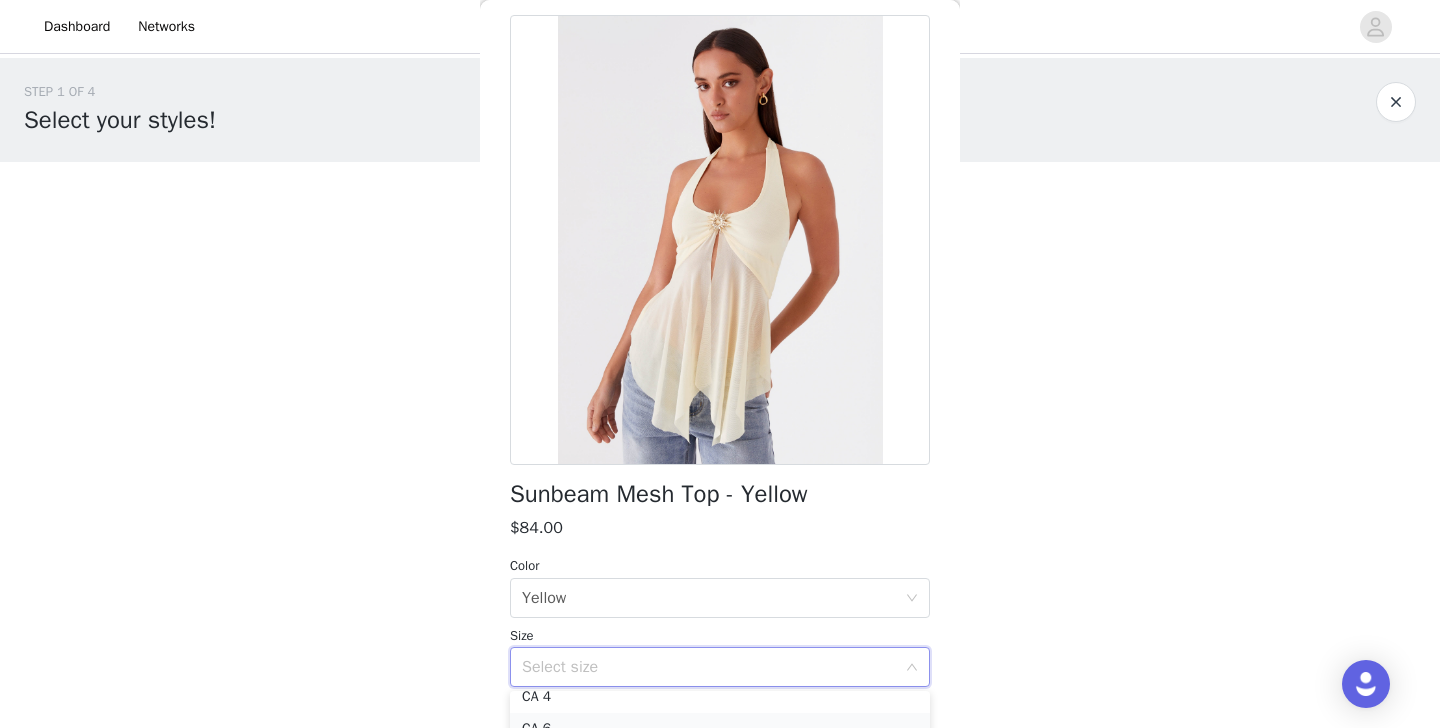scroll, scrollTop: 68, scrollLeft: 0, axis: vertical 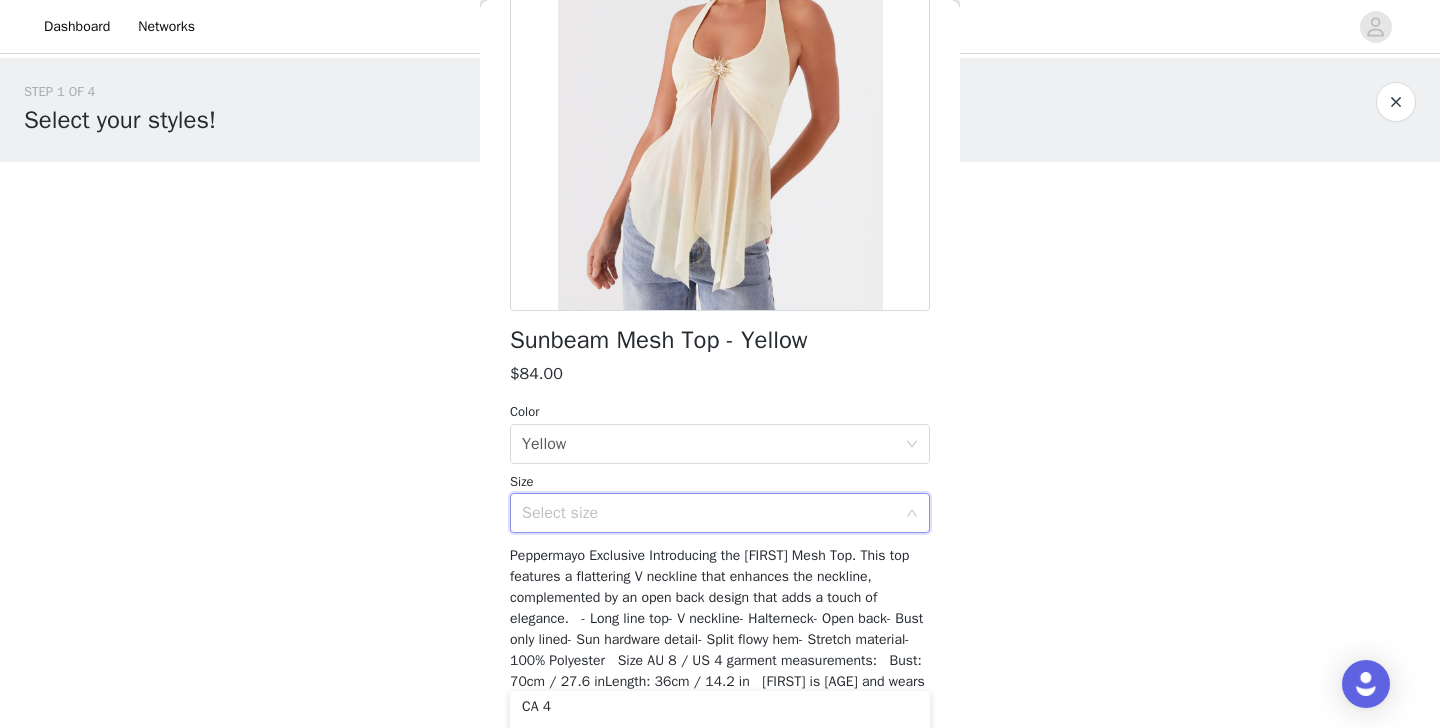 click on "Select size" at bounding box center [713, 513] 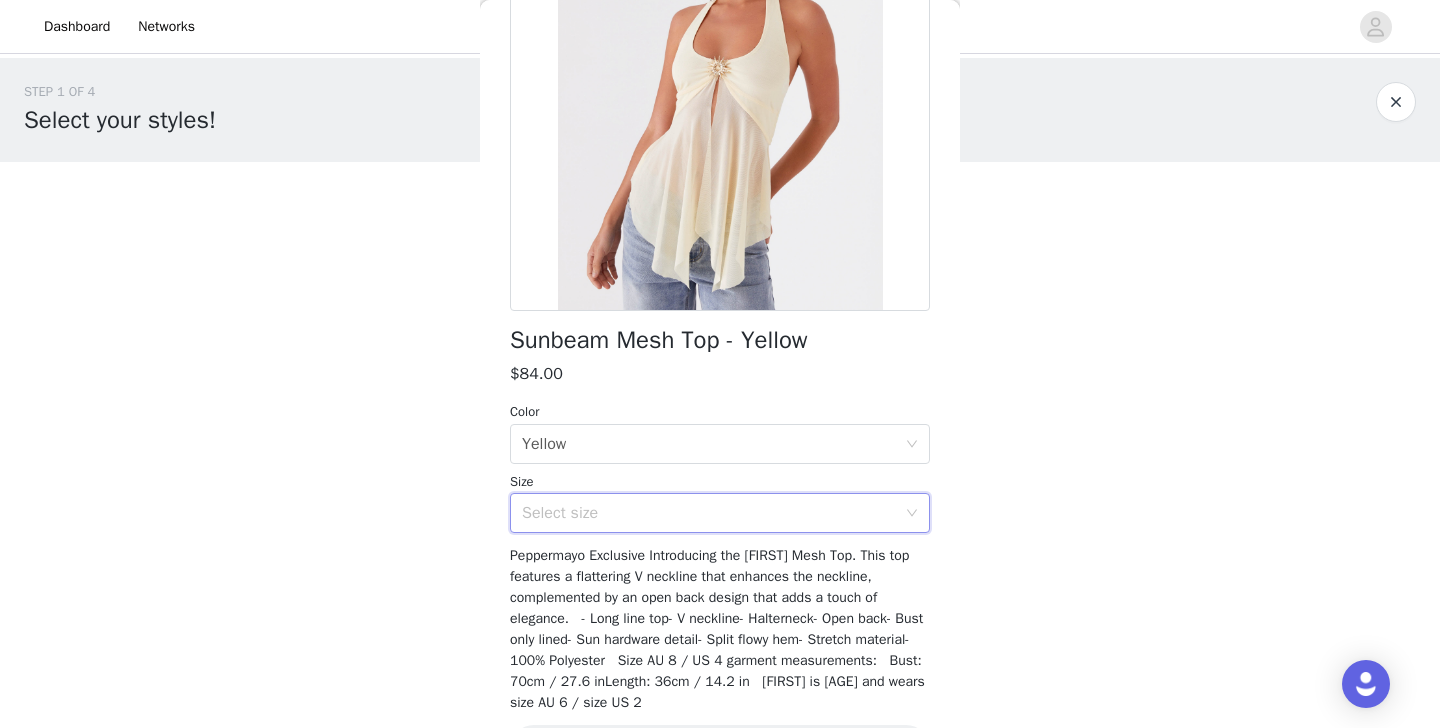 click on "Select size" at bounding box center [709, 513] 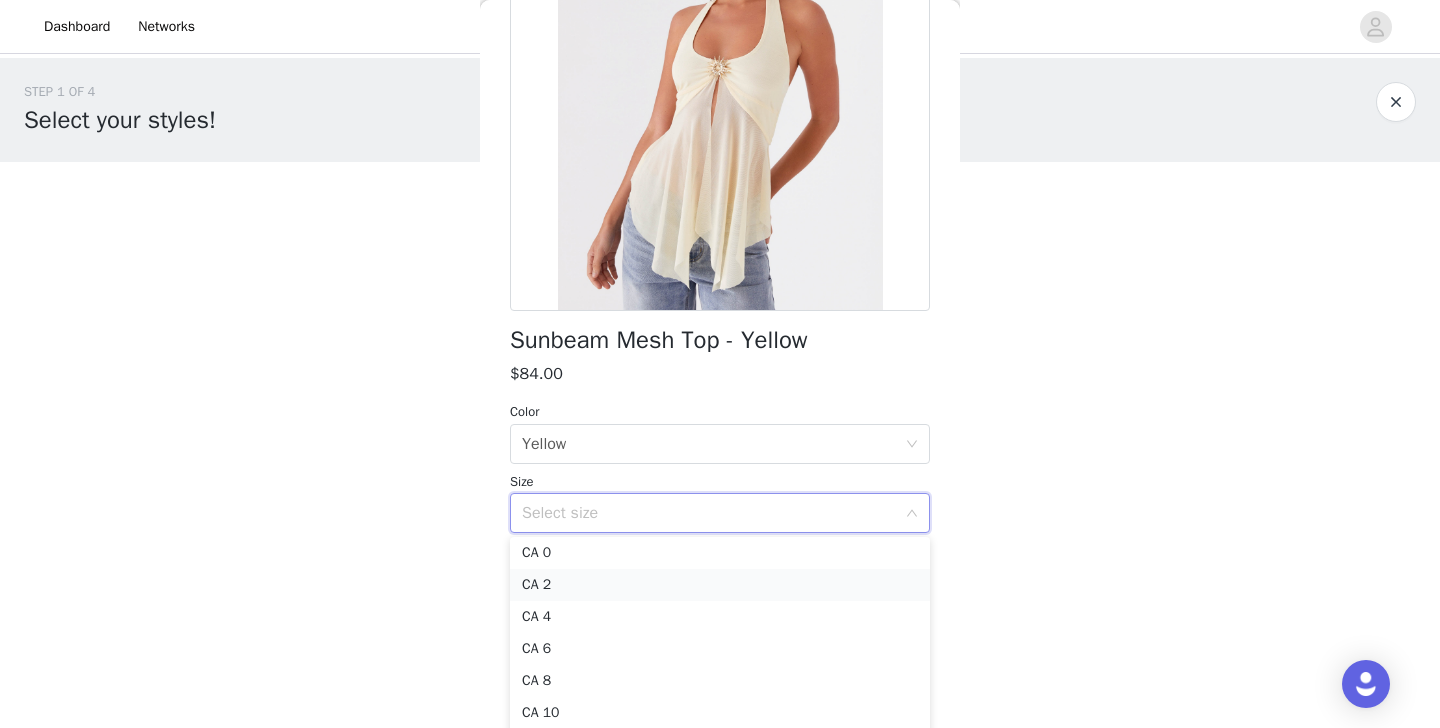 click on "CA 2" at bounding box center [720, 585] 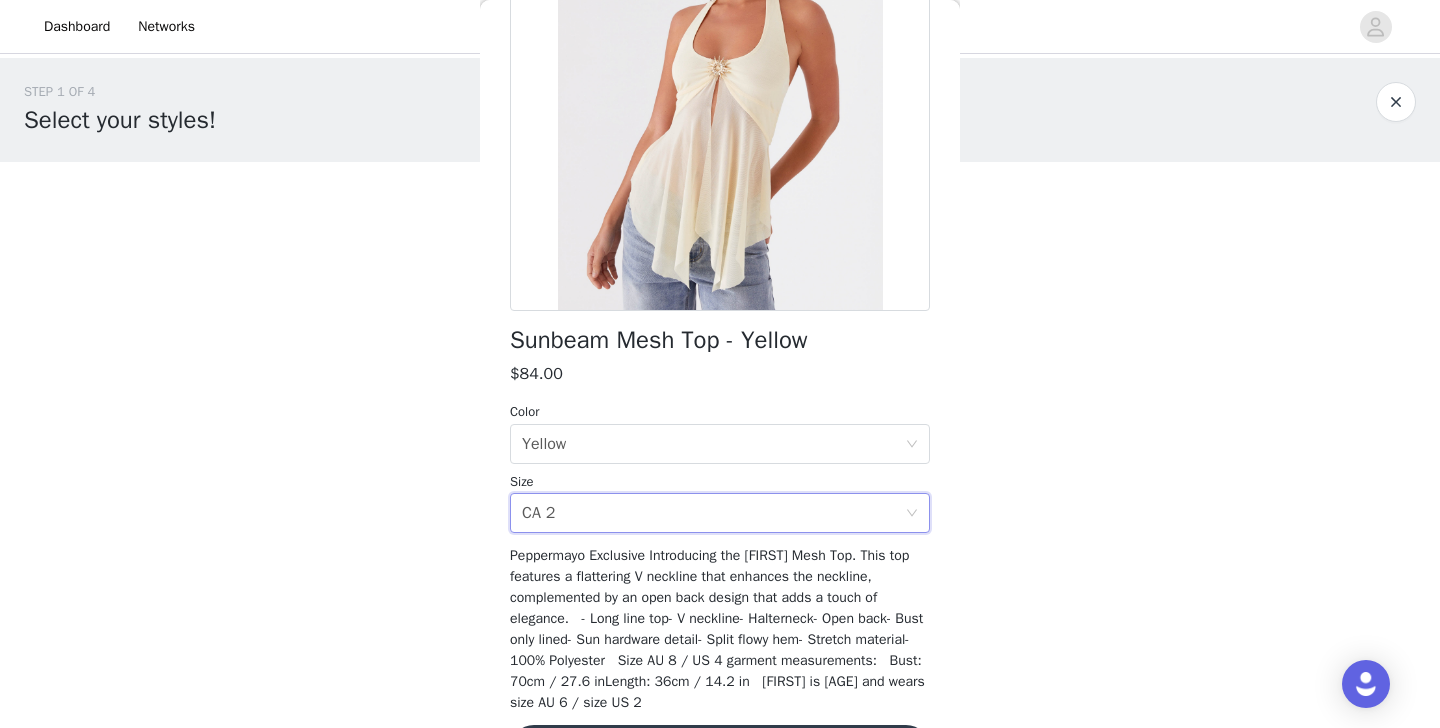 scroll, scrollTop: 308, scrollLeft: 0, axis: vertical 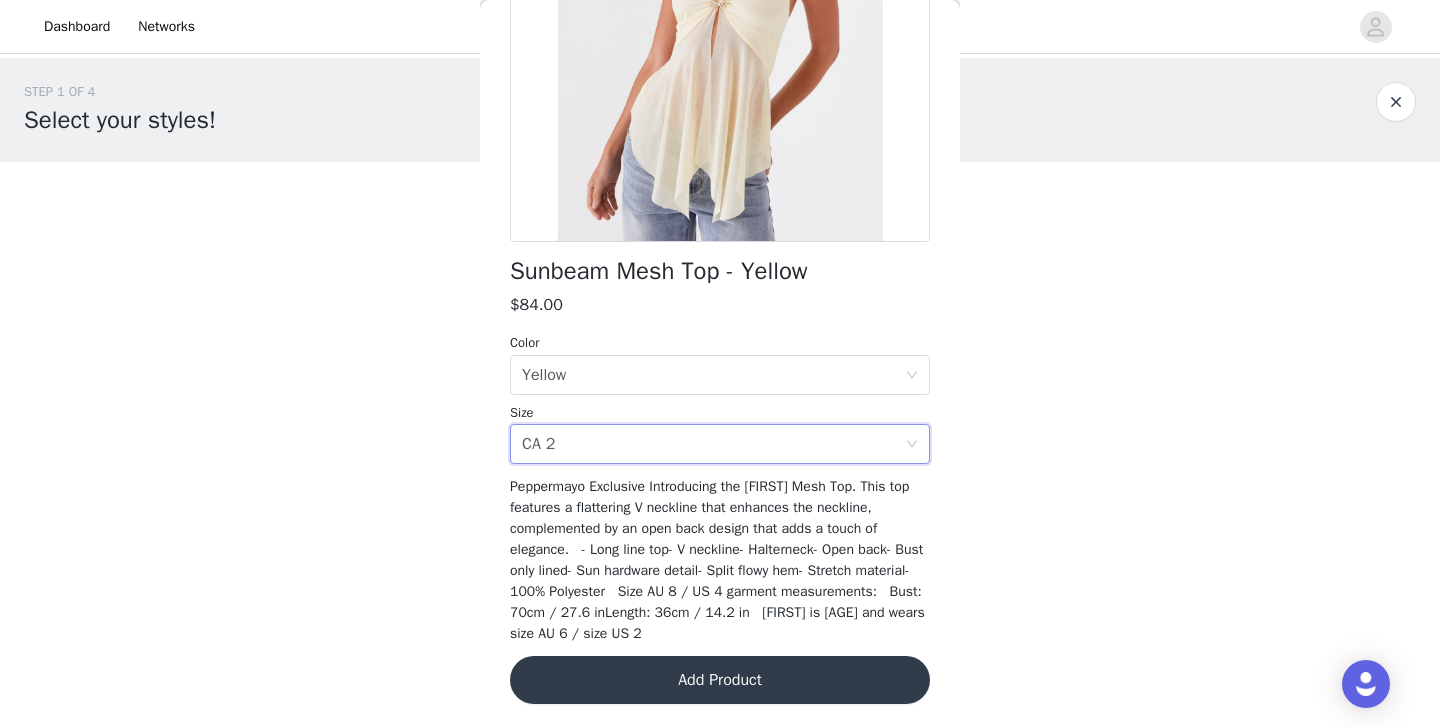 click on "Add Product" at bounding box center (720, 680) 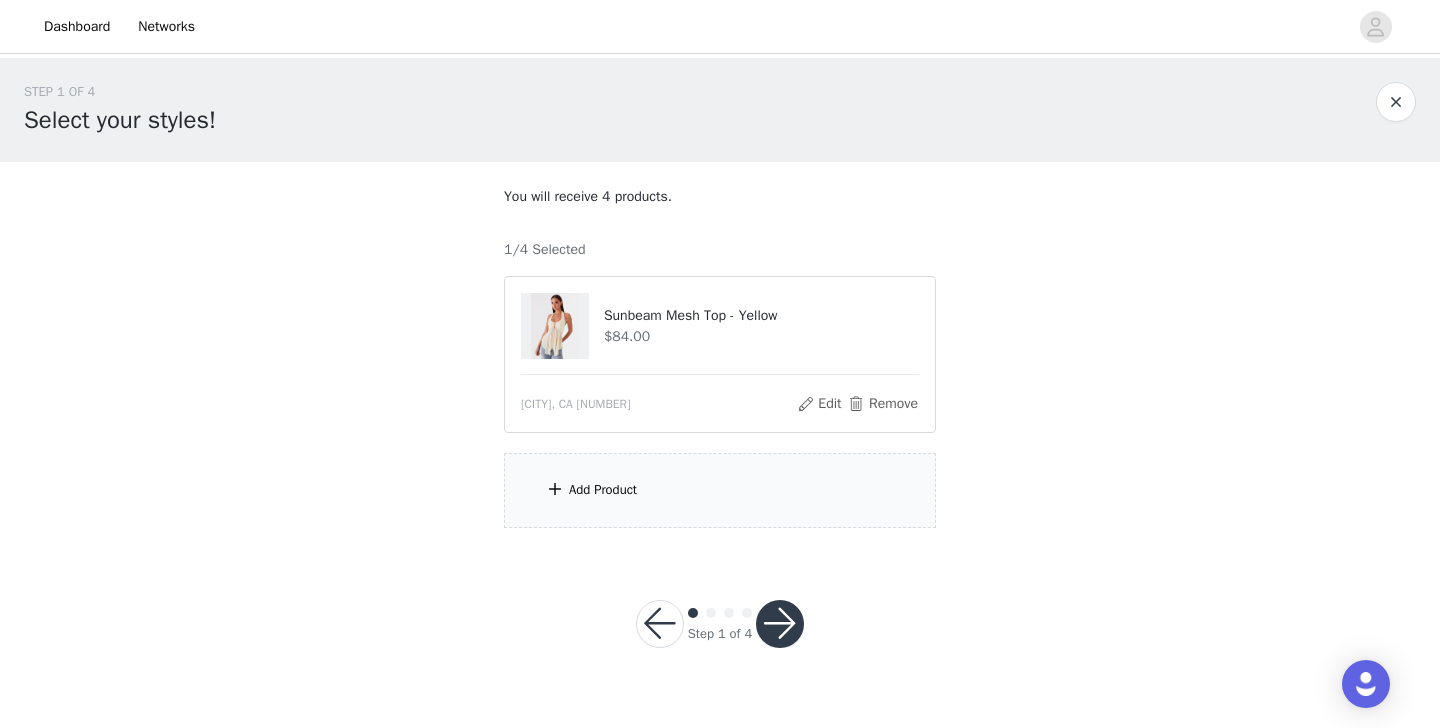 click on "Add Product" at bounding box center (720, 490) 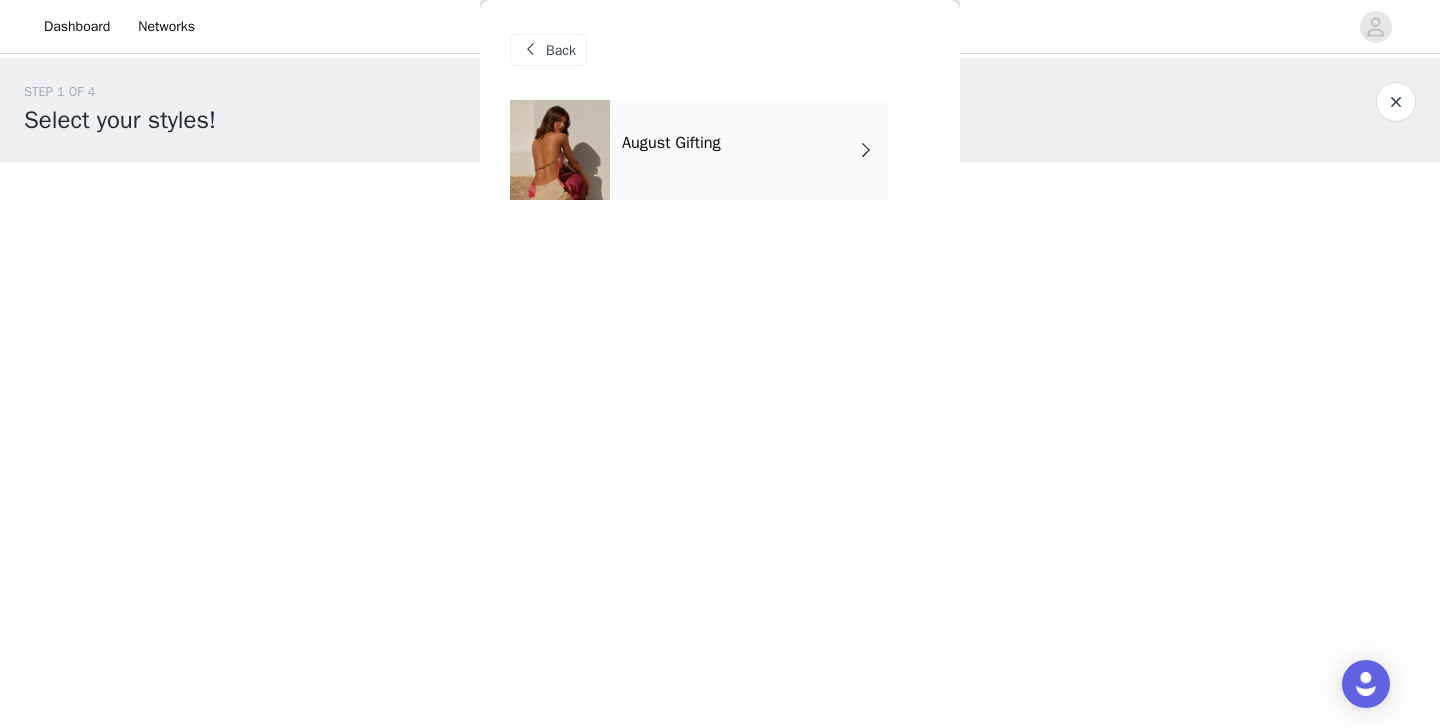 click on "August Gifting" at bounding box center [749, 150] 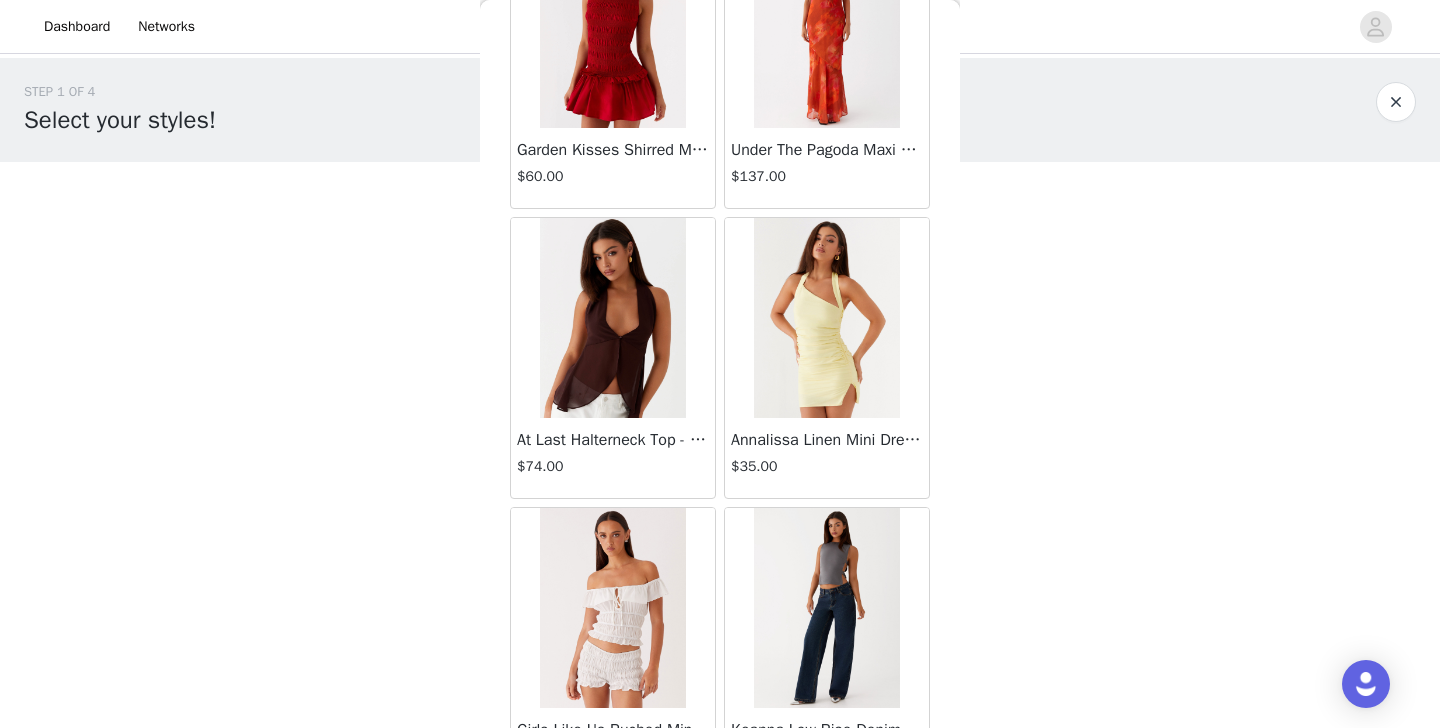 scroll, scrollTop: 2332, scrollLeft: 0, axis: vertical 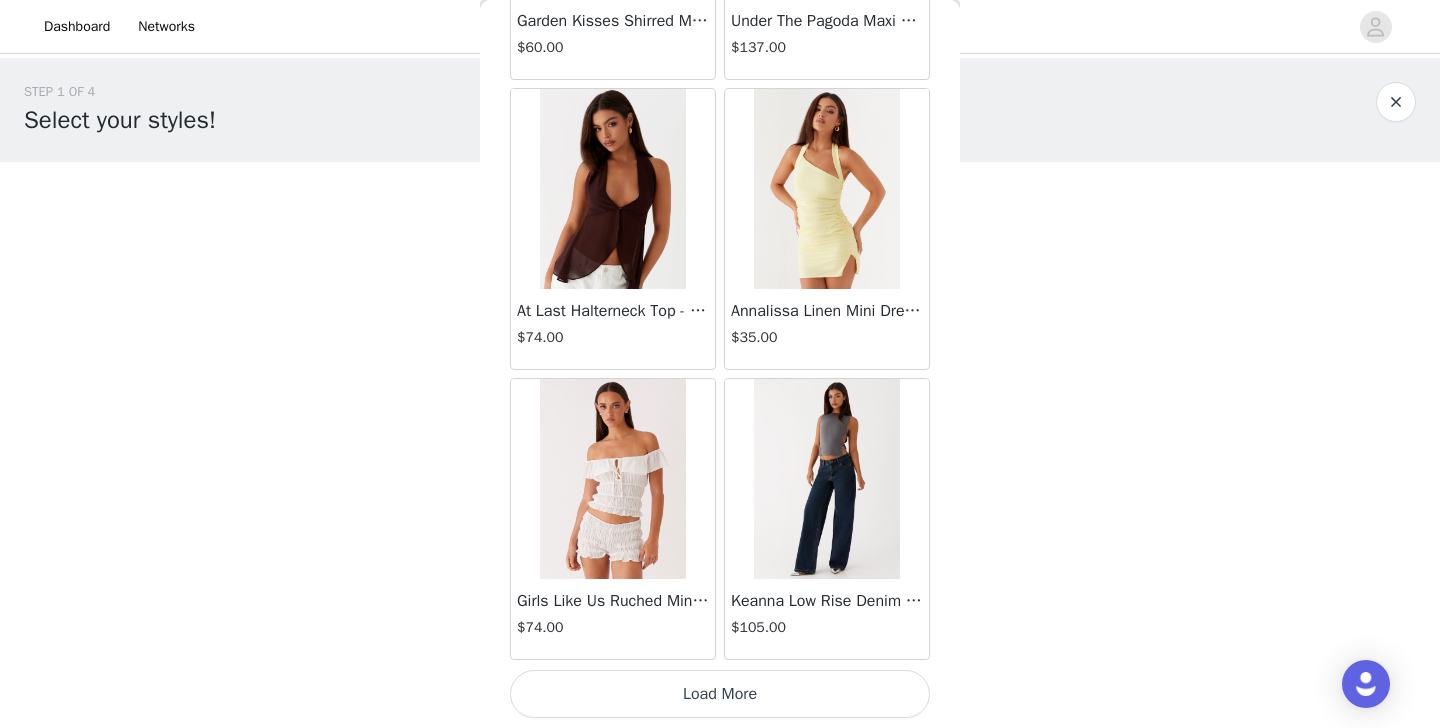 click on "Load More" at bounding box center [720, 694] 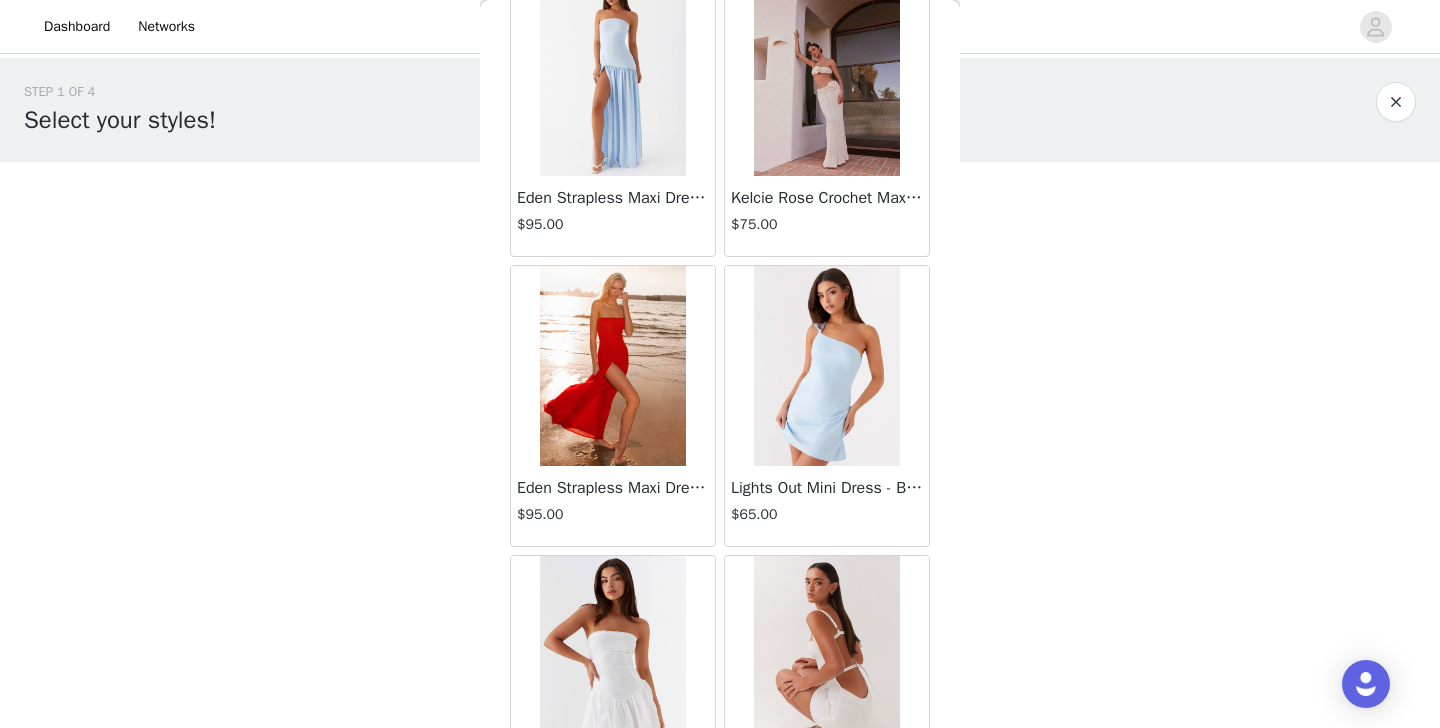 scroll, scrollTop: 5232, scrollLeft: 0, axis: vertical 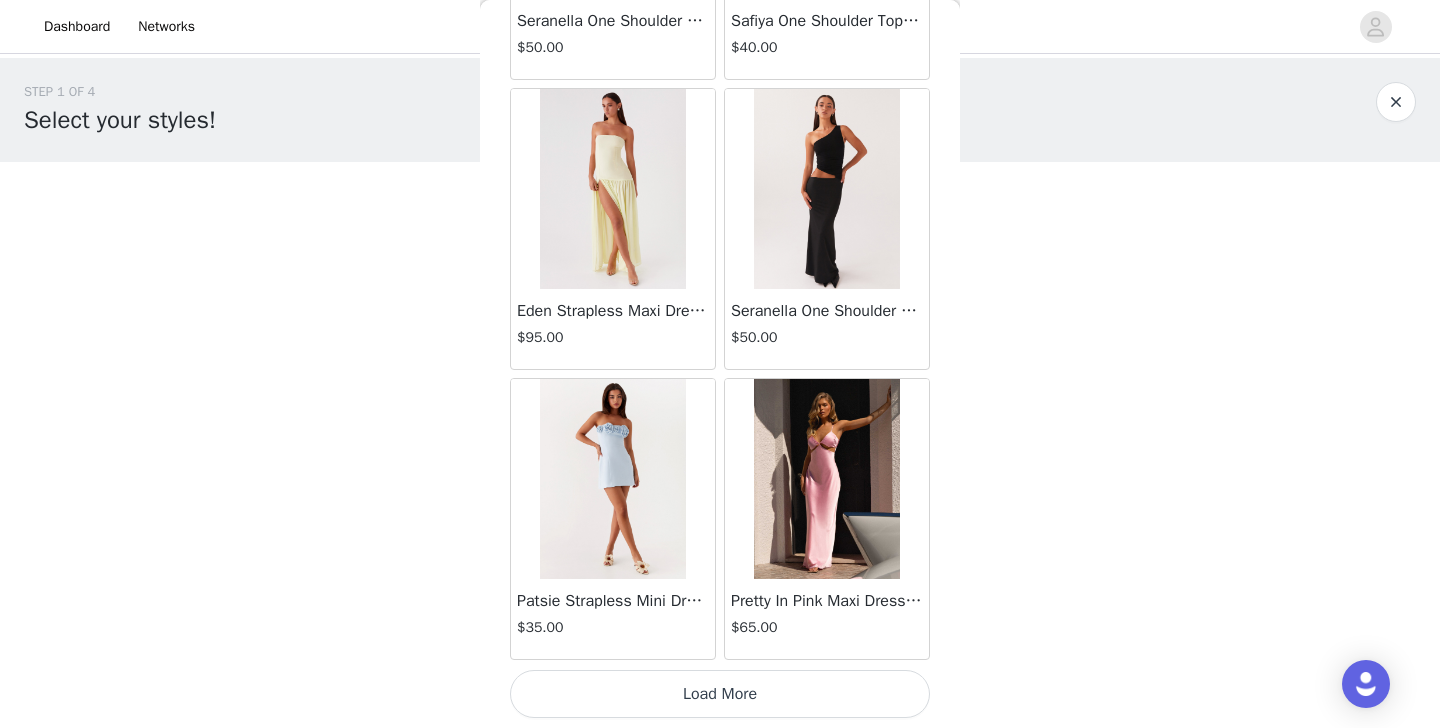 click on "Load More" at bounding box center [720, 694] 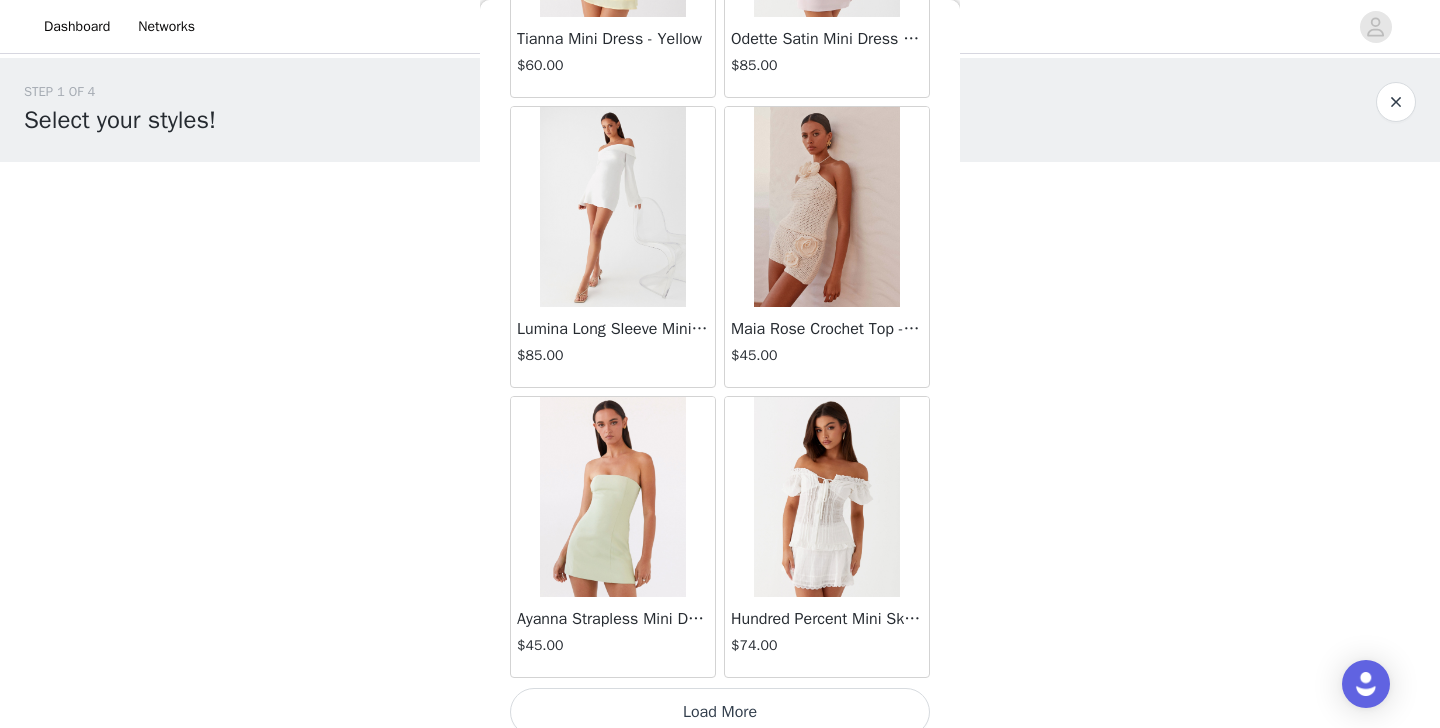 scroll, scrollTop: 8132, scrollLeft: 0, axis: vertical 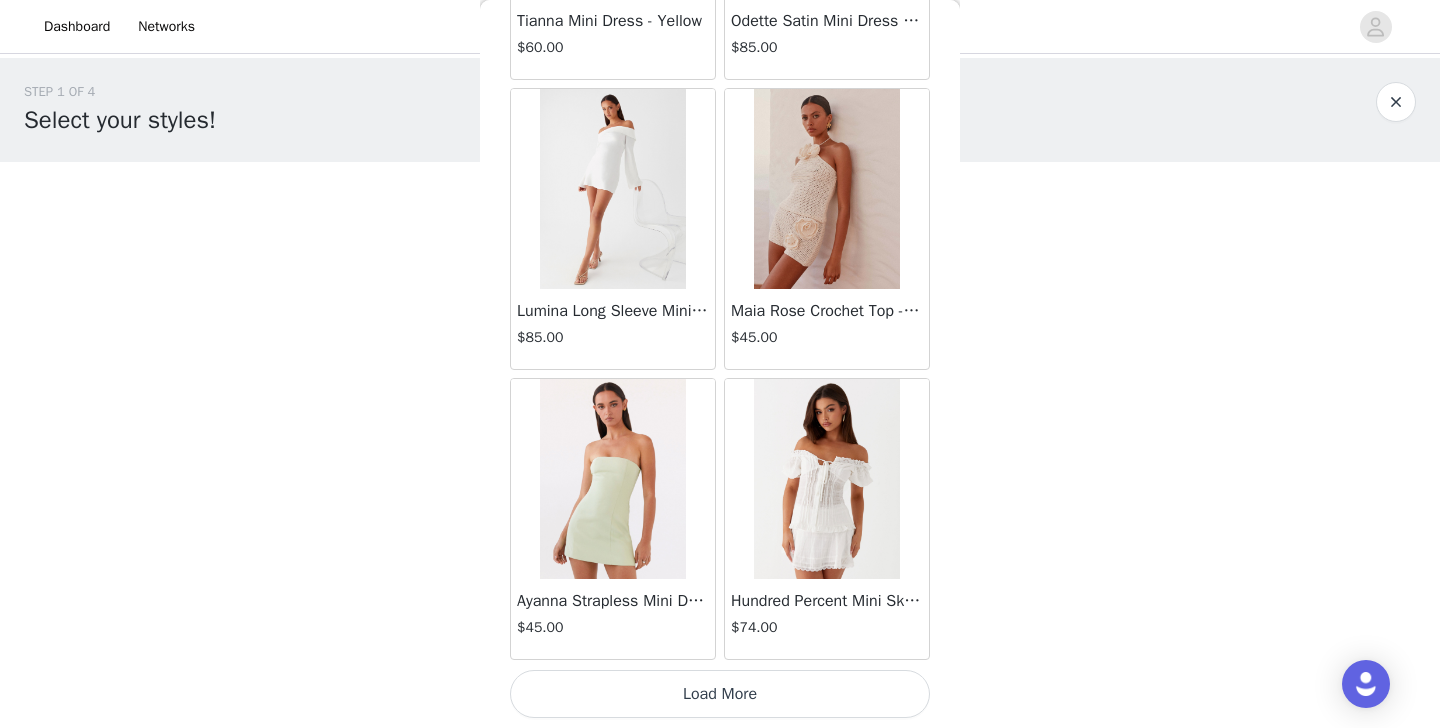 click on "Load More" at bounding box center [720, 694] 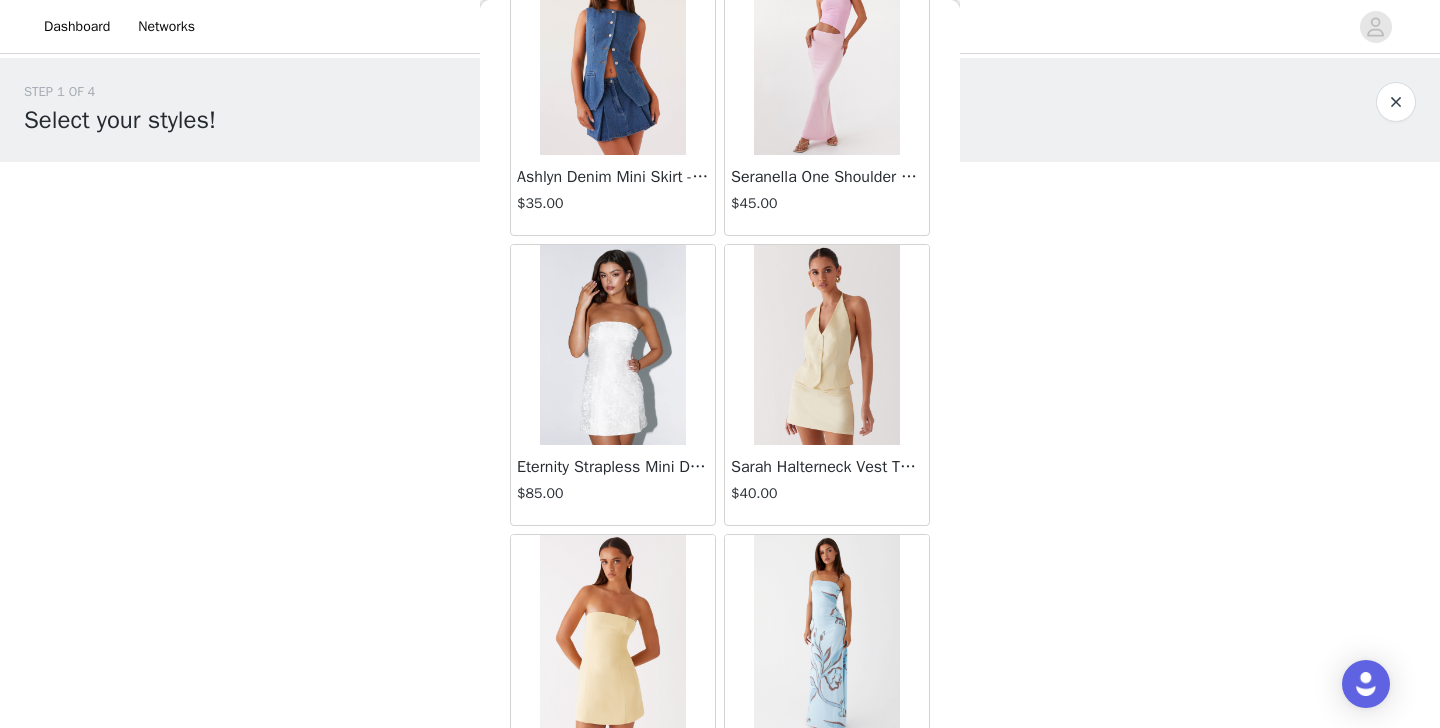 scroll, scrollTop: 10878, scrollLeft: 0, axis: vertical 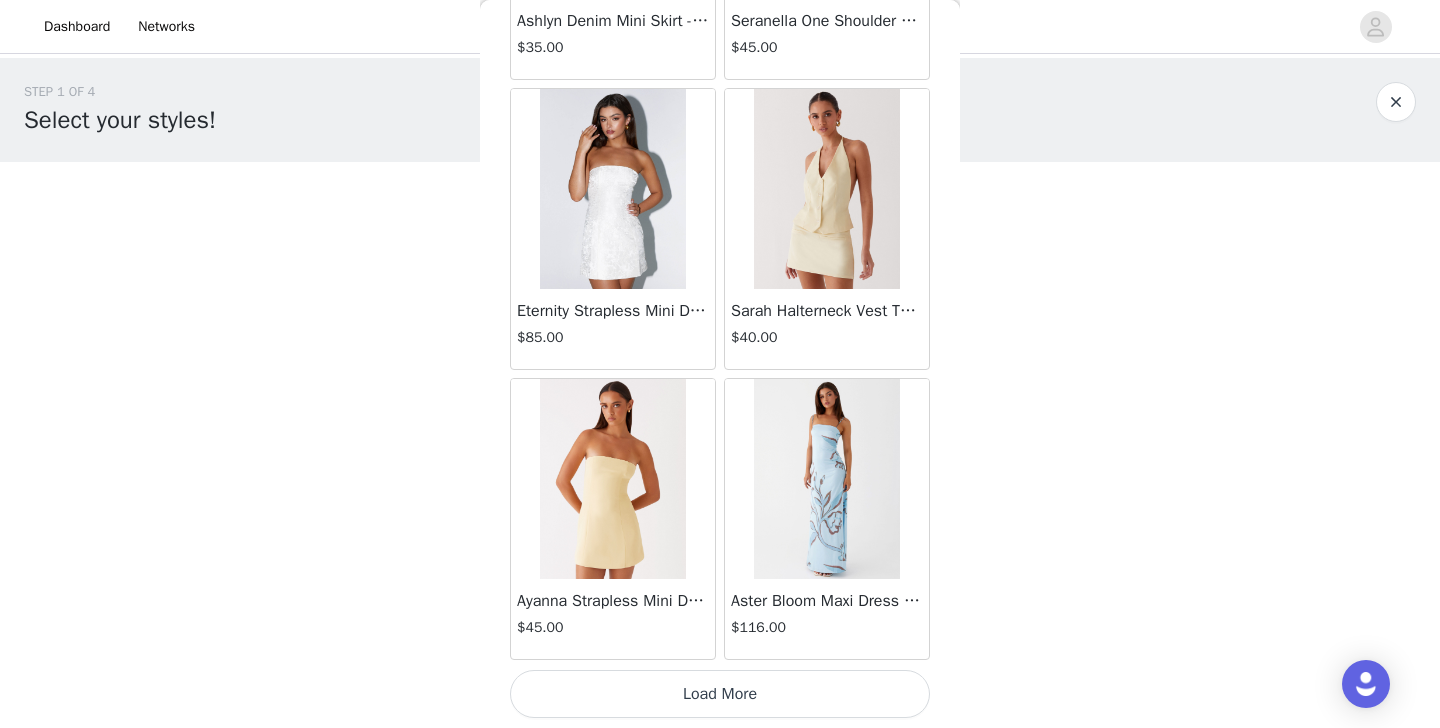 click on "Load More" at bounding box center (720, 694) 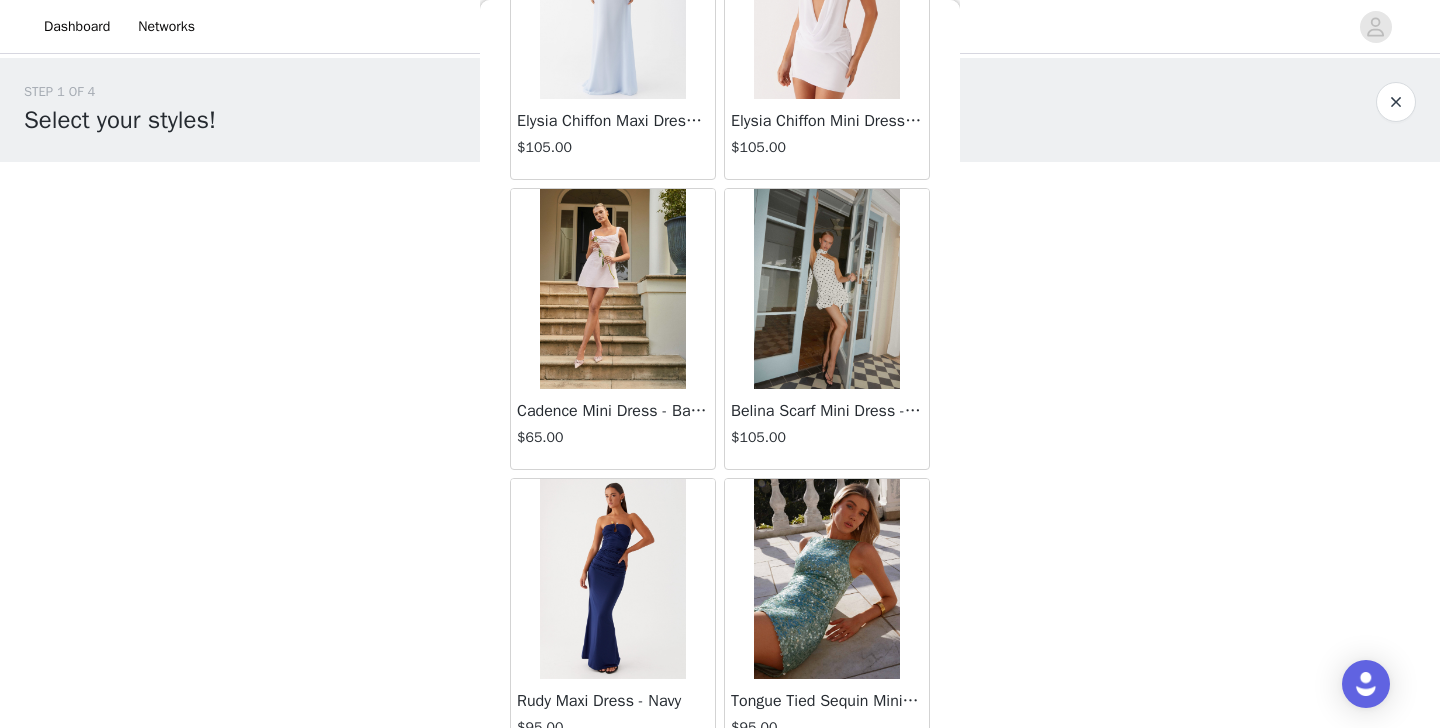 scroll, scrollTop: 13253, scrollLeft: 0, axis: vertical 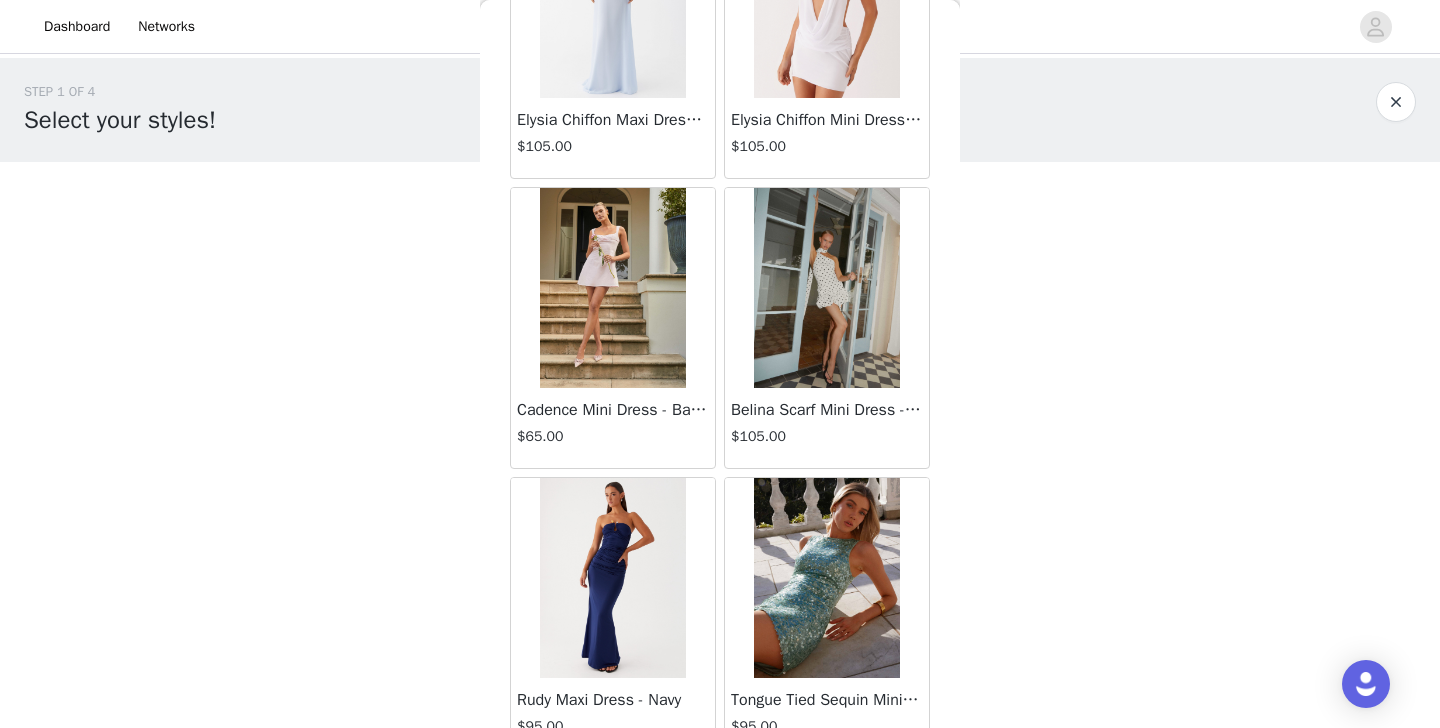 click at bounding box center [826, 288] 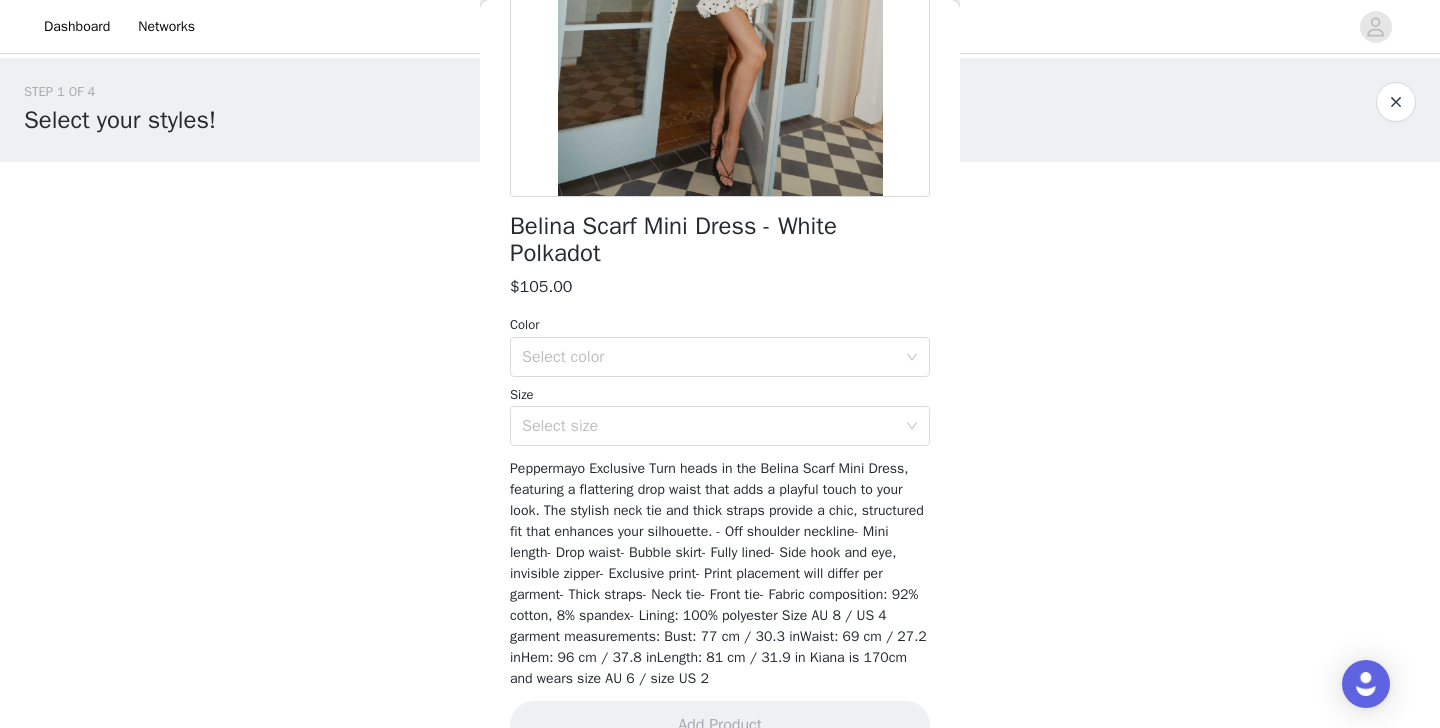 scroll, scrollTop: 364, scrollLeft: 0, axis: vertical 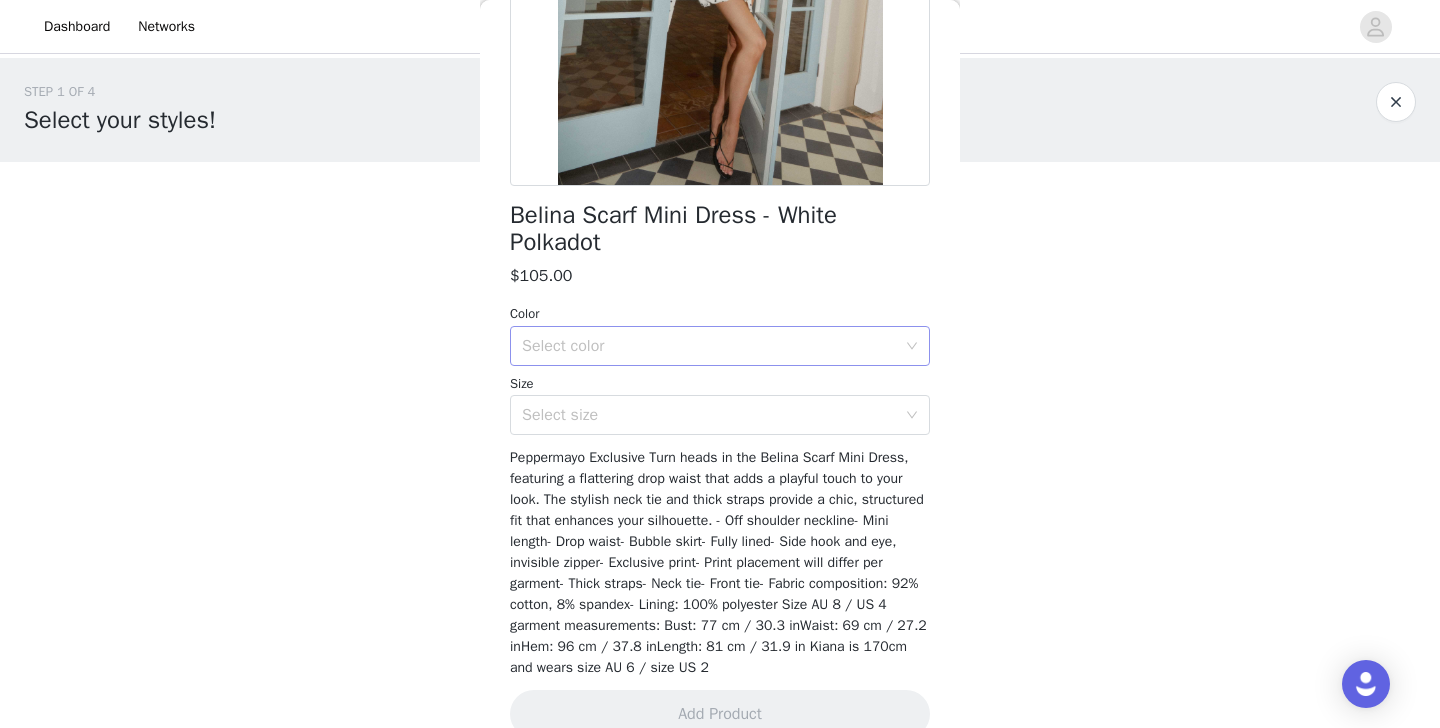 click on "Select color" at bounding box center (709, 346) 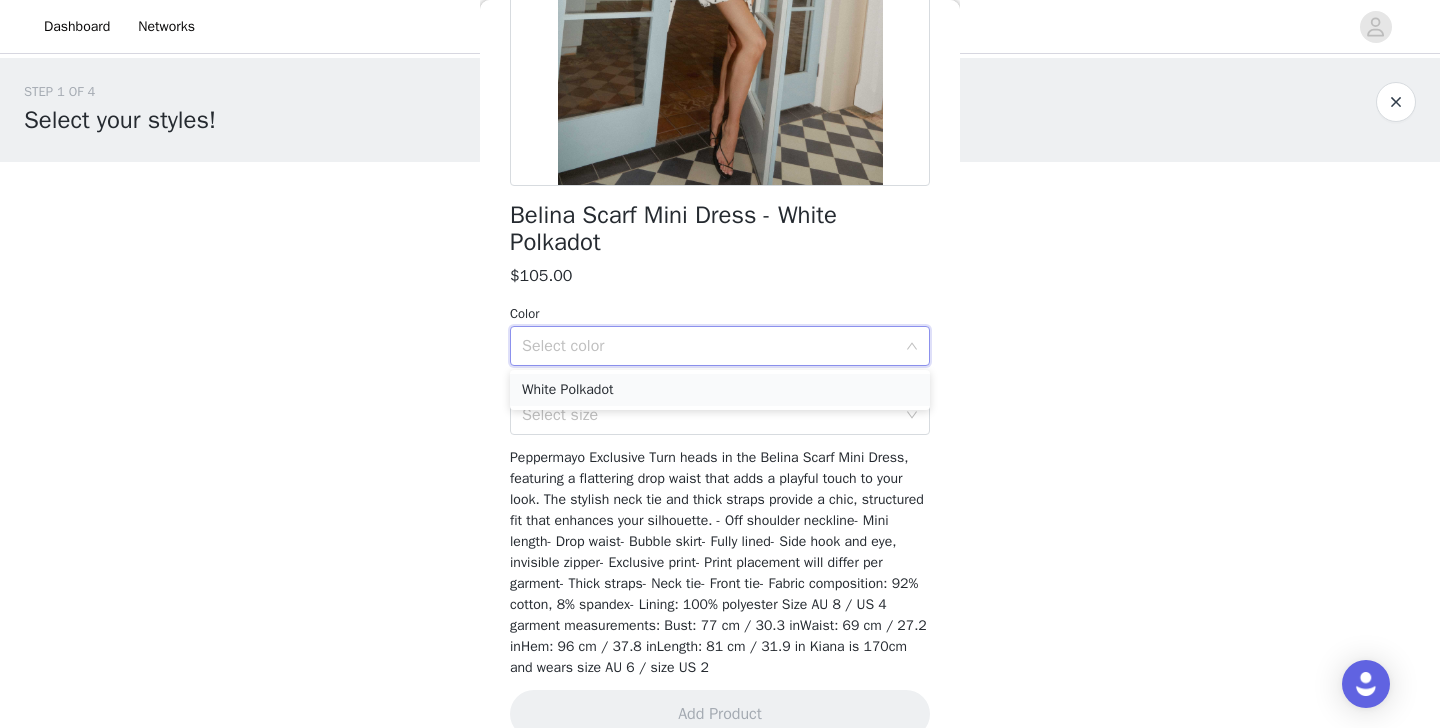 click on "White Polkadot" at bounding box center (720, 390) 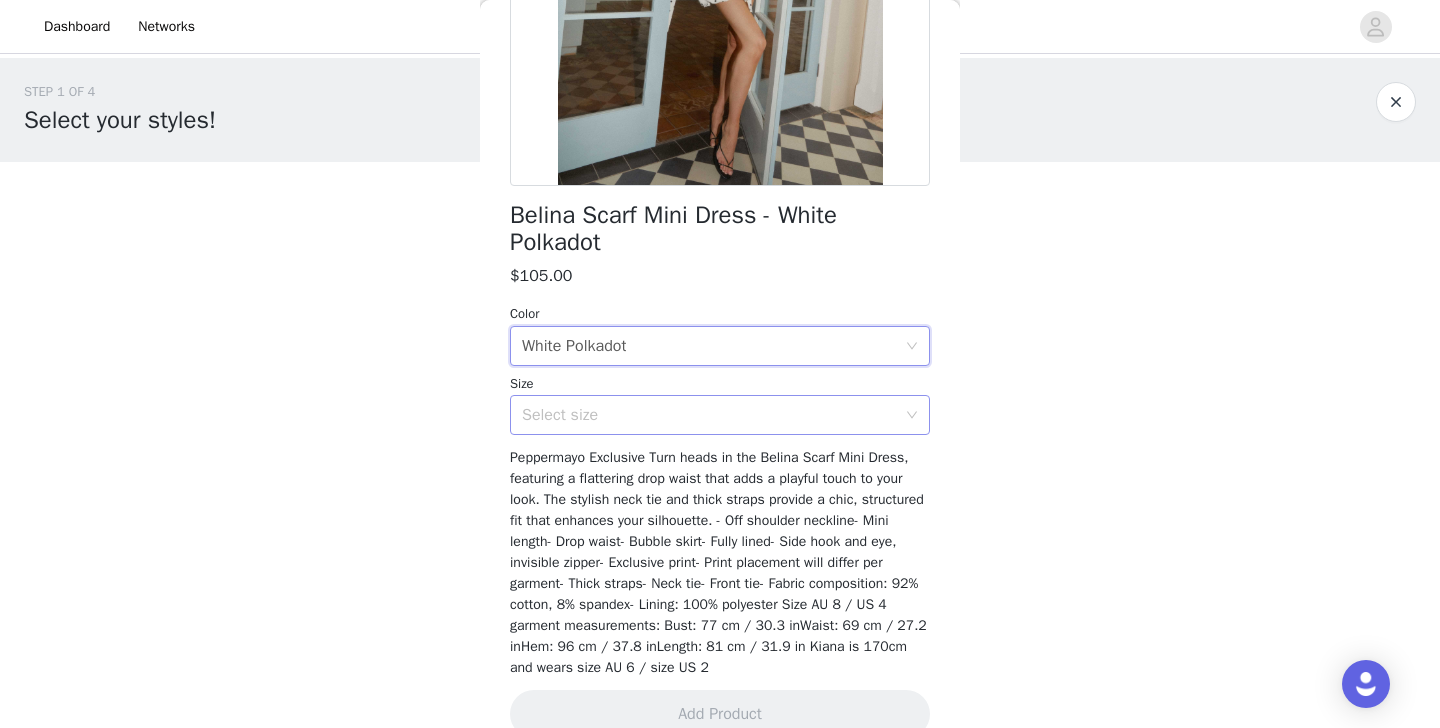 click on "Select size" at bounding box center (709, 415) 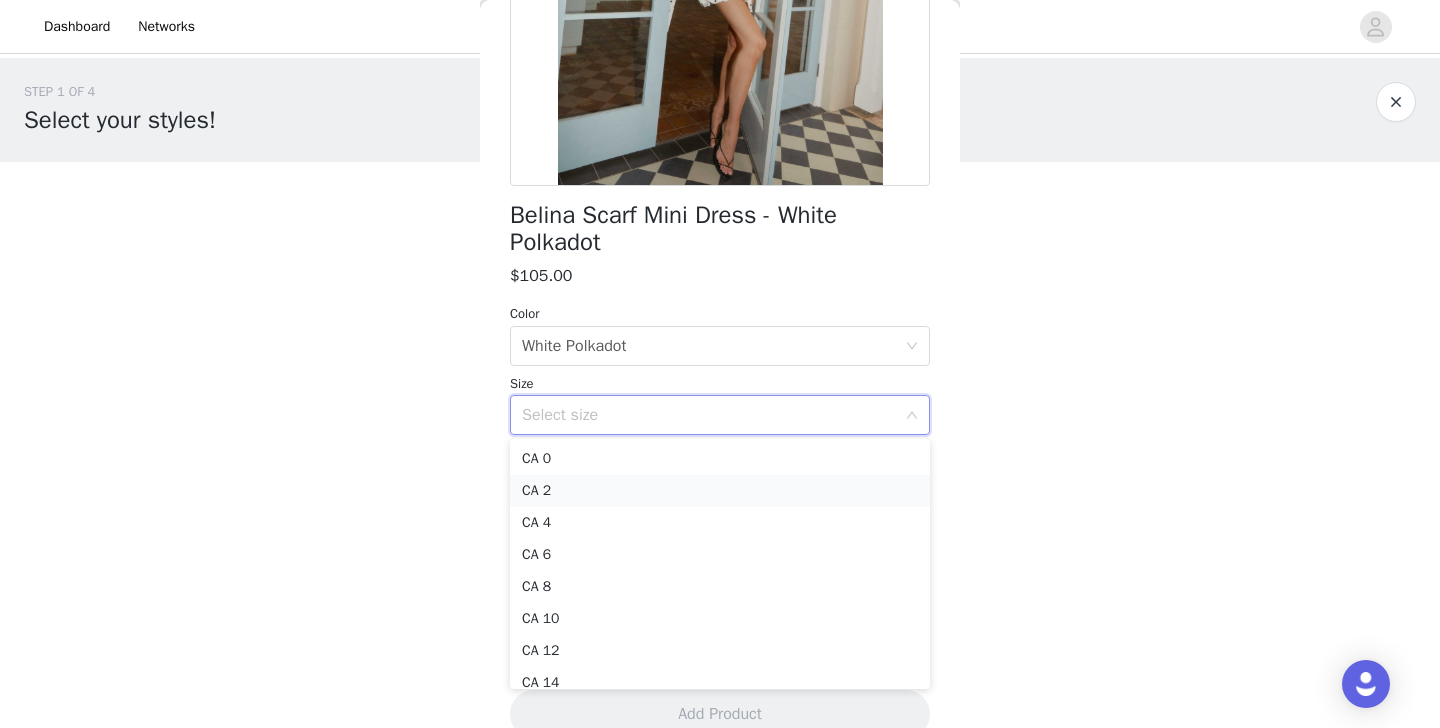click on "CA 2" at bounding box center (720, 491) 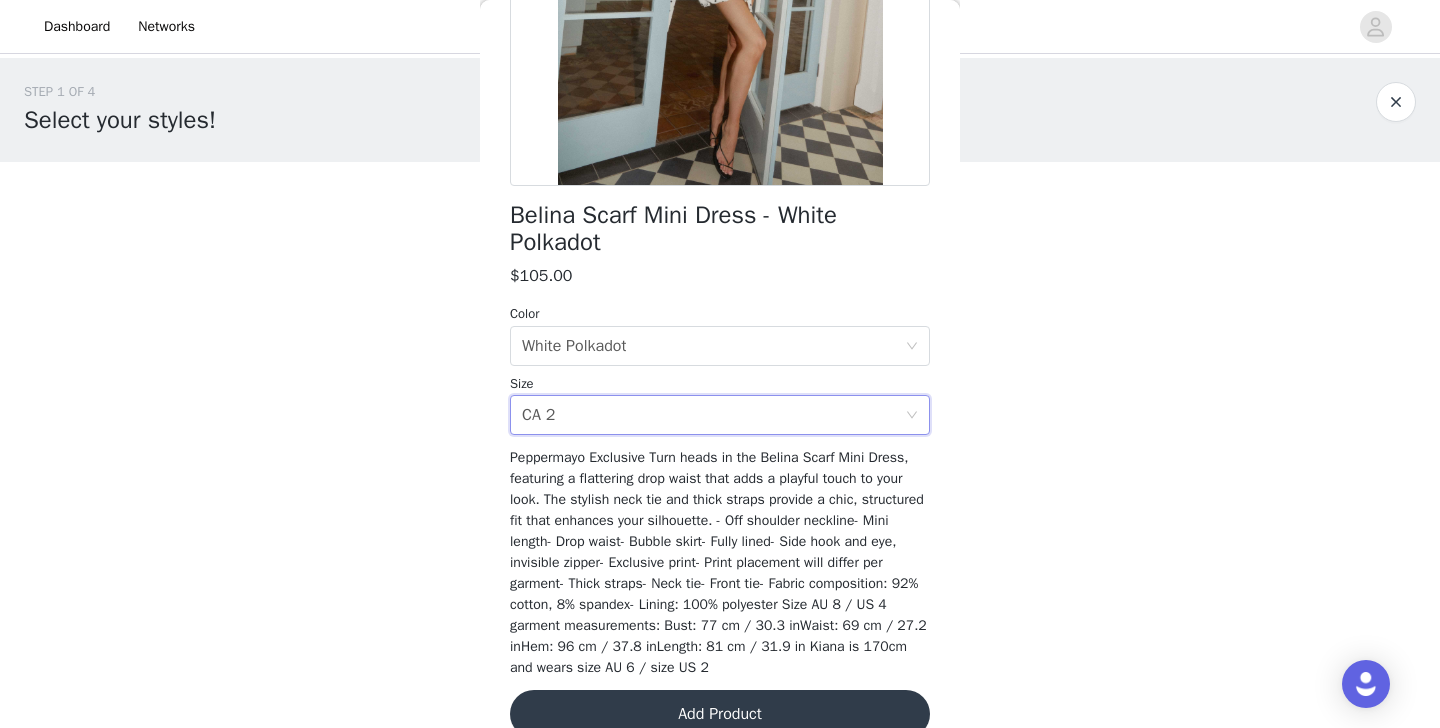 scroll, scrollTop: 398, scrollLeft: 0, axis: vertical 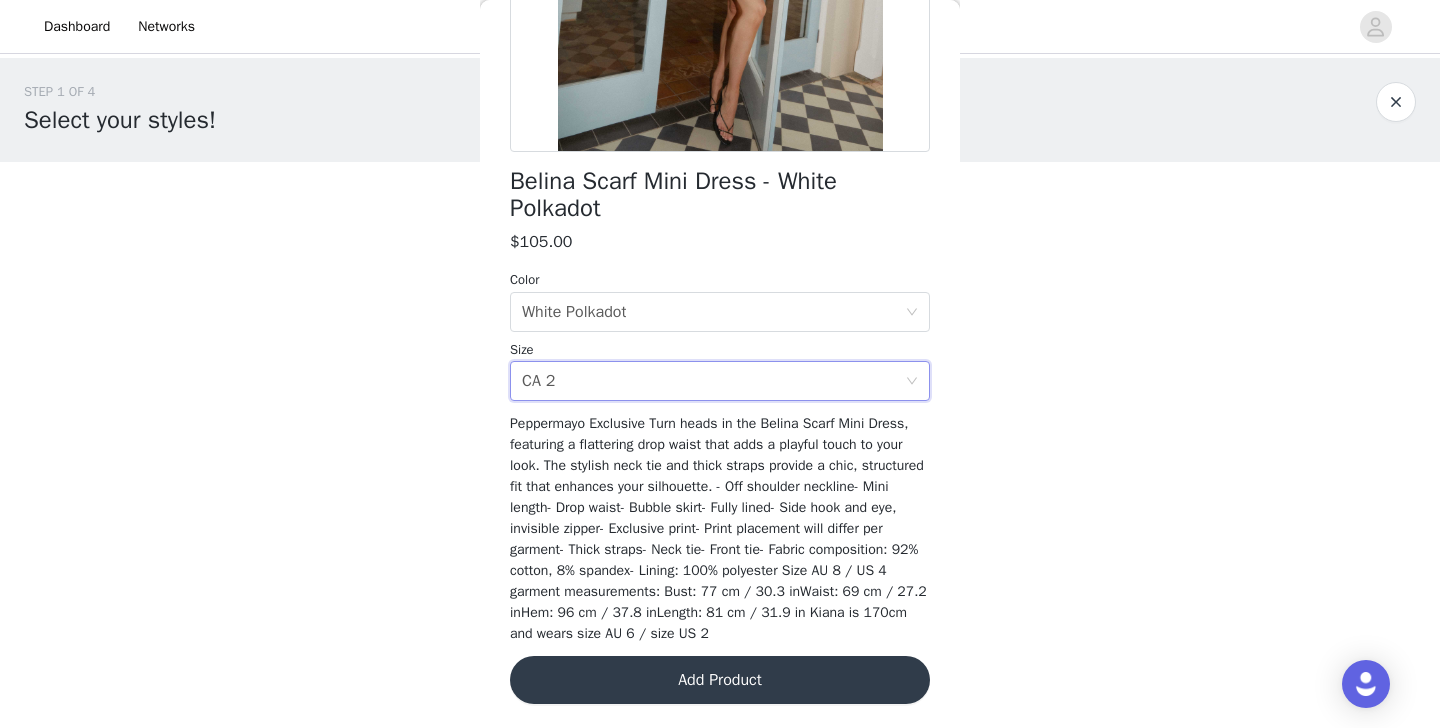 click on "Peppermayo Exclusive Turn heads in the [FIRST] Scarf Mini Dress, featuring a flattering drop waist that adds a playful touch to your look. The stylish neck tie and thick straps provide a chic, structured fit that enhances your silhouette. - Off shoulder neckline- Mini length- Drop waist- Bubble skirt- Fully lined- Side hook and eye, invisible zipper- Exclusive print- Print placement will differ per garment- Thick straps- Neck tie- Front tie- Fabric composition: 92% cotton, 8% spandex- Lining: 100% polyester Size AU 8 / US 4 garment measurements: Bust: 77 cm / 30.3 inWaist: 69 cm / 27.2 inHem: 96 cm / 37.8 inLength: 81 cm / 31.9 in [FIRST] is [AGE] and wears size AU 6 / size US 2   Add Product" at bounding box center [720, 215] 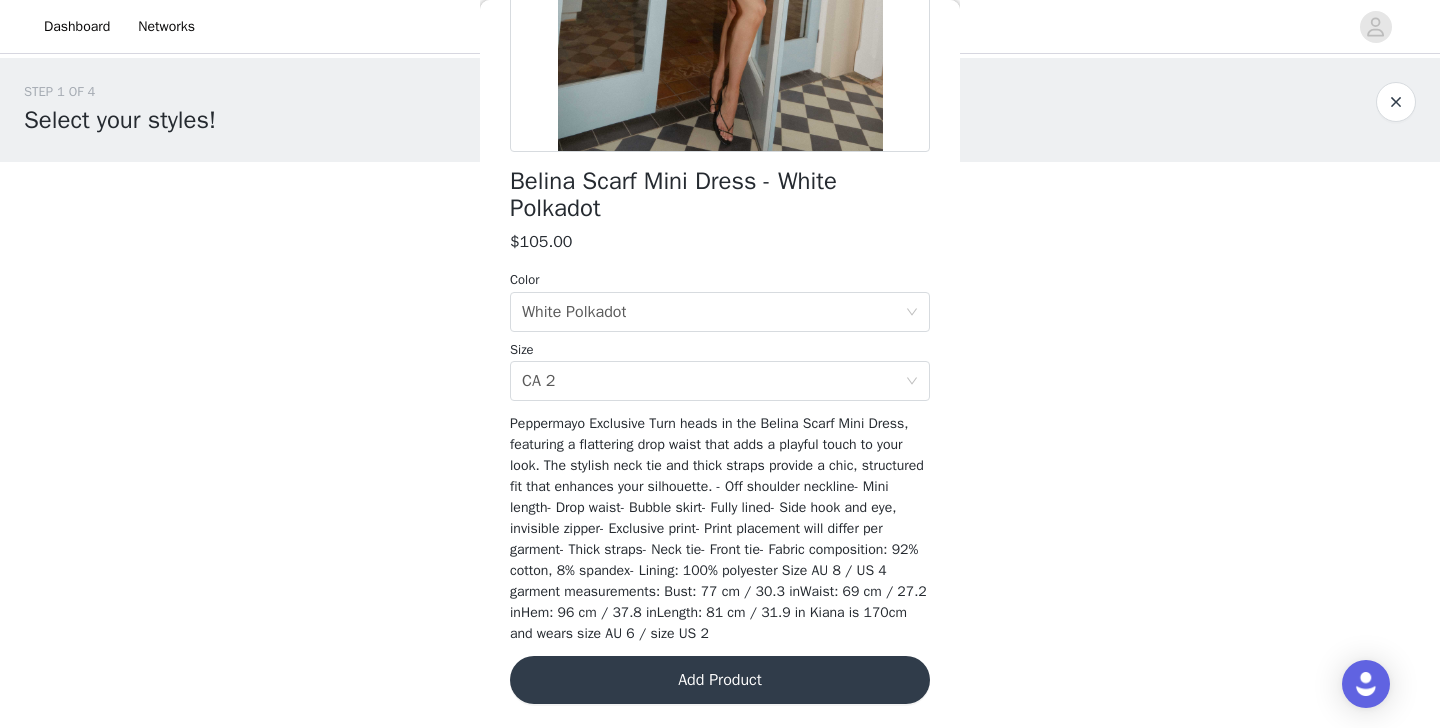 click on "Add Product" at bounding box center [720, 680] 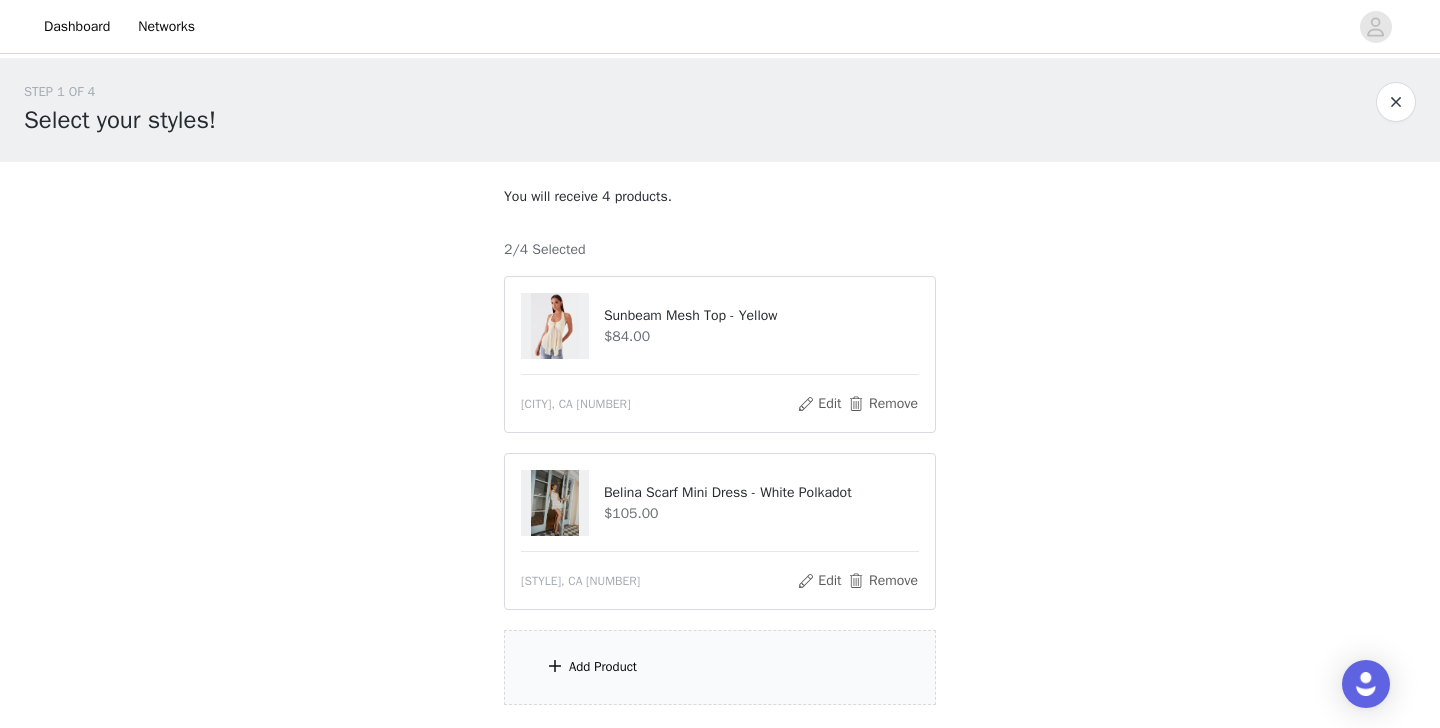 click on "Add Product" at bounding box center (603, 667) 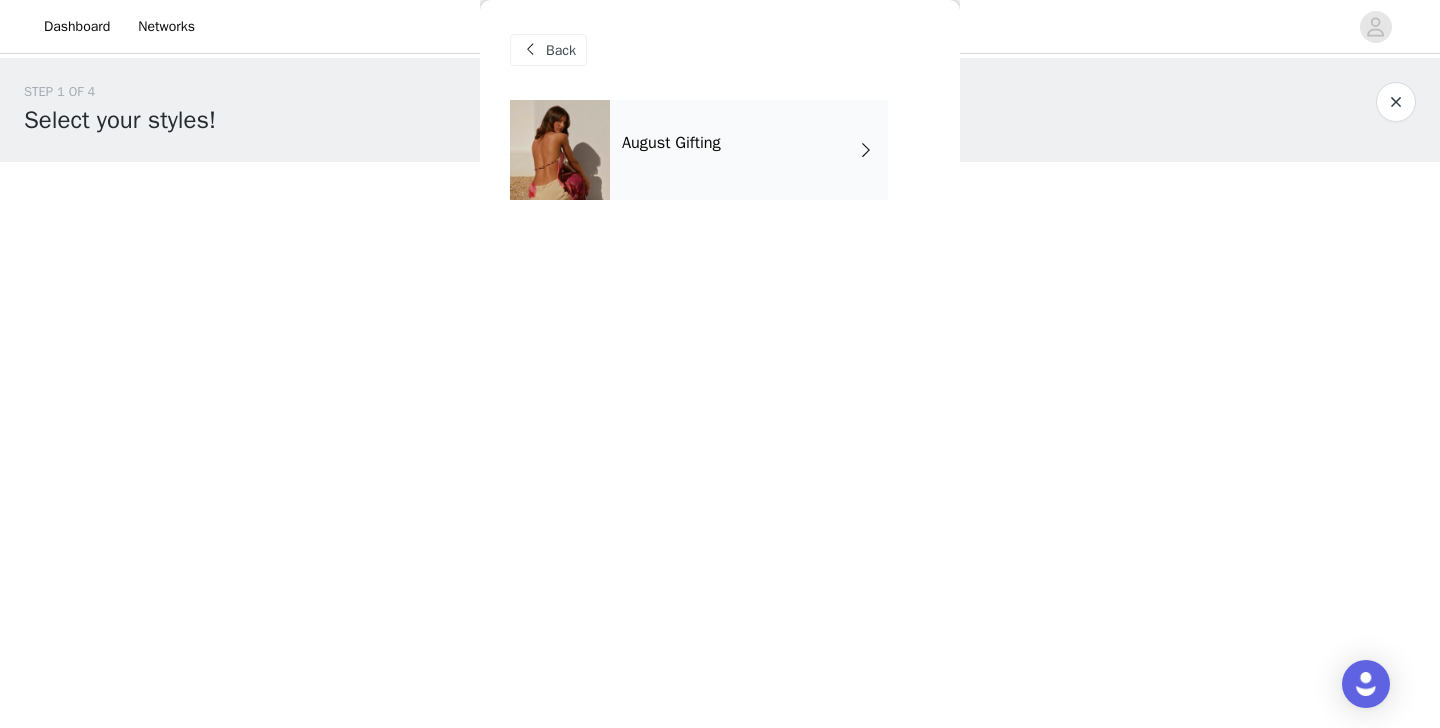 click on "August Gifting" at bounding box center (671, 143) 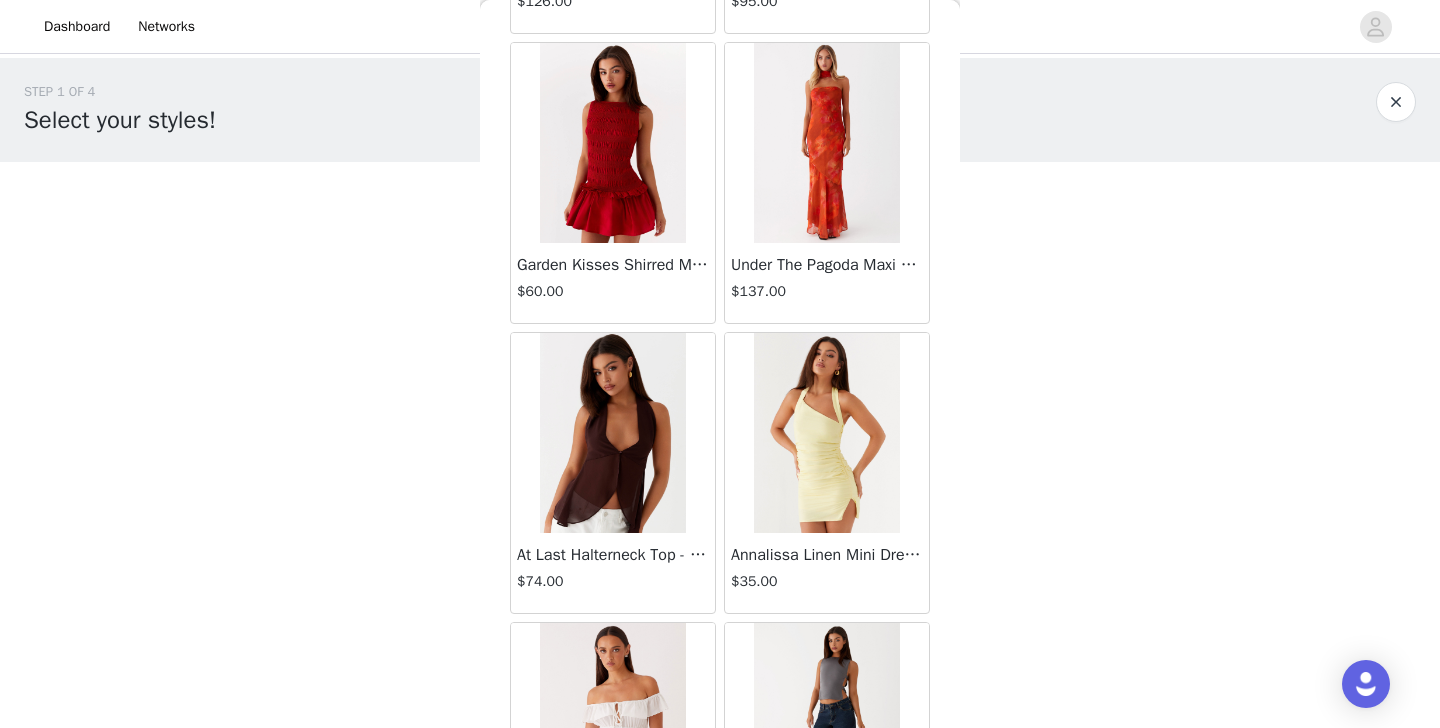 scroll, scrollTop: 2332, scrollLeft: 0, axis: vertical 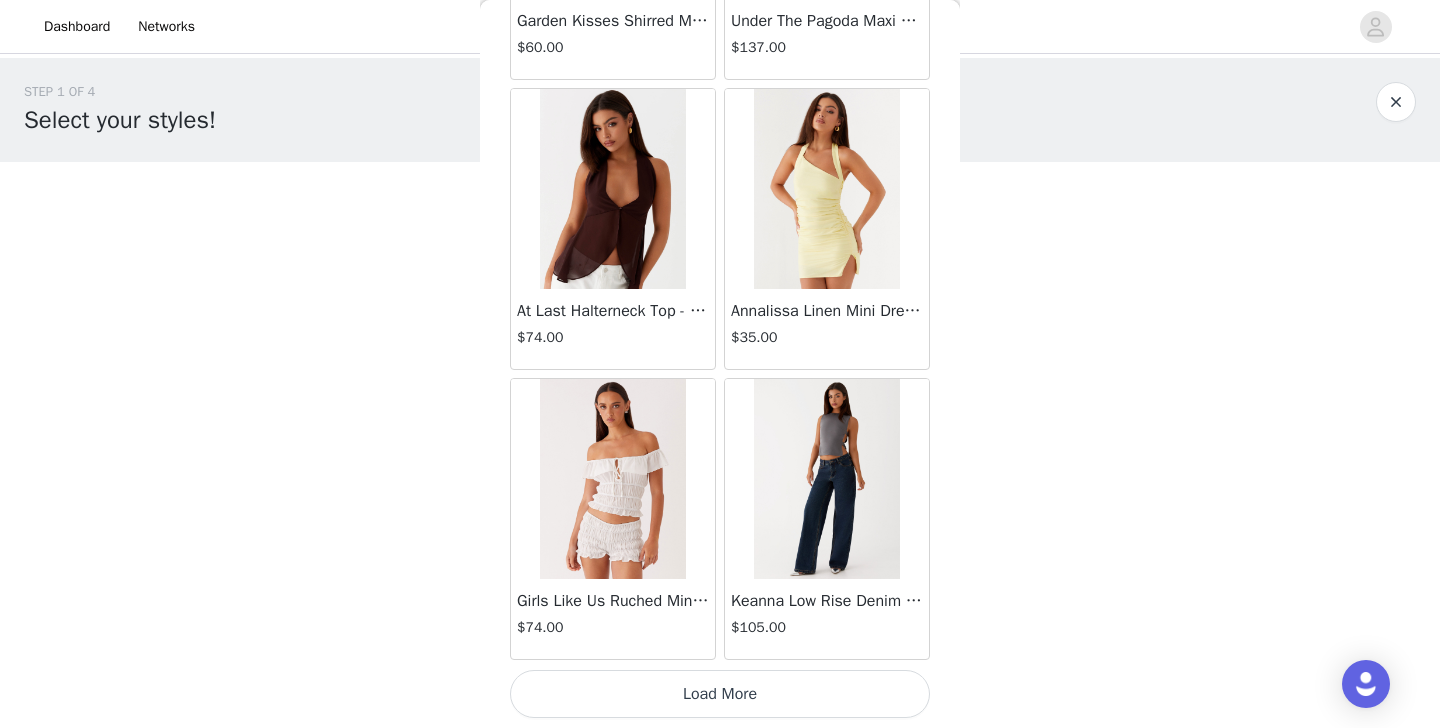 click on "Load More" at bounding box center [720, 694] 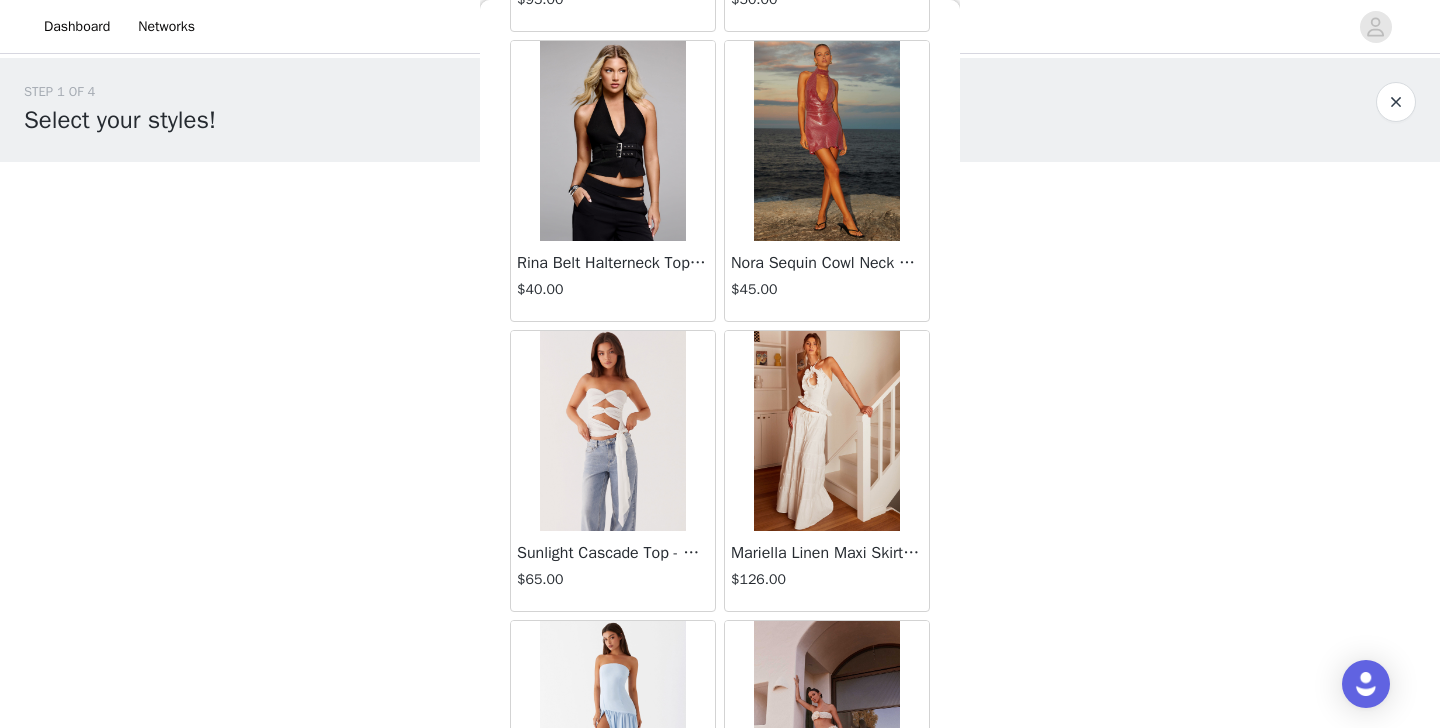 scroll, scrollTop: 5232, scrollLeft: 0, axis: vertical 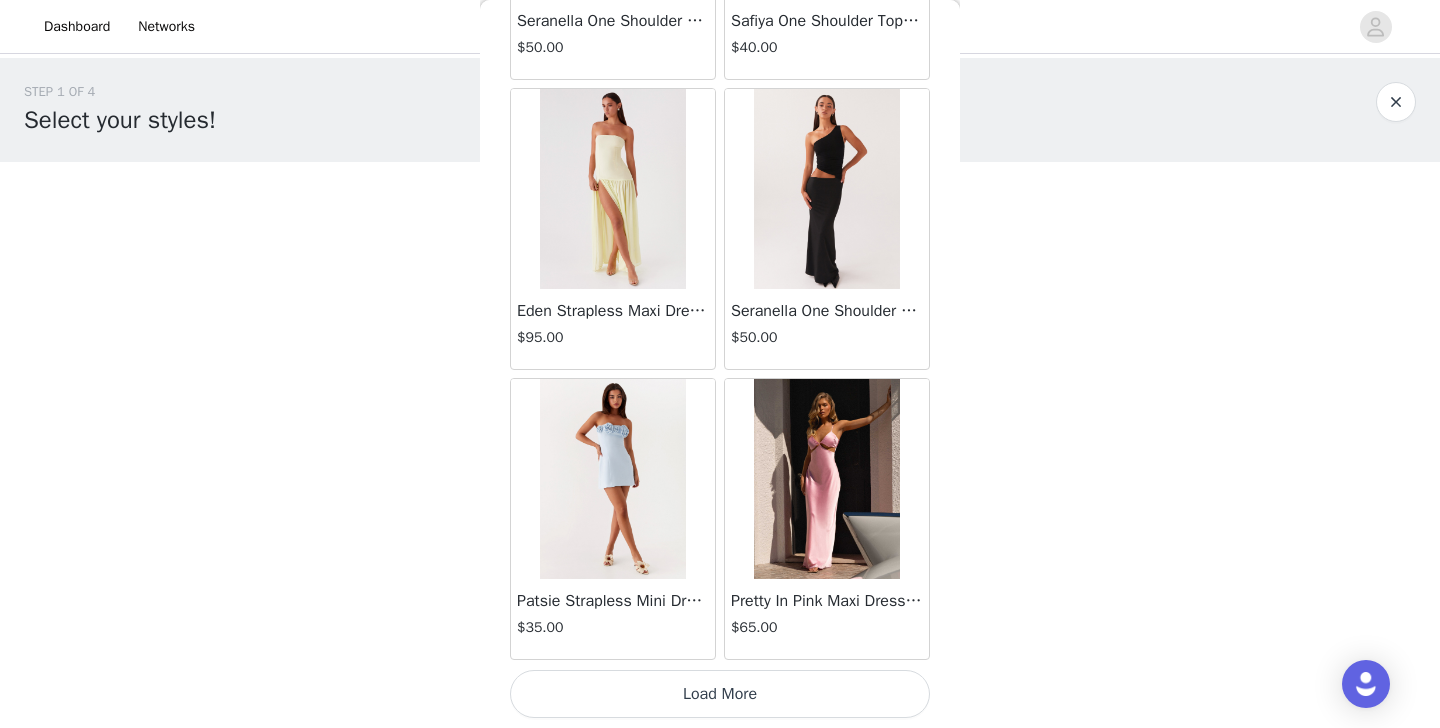 click on "Load More" at bounding box center [720, 694] 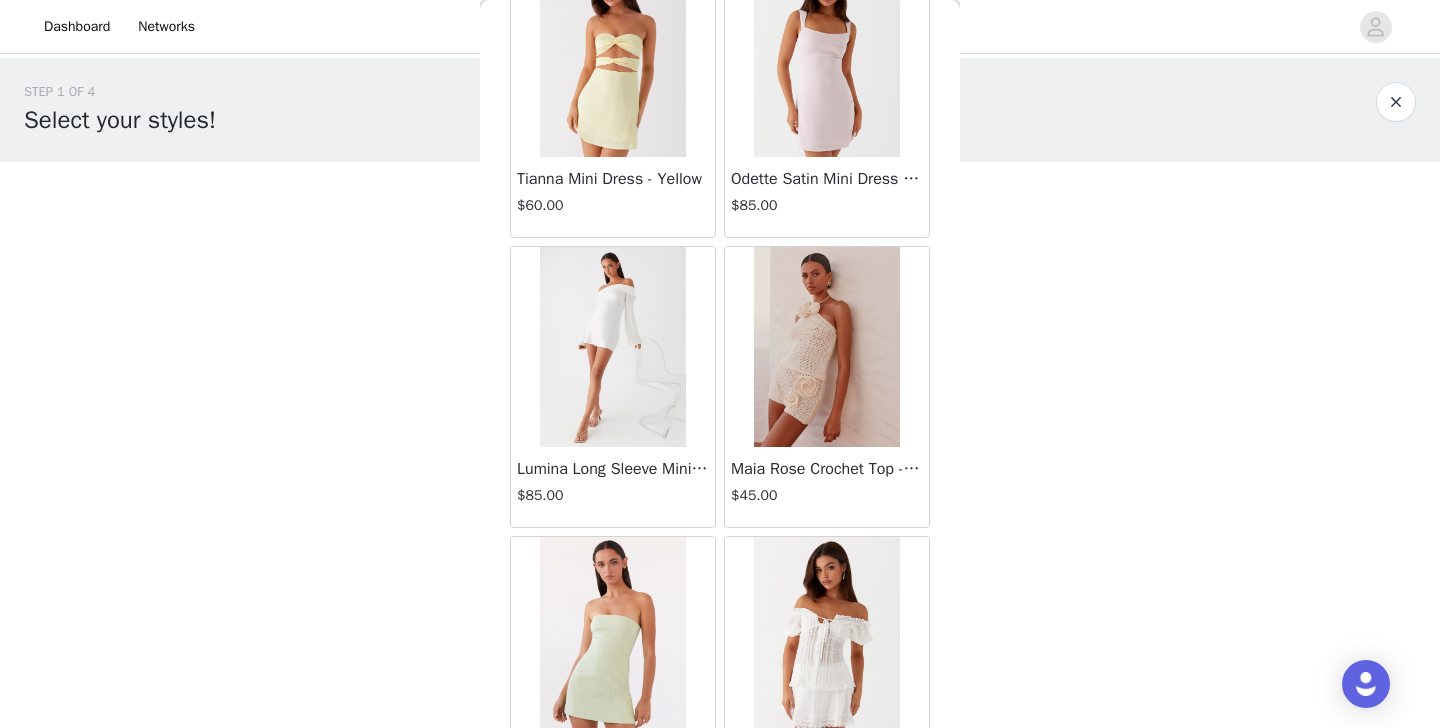 scroll, scrollTop: 8132, scrollLeft: 0, axis: vertical 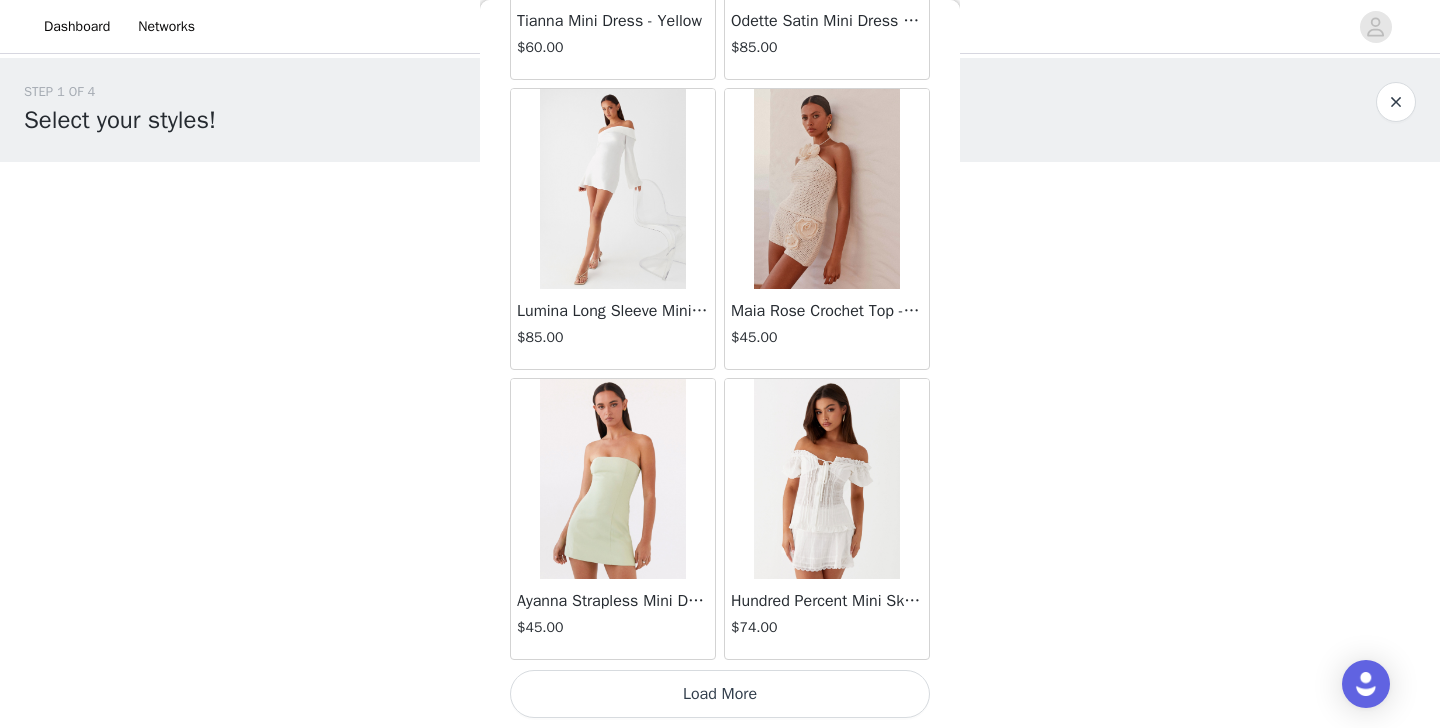 click on "Load More" at bounding box center (720, 694) 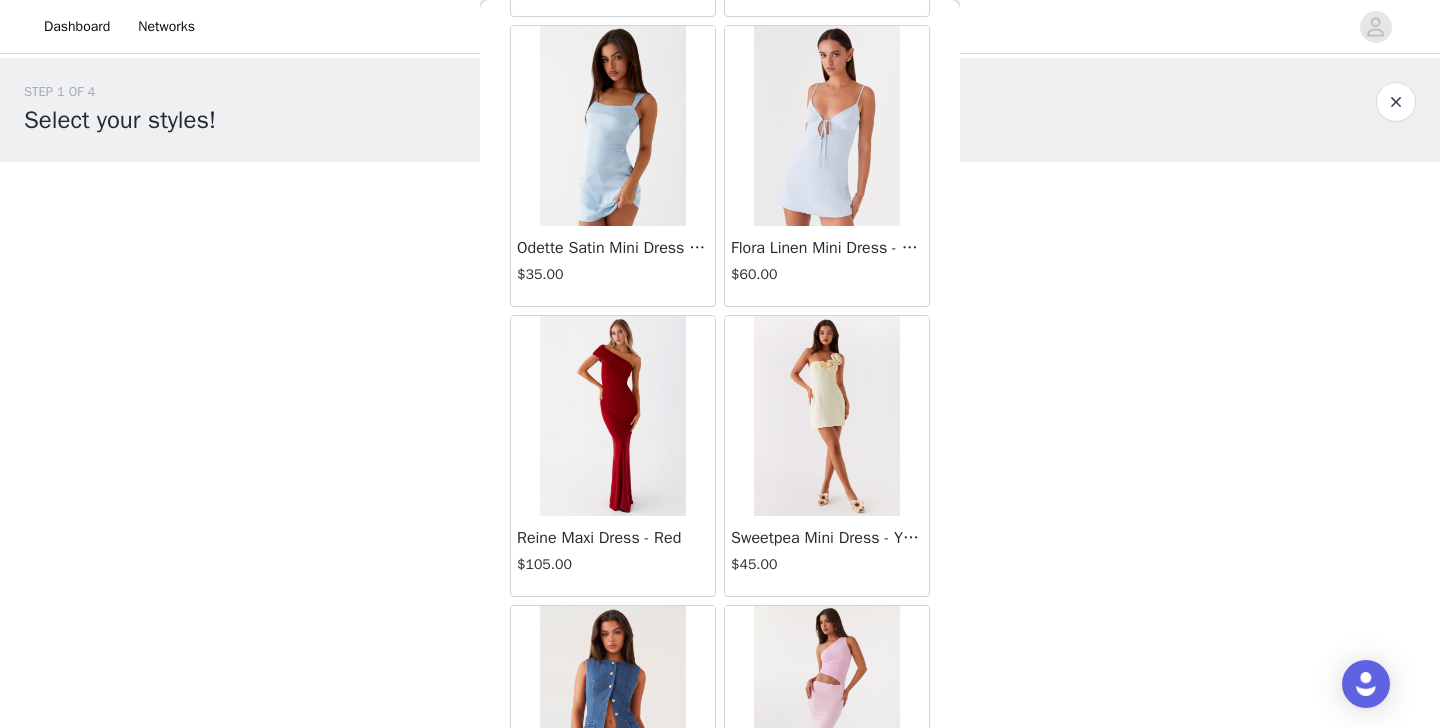scroll, scrollTop: 11032, scrollLeft: 0, axis: vertical 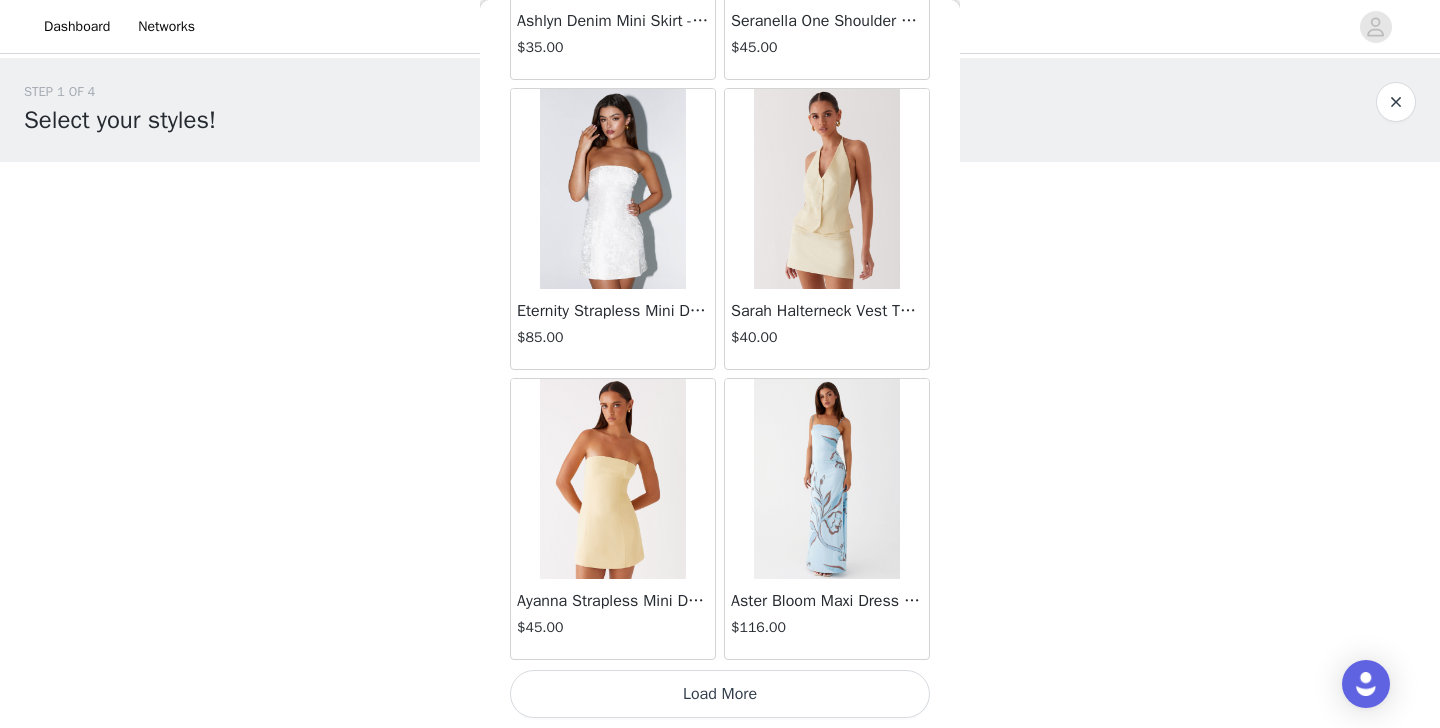 click on "Load More" at bounding box center [720, 694] 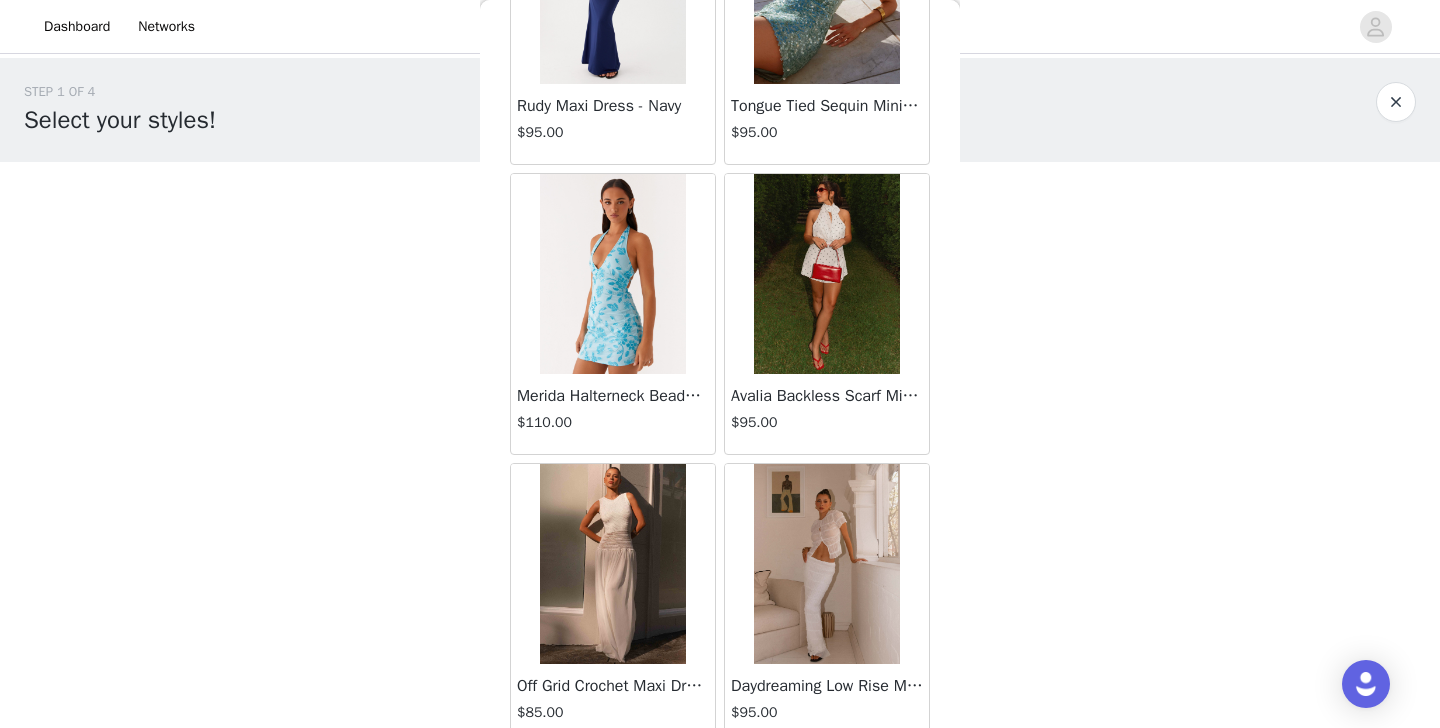 scroll, scrollTop: 13932, scrollLeft: 0, axis: vertical 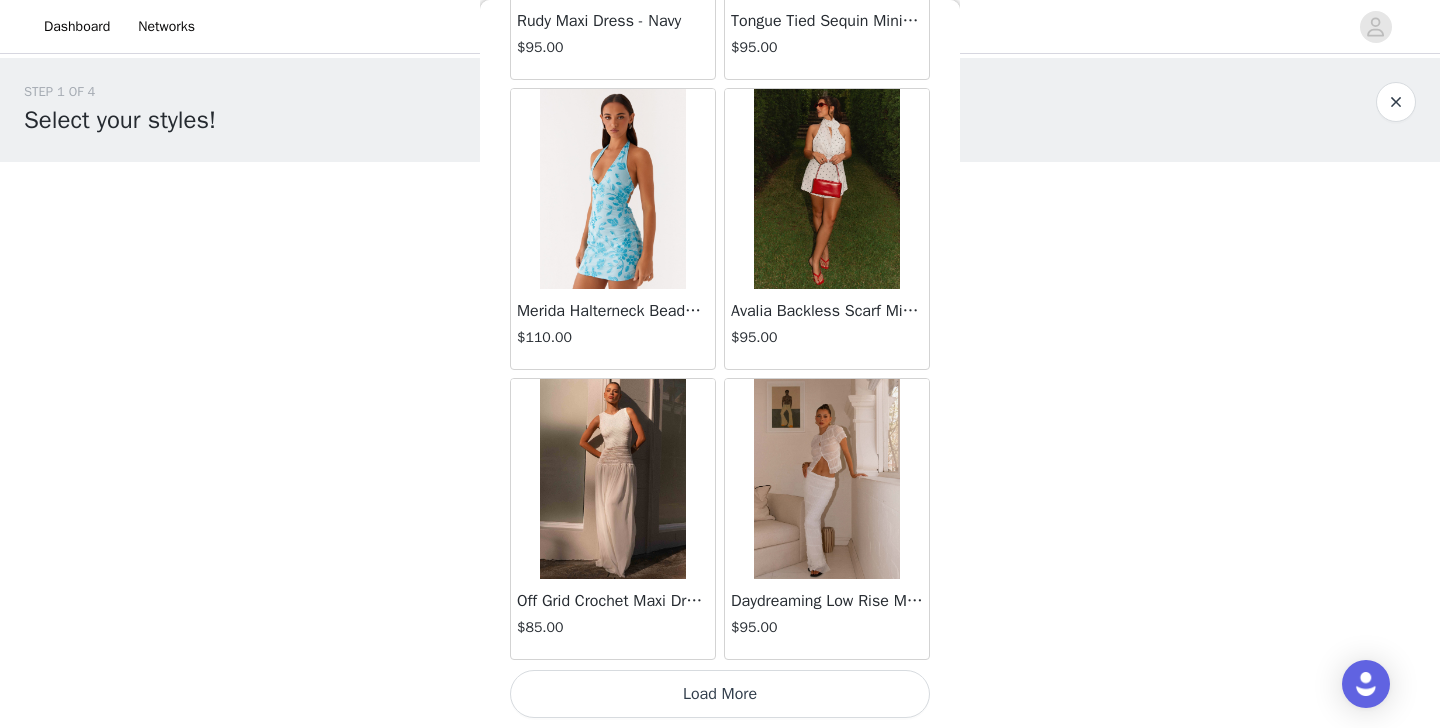 click on "Load More" at bounding box center [720, 694] 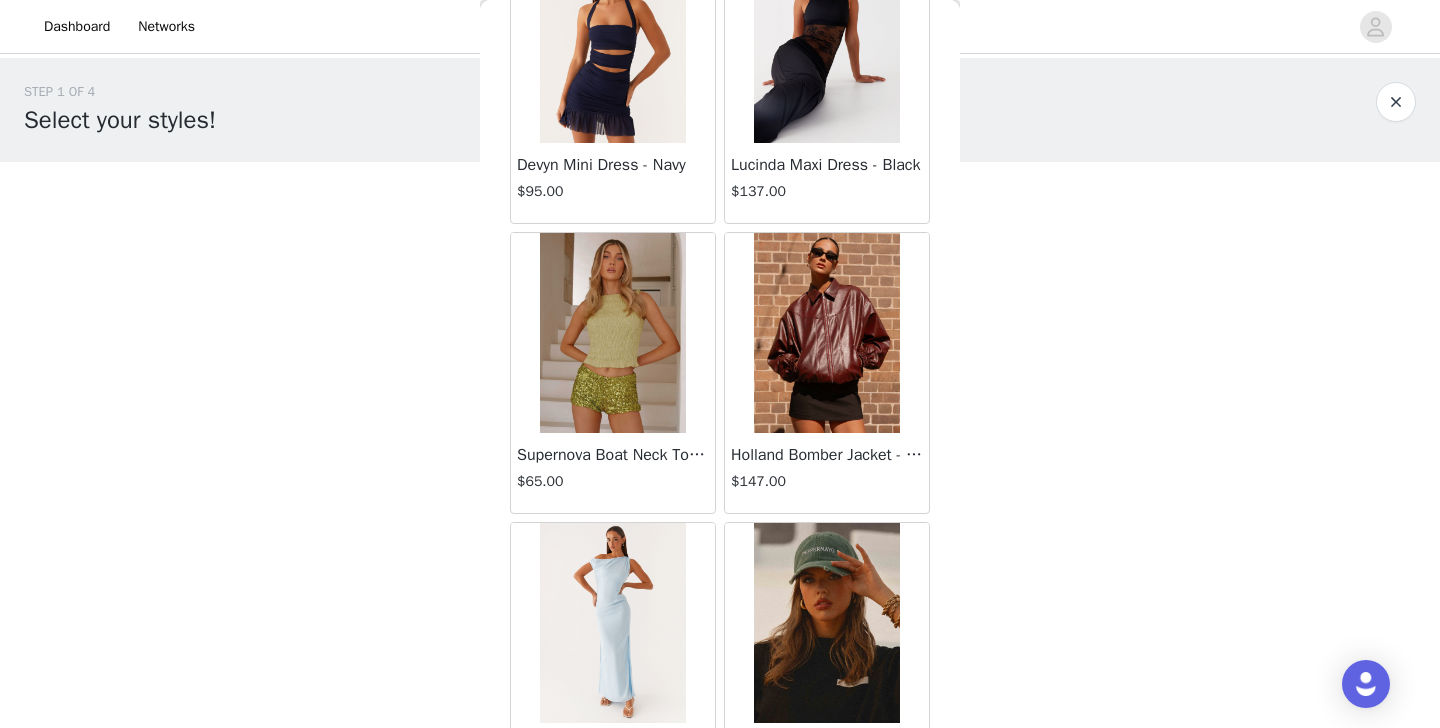 scroll, scrollTop: 16110, scrollLeft: 0, axis: vertical 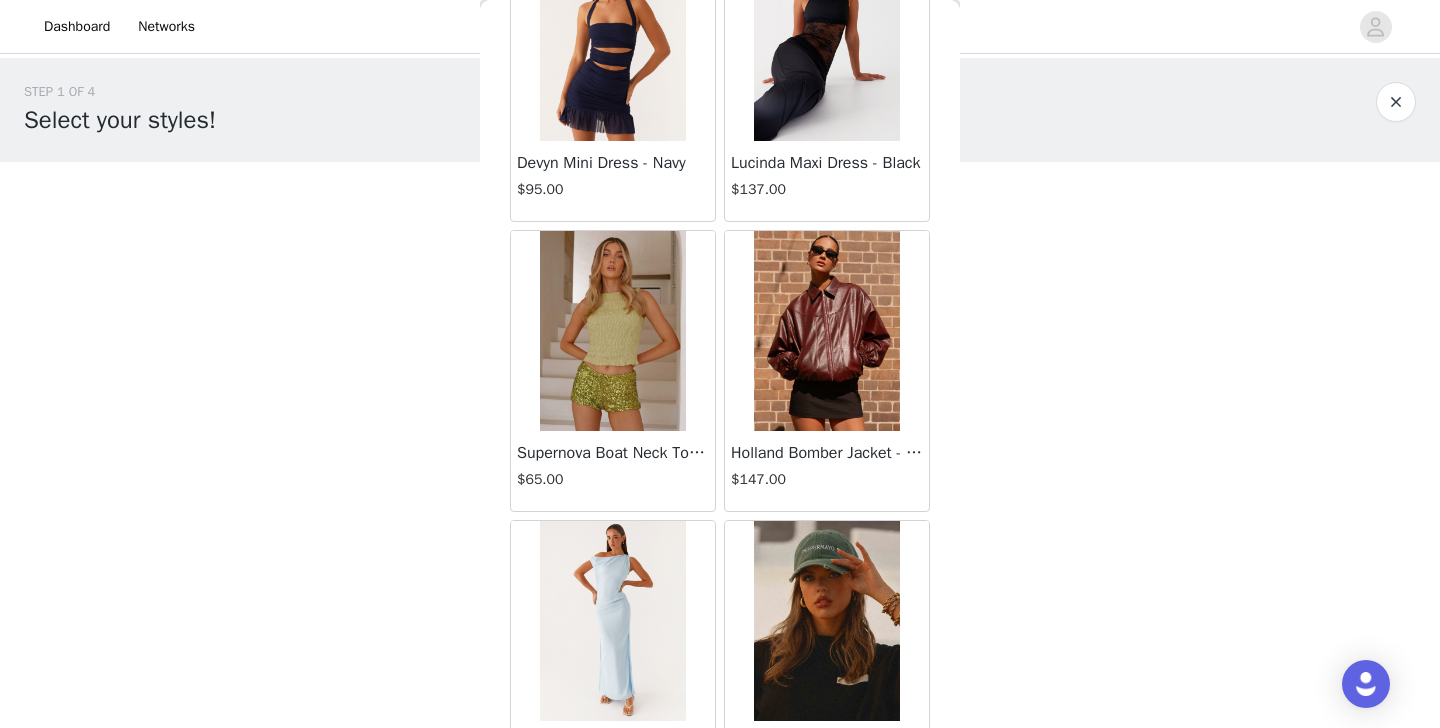click at bounding box center (826, 331) 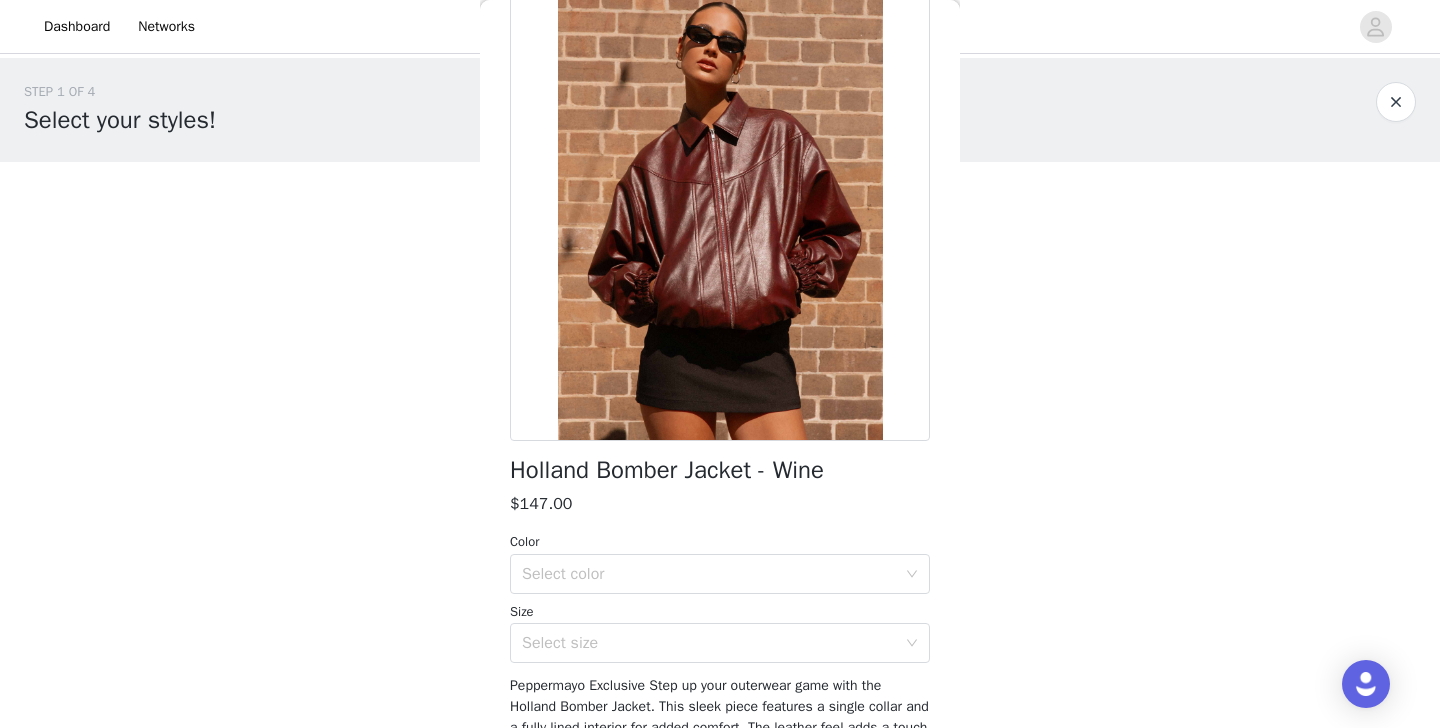 scroll, scrollTop: 121, scrollLeft: 0, axis: vertical 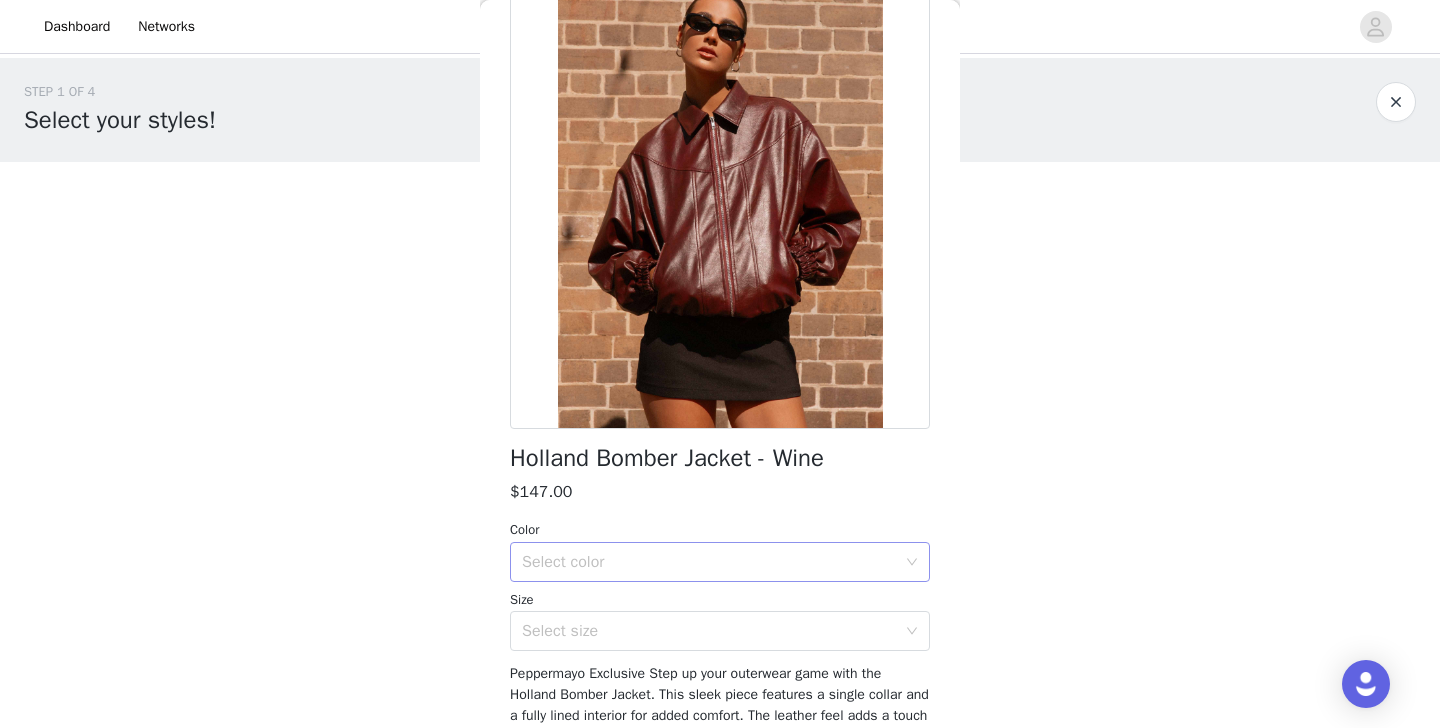 click on "Select color" at bounding box center [709, 562] 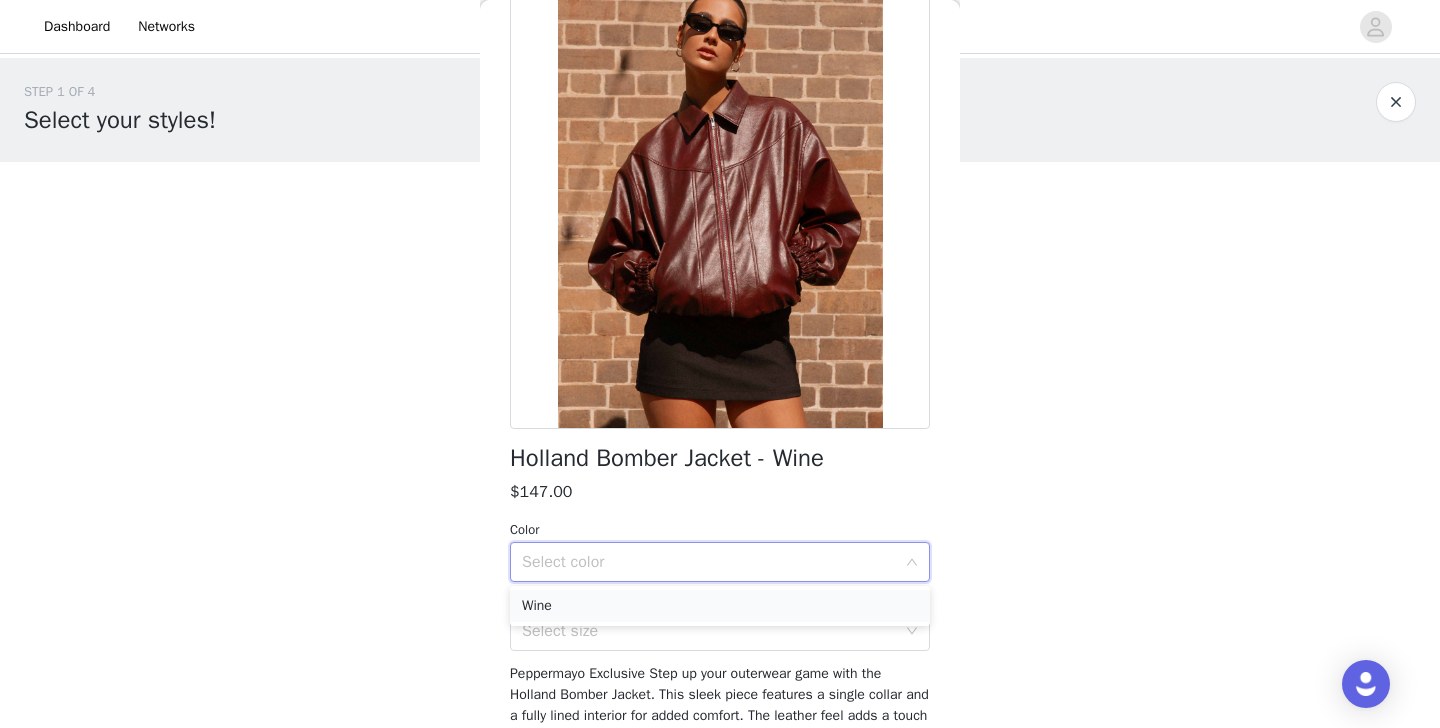 click on "Wine" at bounding box center [720, 606] 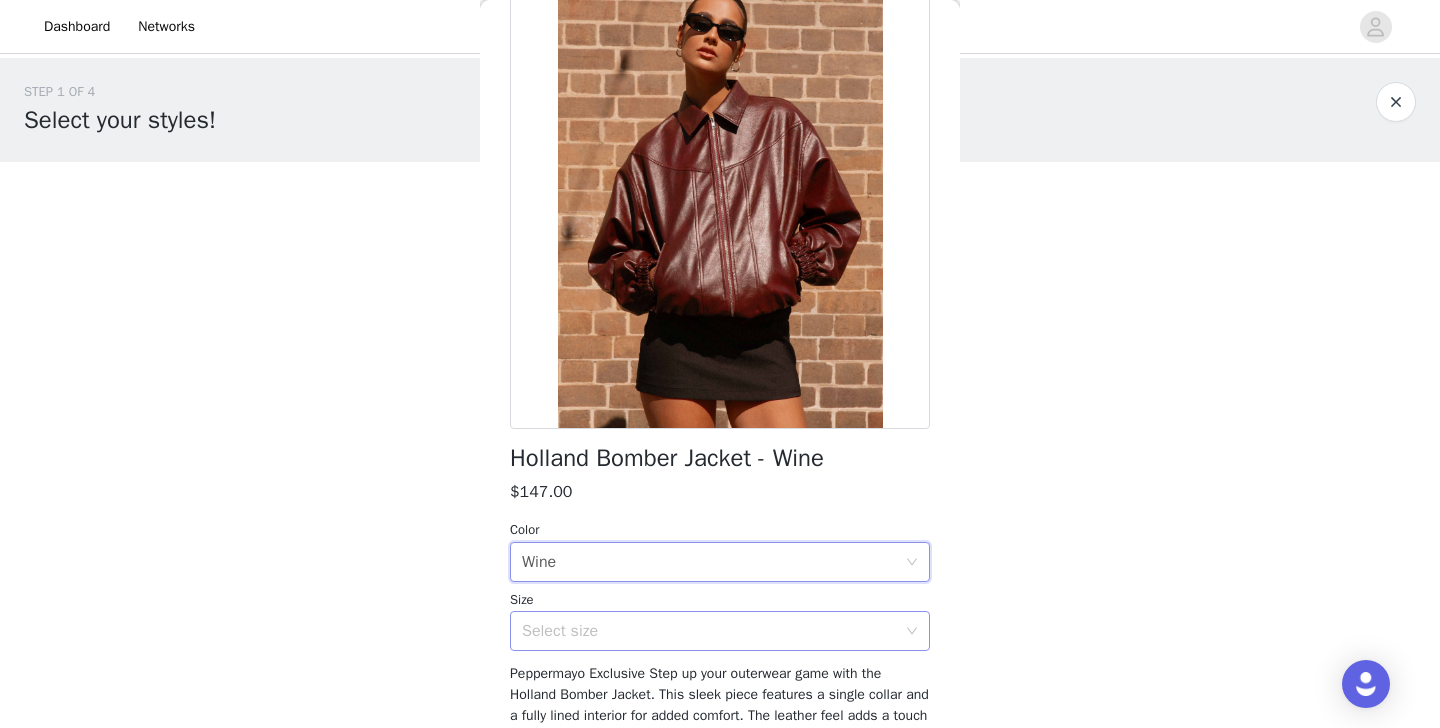 click on "Select size" at bounding box center [709, 631] 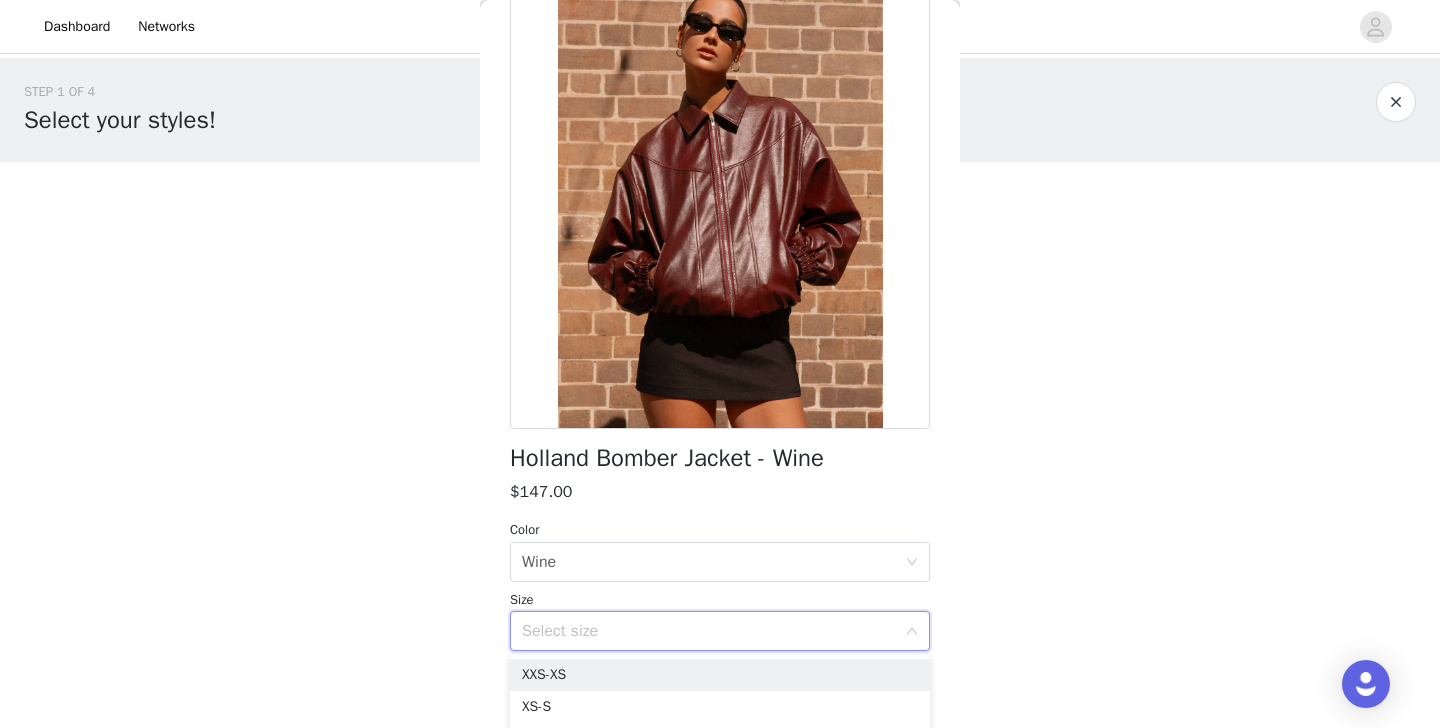 scroll, scrollTop: 229, scrollLeft: 0, axis: vertical 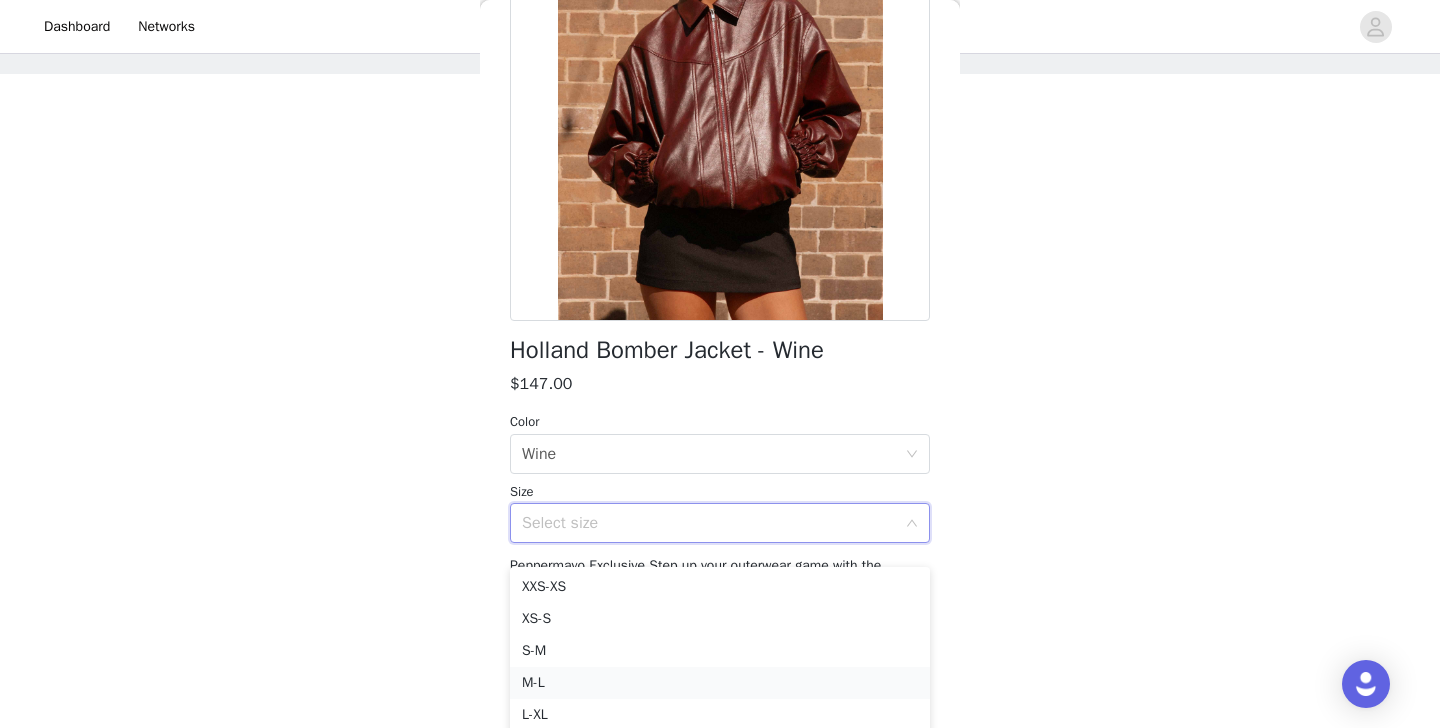 click on "M-L" at bounding box center (720, 683) 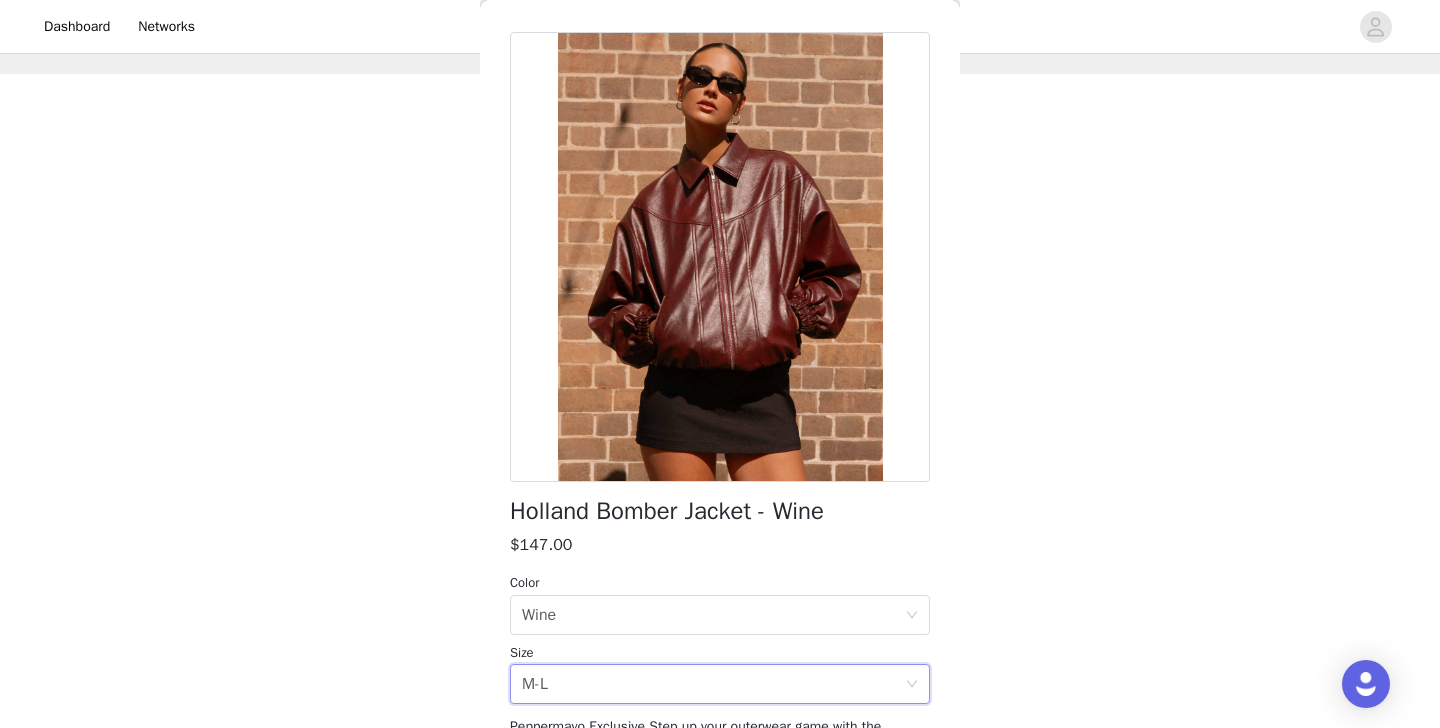 scroll, scrollTop: 350, scrollLeft: 0, axis: vertical 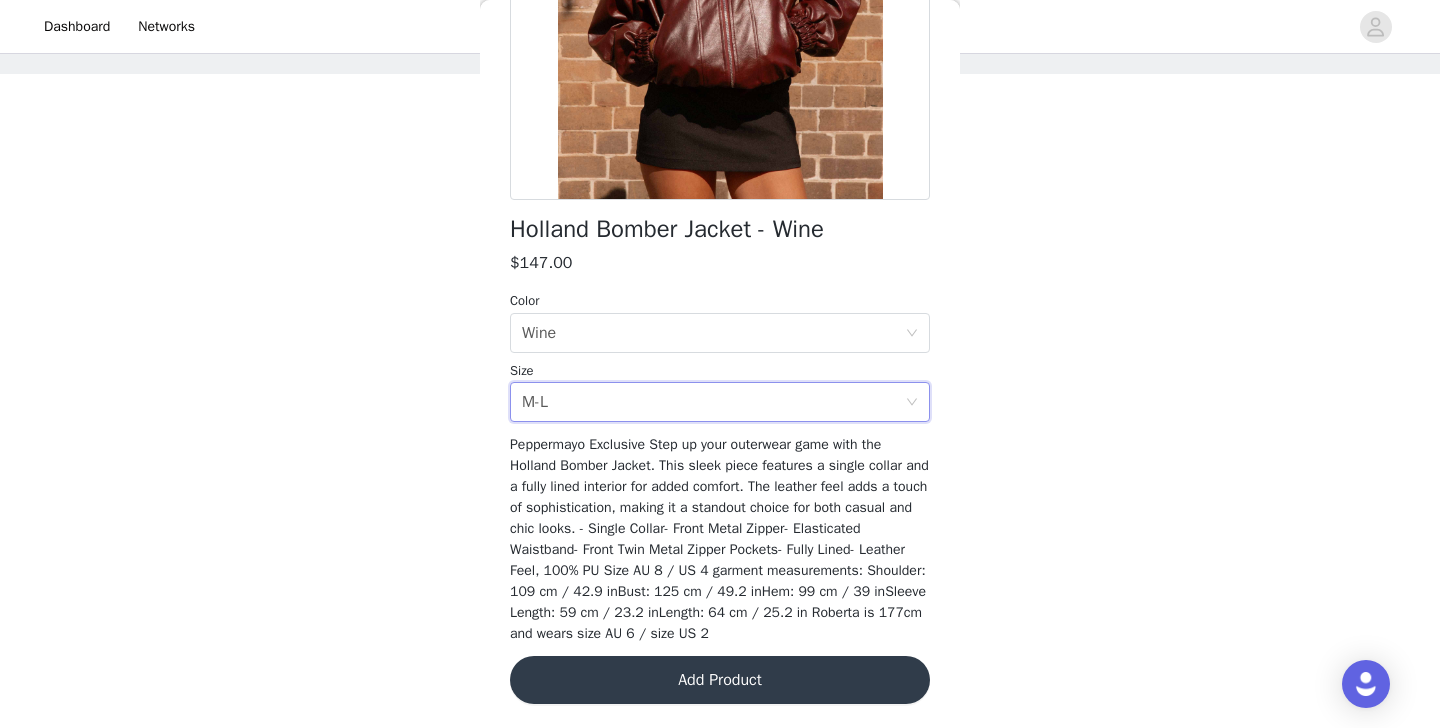 click on "Add Product" at bounding box center (720, 680) 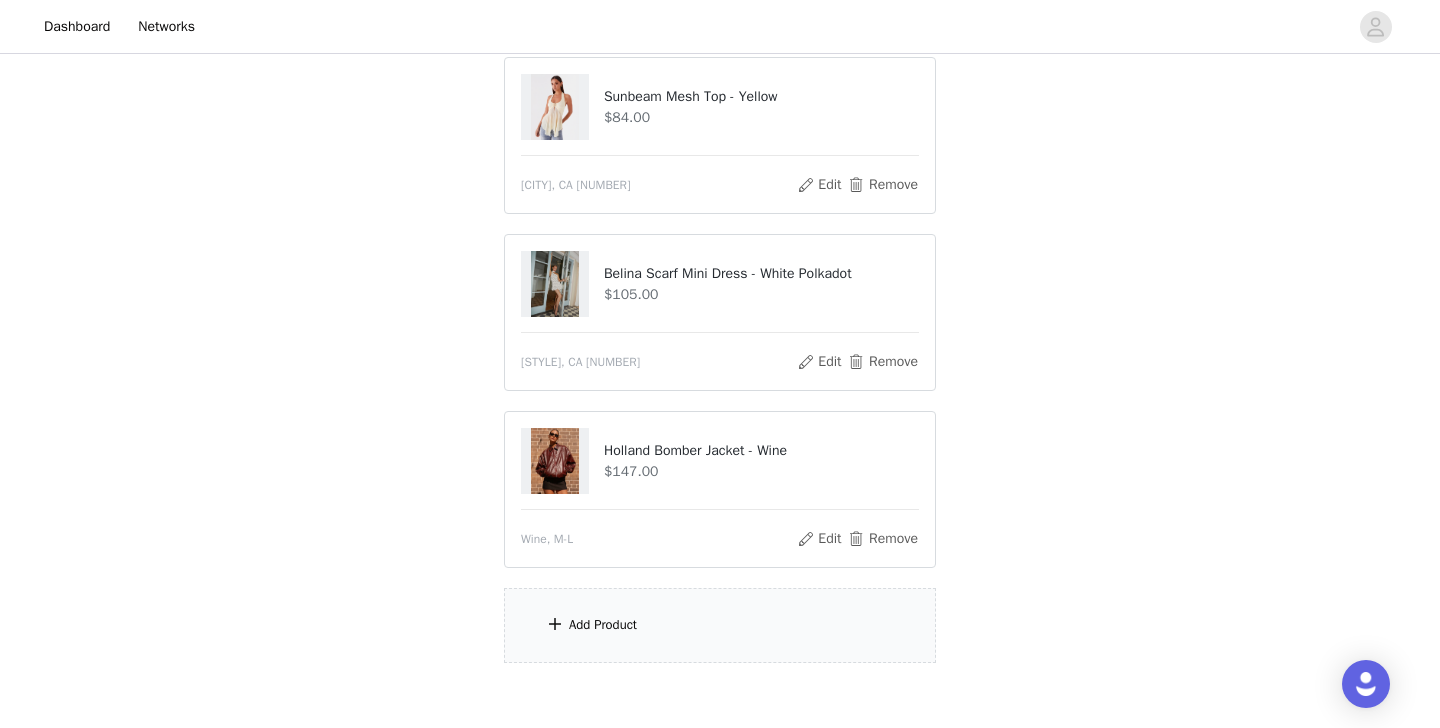 scroll, scrollTop: 248, scrollLeft: 0, axis: vertical 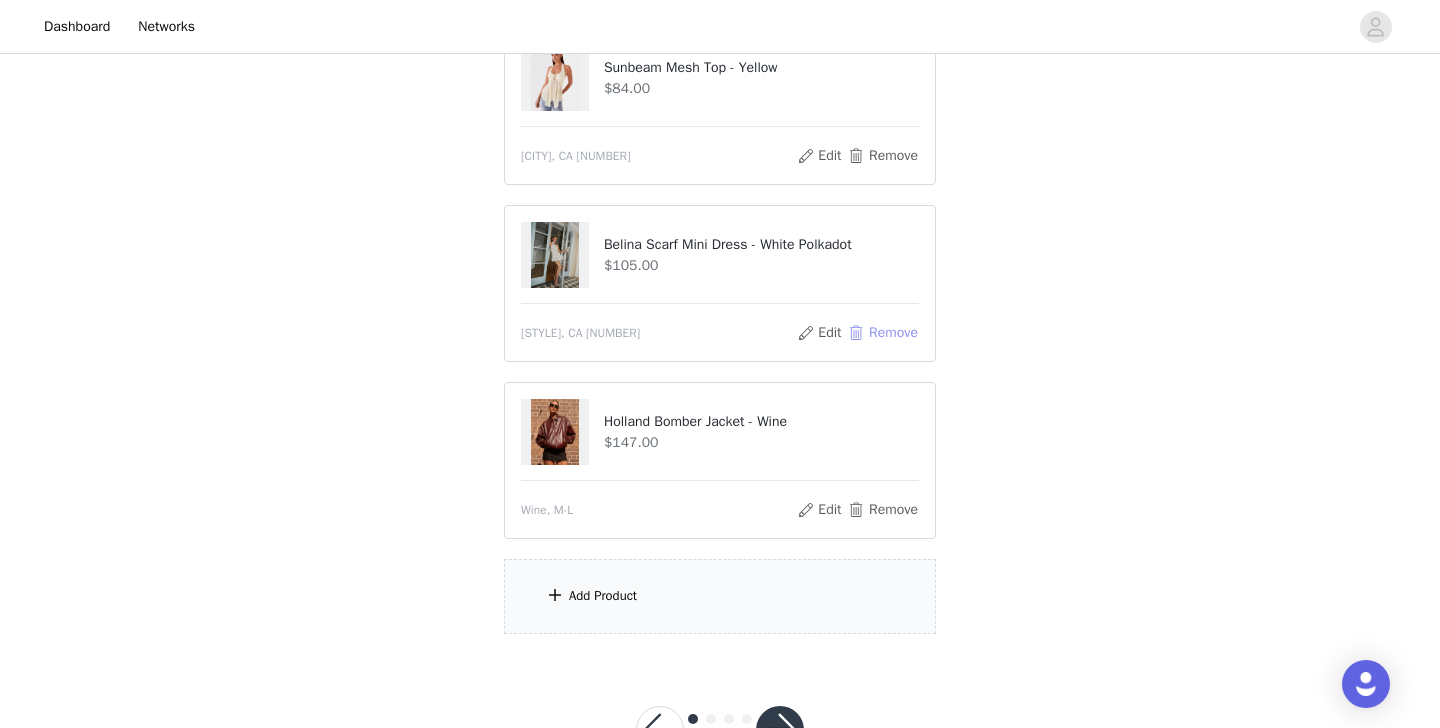 click on "Remove" at bounding box center [883, 333] 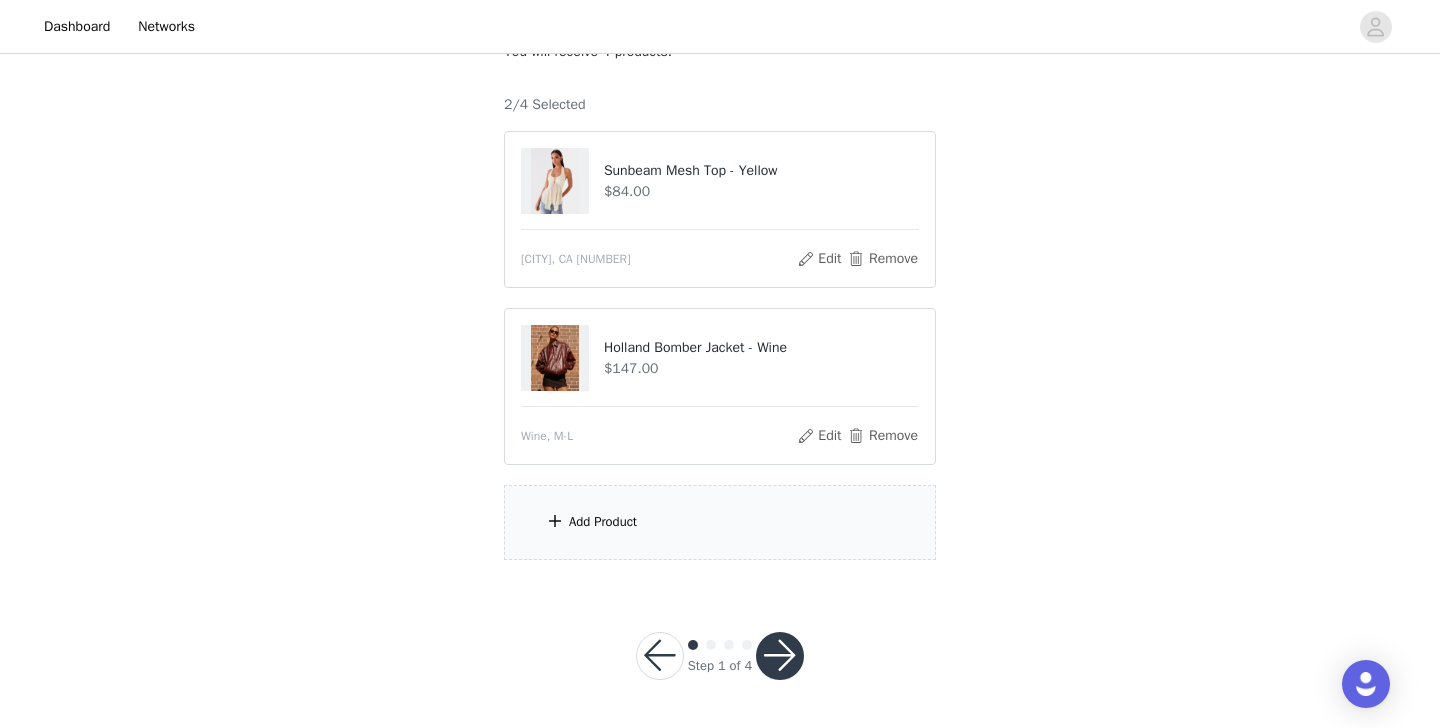 scroll, scrollTop: 144, scrollLeft: 0, axis: vertical 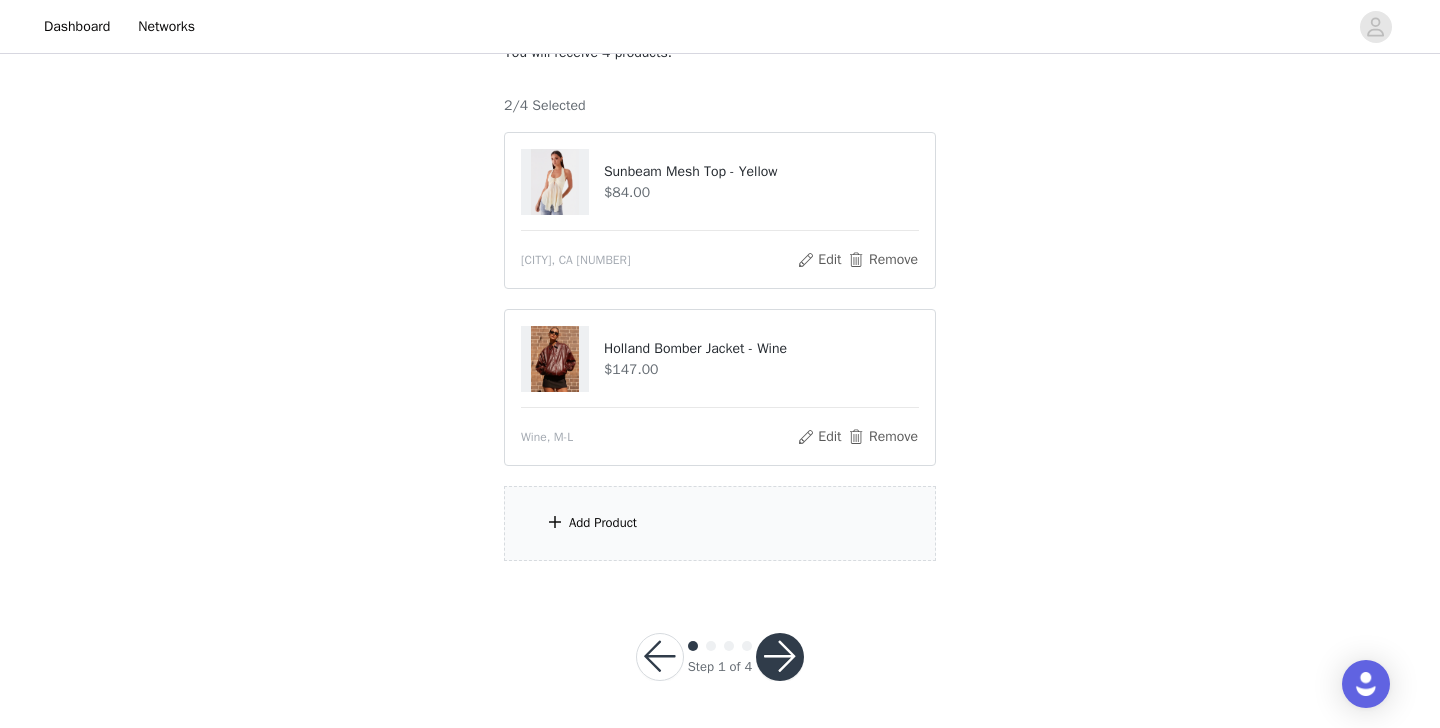 click on "Add Product" at bounding box center (720, 523) 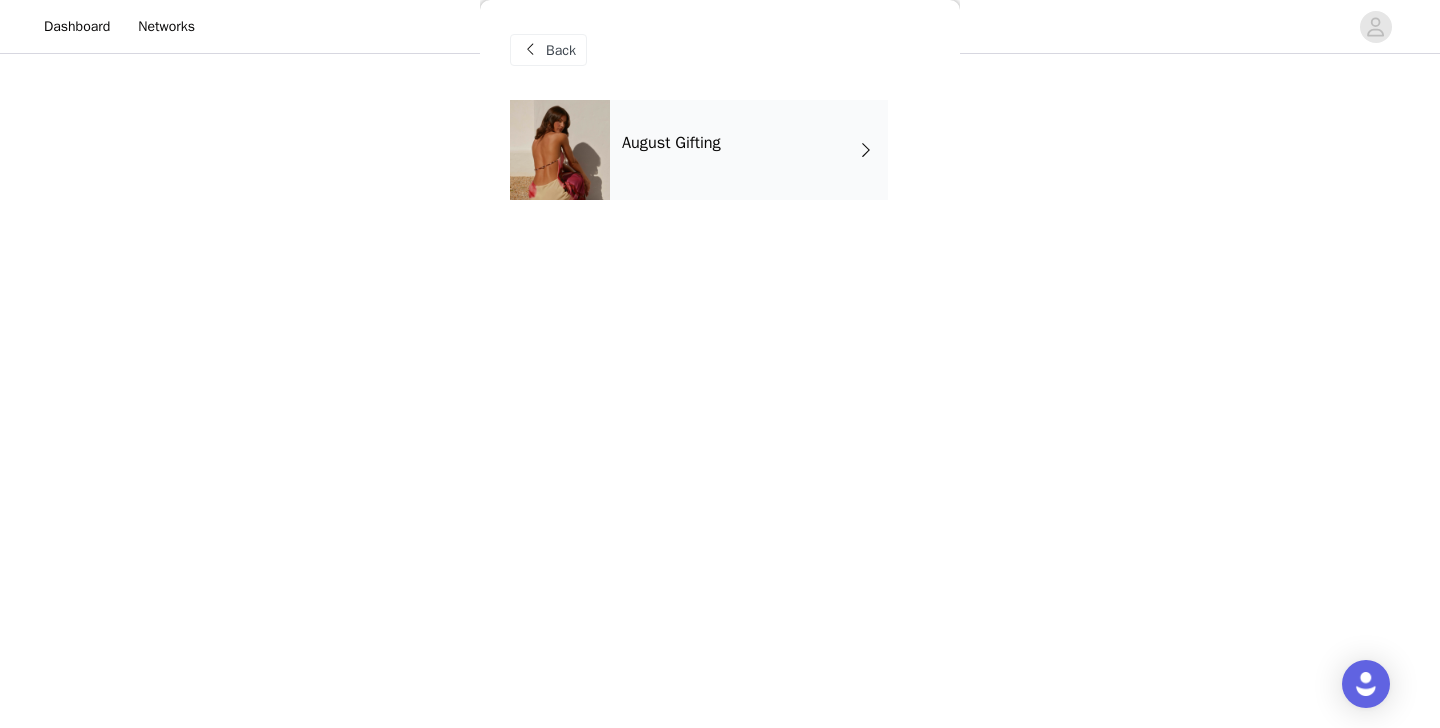 click on "August Gifting" at bounding box center (671, 143) 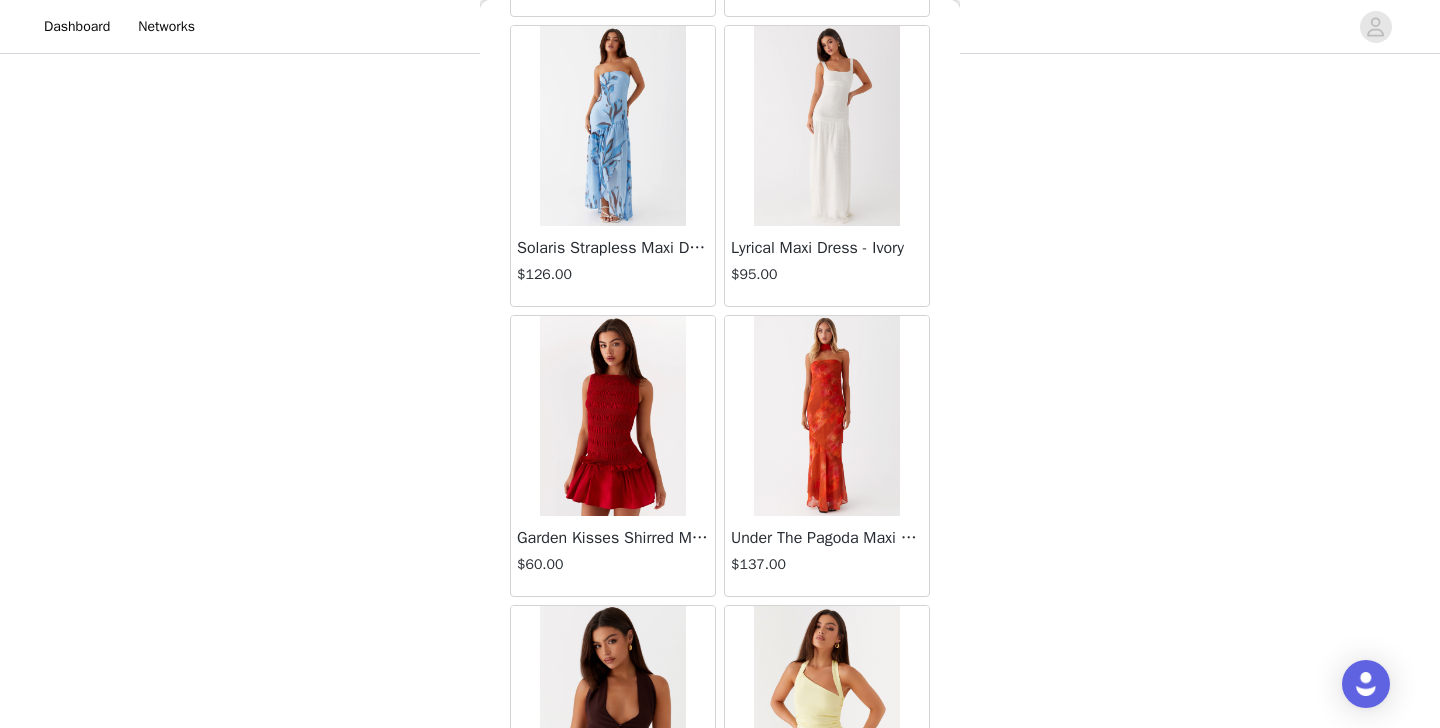 scroll, scrollTop: 2332, scrollLeft: 0, axis: vertical 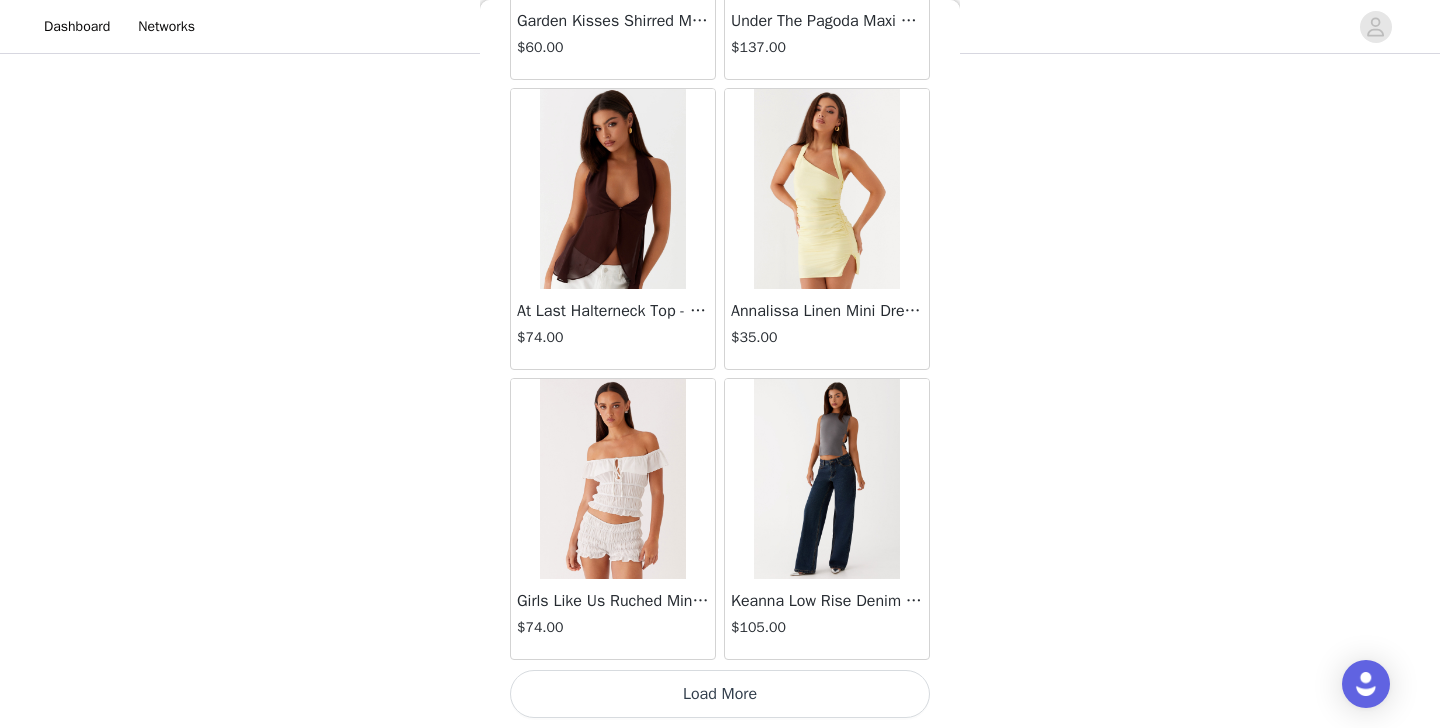 click on "Load More" at bounding box center (720, 694) 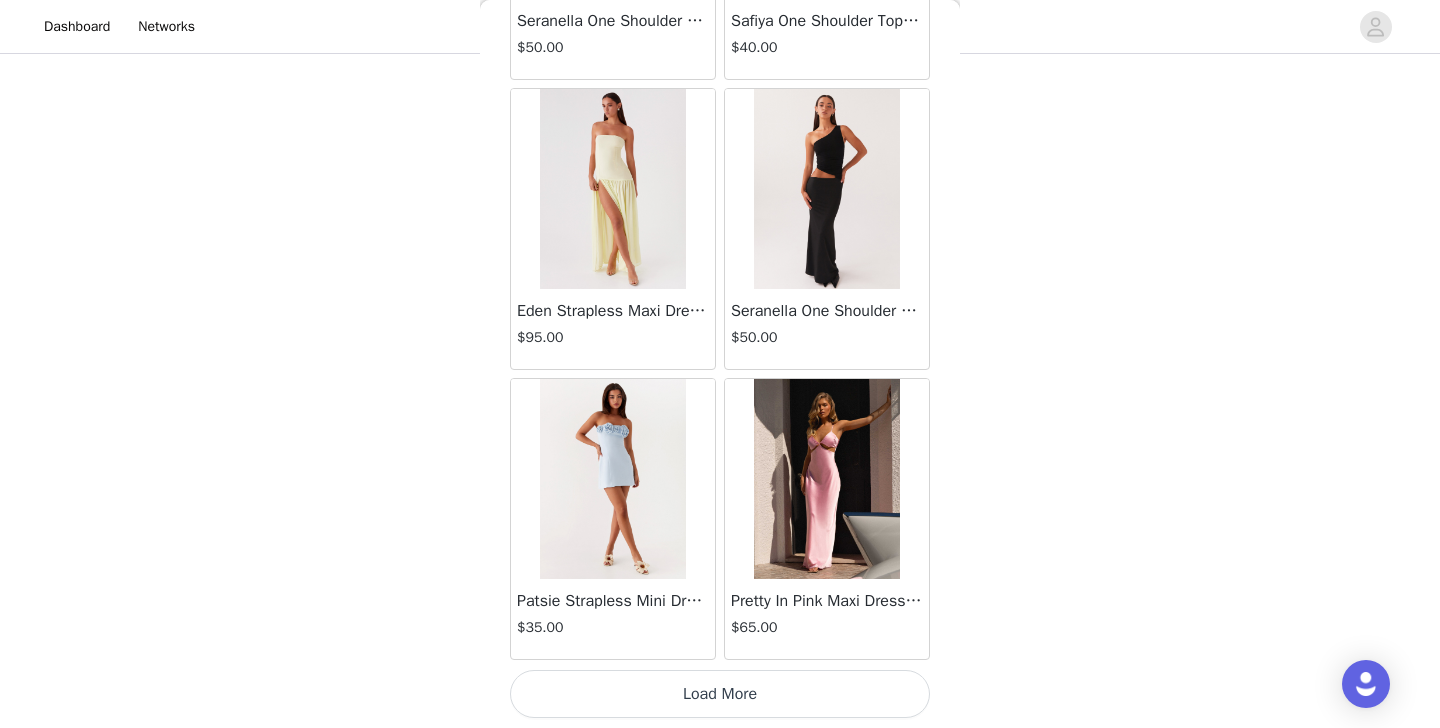 click on "Load More" at bounding box center [720, 694] 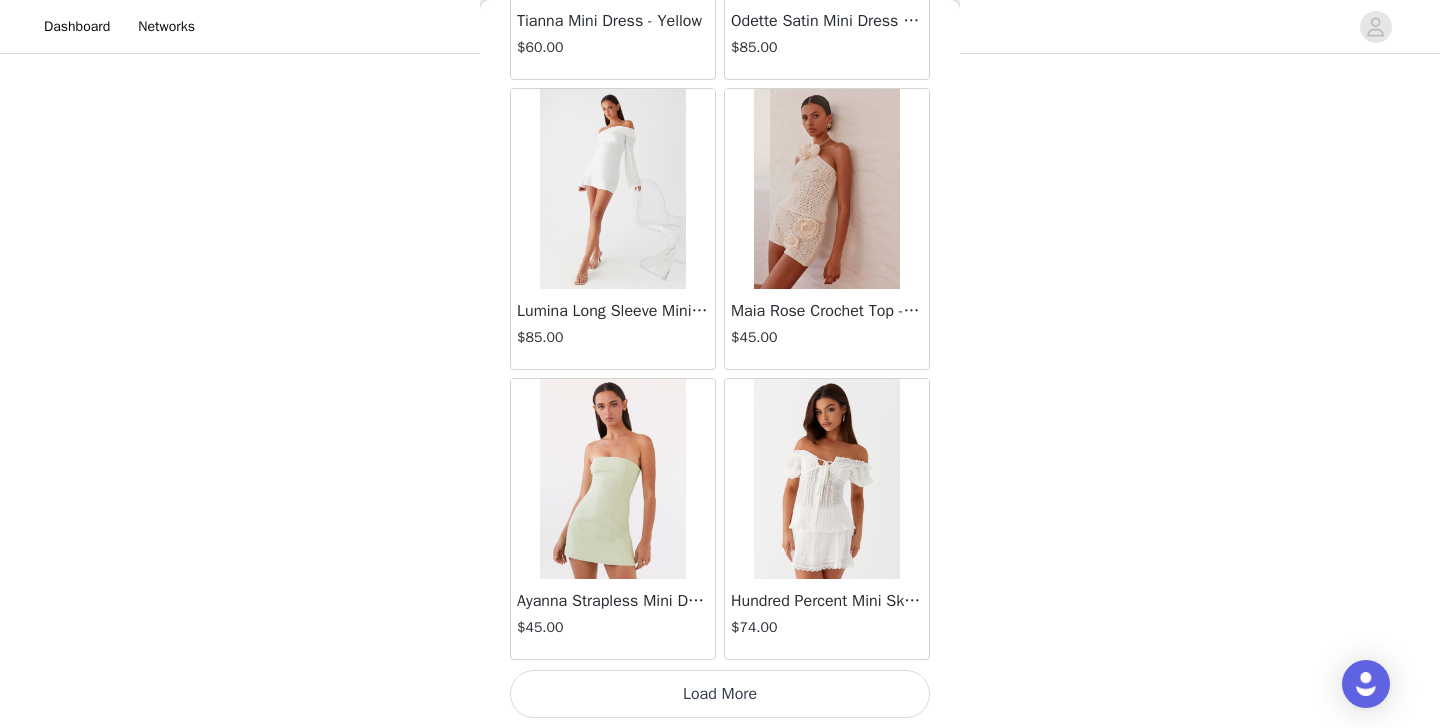 click on "Load More" at bounding box center (720, 694) 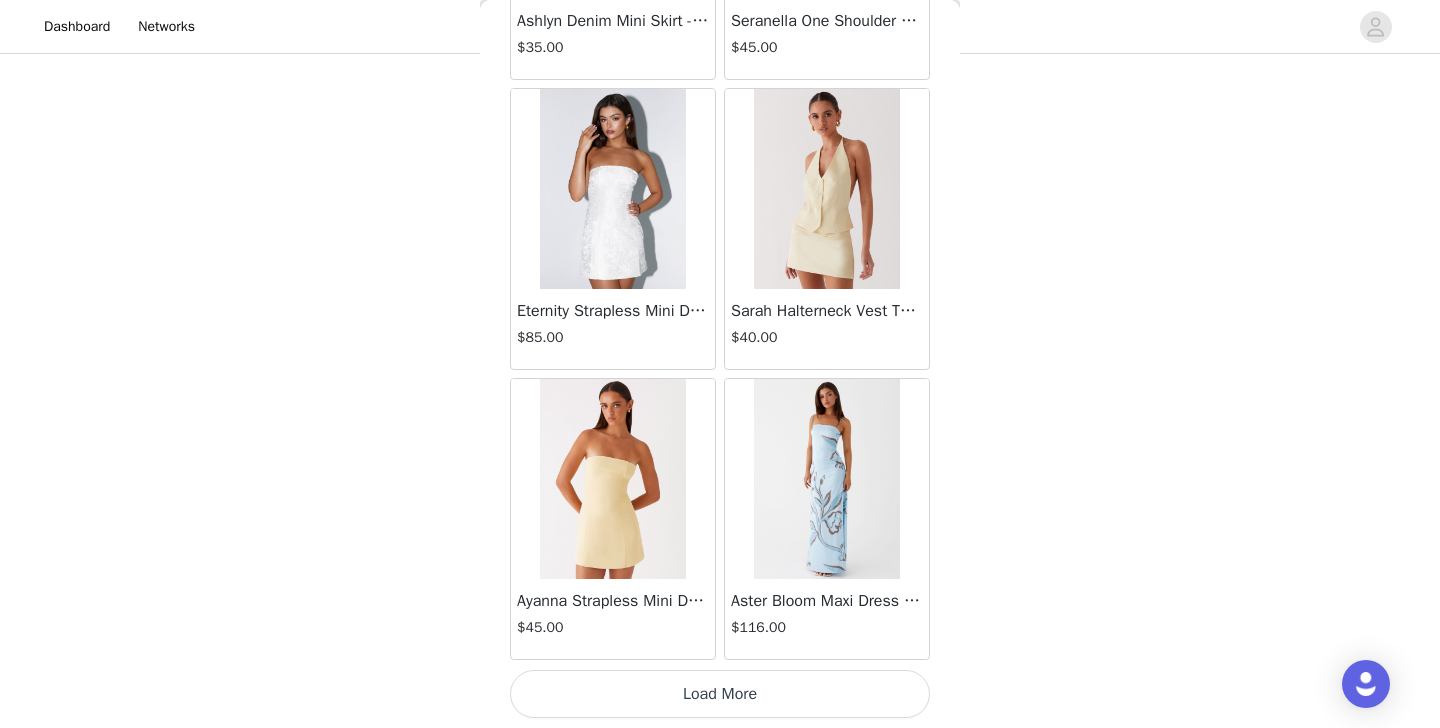 click on "Load More" at bounding box center [720, 694] 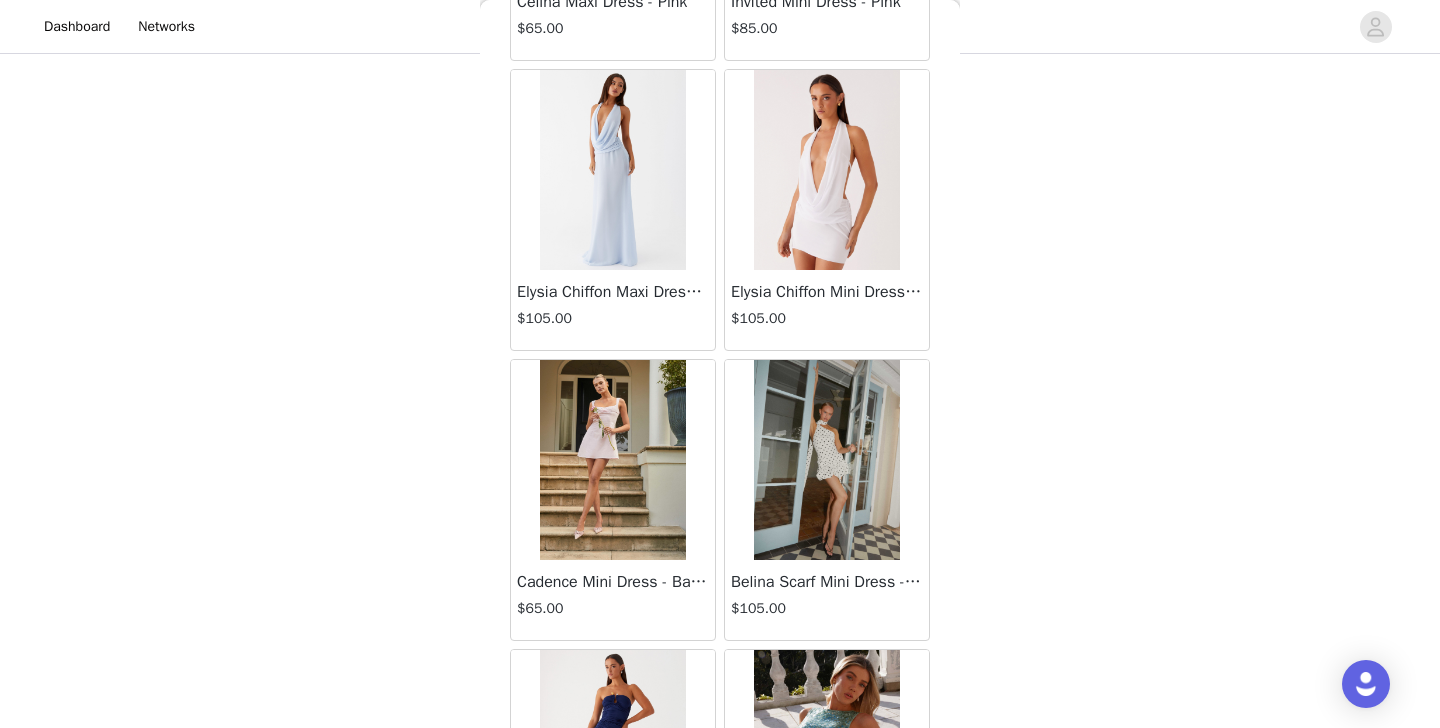 scroll, scrollTop: 13932, scrollLeft: 0, axis: vertical 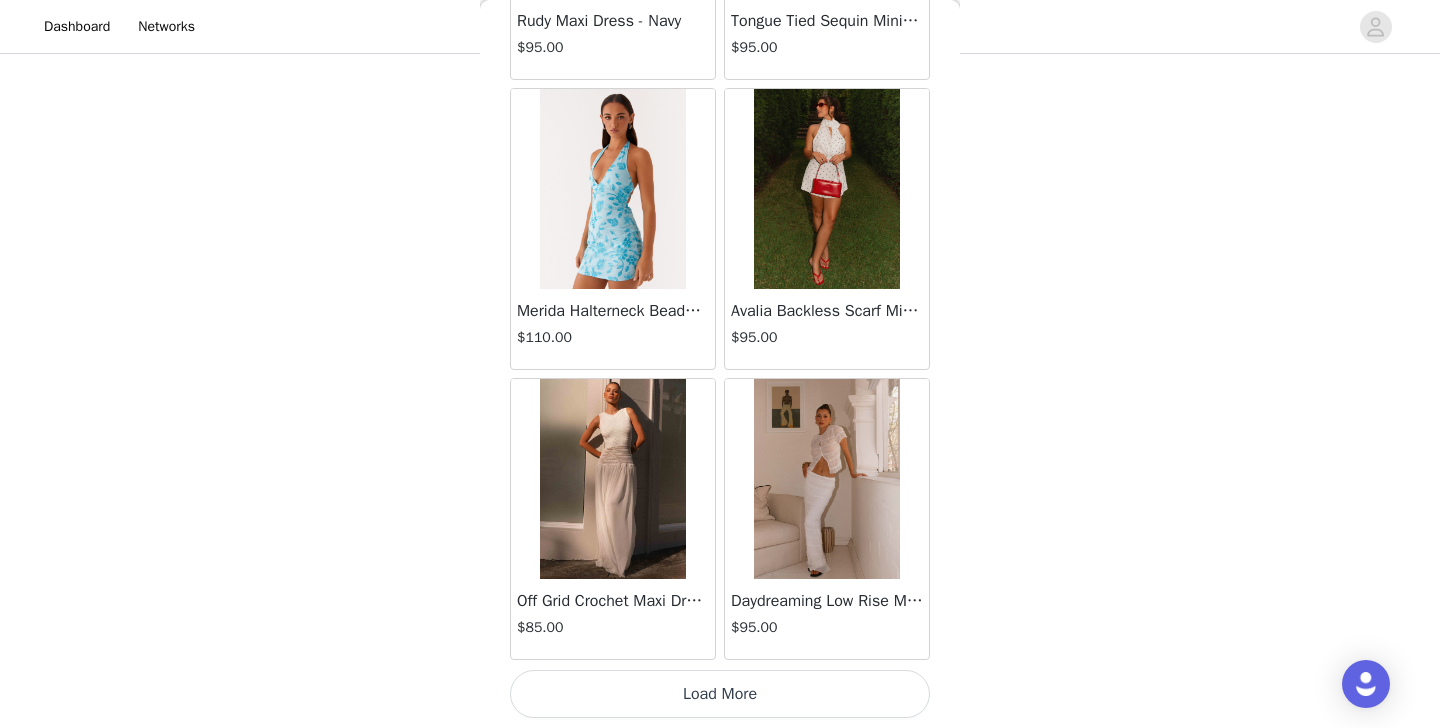 click on "Load More" at bounding box center [720, 694] 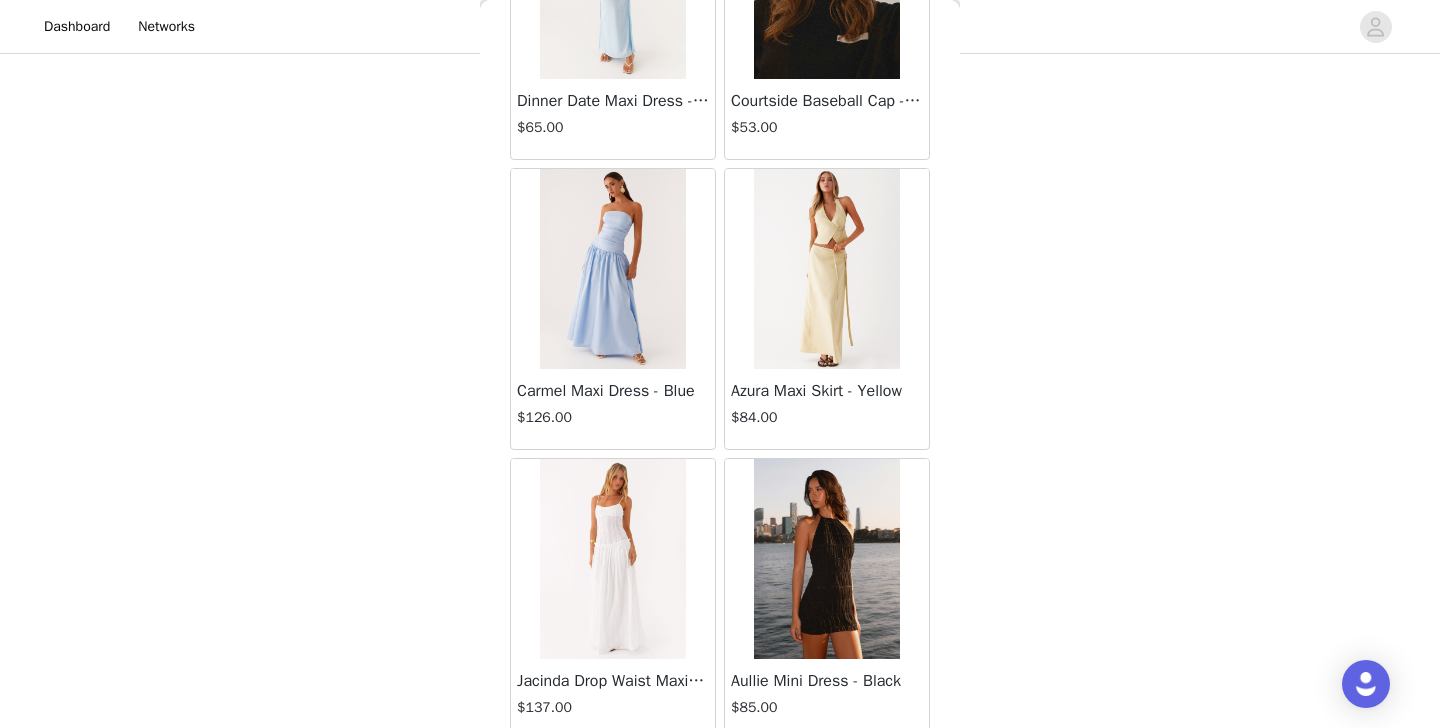 scroll, scrollTop: 16754, scrollLeft: 0, axis: vertical 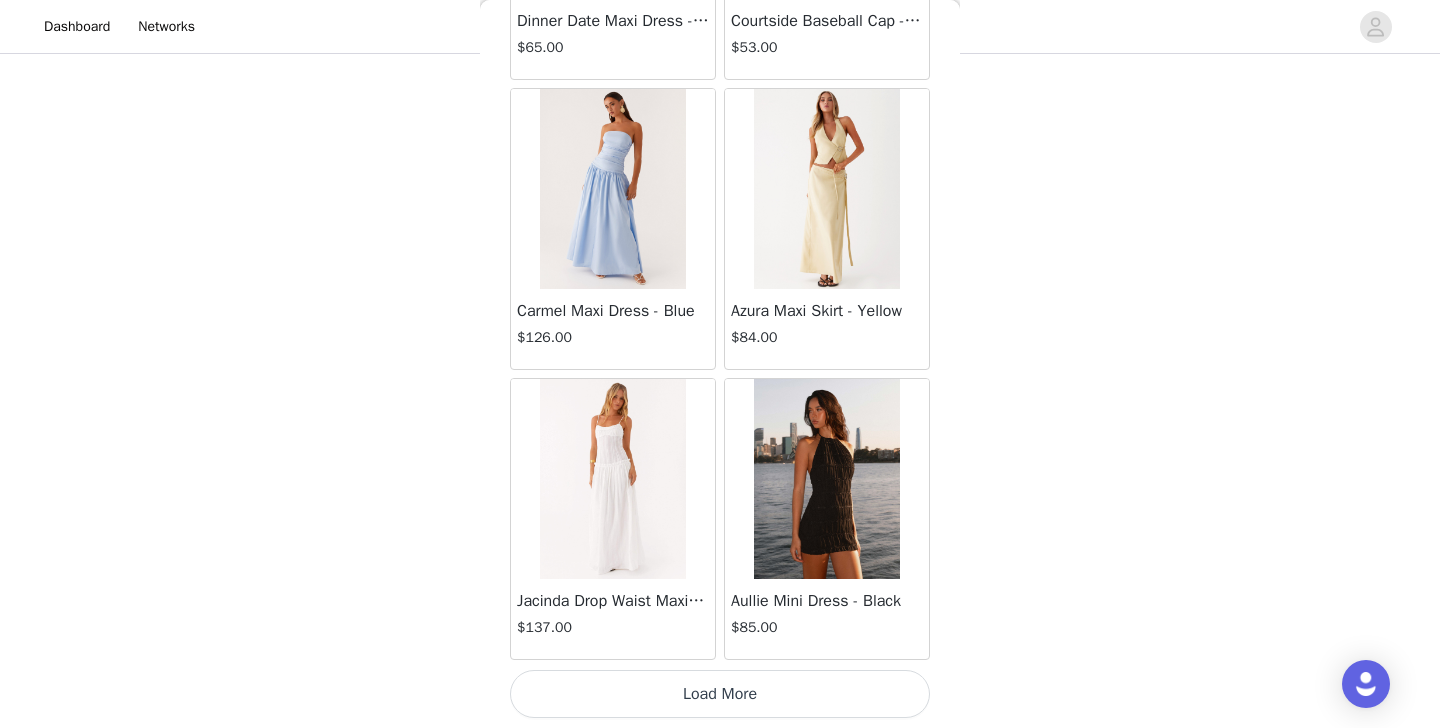 click on "Load More" at bounding box center [720, 694] 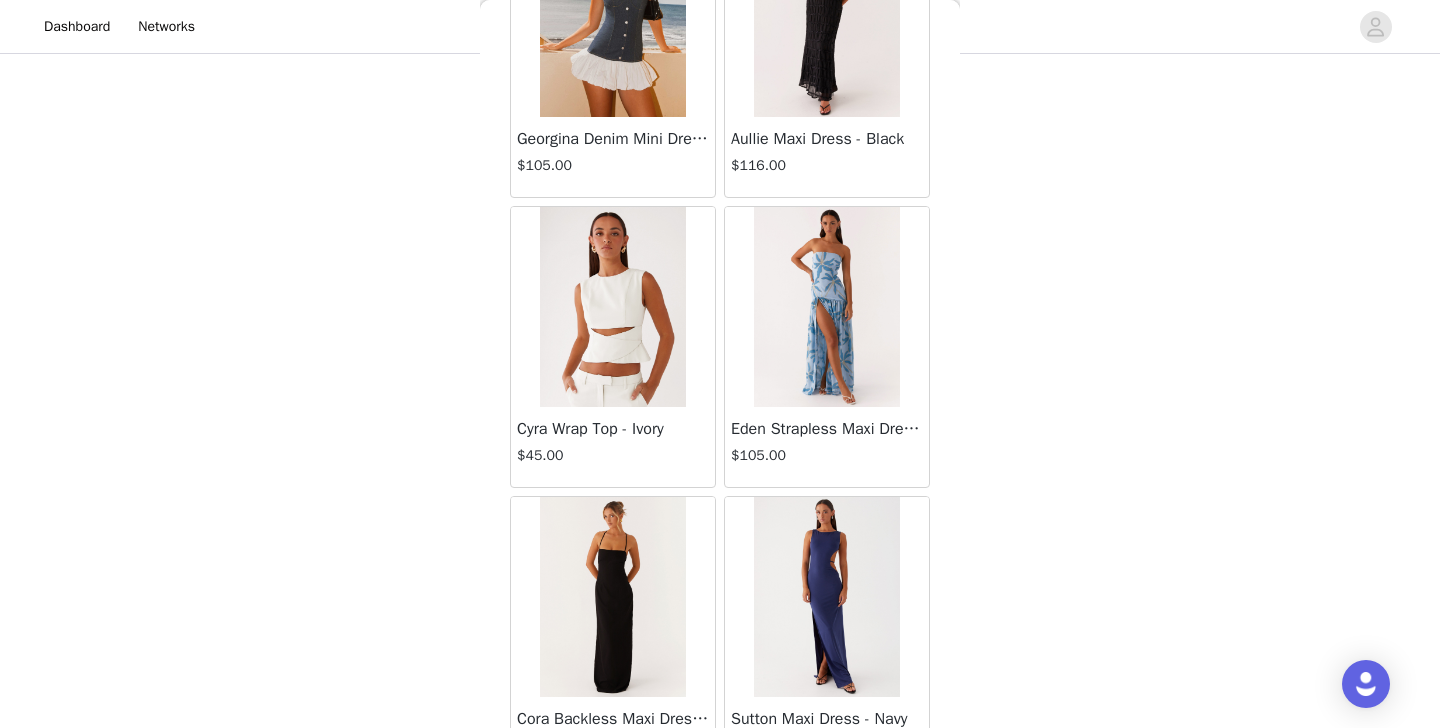 scroll, scrollTop: 19732, scrollLeft: 0, axis: vertical 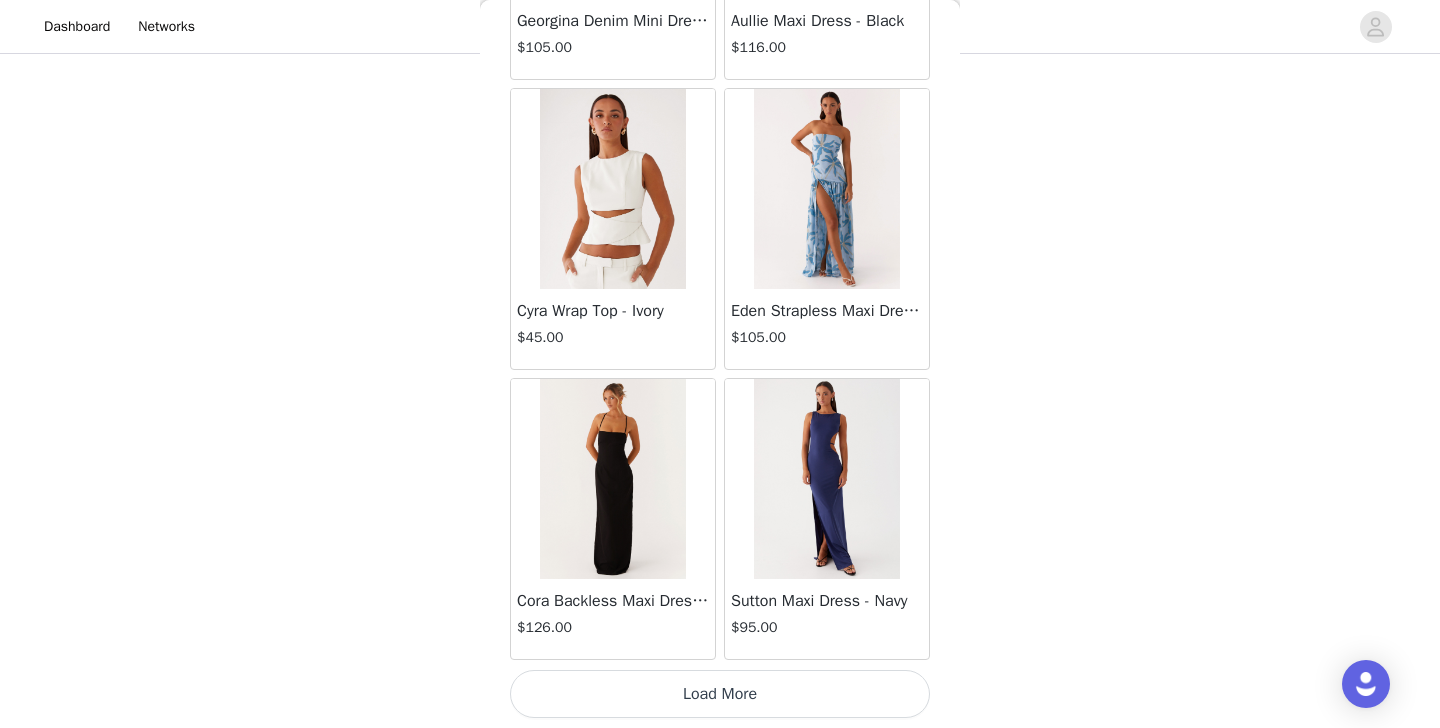 click on "Load More" at bounding box center [720, 694] 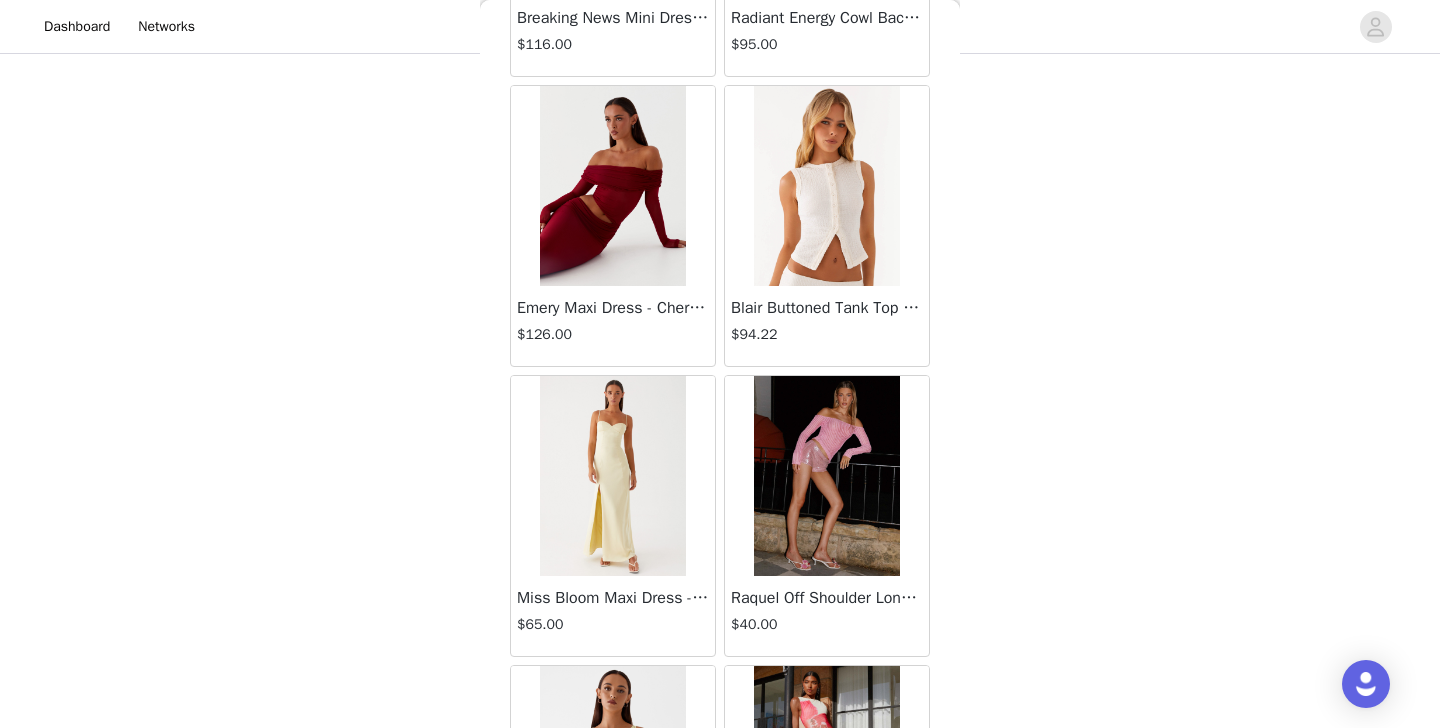 scroll, scrollTop: 20639, scrollLeft: 0, axis: vertical 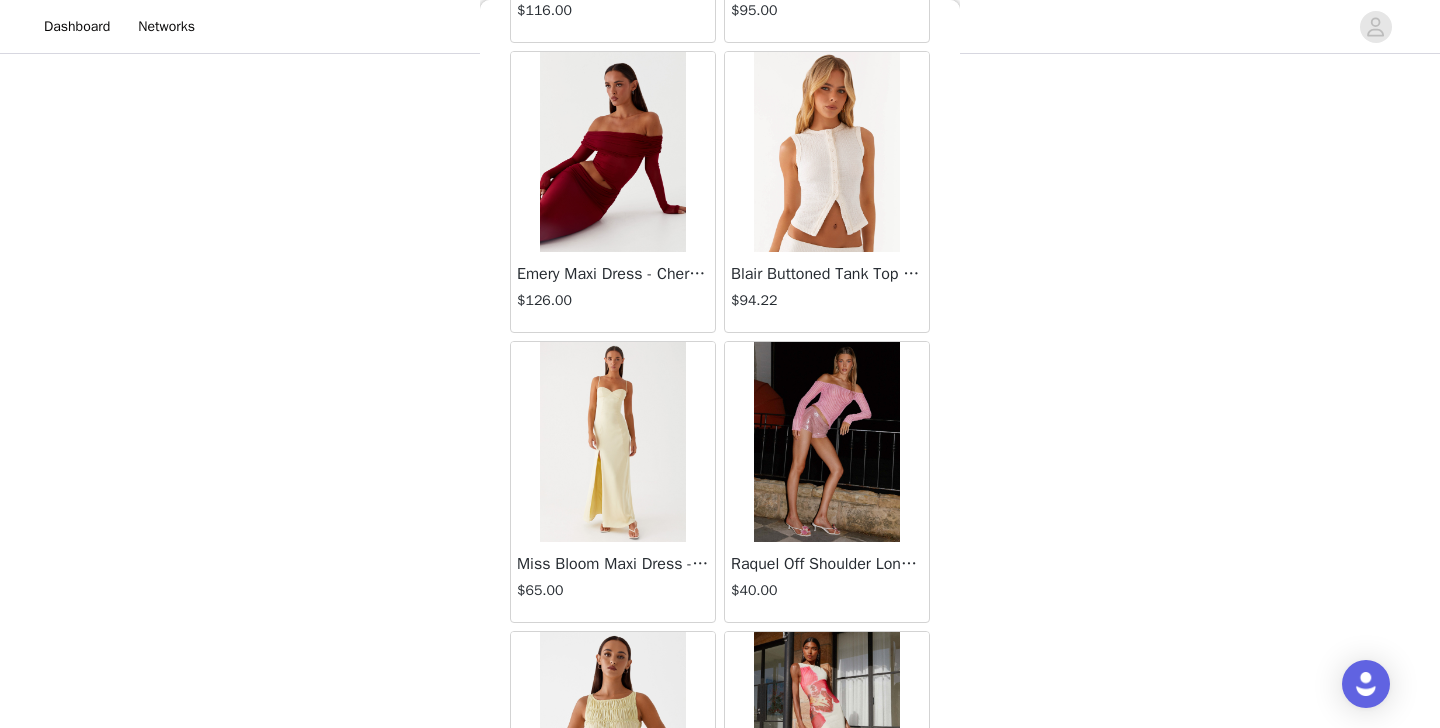 click at bounding box center (826, 442) 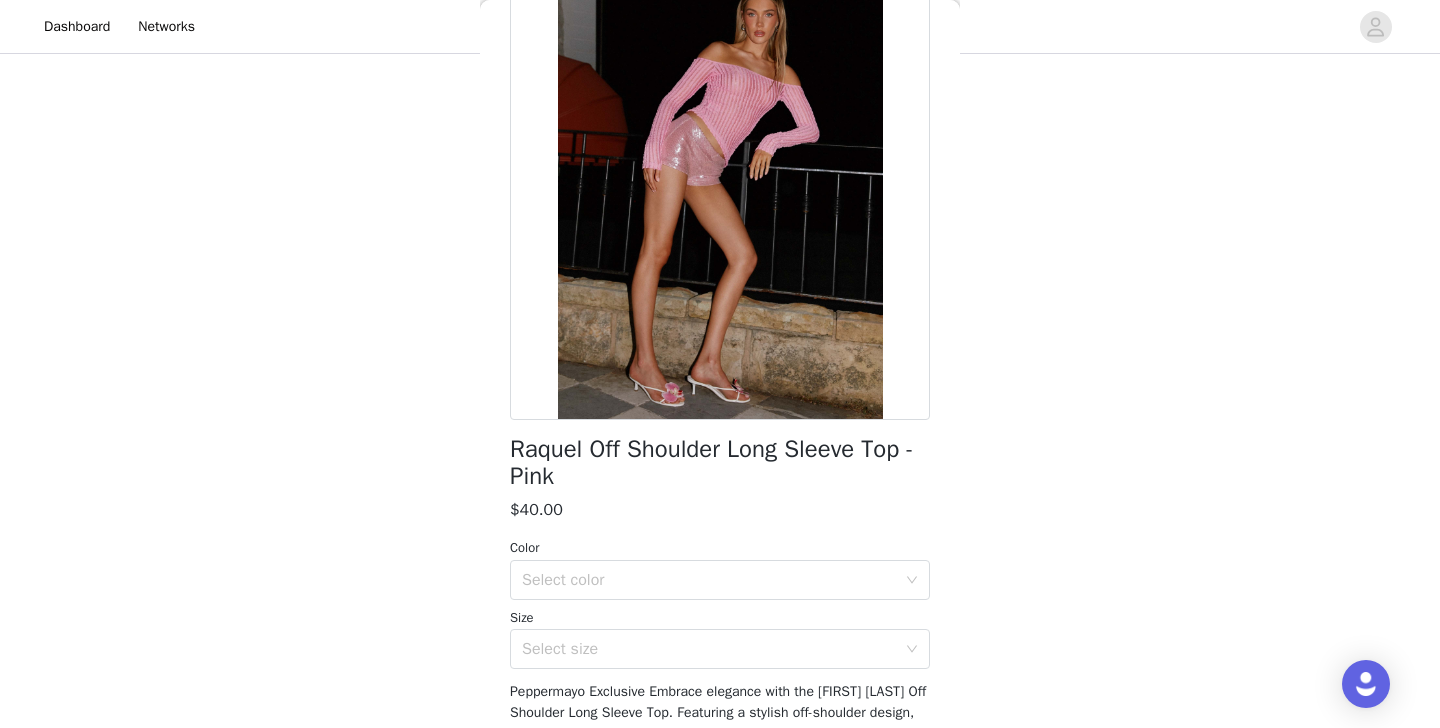 scroll, scrollTop: 157, scrollLeft: 0, axis: vertical 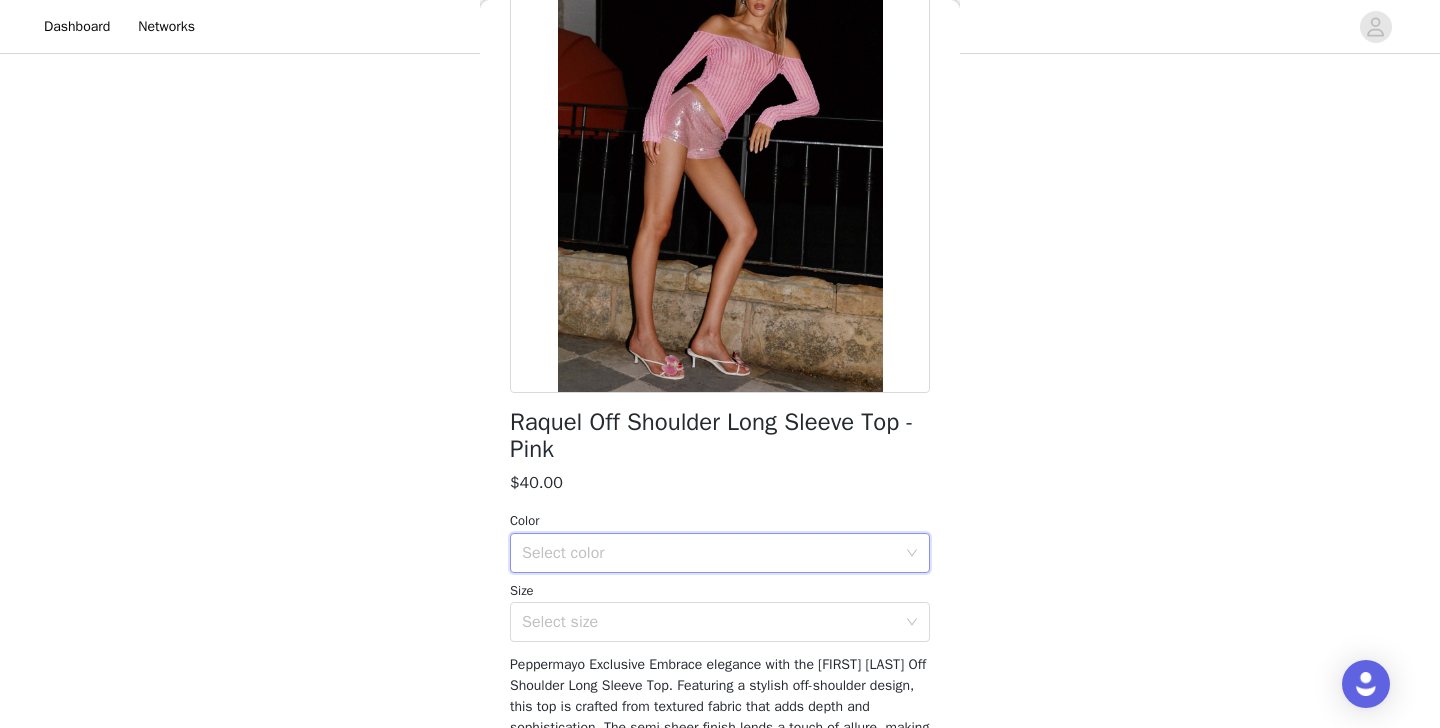 click on "Select color" at bounding box center (713, 553) 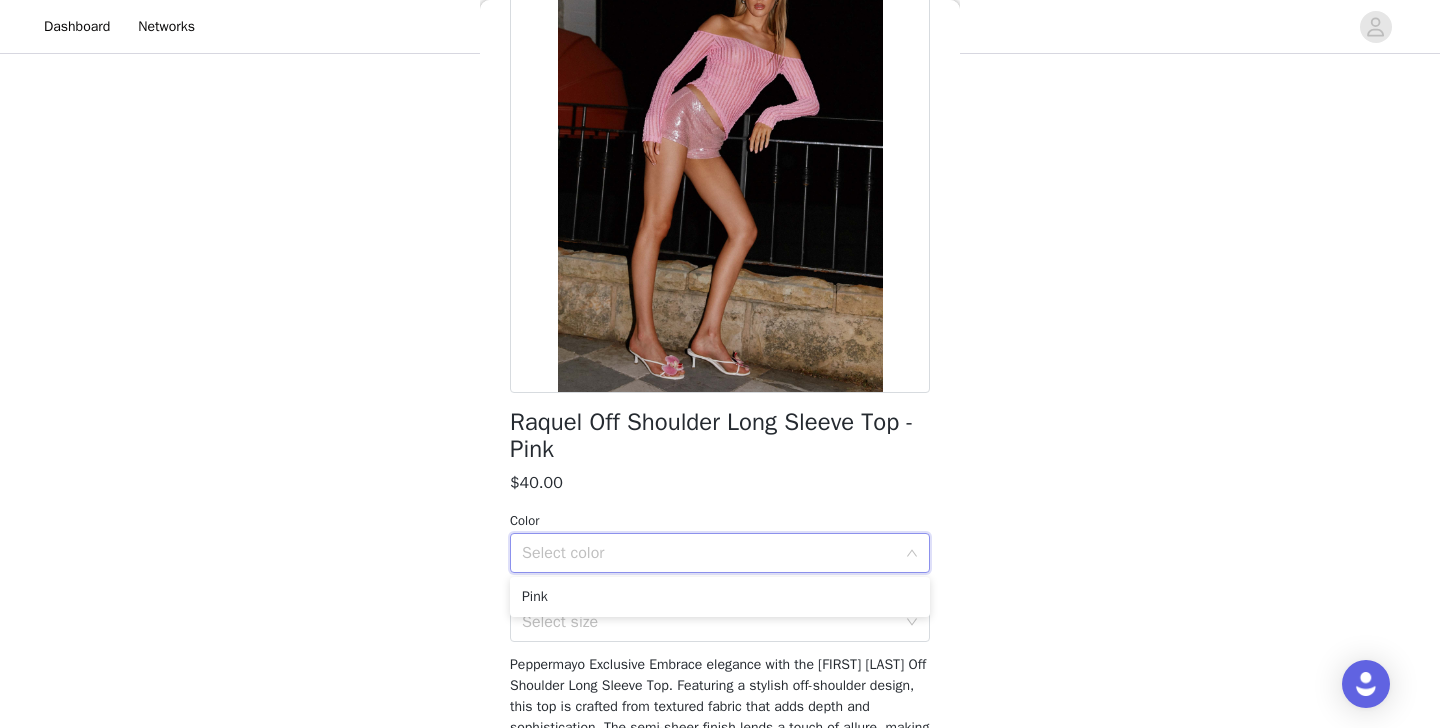 click on "Pink" at bounding box center (720, 597) 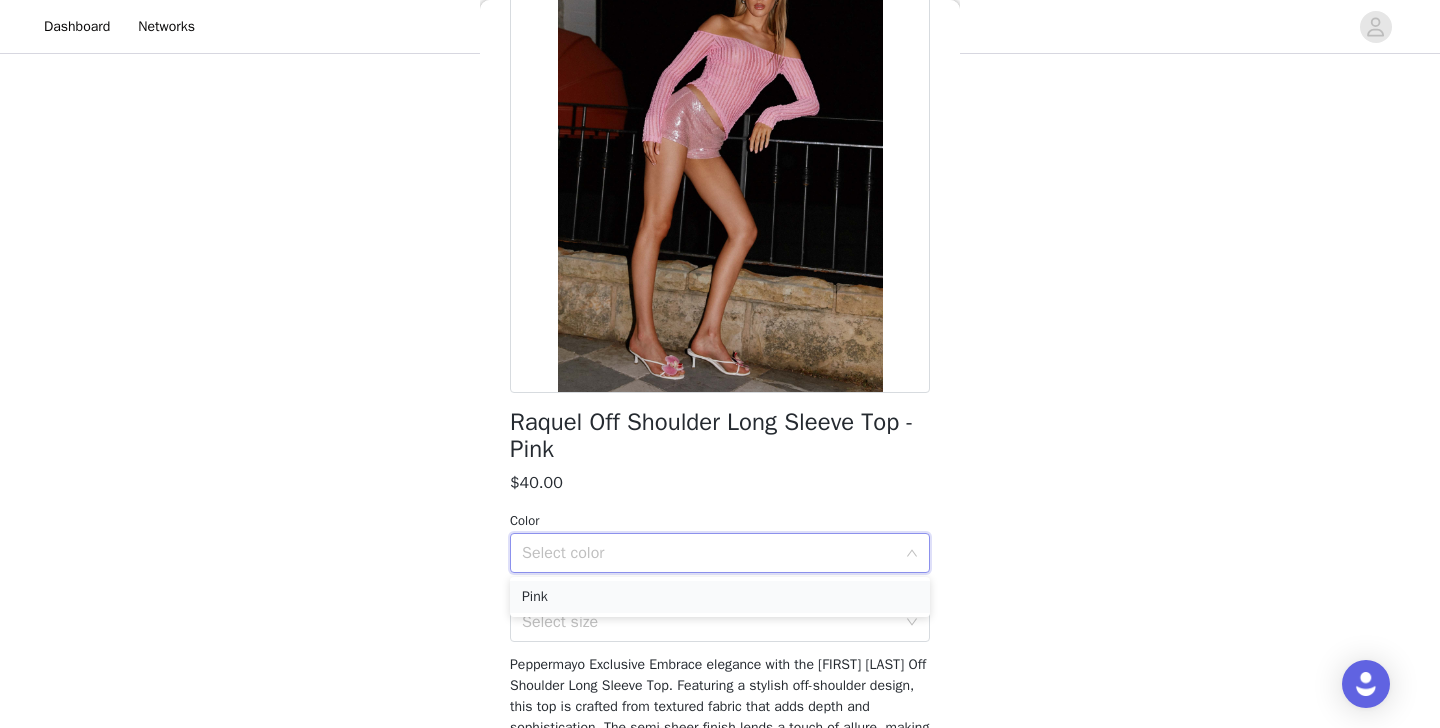 click on "Pink" at bounding box center [720, 597] 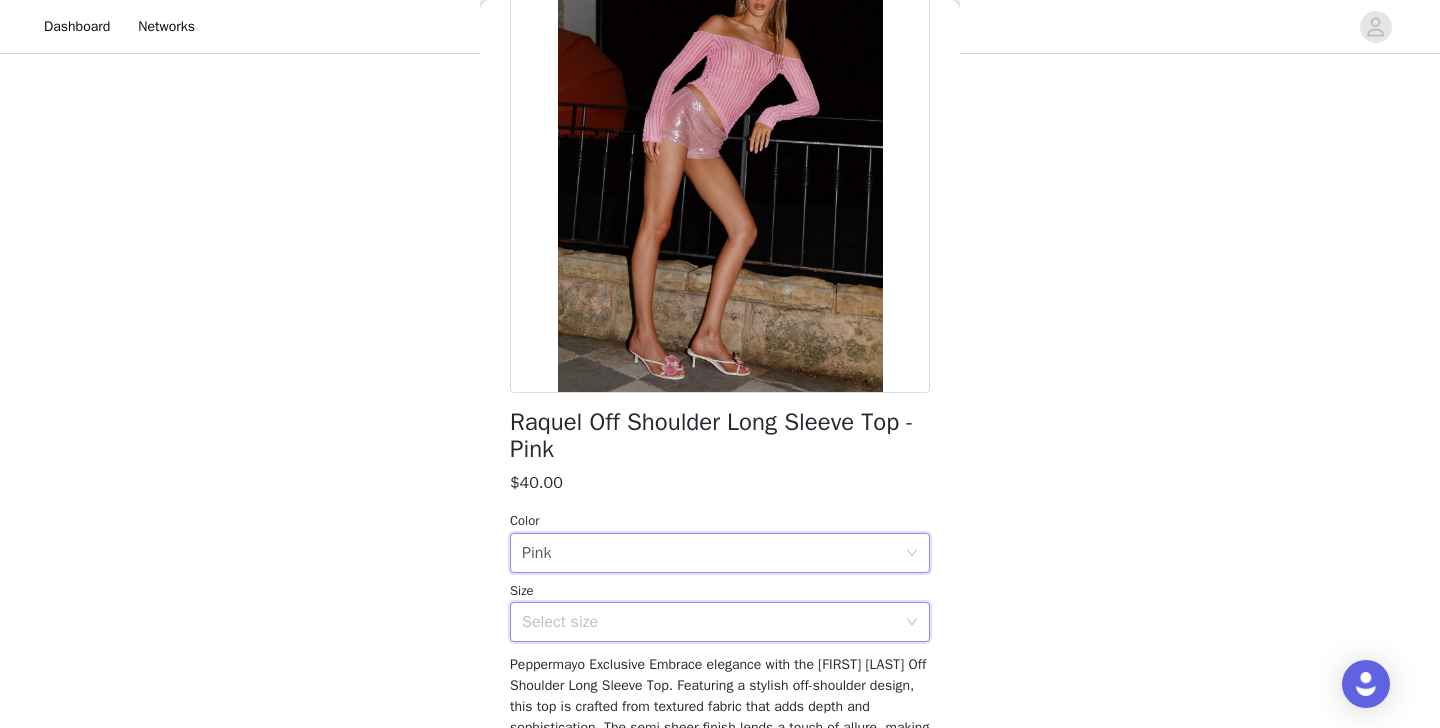 click on "Select size" at bounding box center [713, 622] 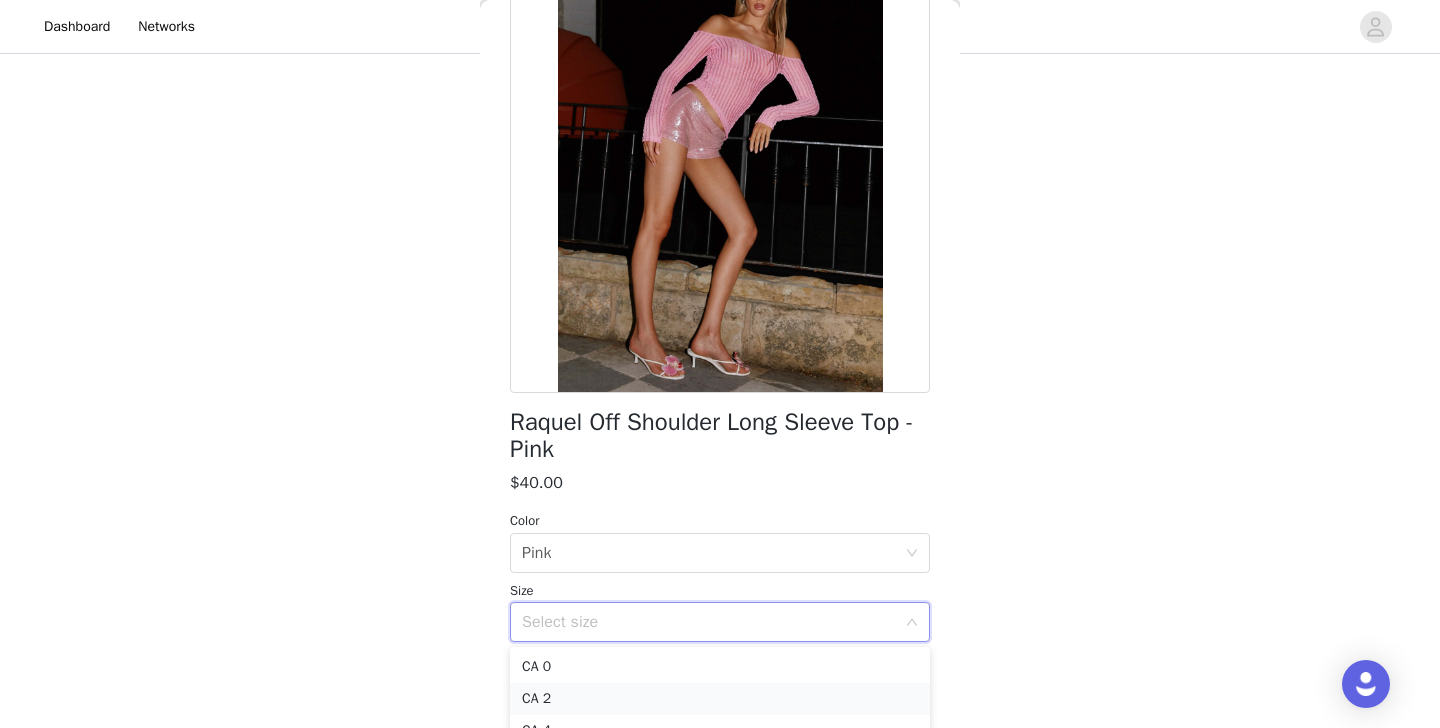 click on "CA 2" at bounding box center [720, 699] 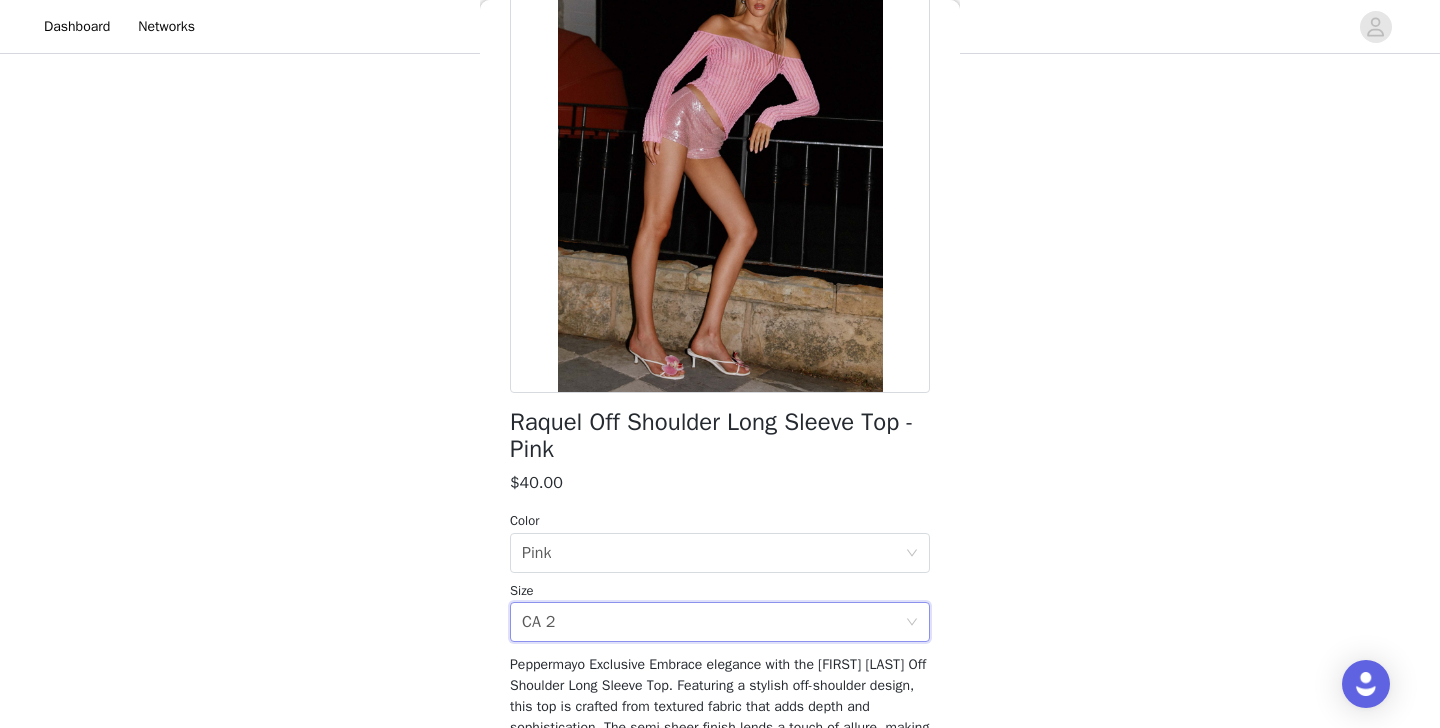 scroll, scrollTop: 398, scrollLeft: 0, axis: vertical 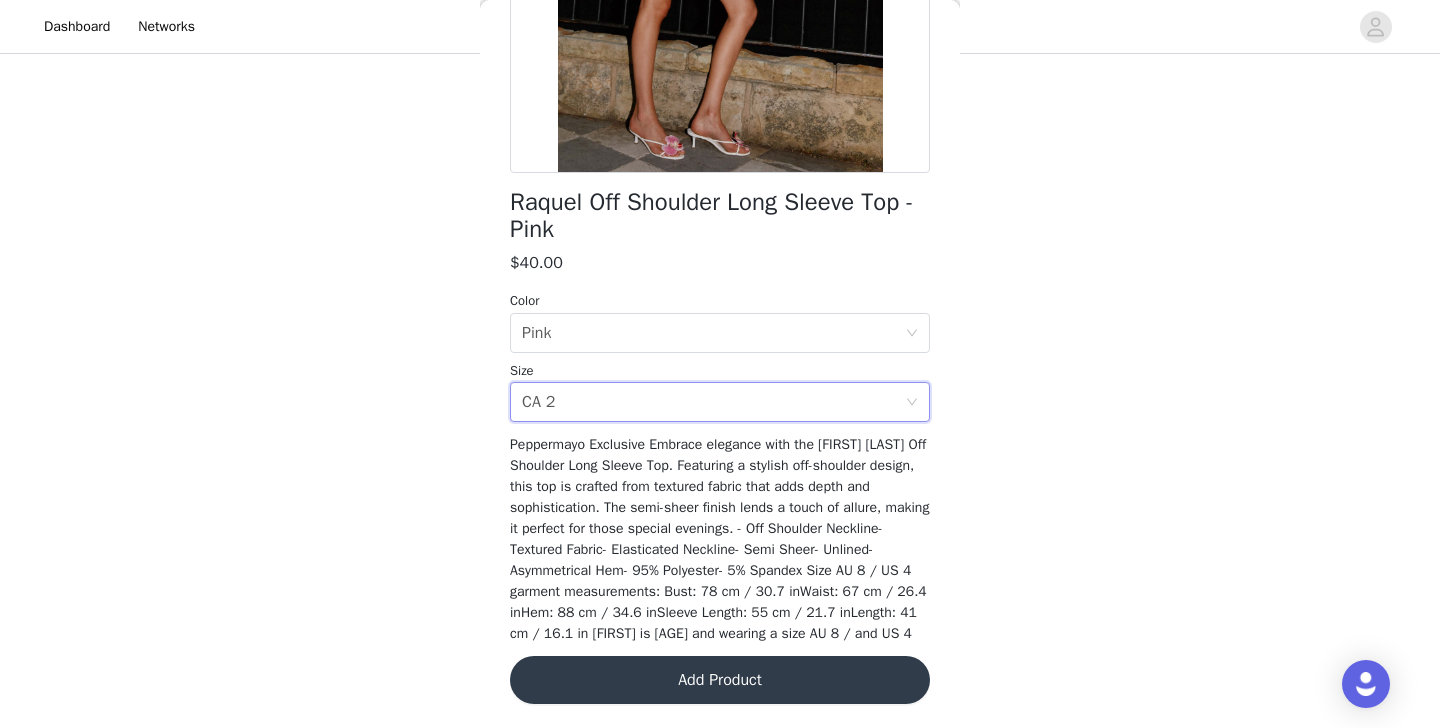 click on "Add Product" at bounding box center (720, 680) 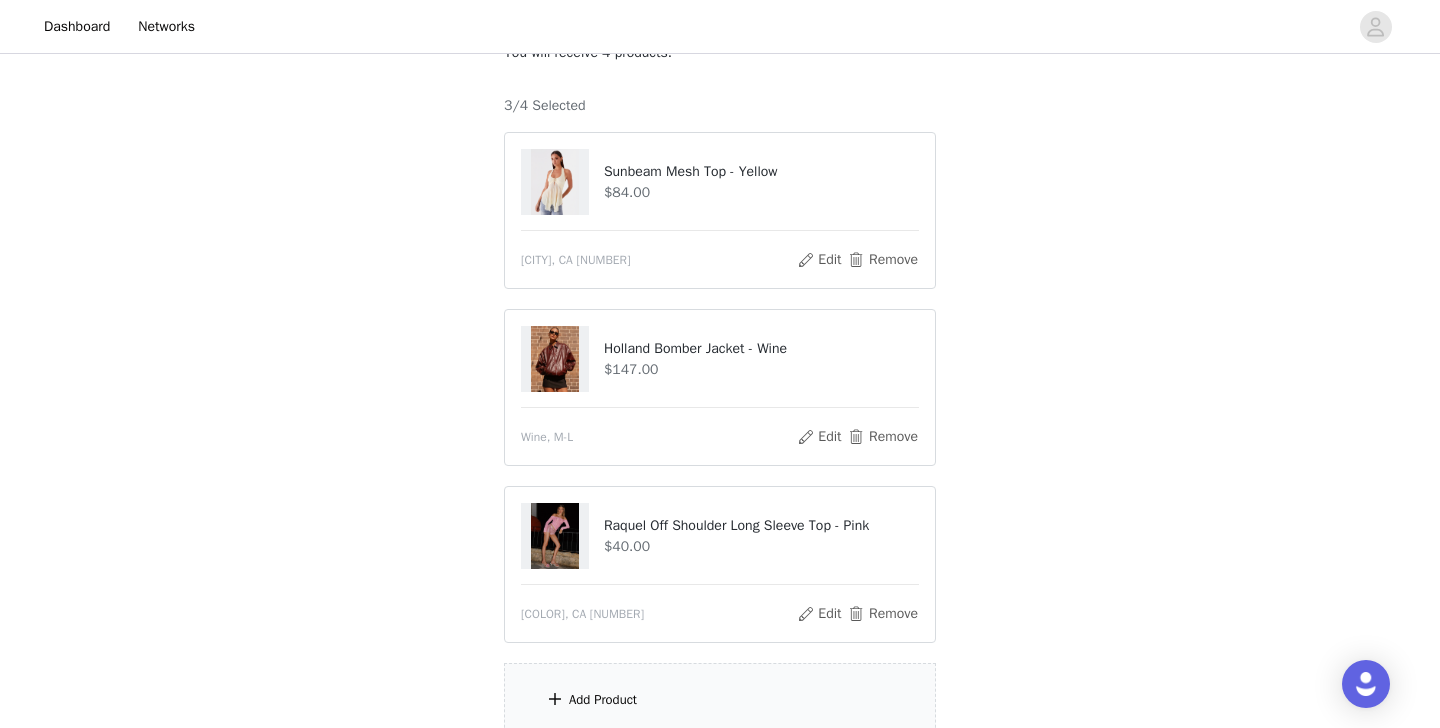 click on "Add Product" at bounding box center (720, 700) 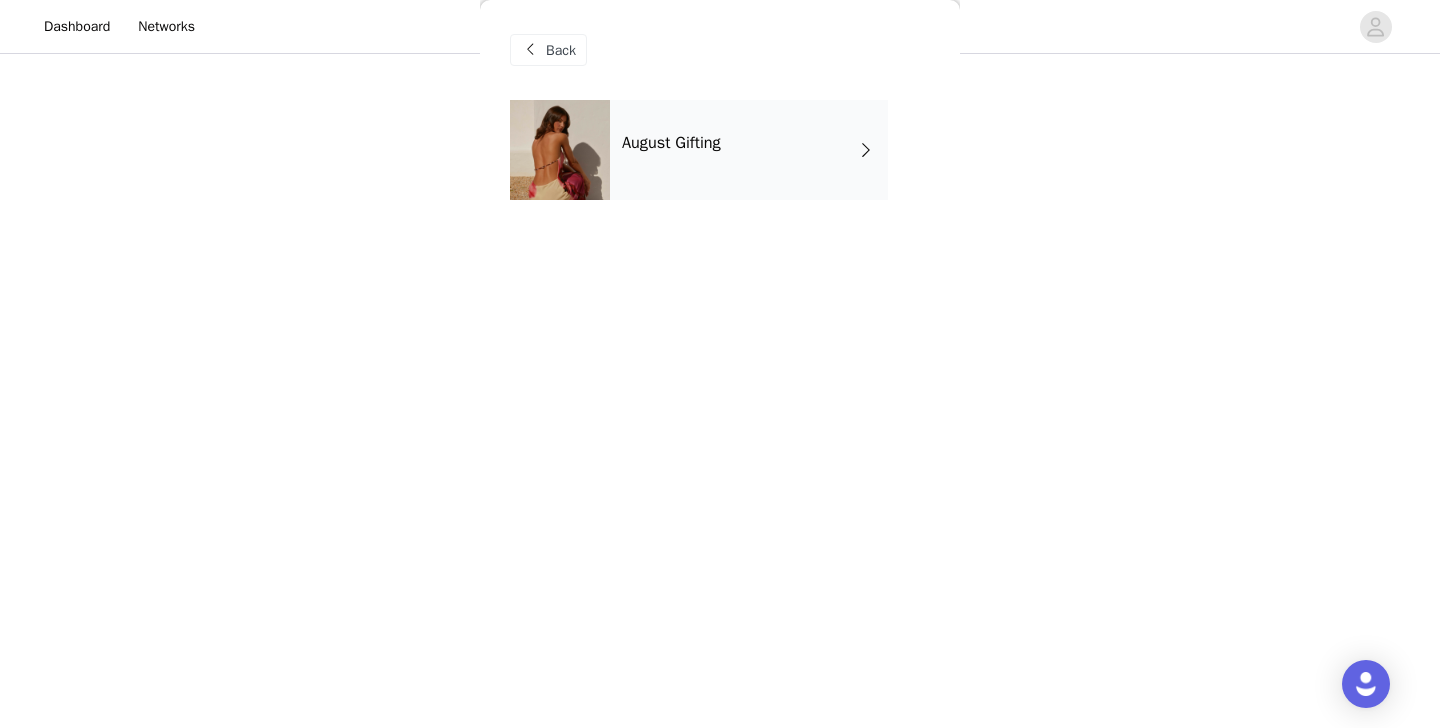 click on "August Gifting" at bounding box center (749, 150) 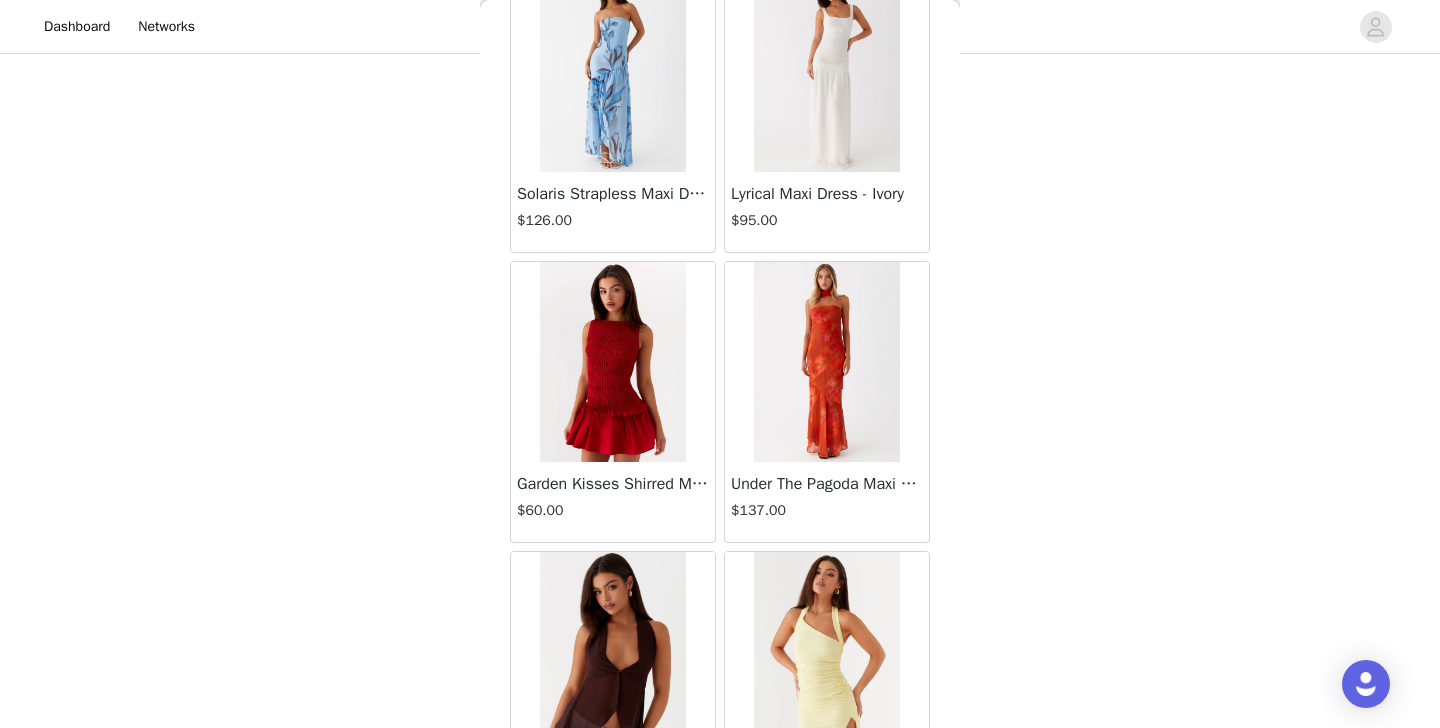 scroll, scrollTop: 2332, scrollLeft: 0, axis: vertical 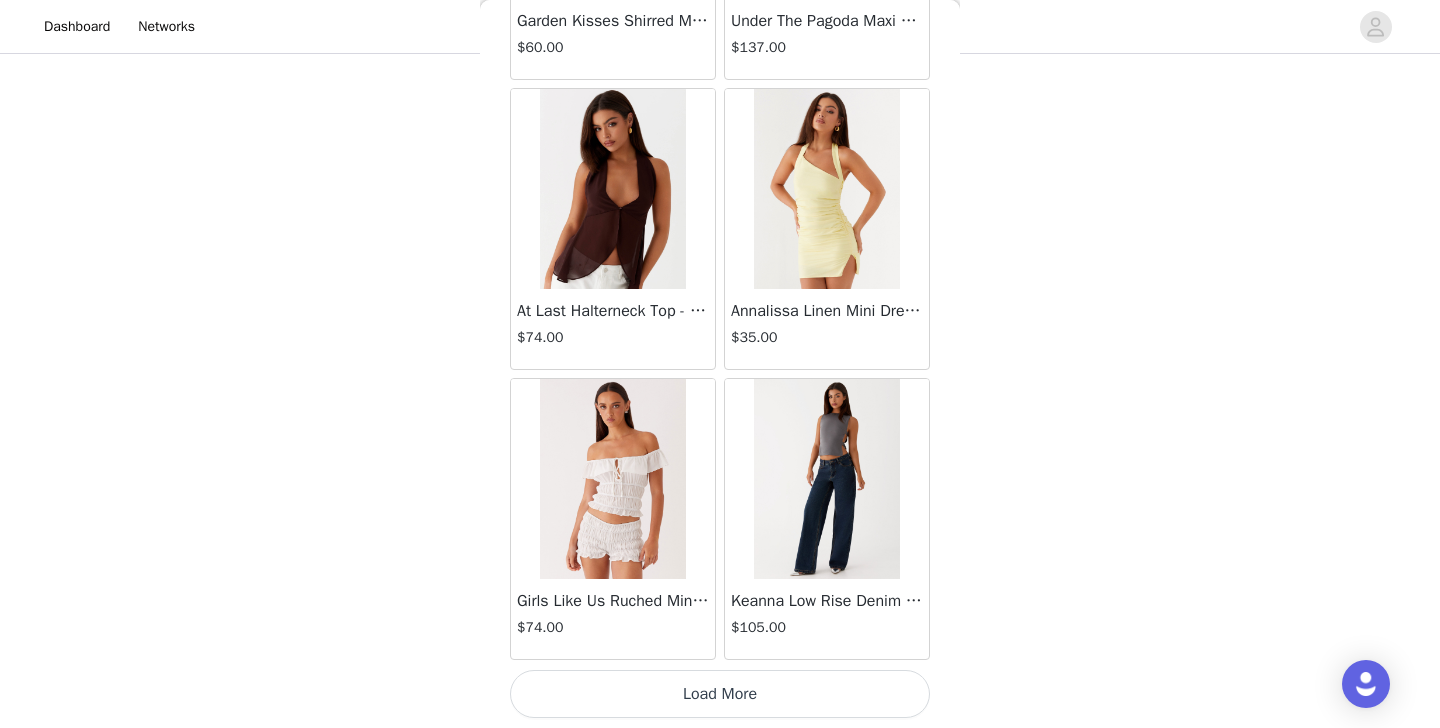 click on "Load More" at bounding box center [720, 694] 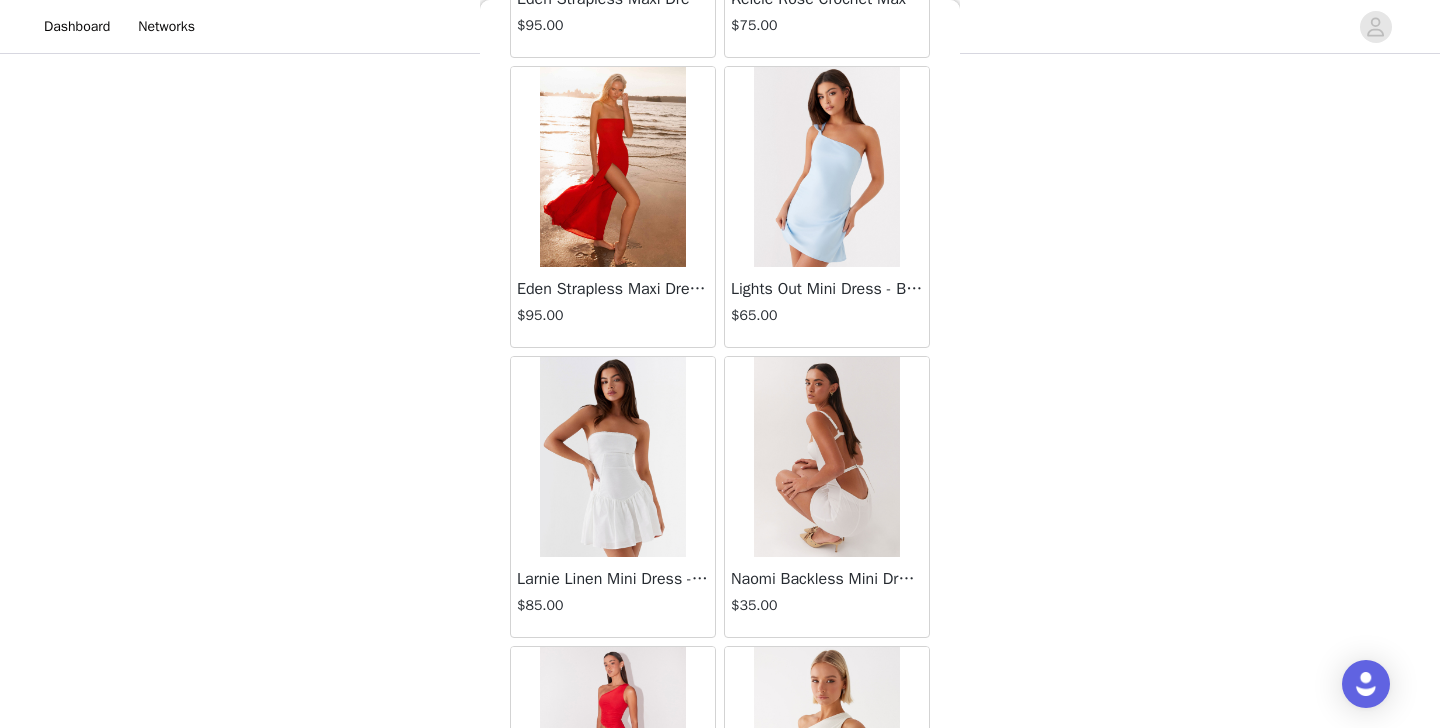 scroll, scrollTop: 5232, scrollLeft: 0, axis: vertical 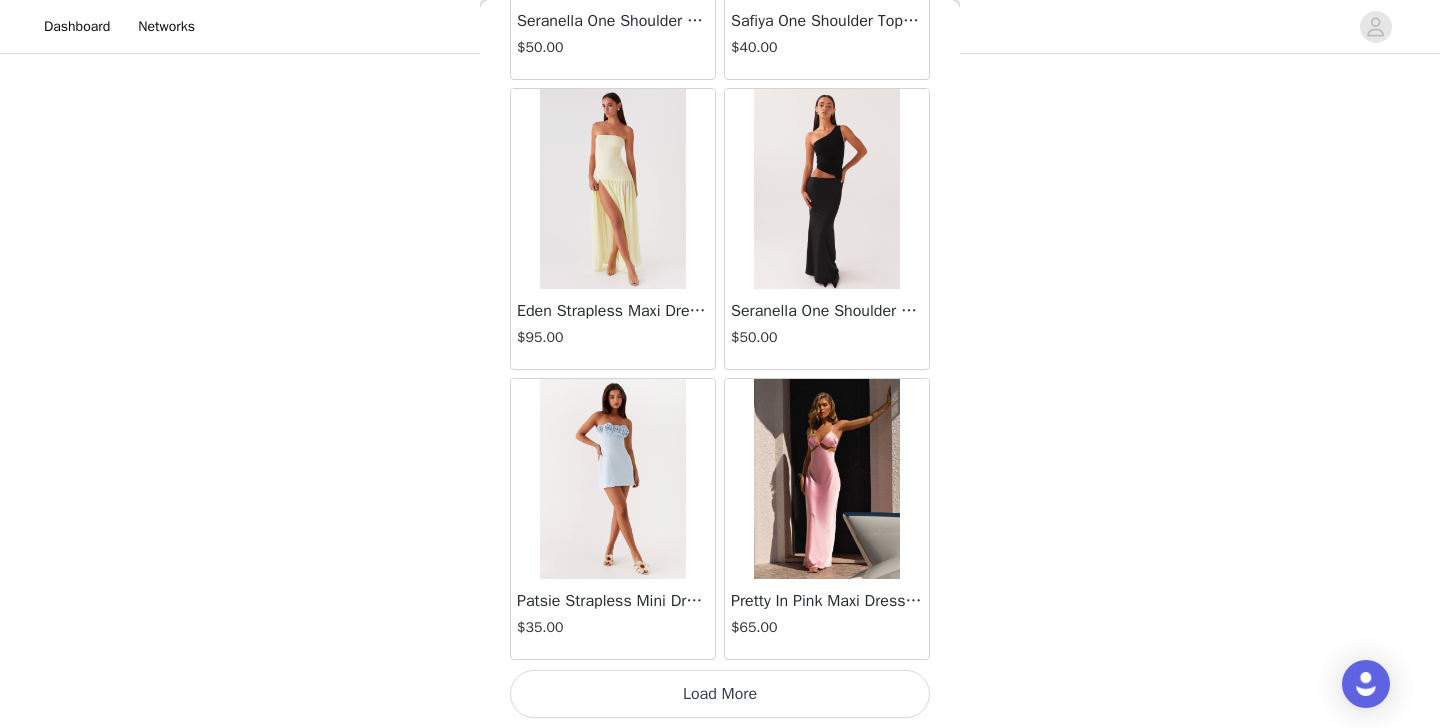 click on "Load More" at bounding box center (720, 694) 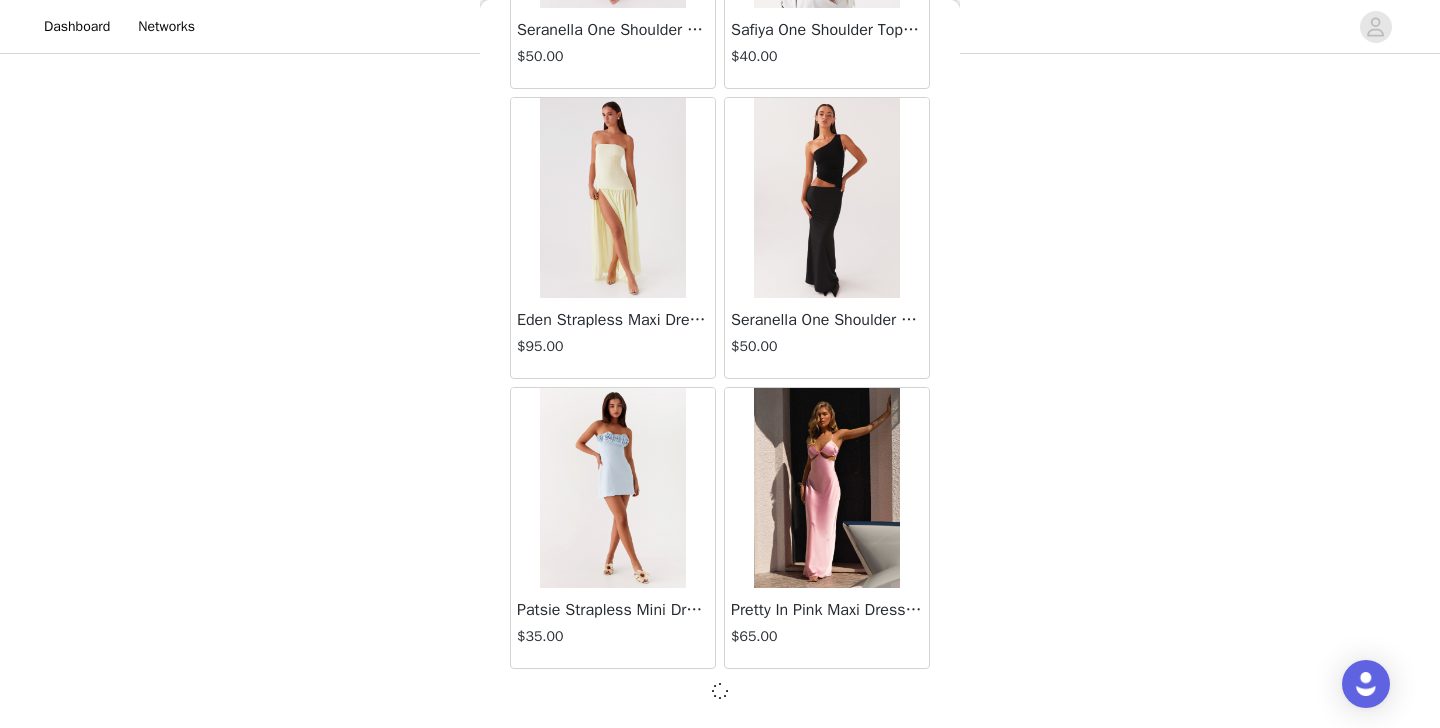 scroll, scrollTop: 5223, scrollLeft: 0, axis: vertical 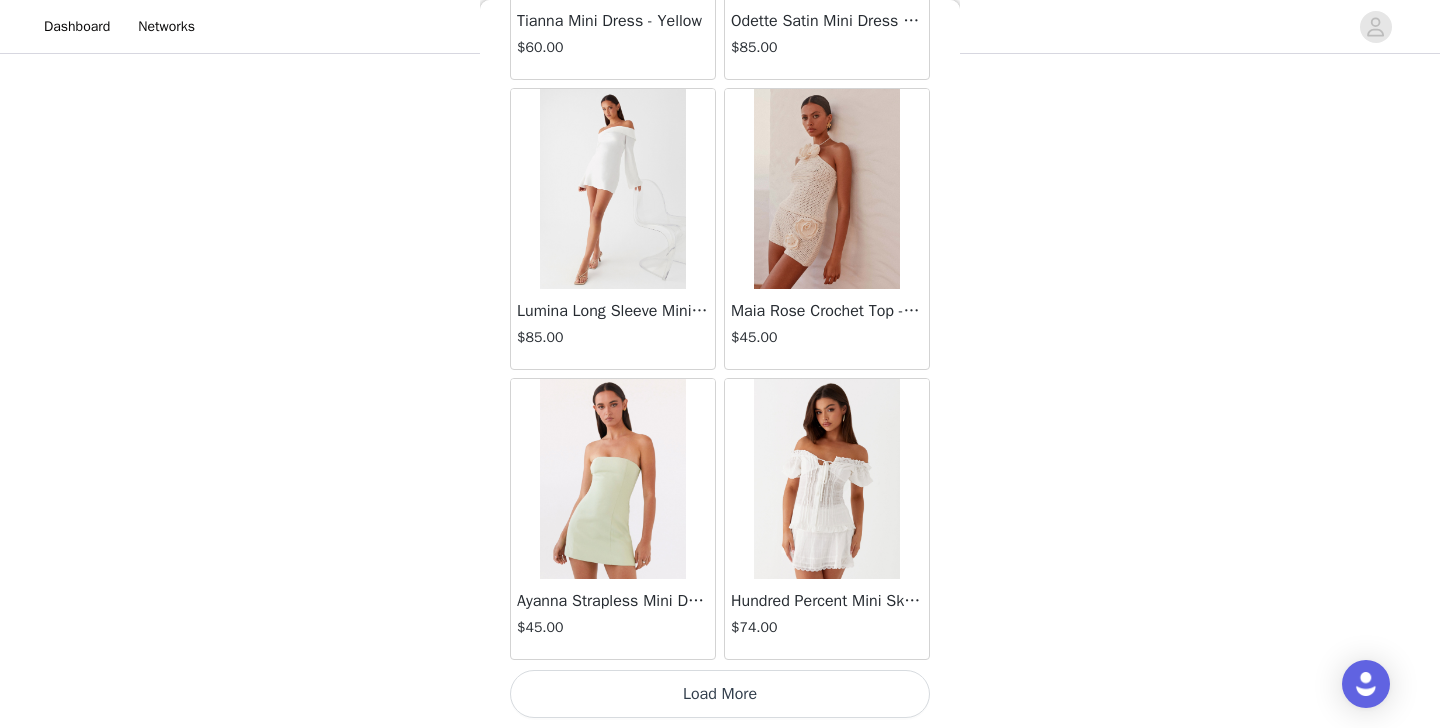 click on "Load More" at bounding box center (720, 694) 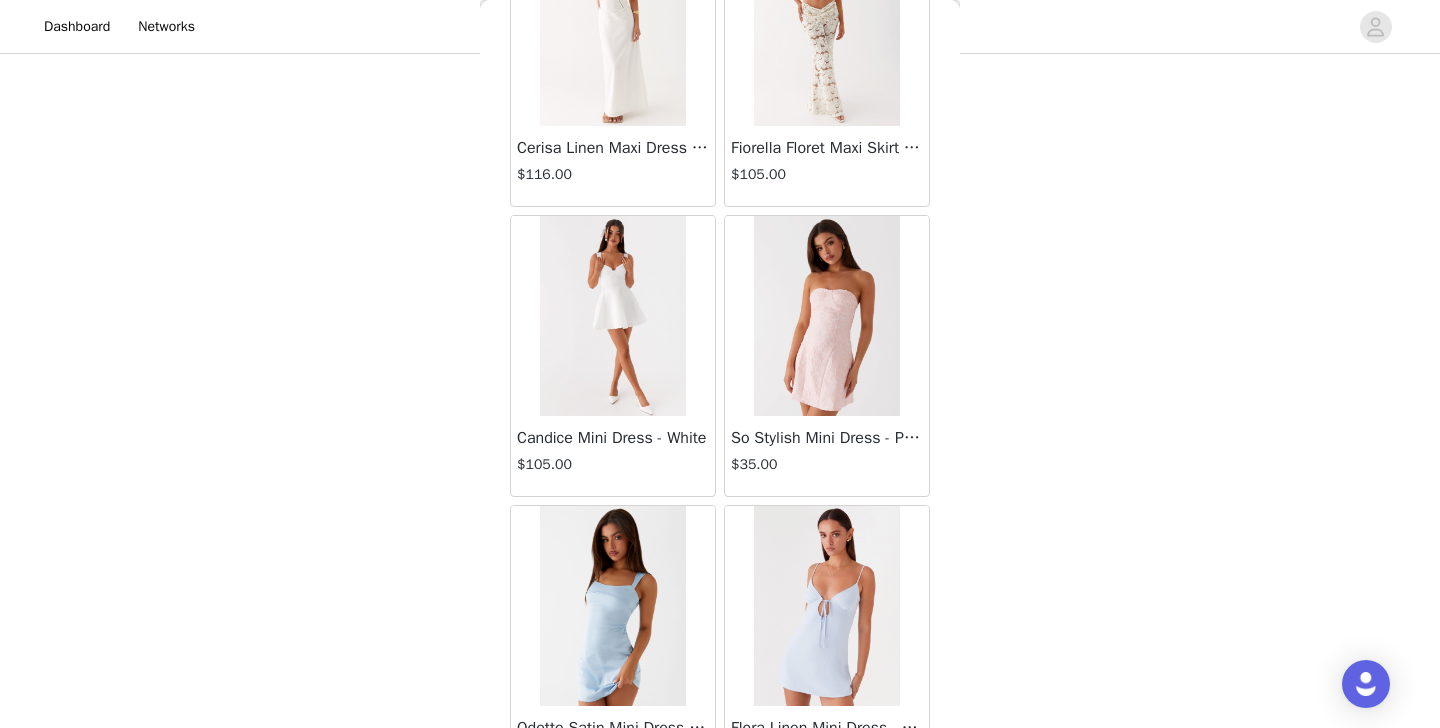 scroll, scrollTop: 11032, scrollLeft: 0, axis: vertical 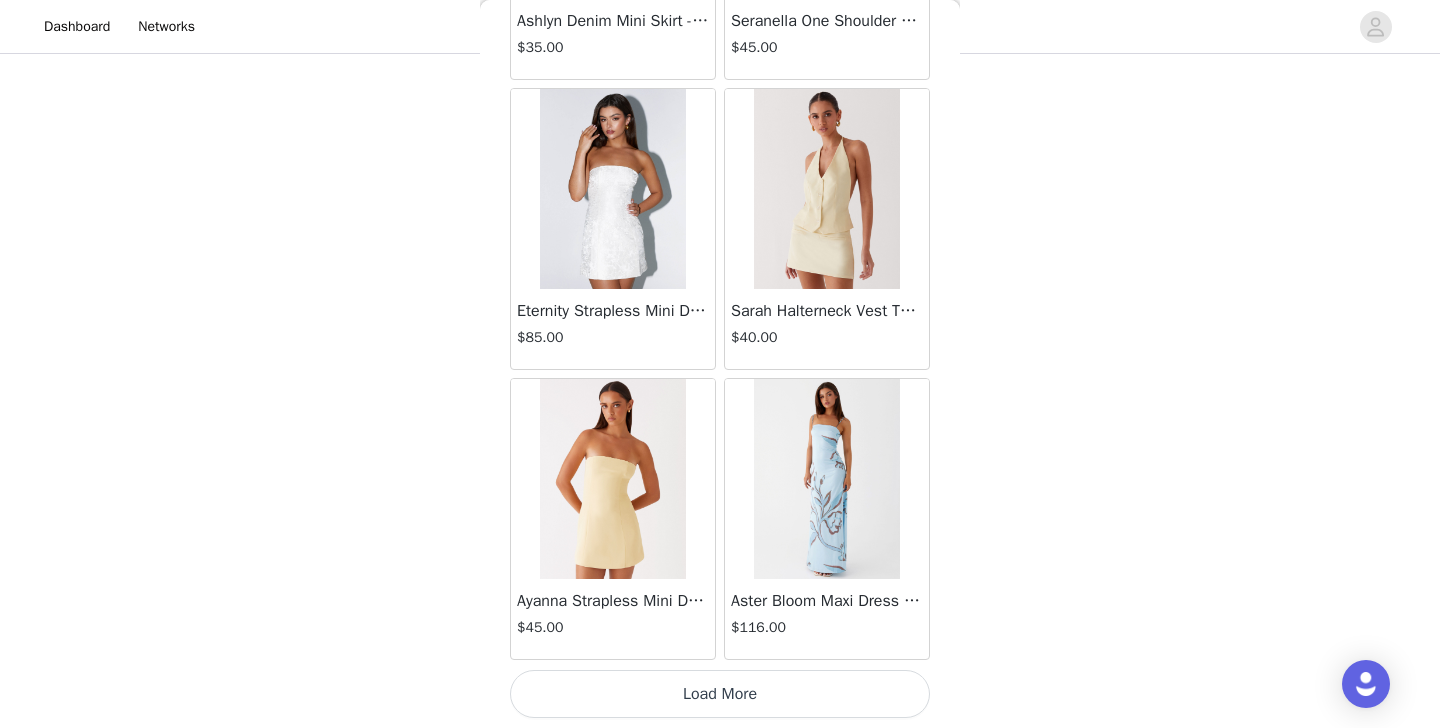 click on "Load More" at bounding box center [720, 694] 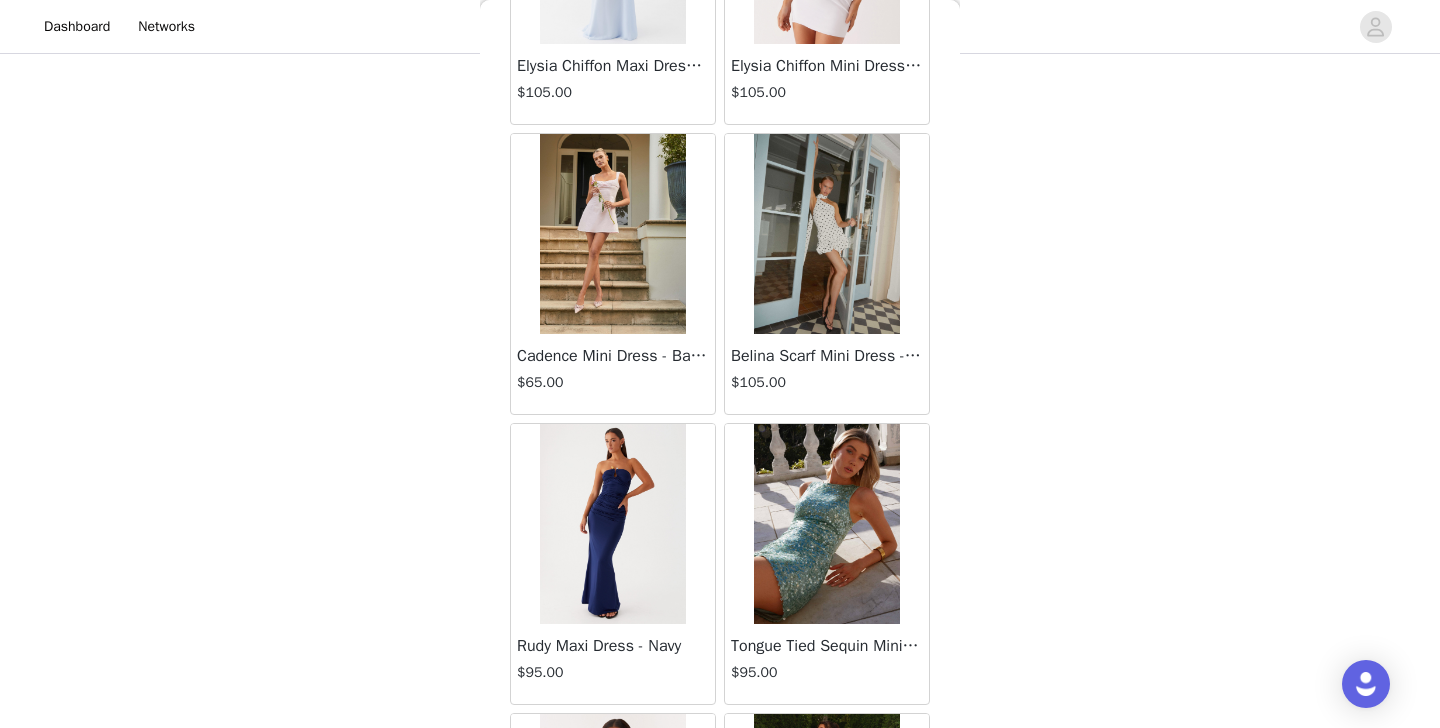 scroll, scrollTop: 13932, scrollLeft: 0, axis: vertical 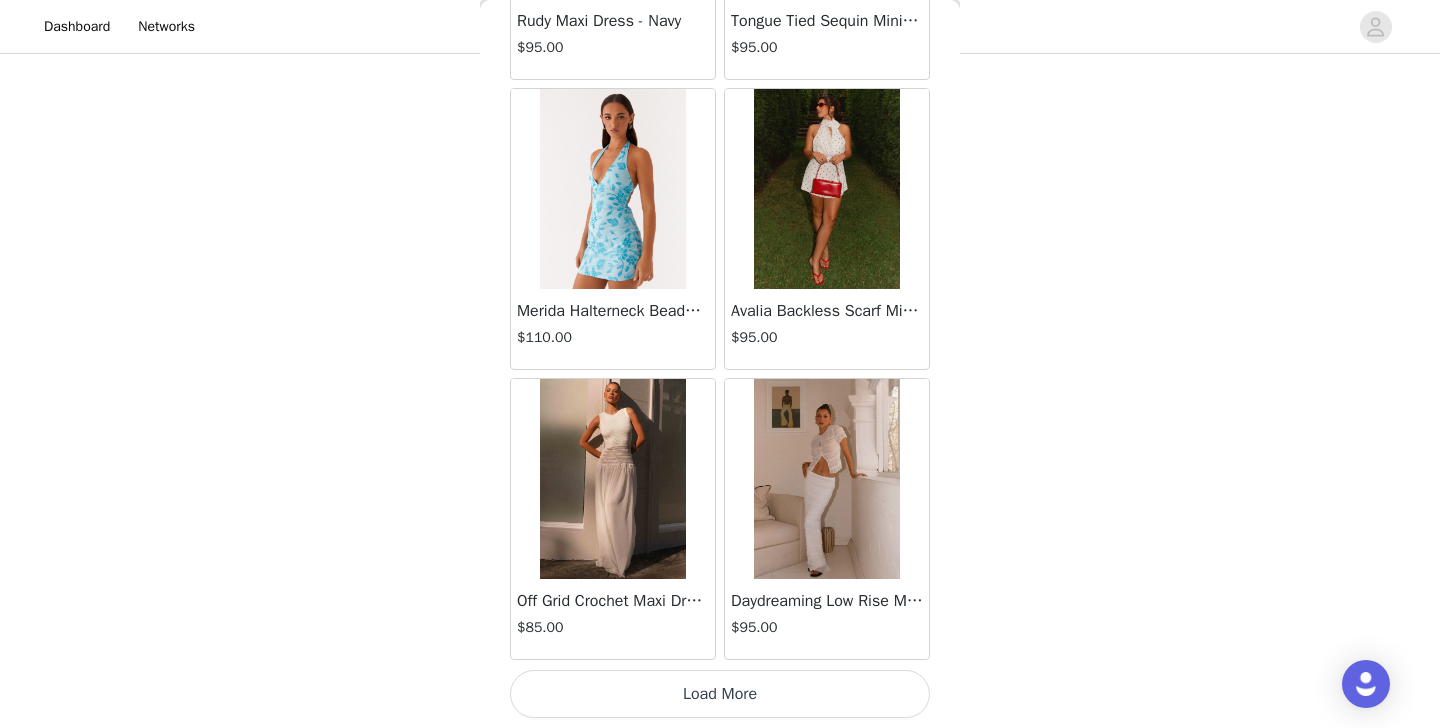 click on "Load More" at bounding box center (720, 694) 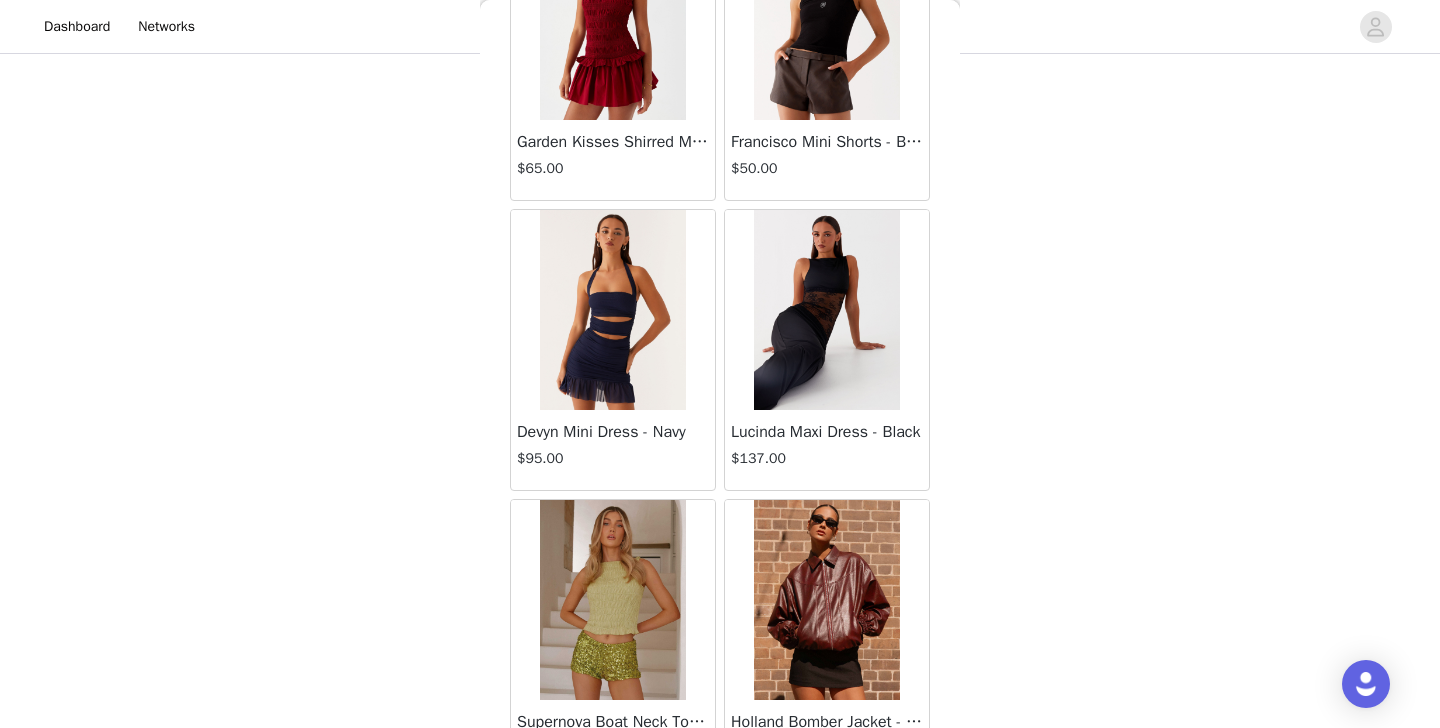 scroll, scrollTop: 16832, scrollLeft: 0, axis: vertical 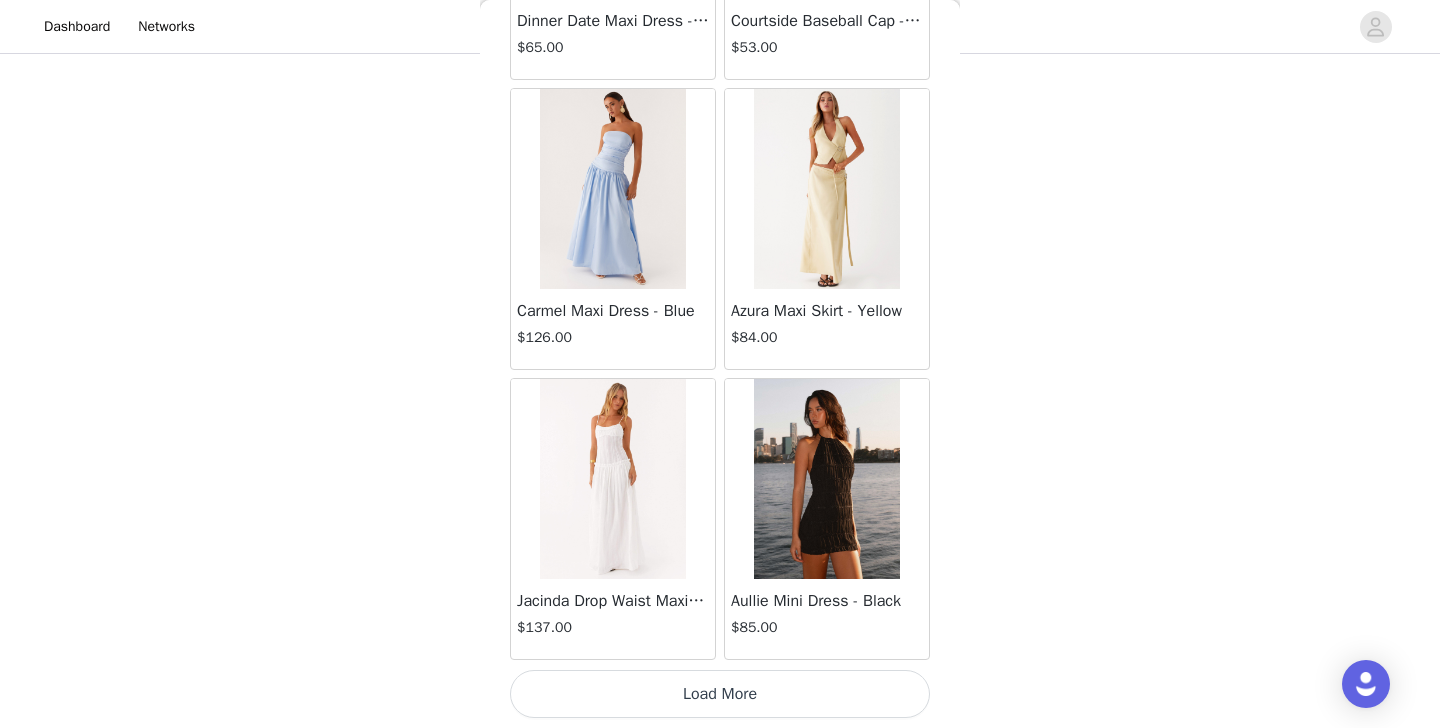 click on "Load More" at bounding box center (720, 694) 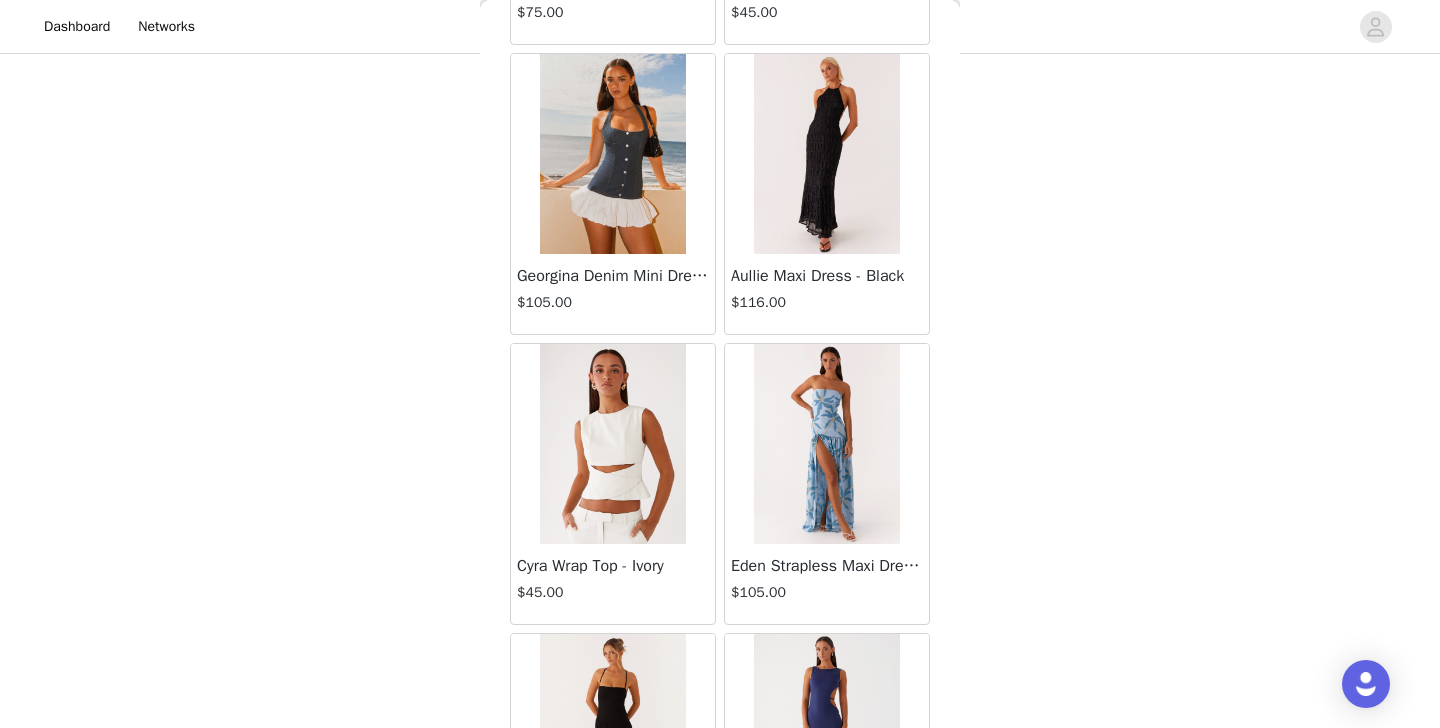 scroll, scrollTop: 19732, scrollLeft: 0, axis: vertical 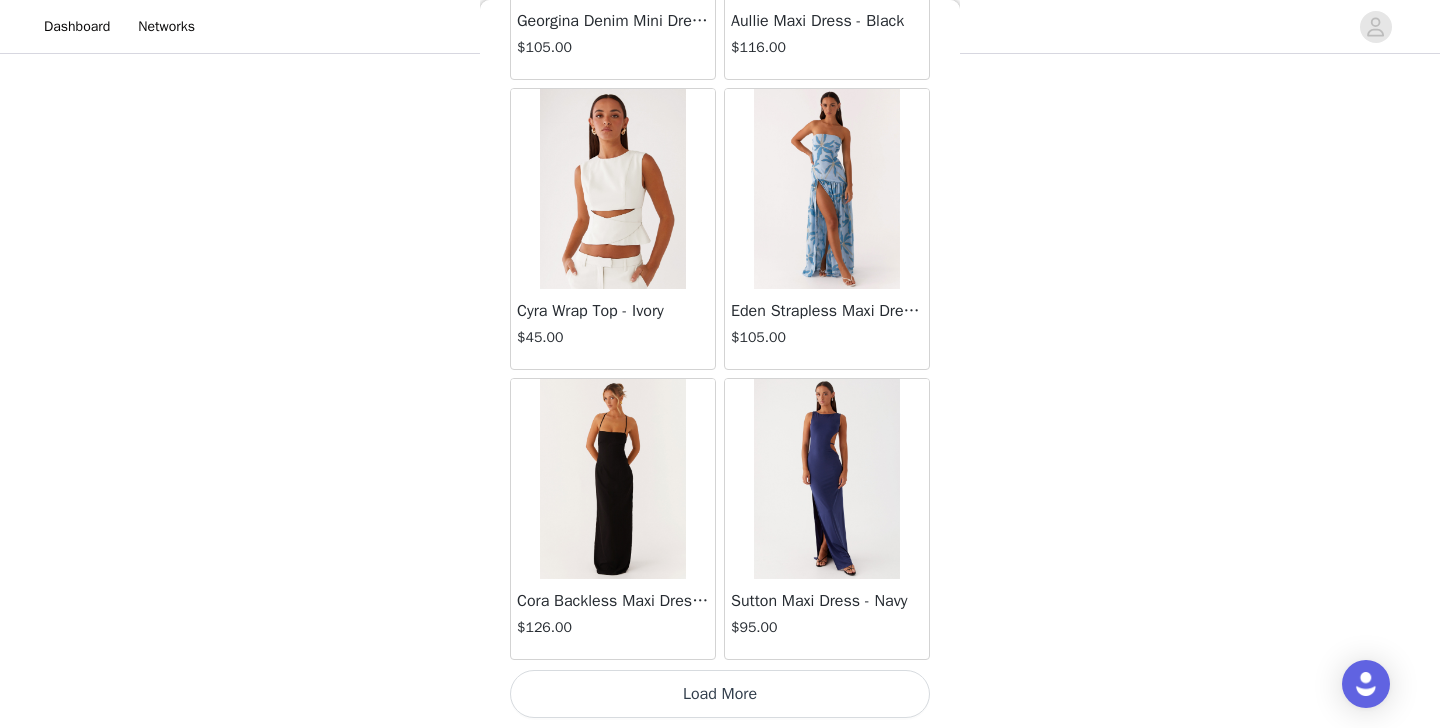 click on "Load More" at bounding box center (720, 694) 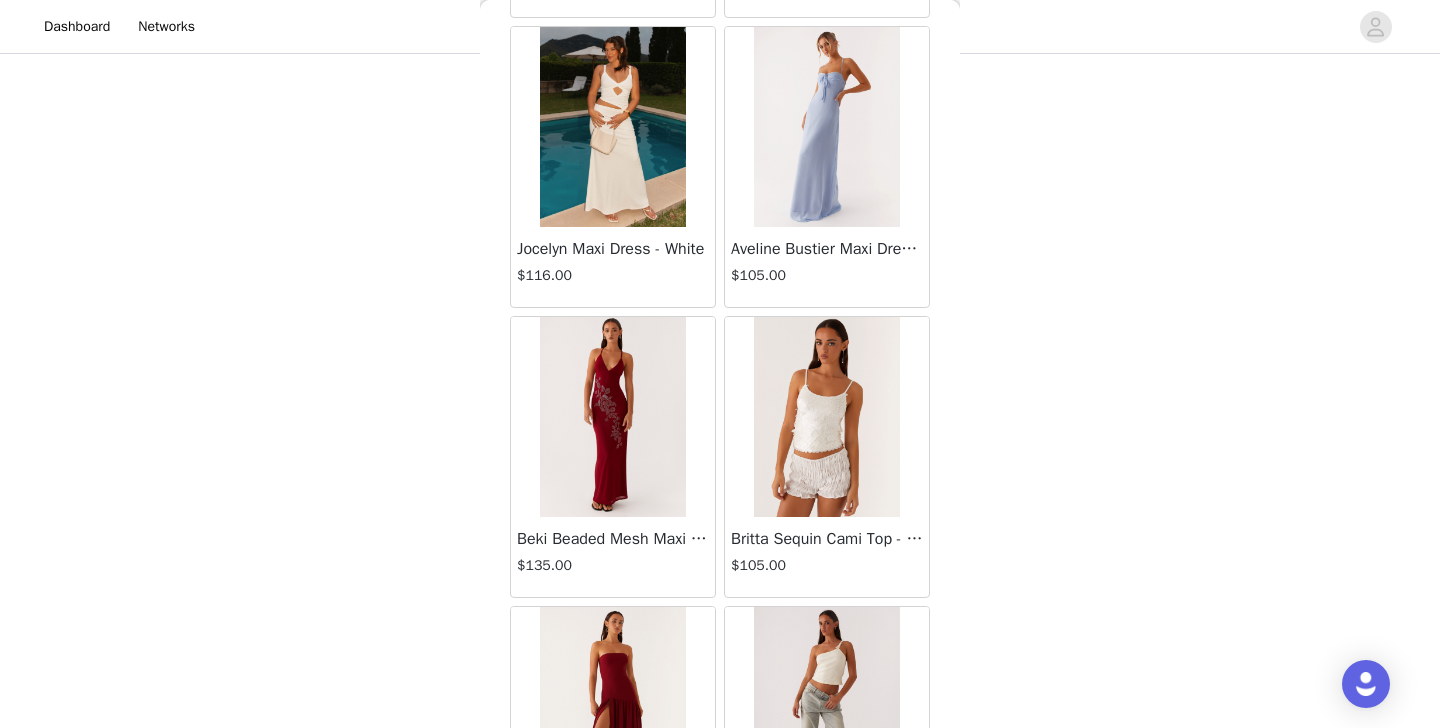 scroll, scrollTop: 22632, scrollLeft: 0, axis: vertical 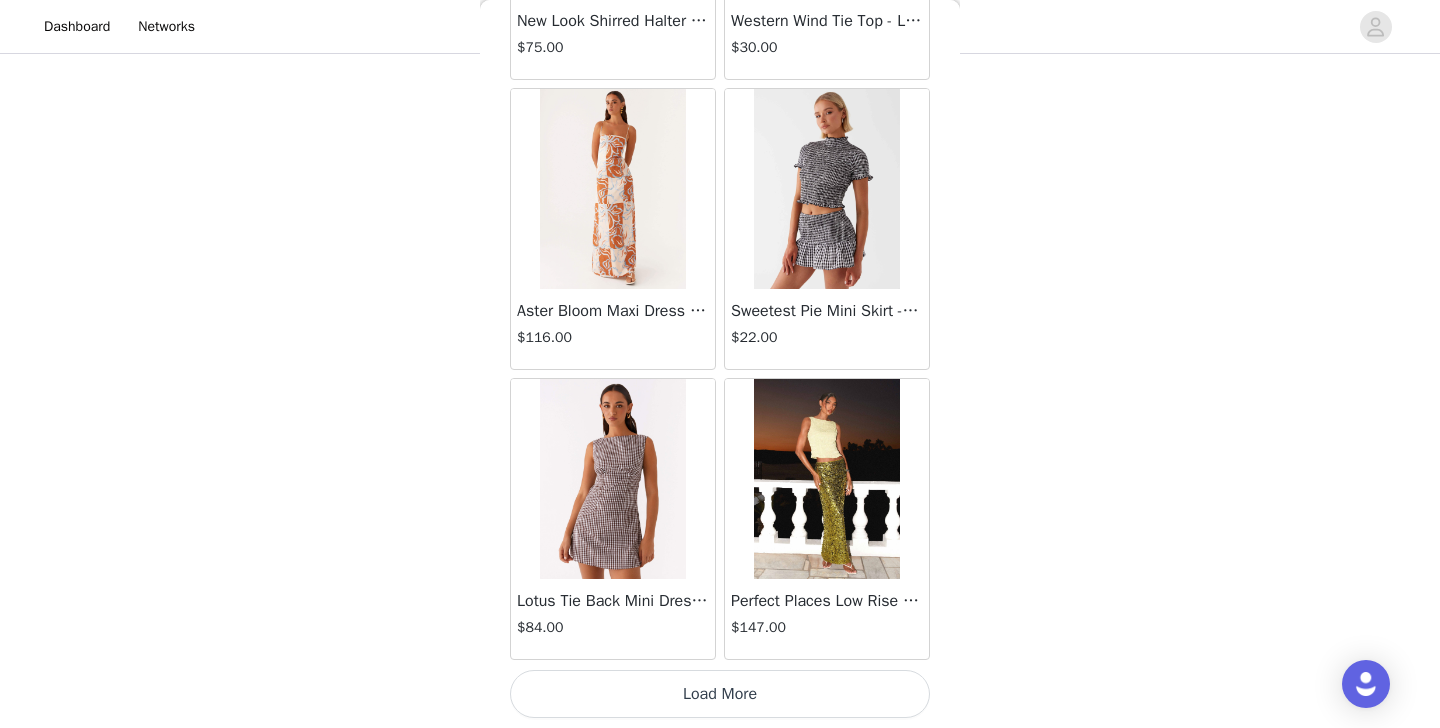 click on "Load More" at bounding box center [720, 694] 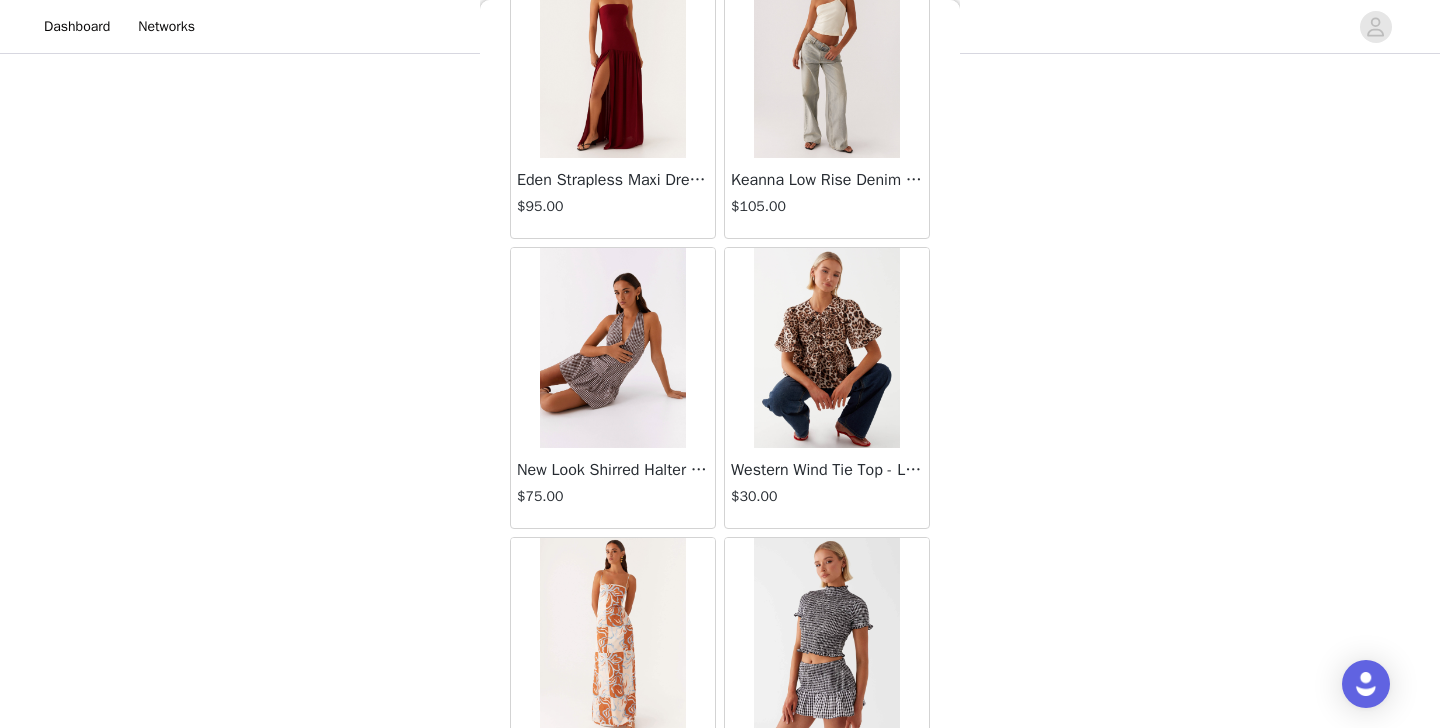 scroll, scrollTop: 22062, scrollLeft: 0, axis: vertical 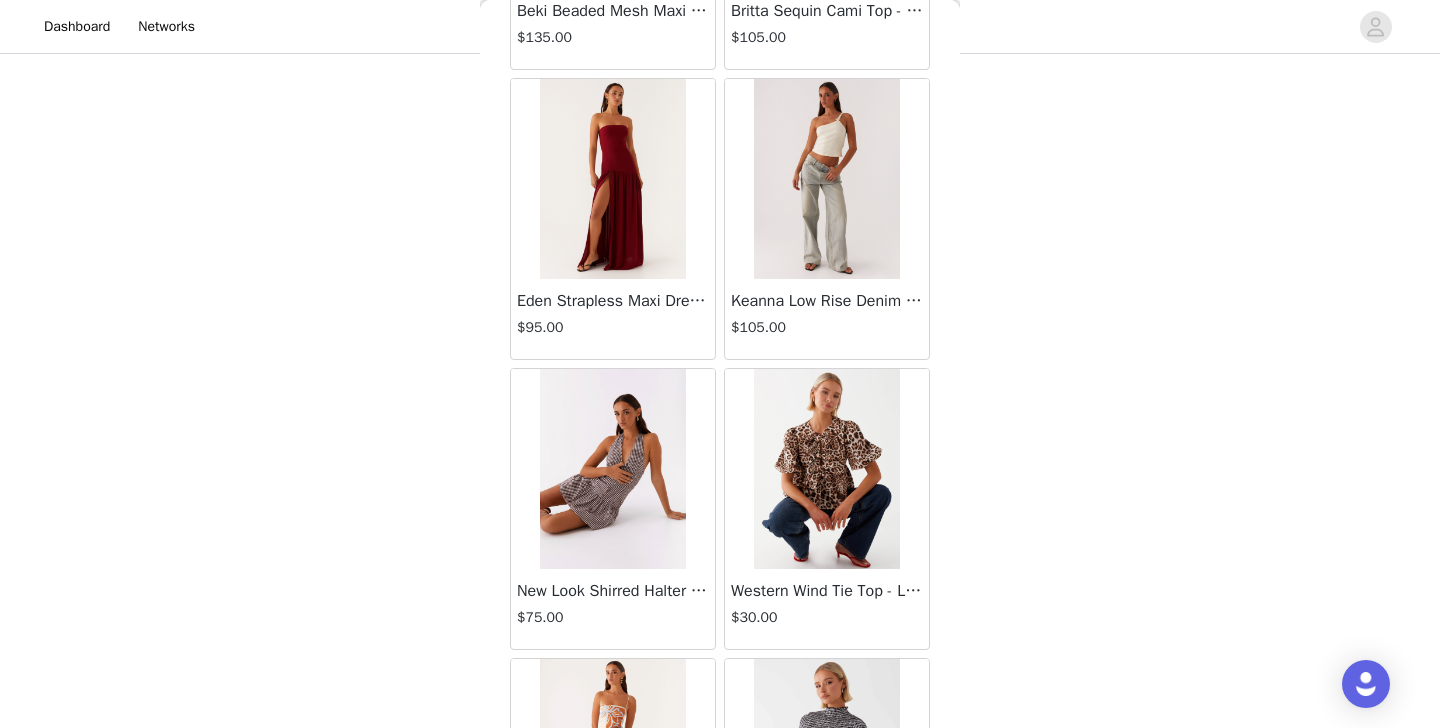 click at bounding box center [612, 469] 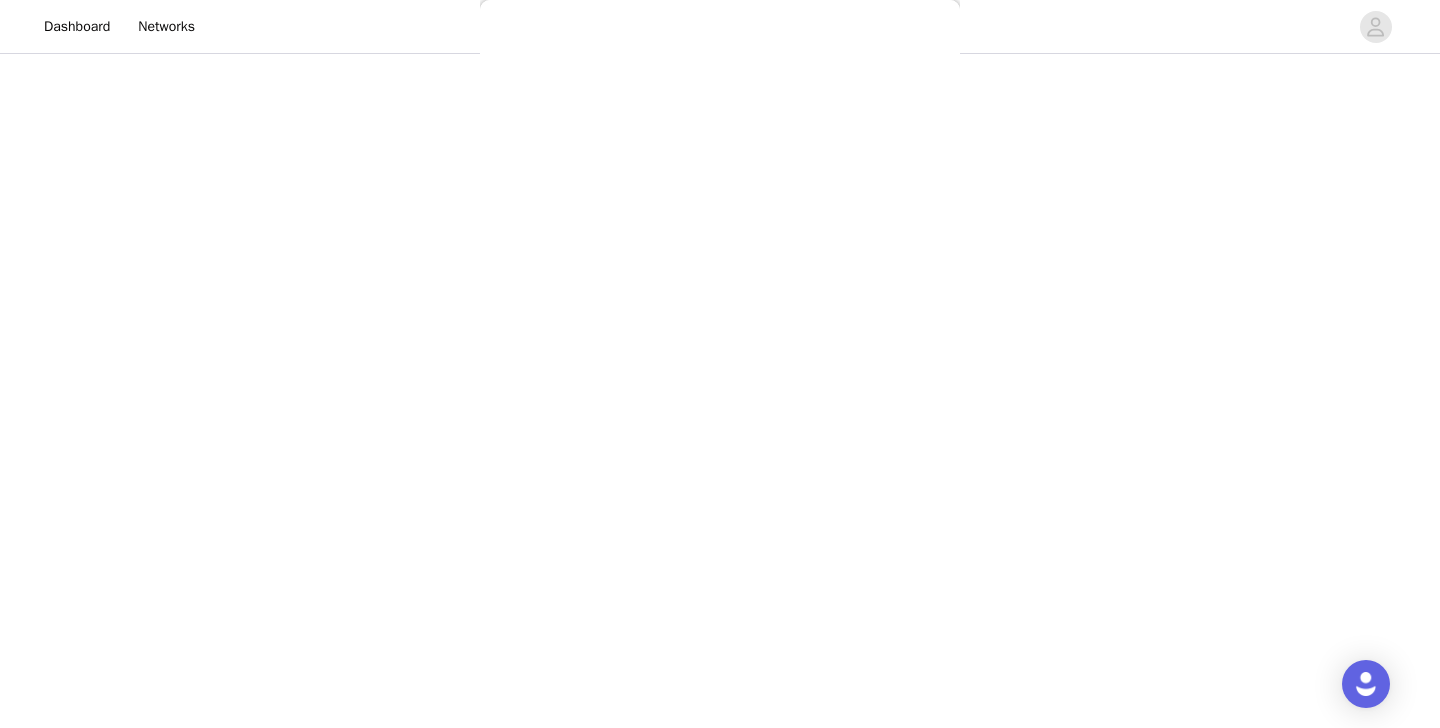 scroll, scrollTop: 0, scrollLeft: 0, axis: both 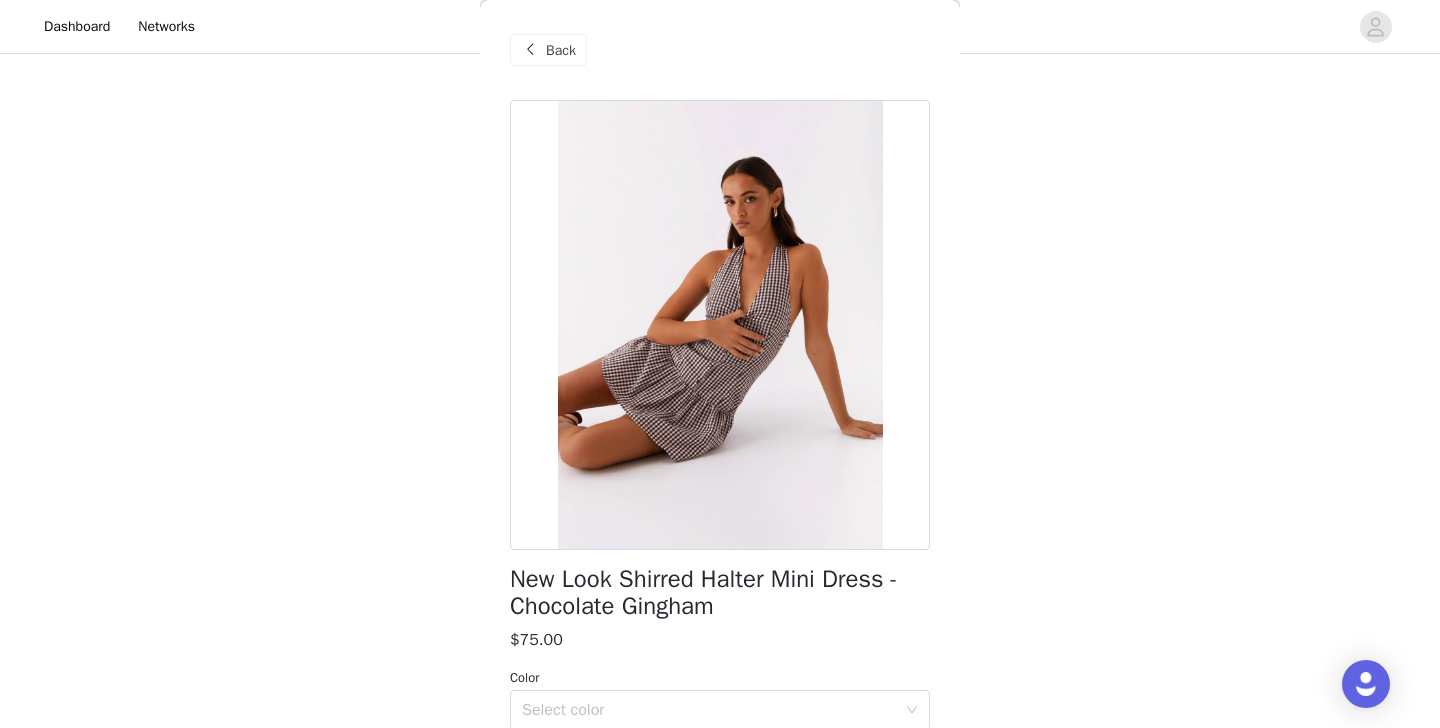 click on "Back" at bounding box center [561, 50] 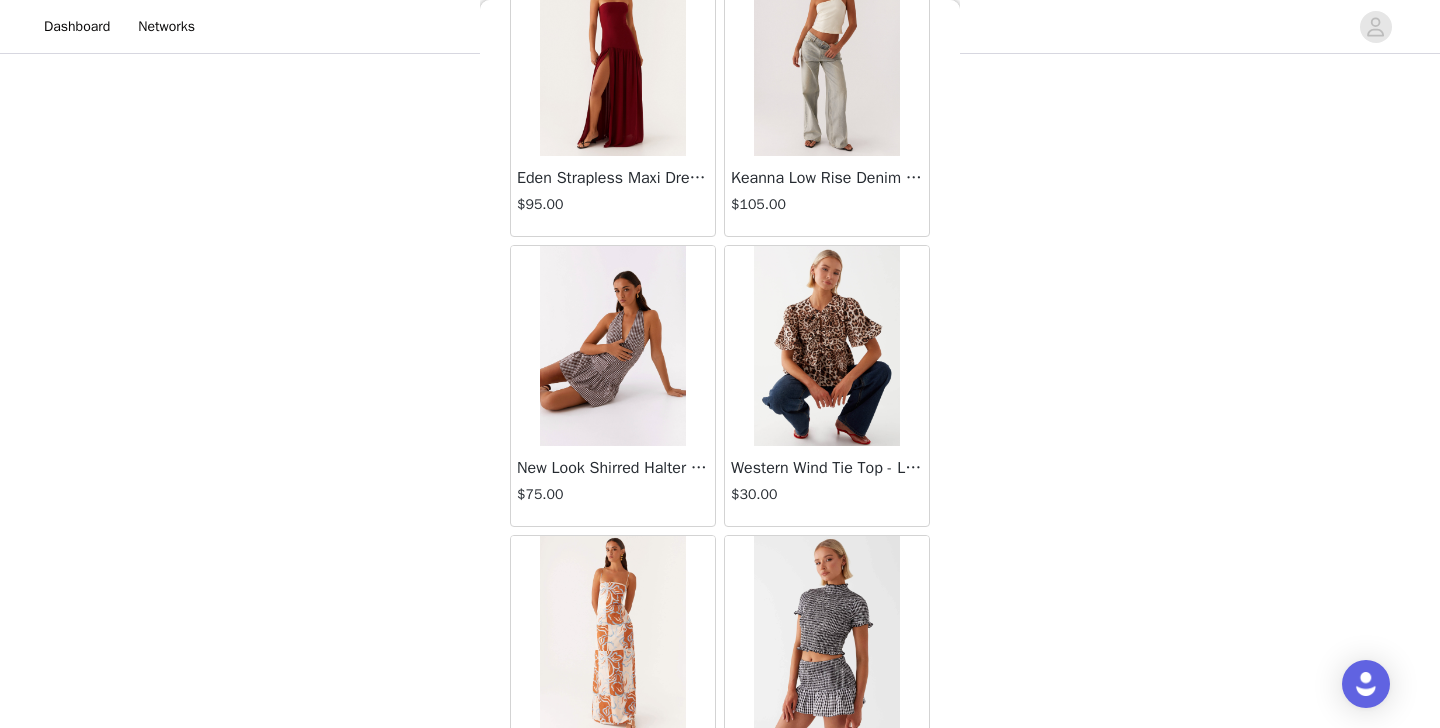 scroll, scrollTop: 21919, scrollLeft: 0, axis: vertical 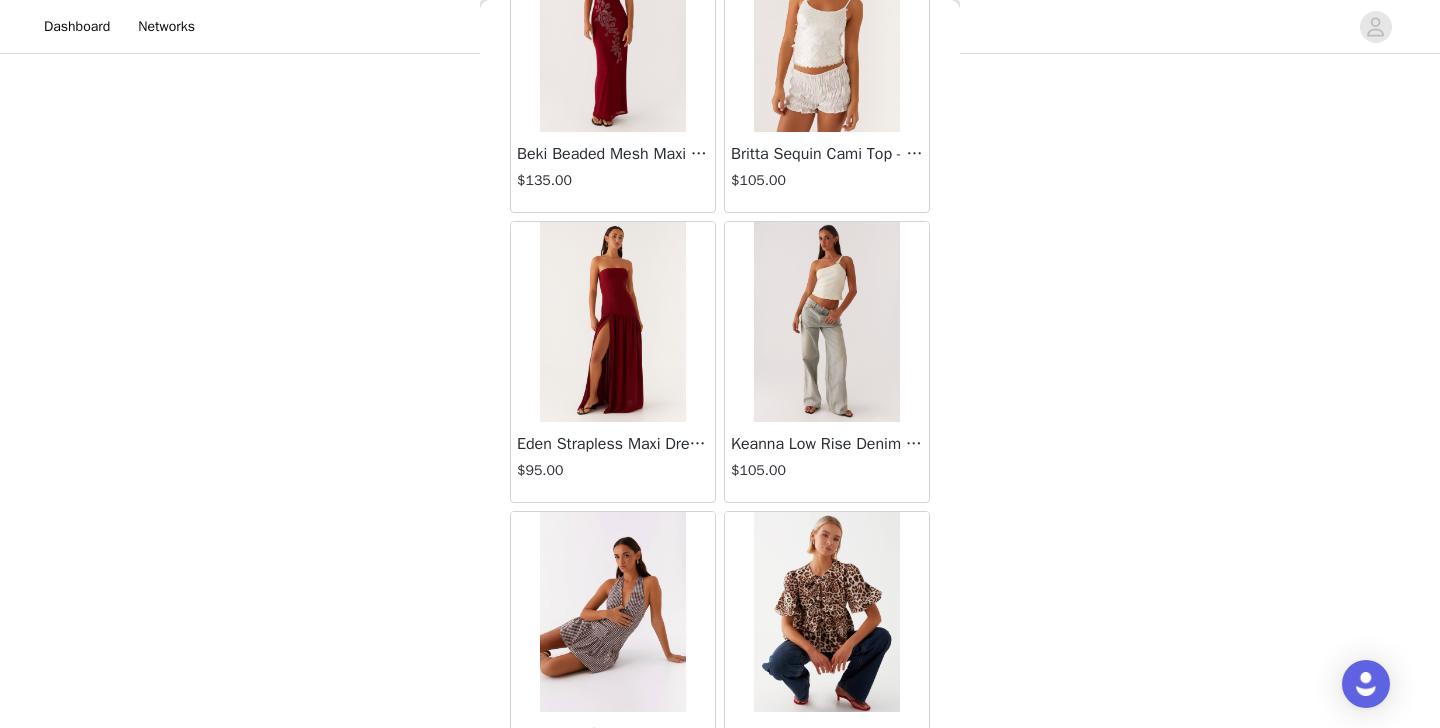 click at bounding box center [826, 322] 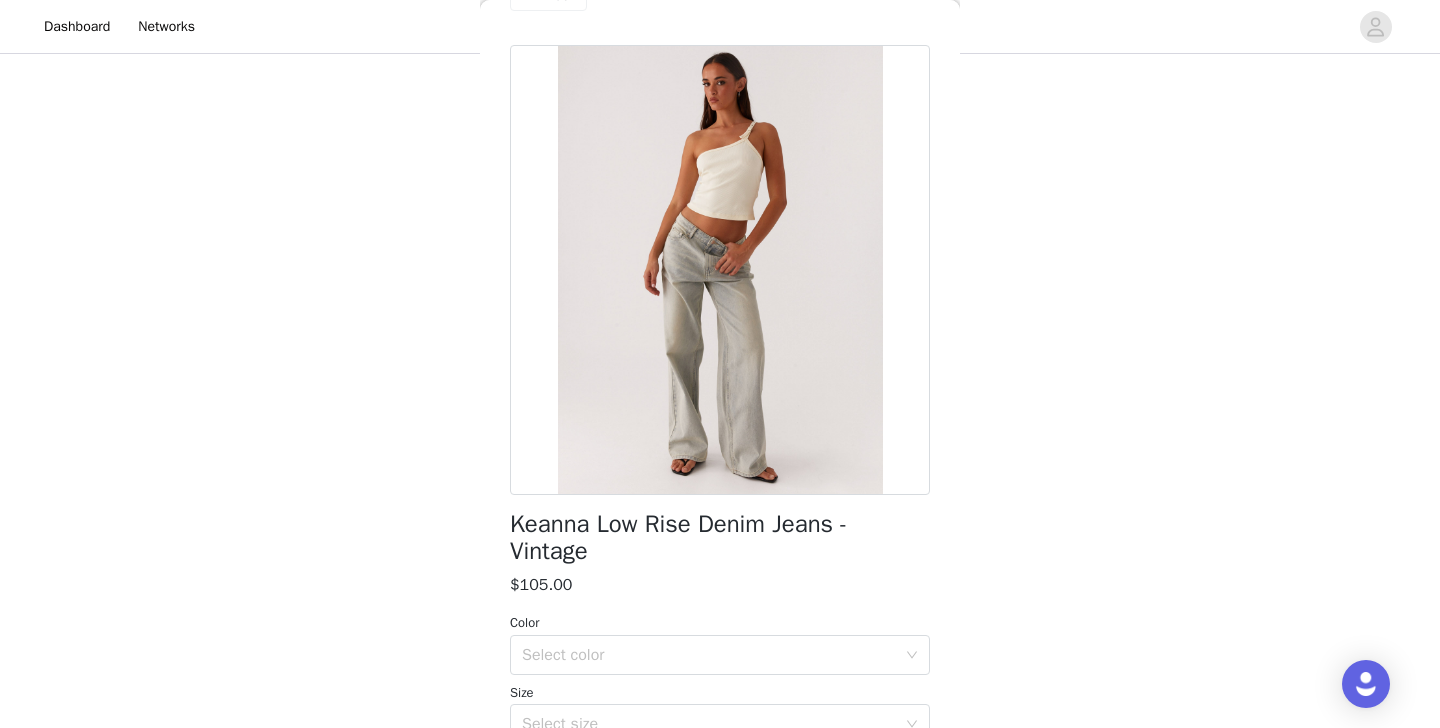 scroll, scrollTop: 63, scrollLeft: 0, axis: vertical 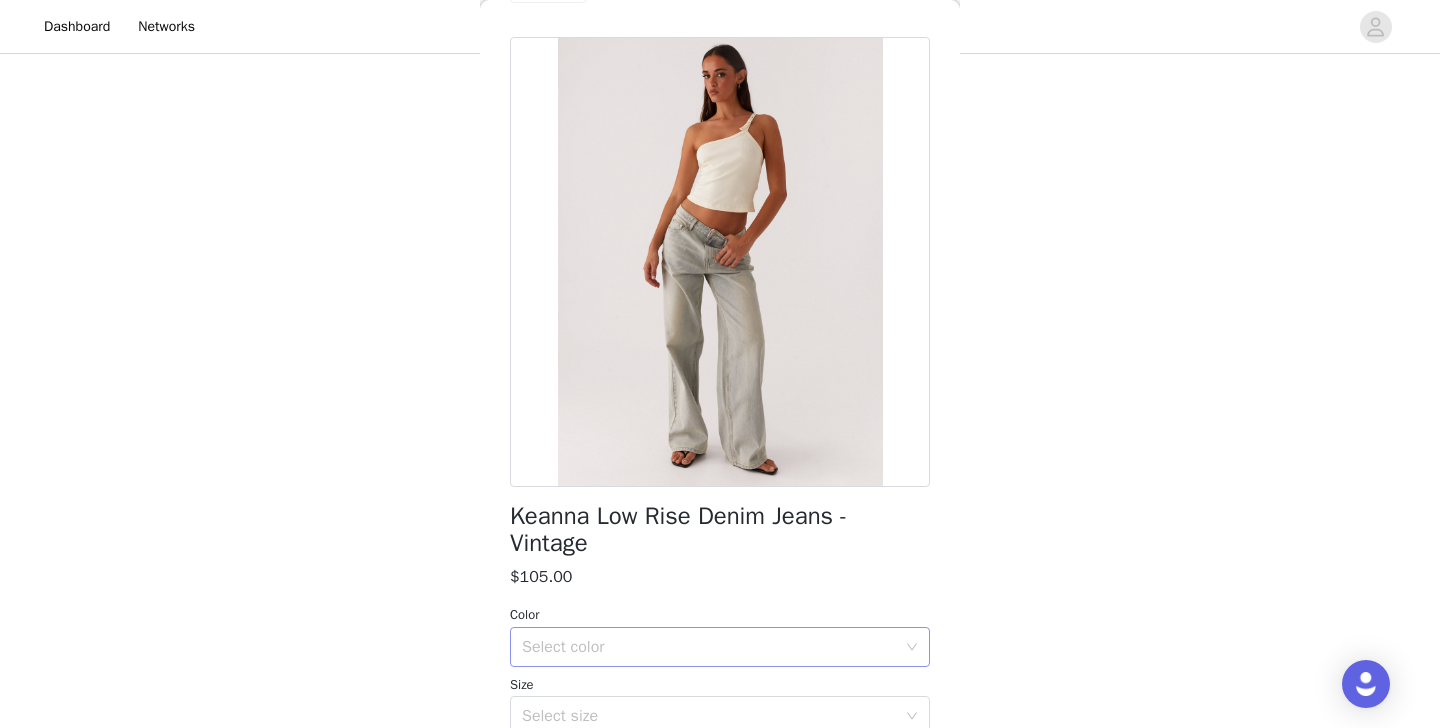 click on "Select color" at bounding box center [709, 647] 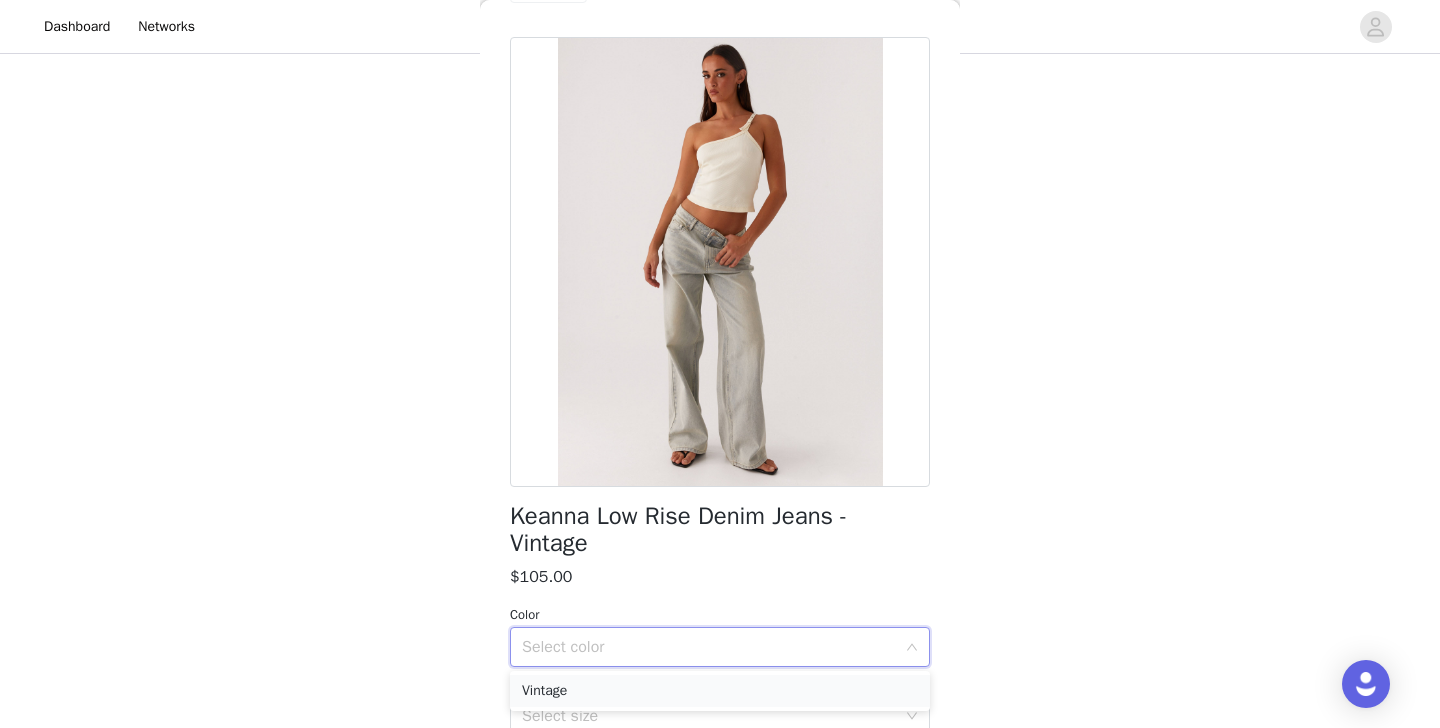 click on "Vintage" at bounding box center [720, 691] 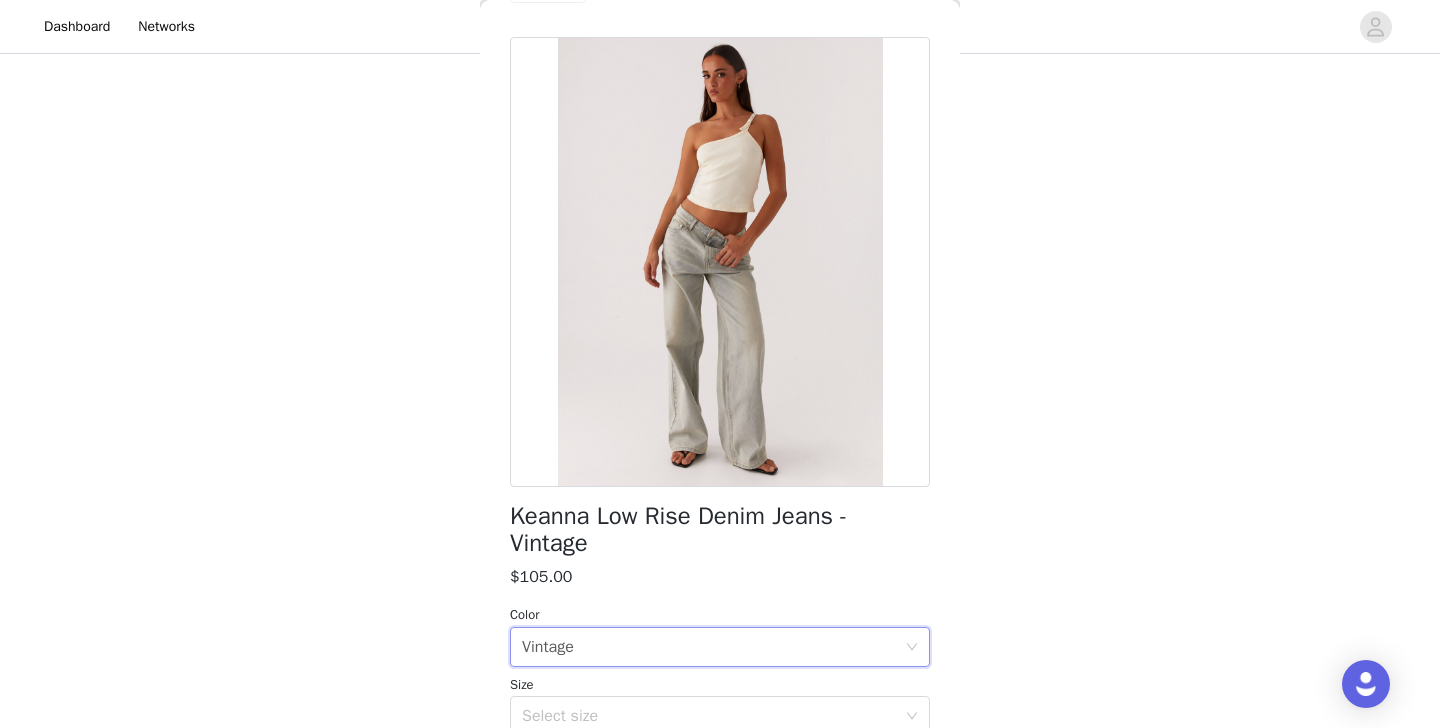 scroll, scrollTop: 206, scrollLeft: 0, axis: vertical 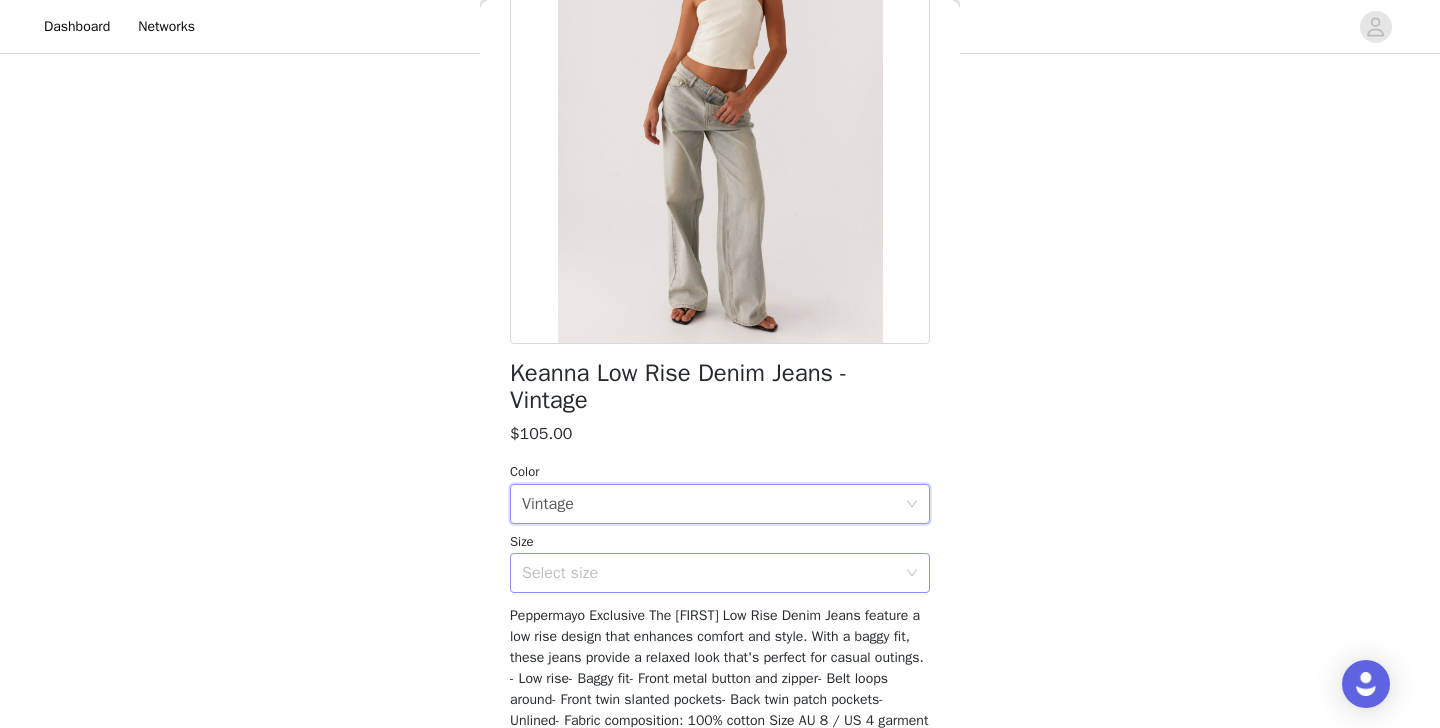 click on "Select size" at bounding box center (709, 573) 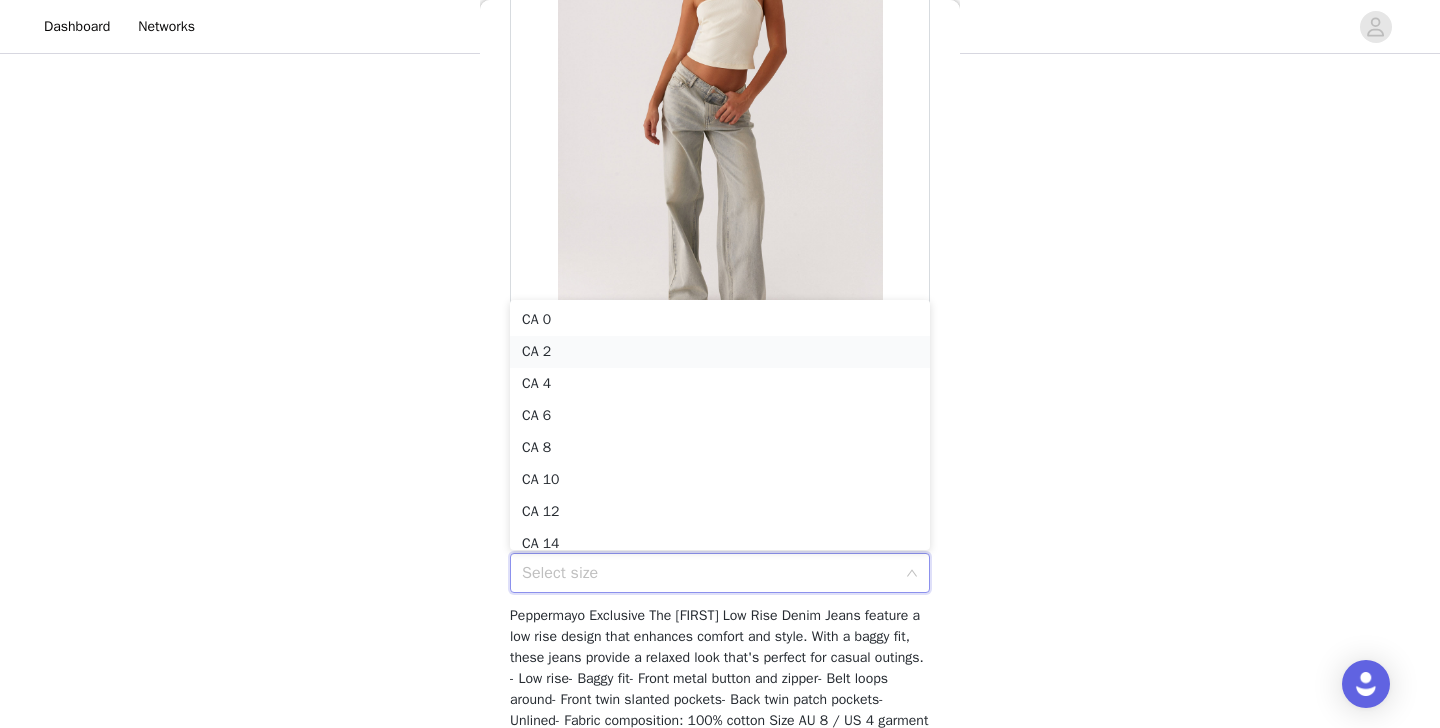 click on "CA 2" at bounding box center (720, 352) 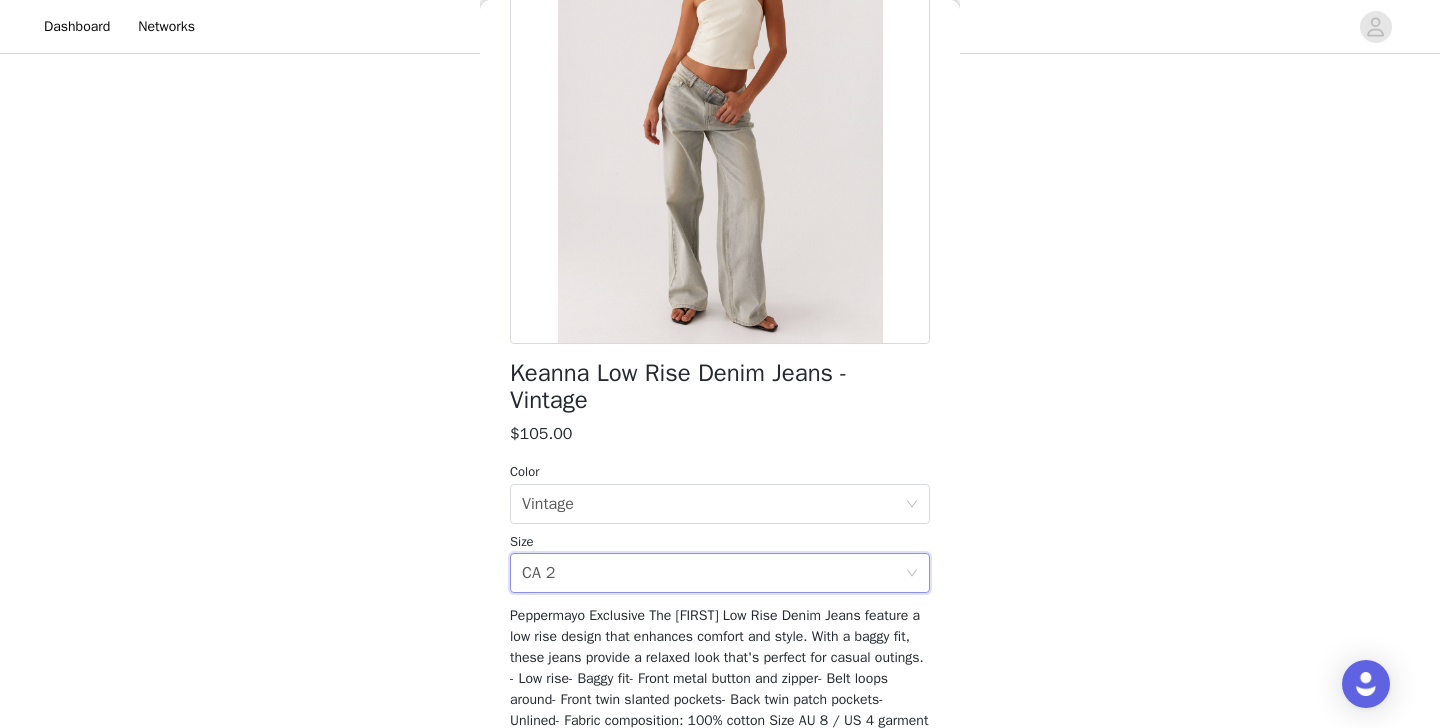 scroll, scrollTop: 377, scrollLeft: 0, axis: vertical 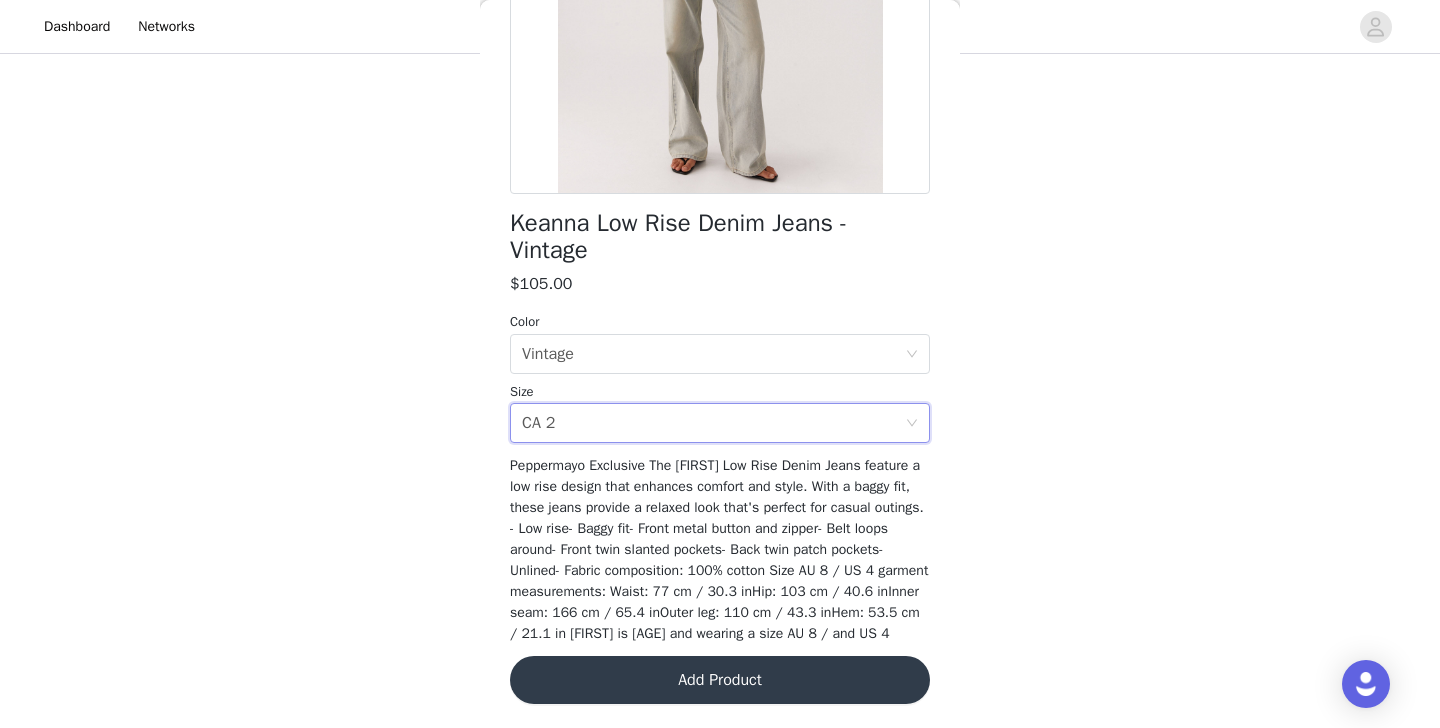 click on "Size" at bounding box center [720, 392] 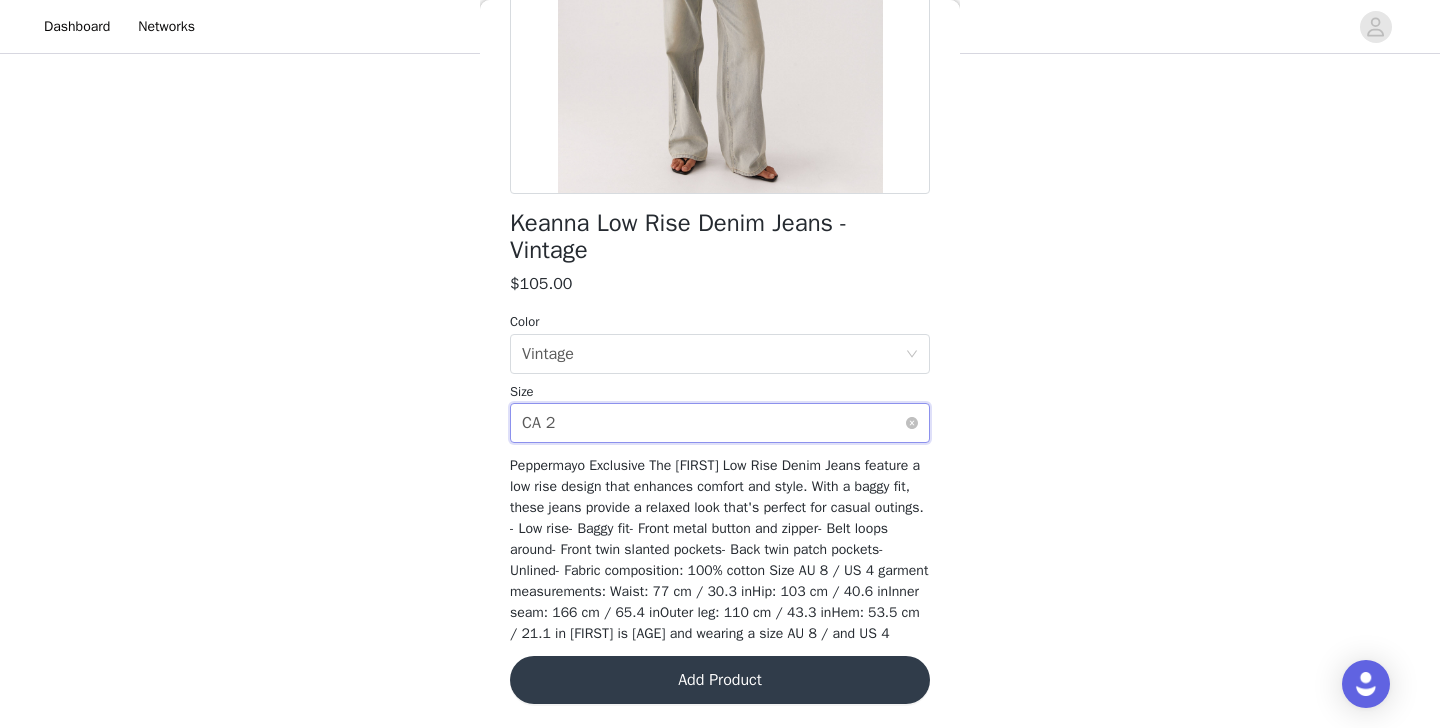 click on "Select size CA 2" at bounding box center [713, 423] 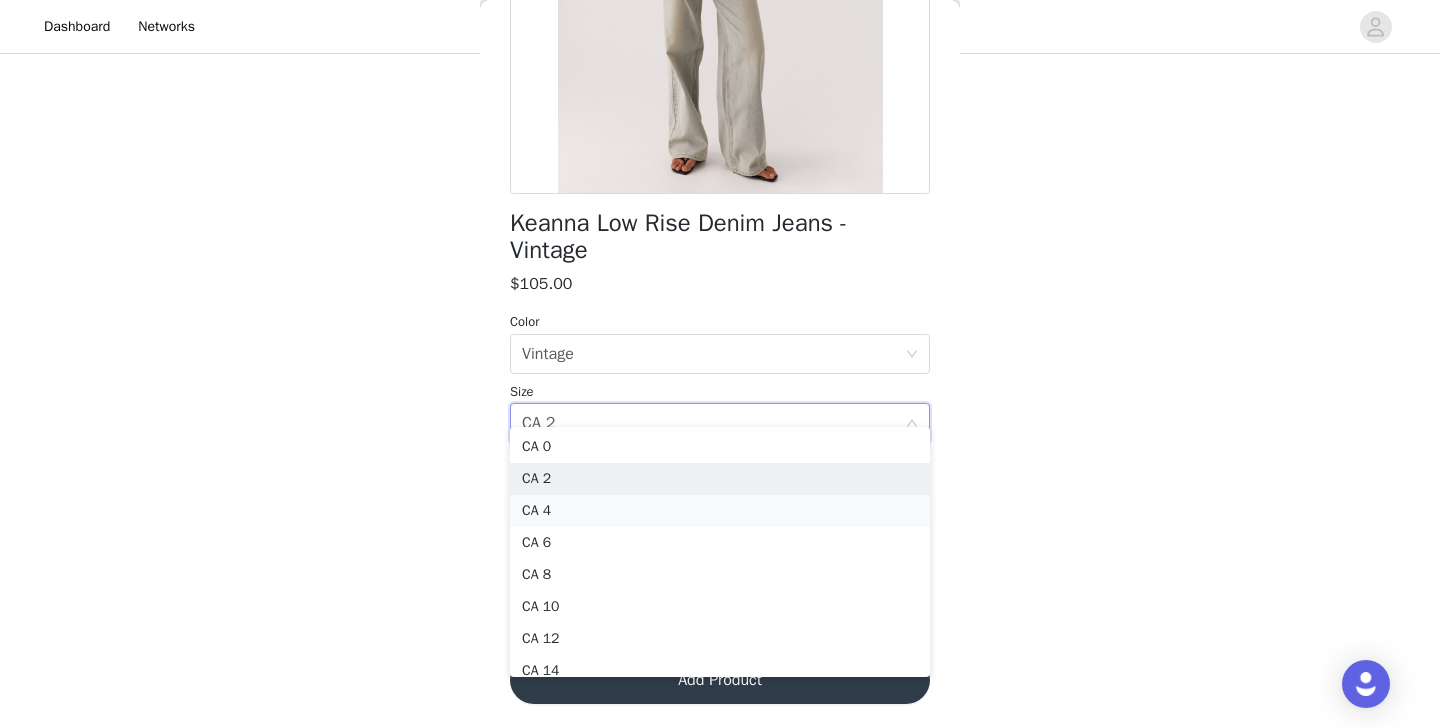click on "CA 4" at bounding box center (720, 511) 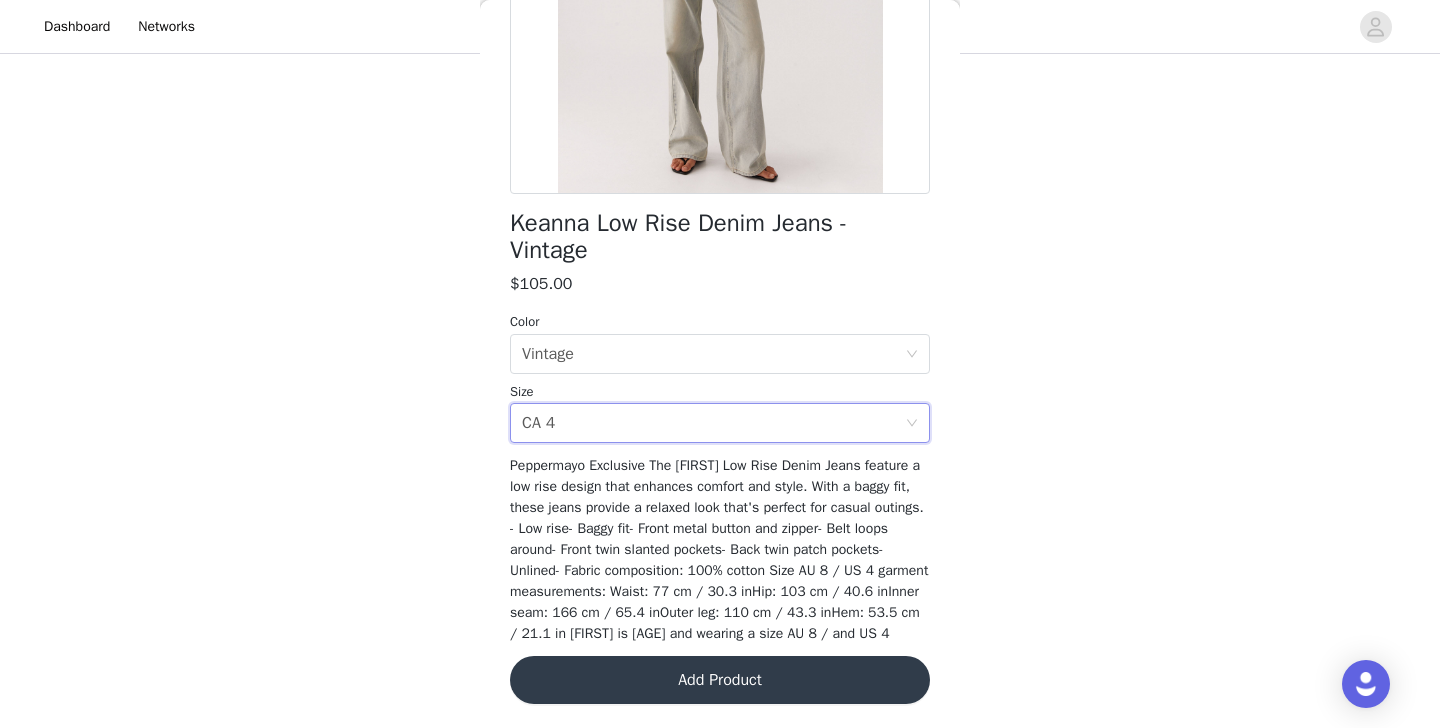 click on "Add Product" at bounding box center (720, 680) 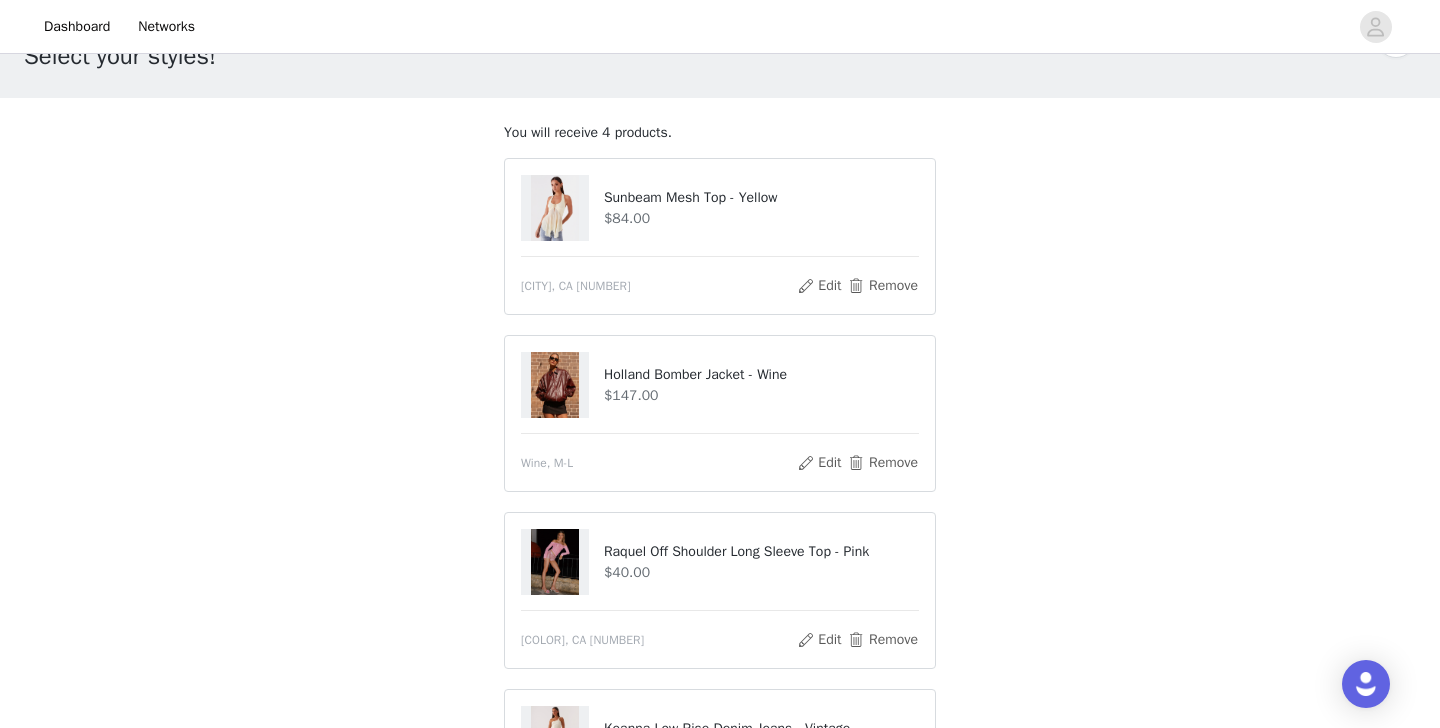 scroll, scrollTop: 35, scrollLeft: 0, axis: vertical 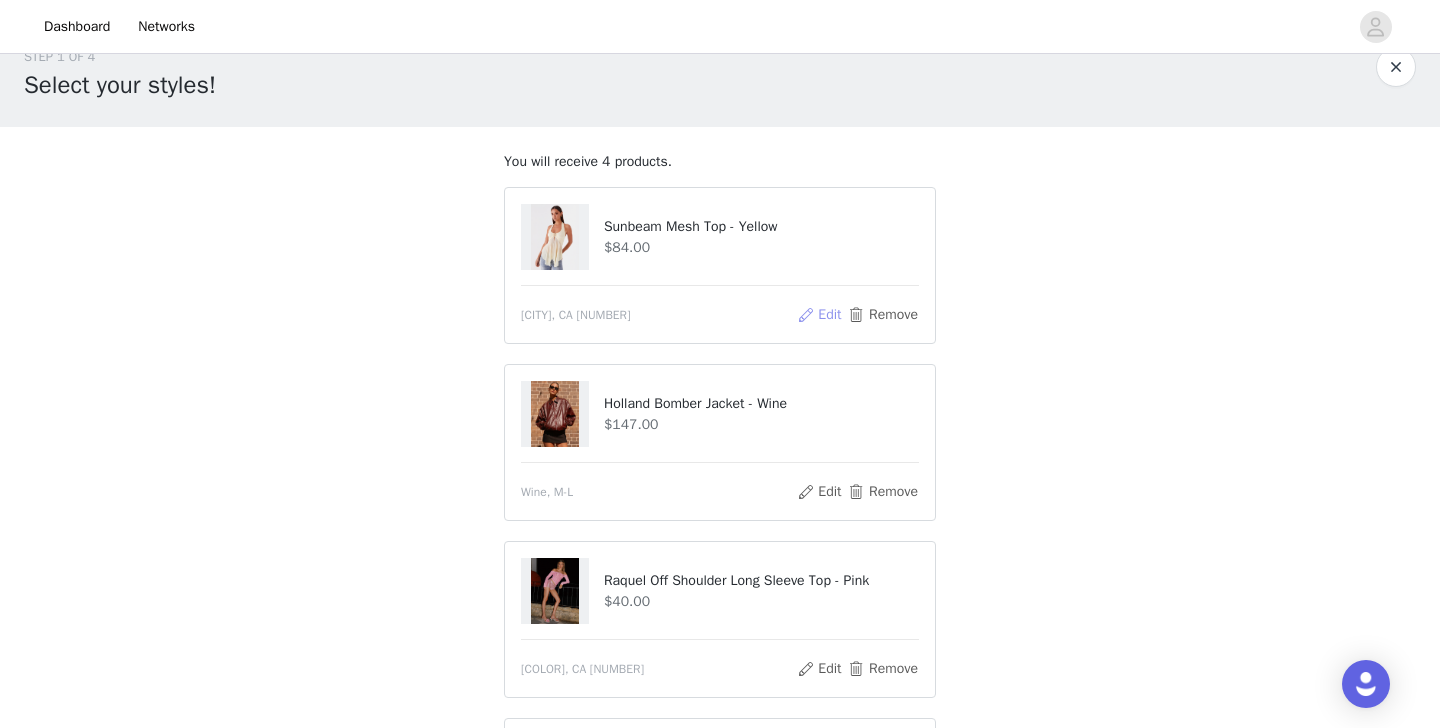 click on "Edit" at bounding box center (819, 315) 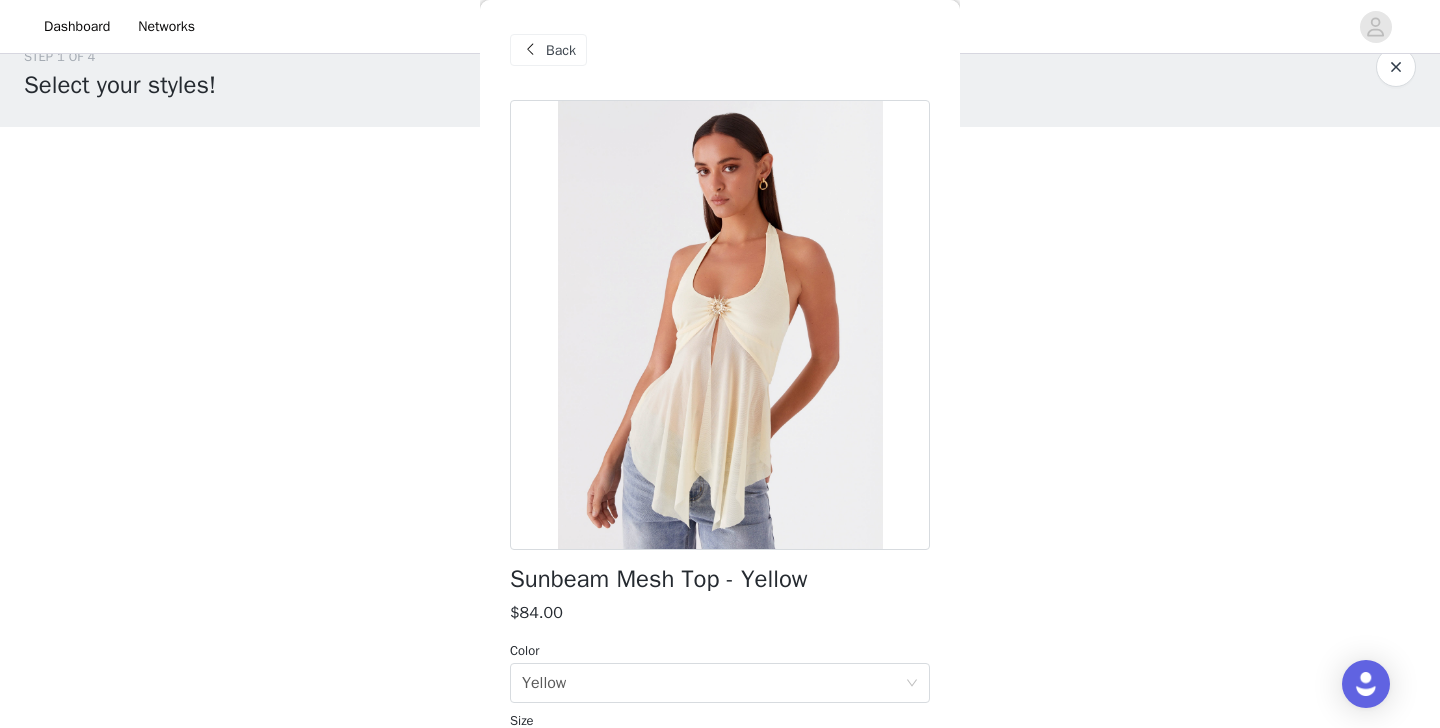 scroll, scrollTop: 308, scrollLeft: 0, axis: vertical 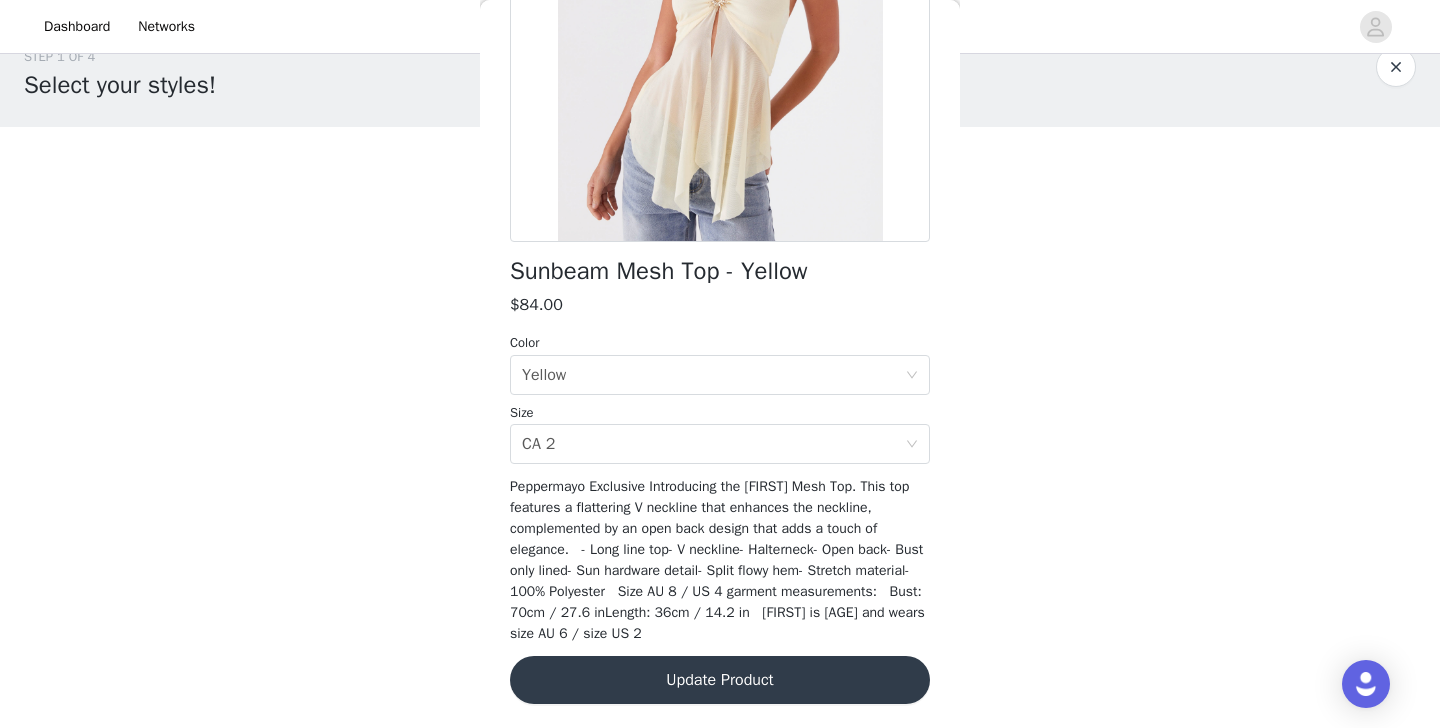click on "Peppermayo Exclusive Introducing the [FIRST] Mesh Top. This top features a flattering V neckline that enhances the neckline, complemented by an open back design that adds a touch of elegance.   - Long line top- V neckline- Halterneck- Open back- Bust only lined- Sun hardware detail- Split flowy hem- Stretch material- 100% Polyester   Size AU 8 / US 4 garment measurements:   Bust: 70cm / 27.6 inLength: 36cm / 14.2 in   [FIRST] is [AGE] and wears size AU 6 / size US 2   Update Product" at bounding box center (720, 260) 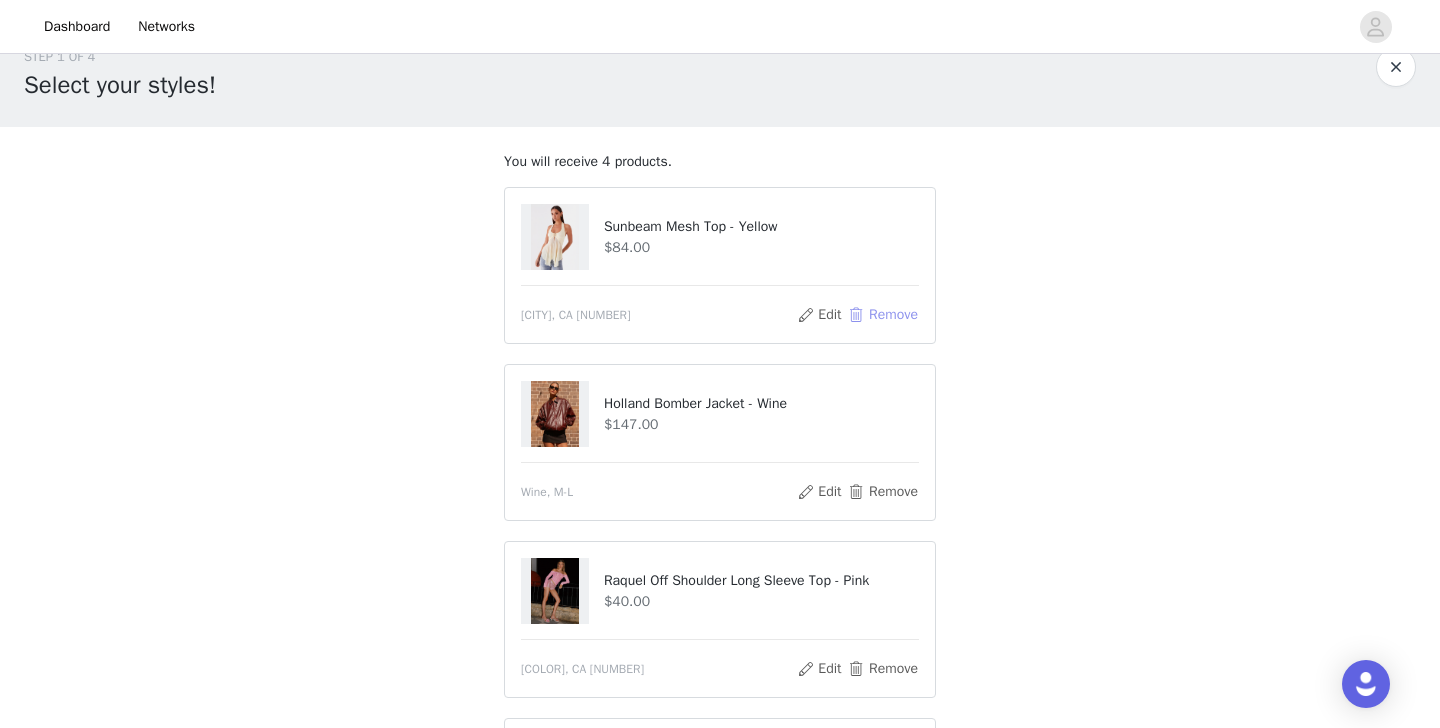 click on "Remove" at bounding box center [883, 315] 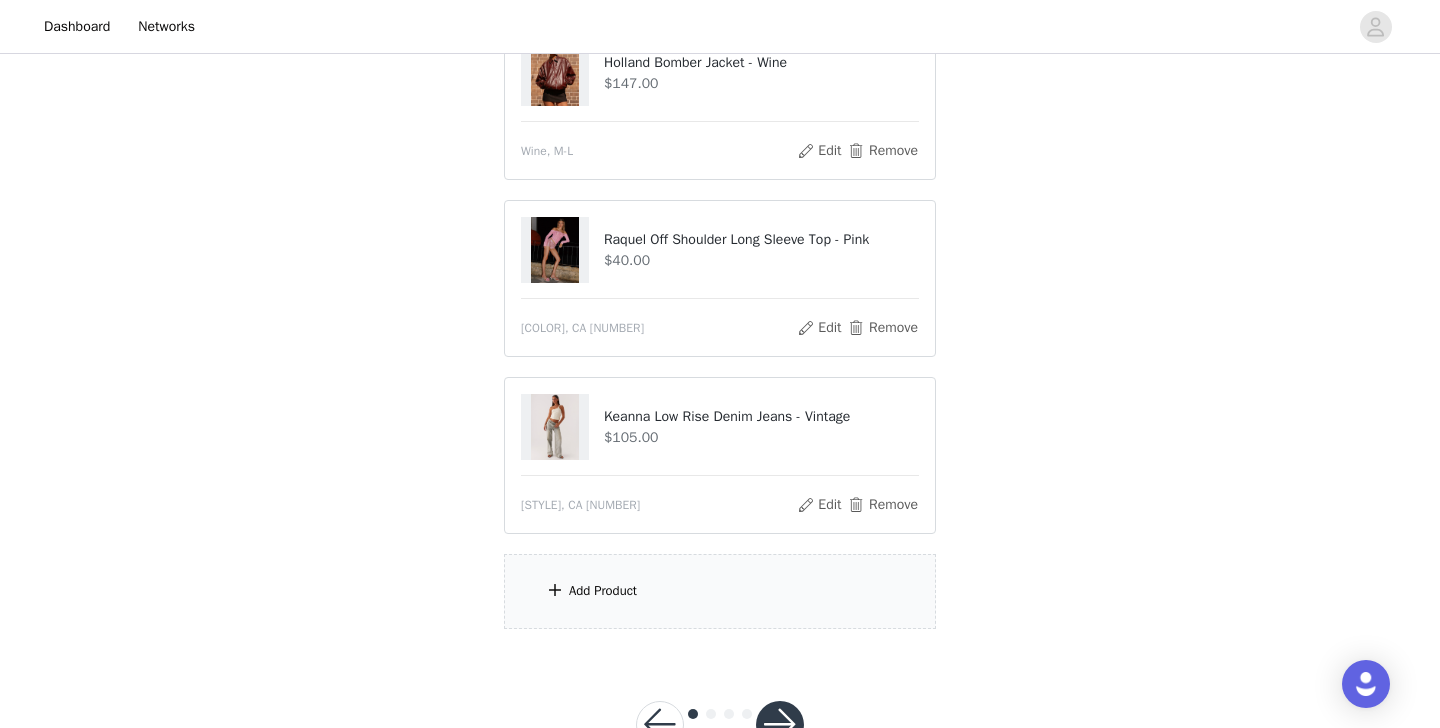 scroll, scrollTop: 321, scrollLeft: 0, axis: vertical 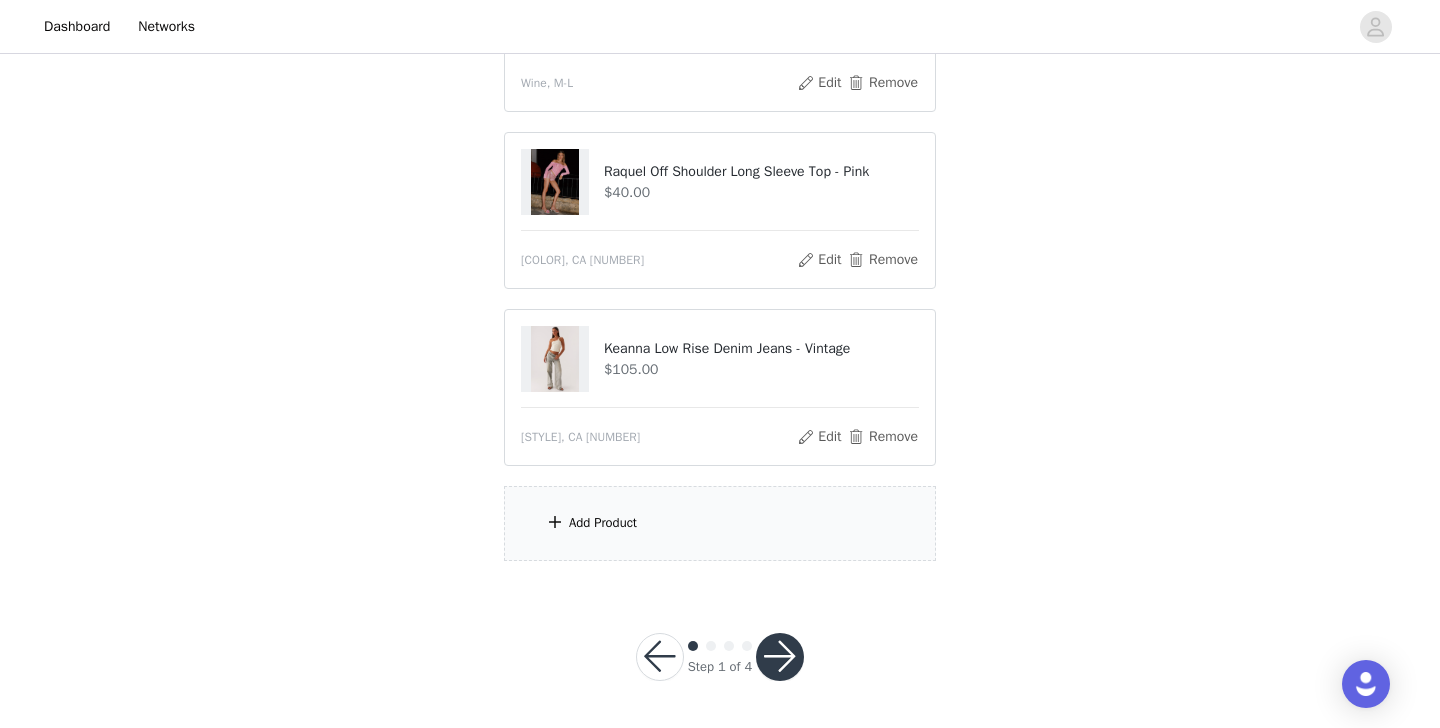 click on "Add Product" at bounding box center [720, 523] 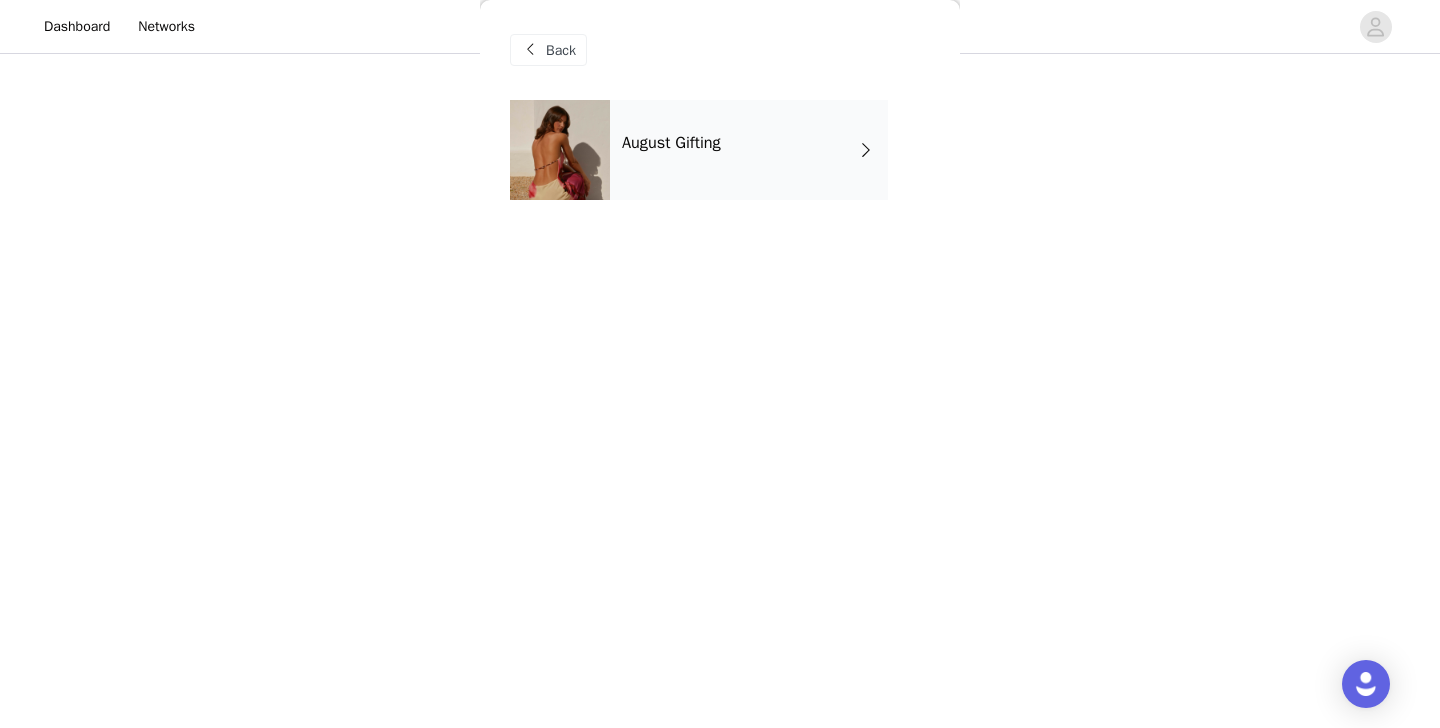 click on "August Gifting" at bounding box center (749, 150) 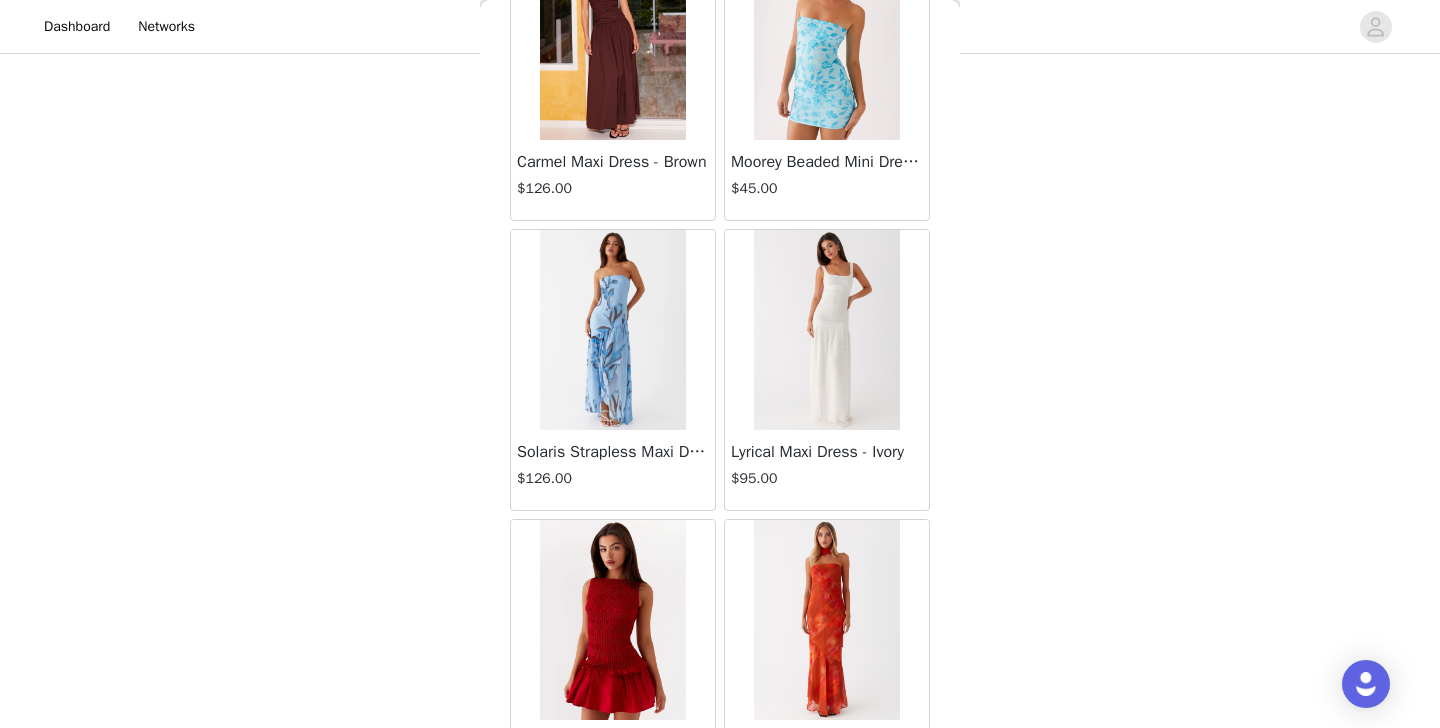 scroll, scrollTop: 2332, scrollLeft: 0, axis: vertical 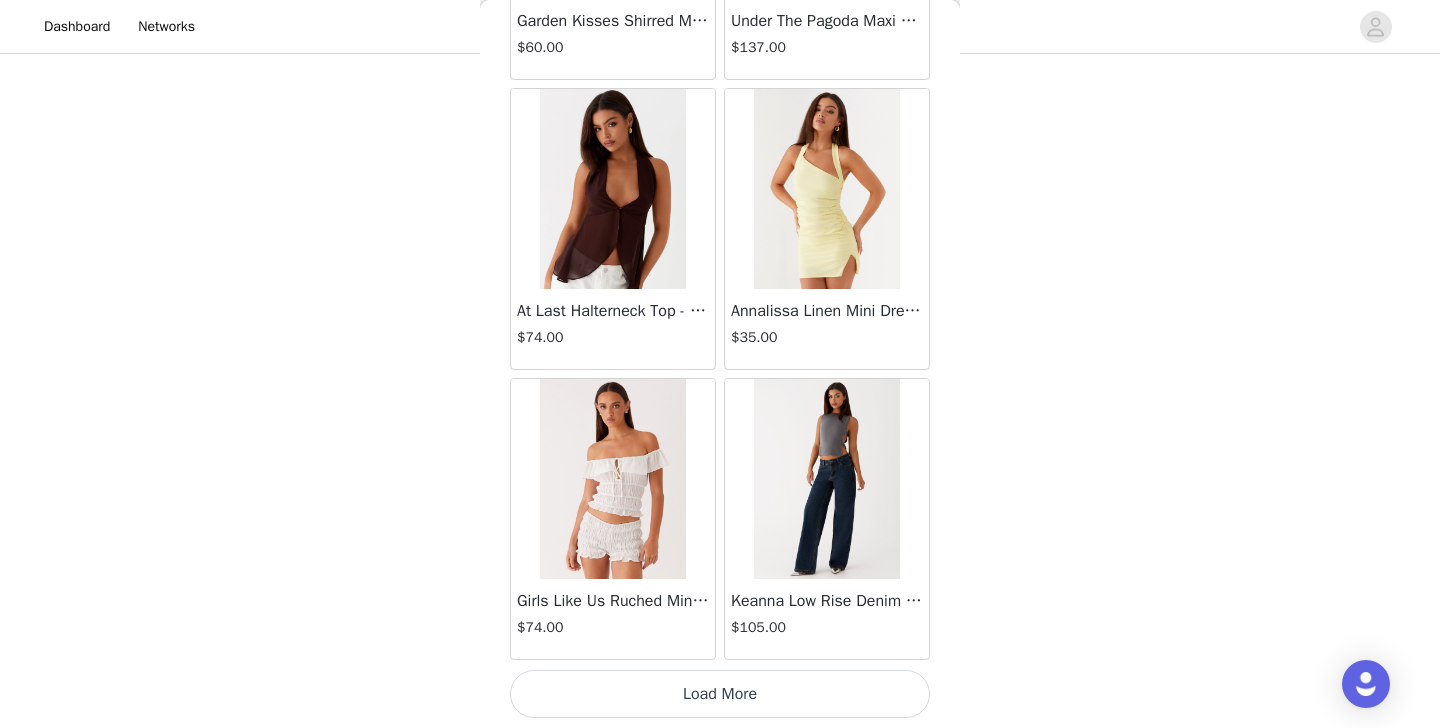 click on "Load More" at bounding box center (720, 694) 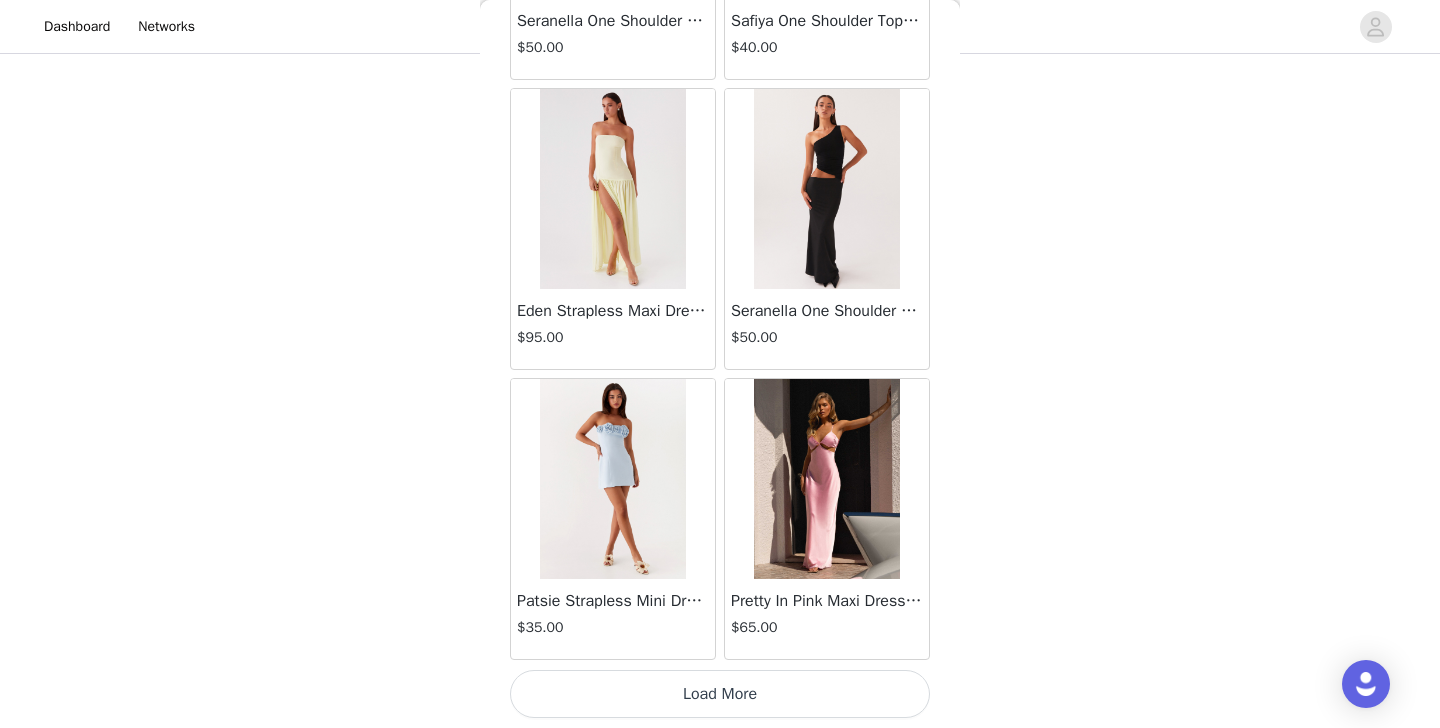 click on "Load More" at bounding box center [720, 694] 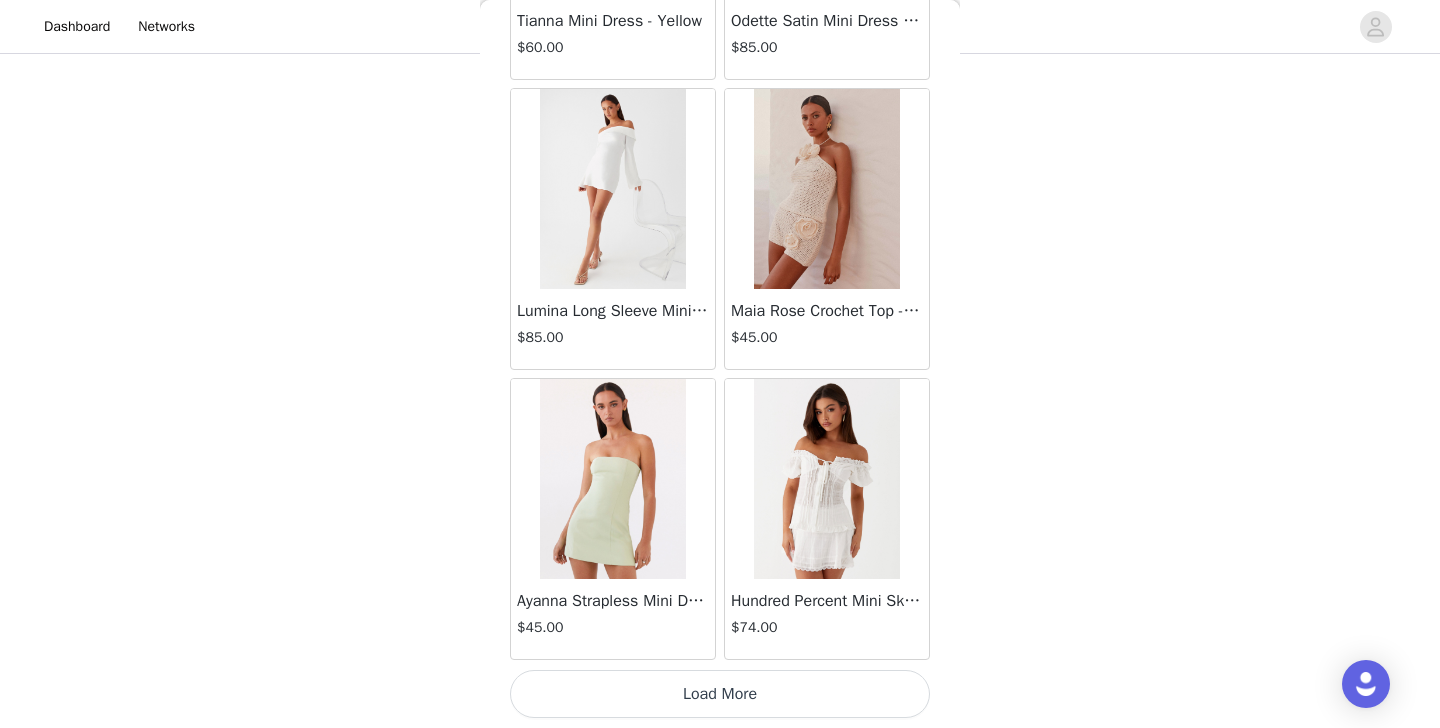 click on "Load More" at bounding box center (720, 694) 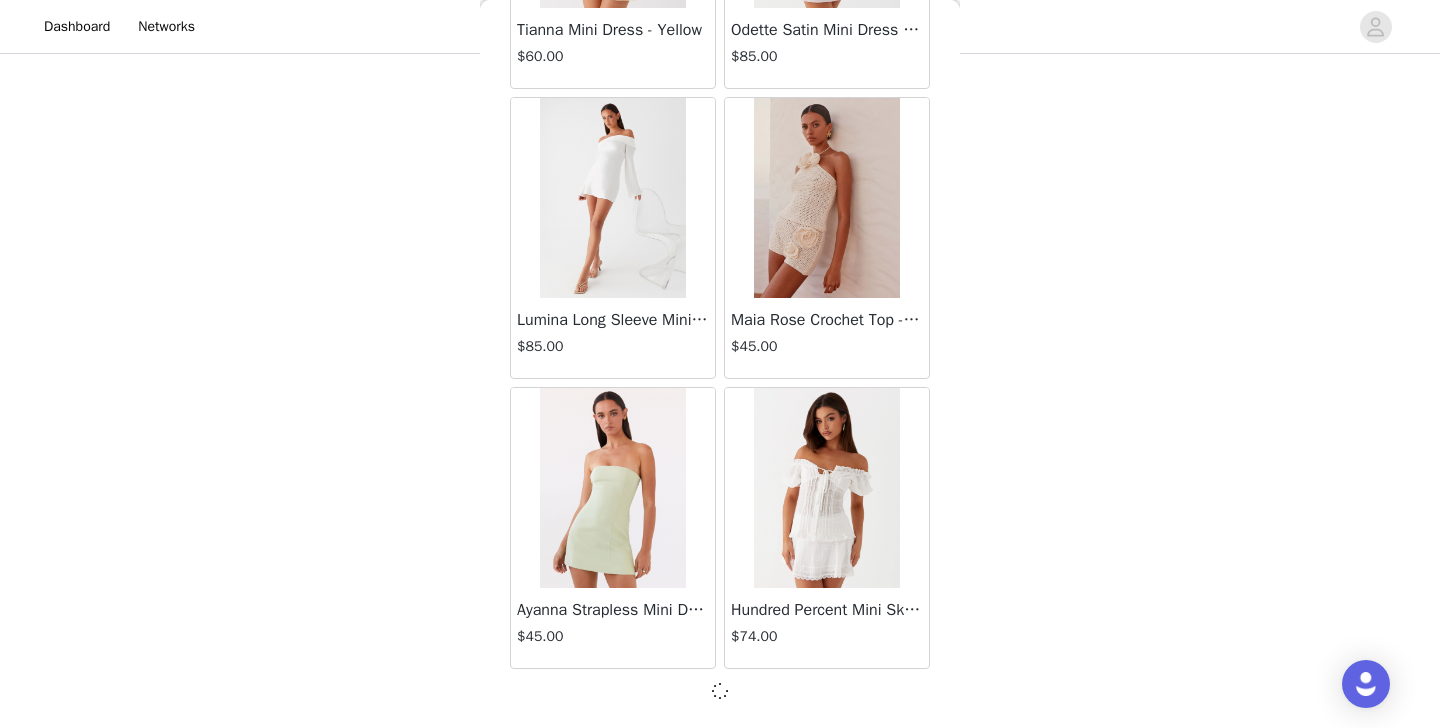 scroll, scrollTop: 8123, scrollLeft: 0, axis: vertical 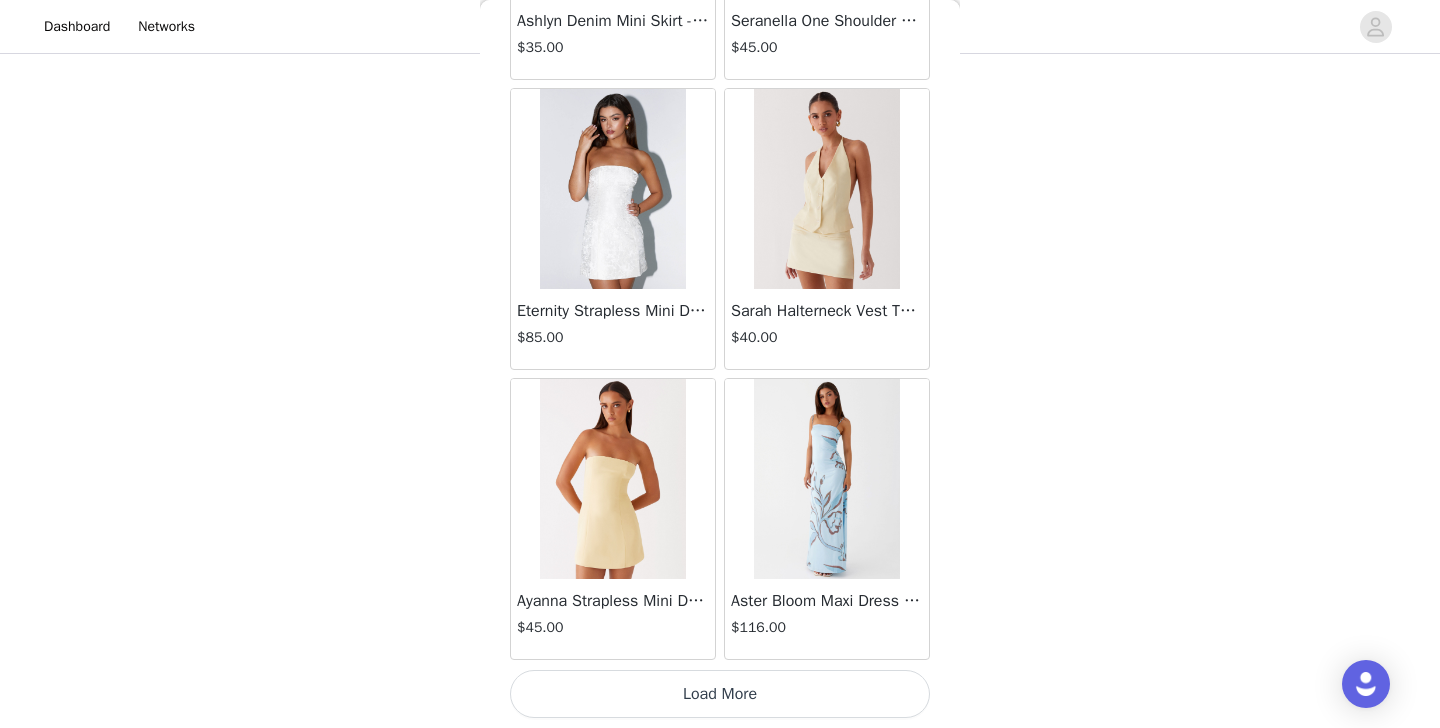 click on "Load More" at bounding box center [720, 694] 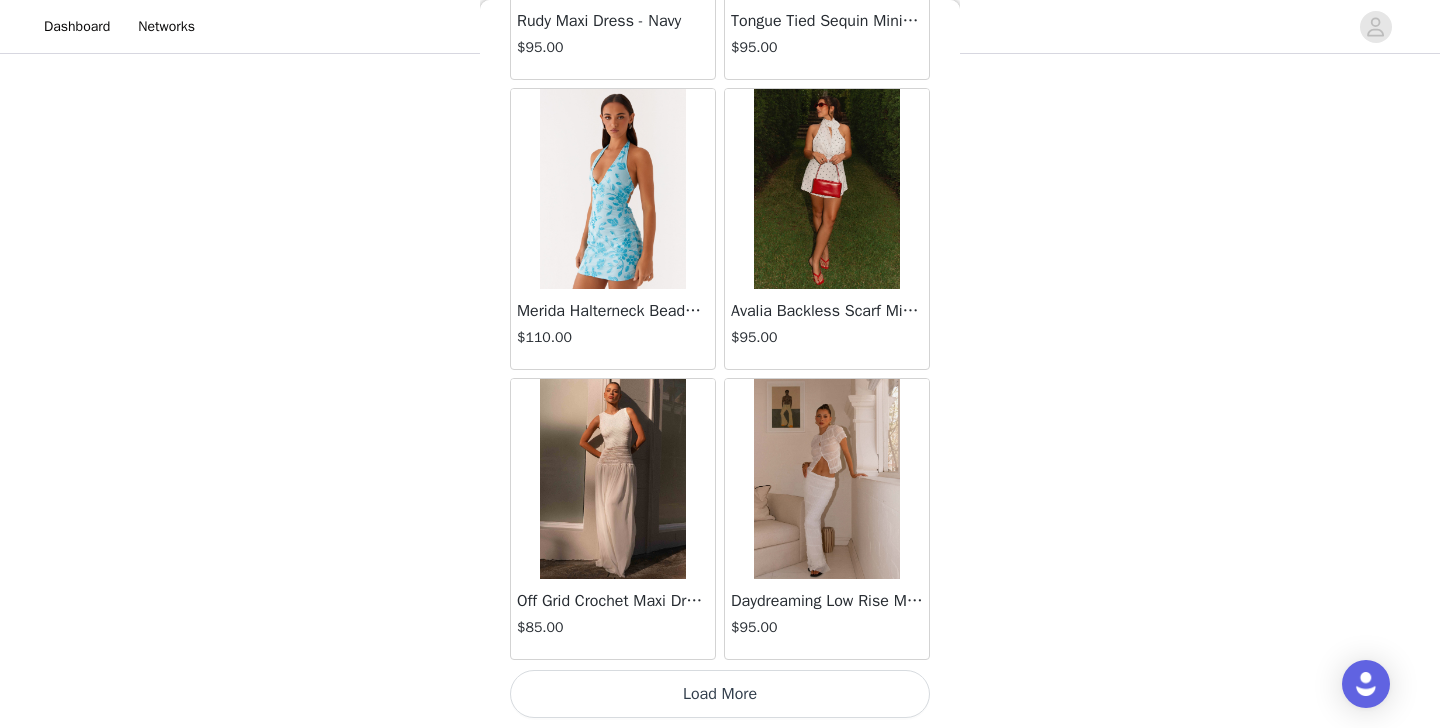 click on "Load More" at bounding box center (720, 694) 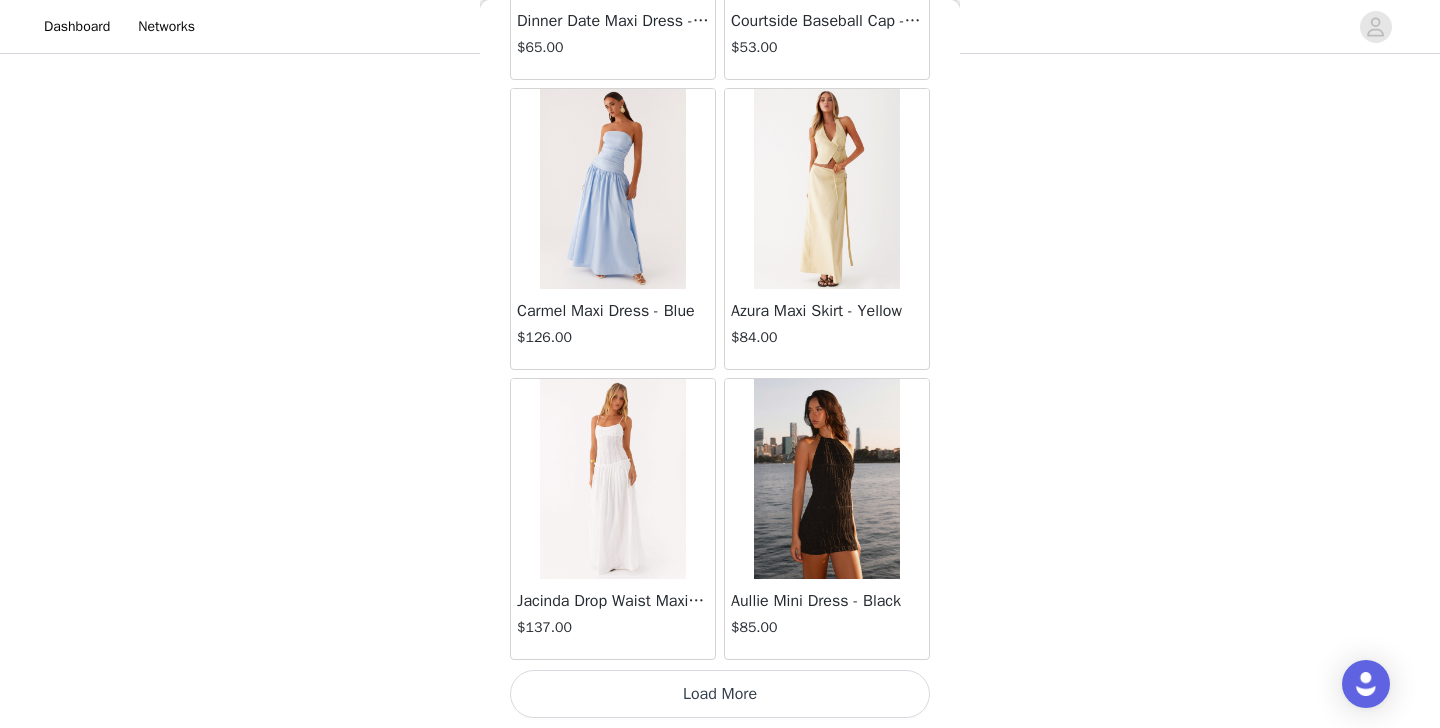 click on "Load More" at bounding box center (720, 694) 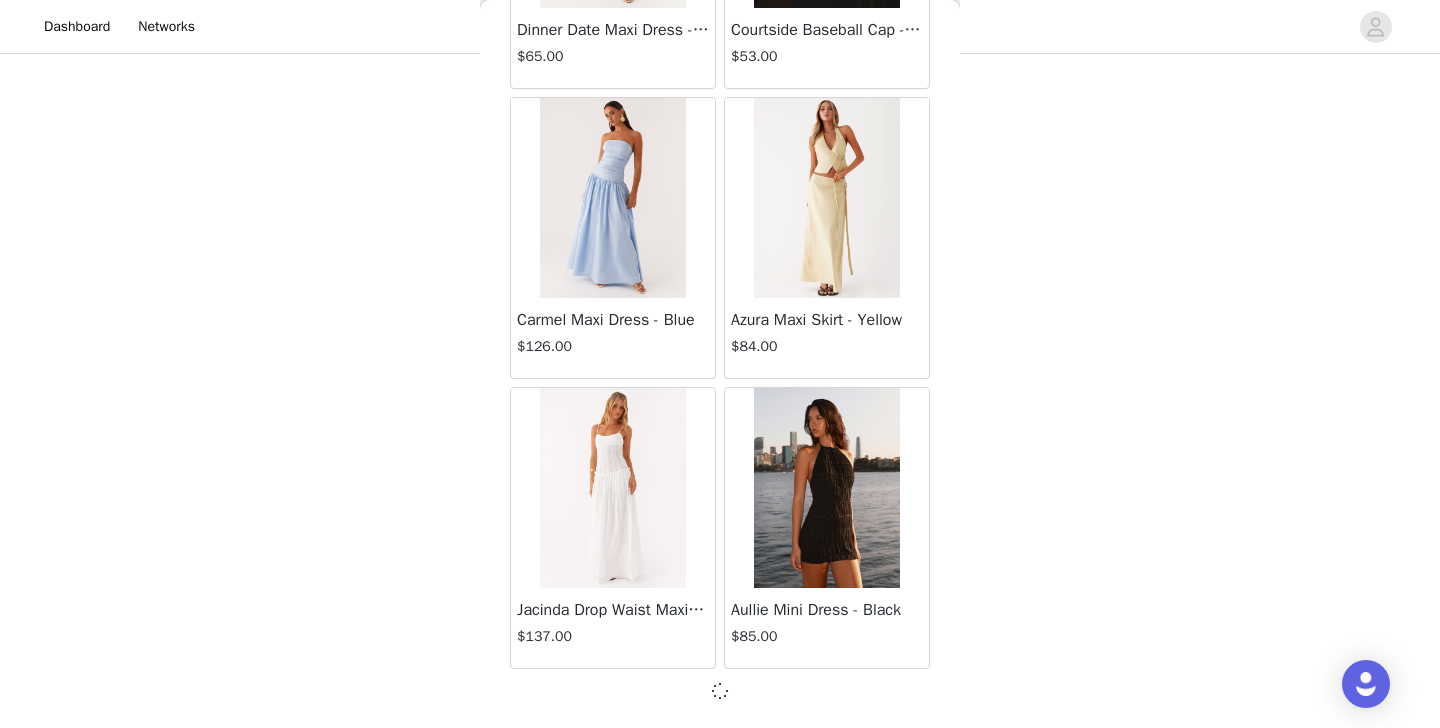 scroll, scrollTop: 16823, scrollLeft: 0, axis: vertical 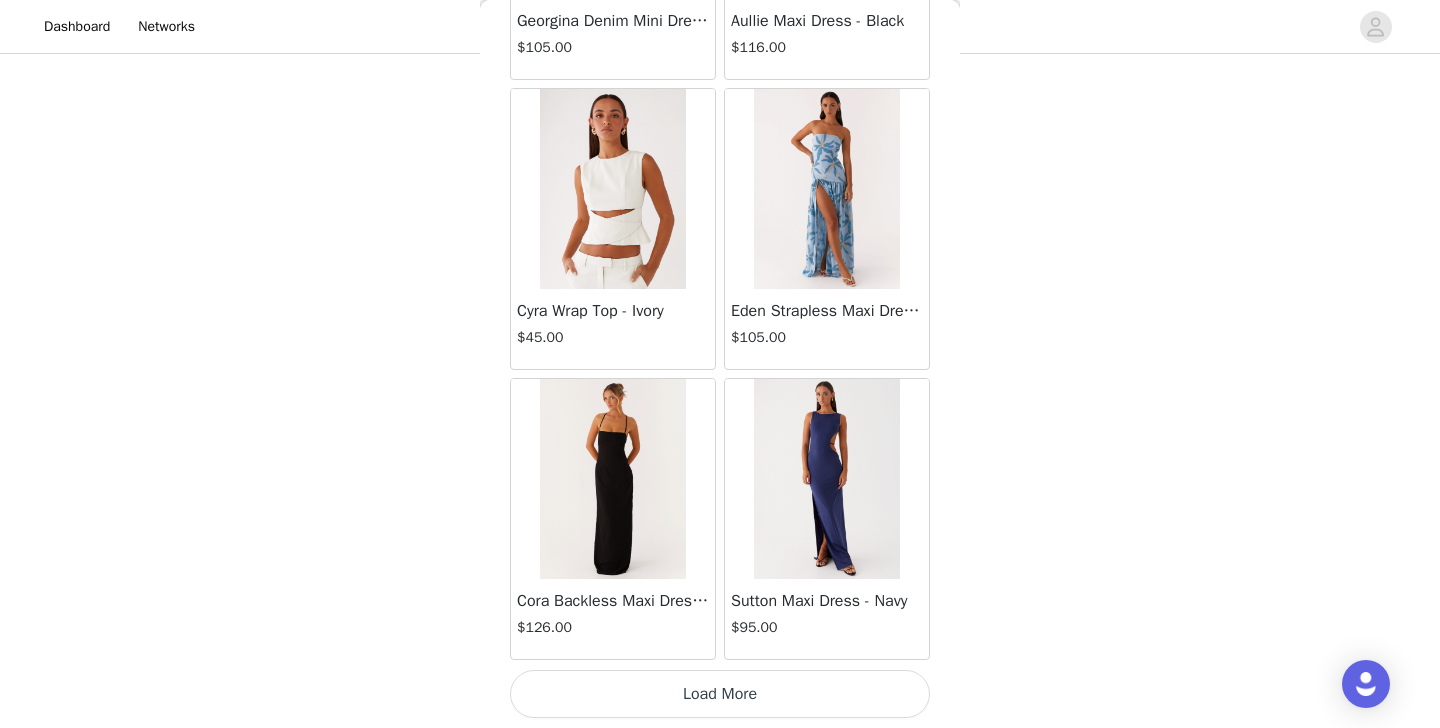 click on "Load More" at bounding box center [720, 694] 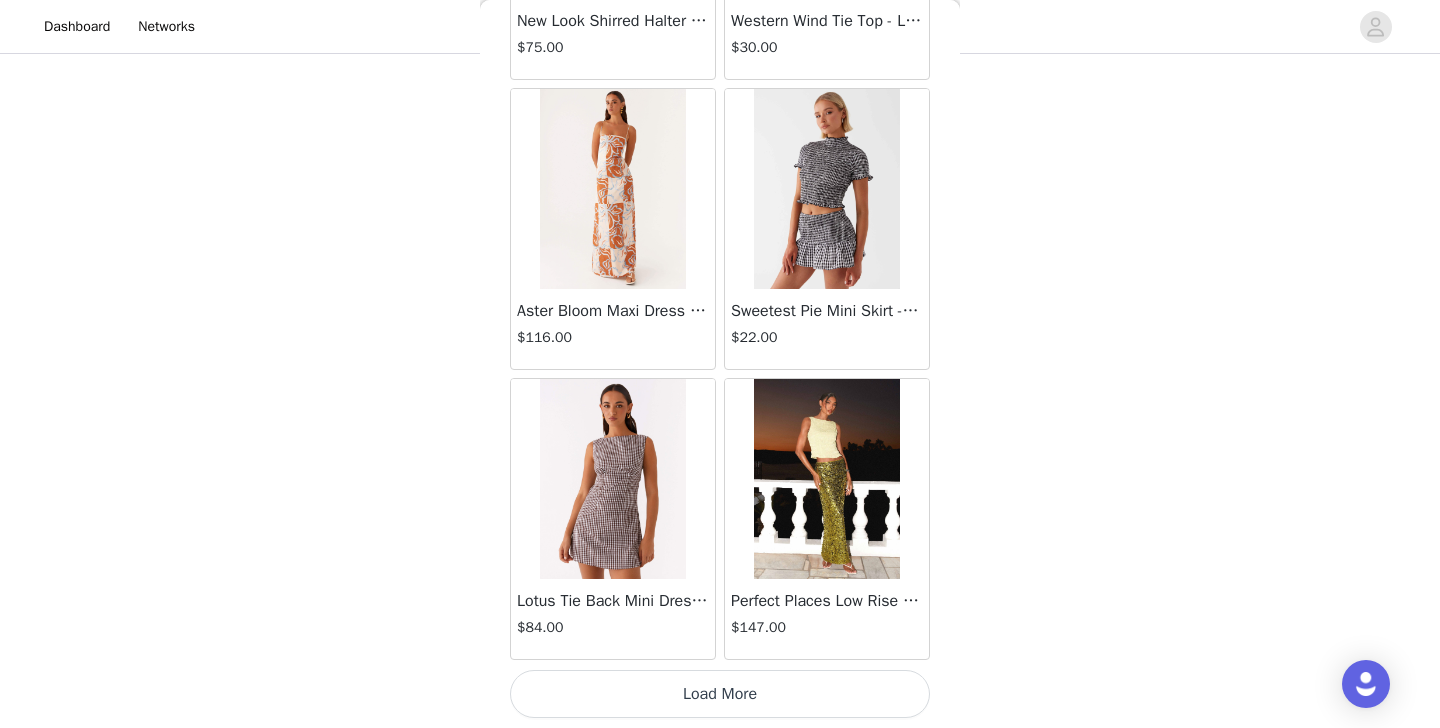 click on "Load More" at bounding box center (720, 694) 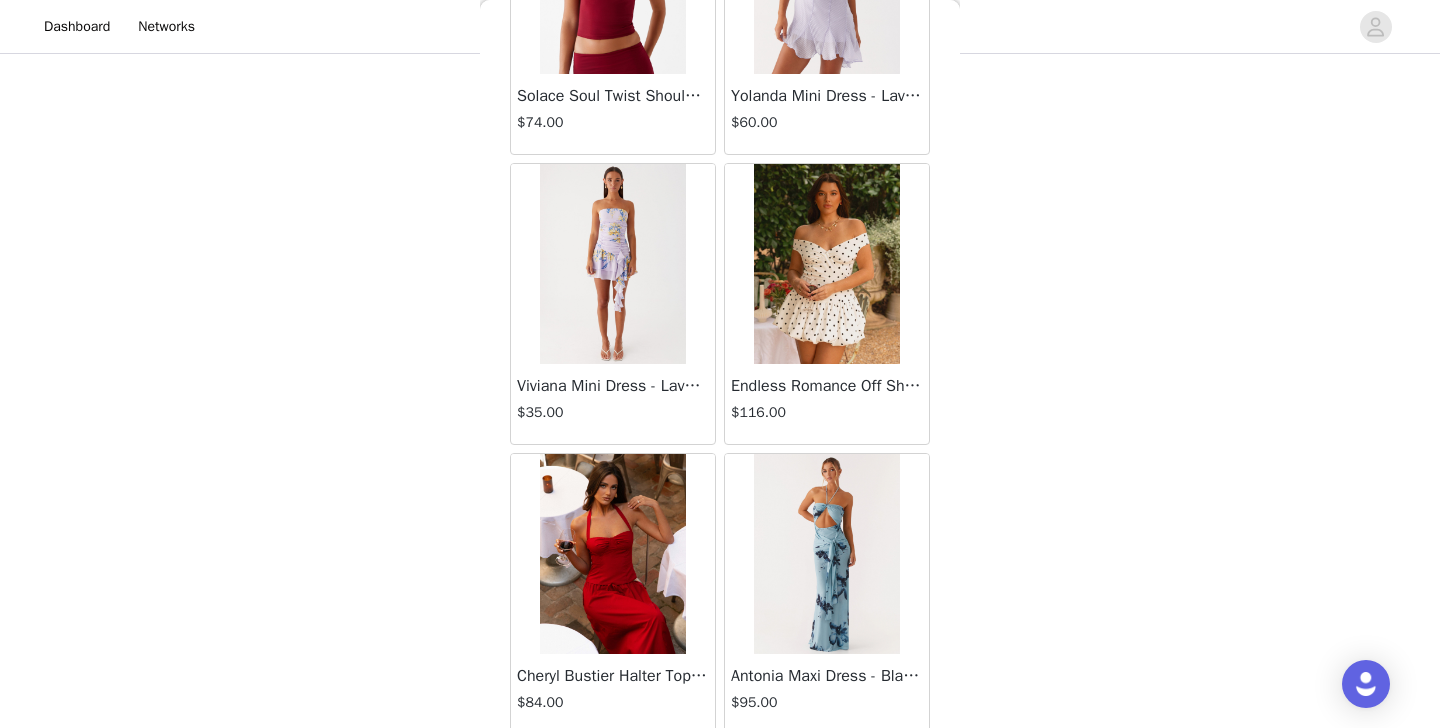 scroll, scrollTop: 25532, scrollLeft: 0, axis: vertical 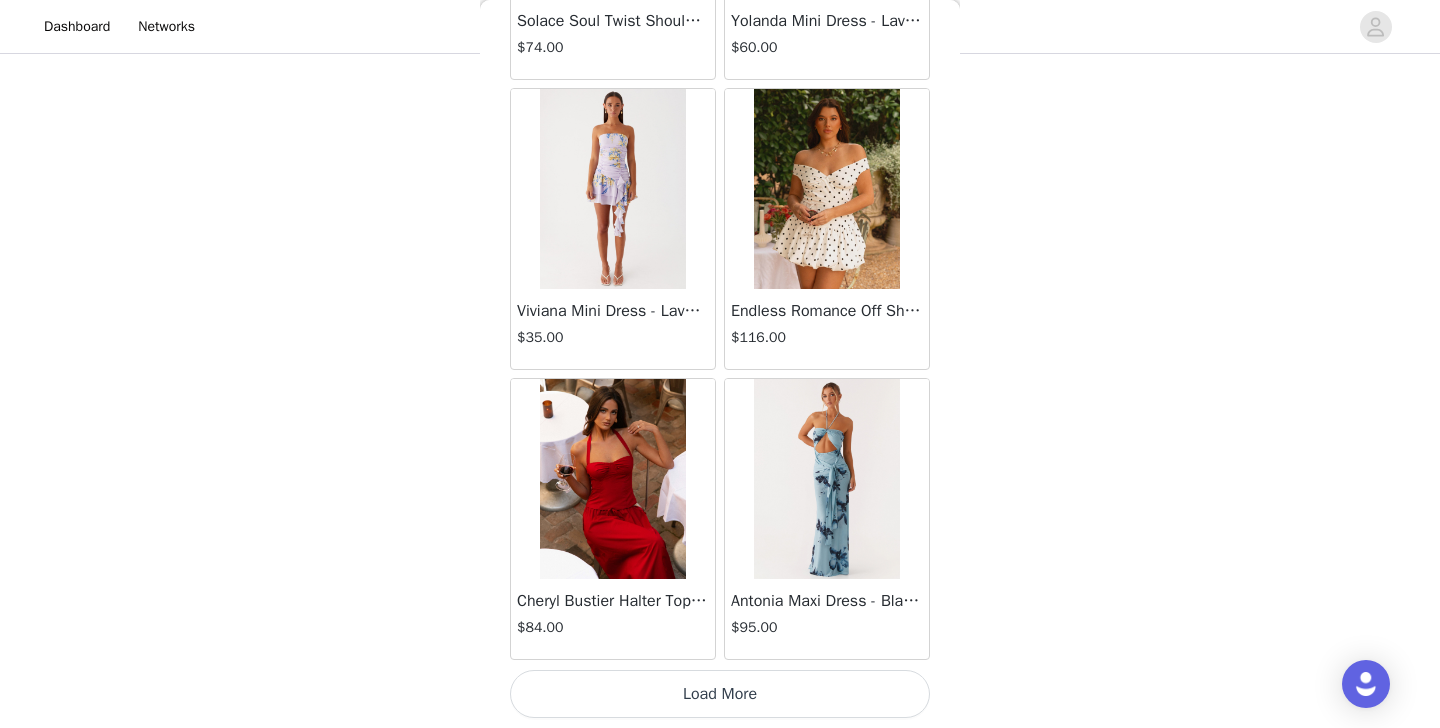 click on "Load More" at bounding box center [720, 694] 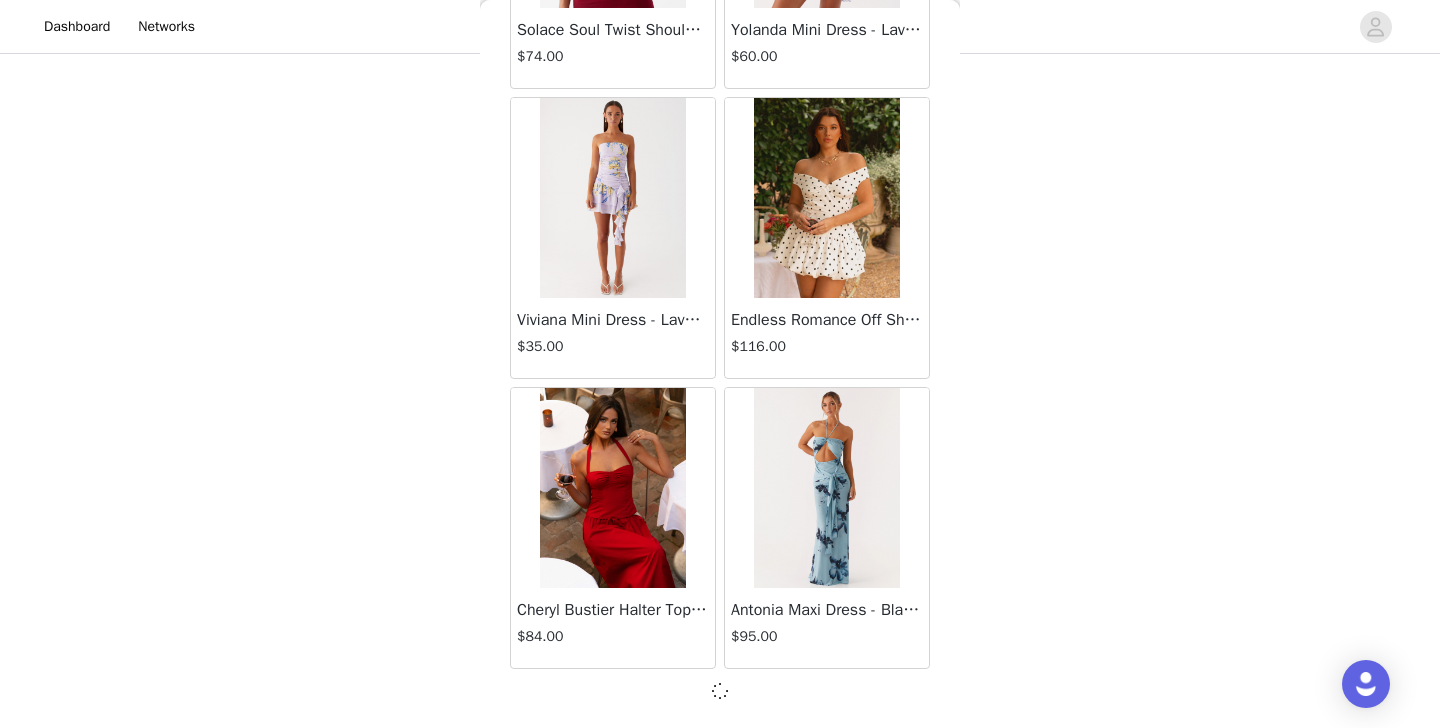 scroll, scrollTop: 25523, scrollLeft: 0, axis: vertical 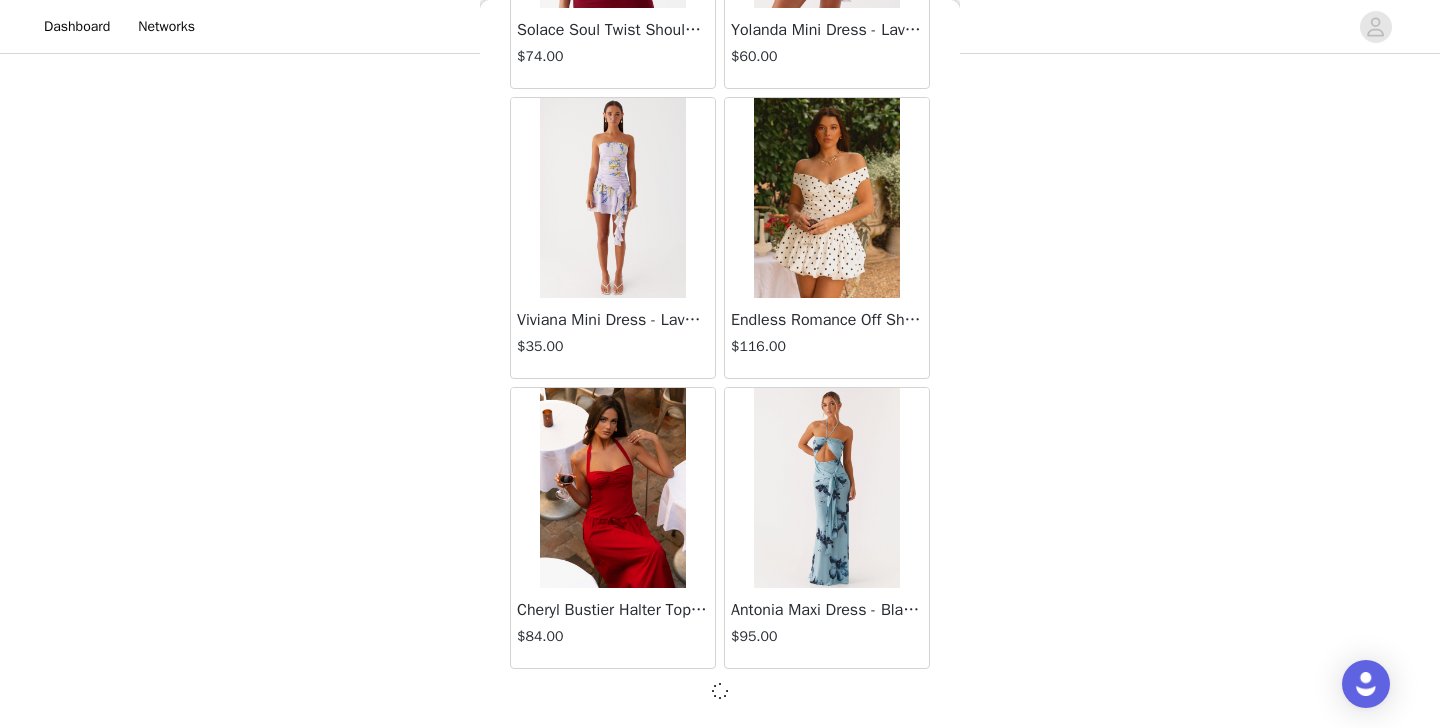 click at bounding box center (719, 691) 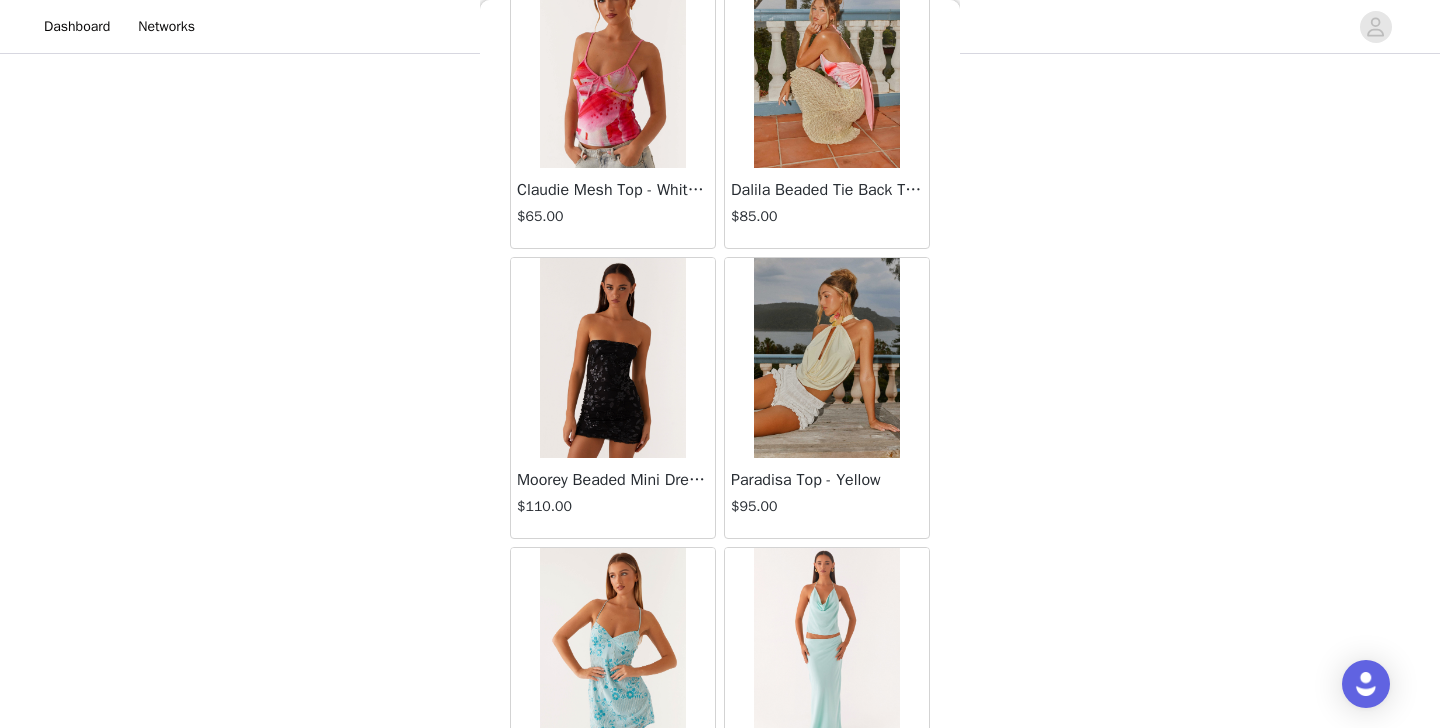 scroll, scrollTop: 28432, scrollLeft: 0, axis: vertical 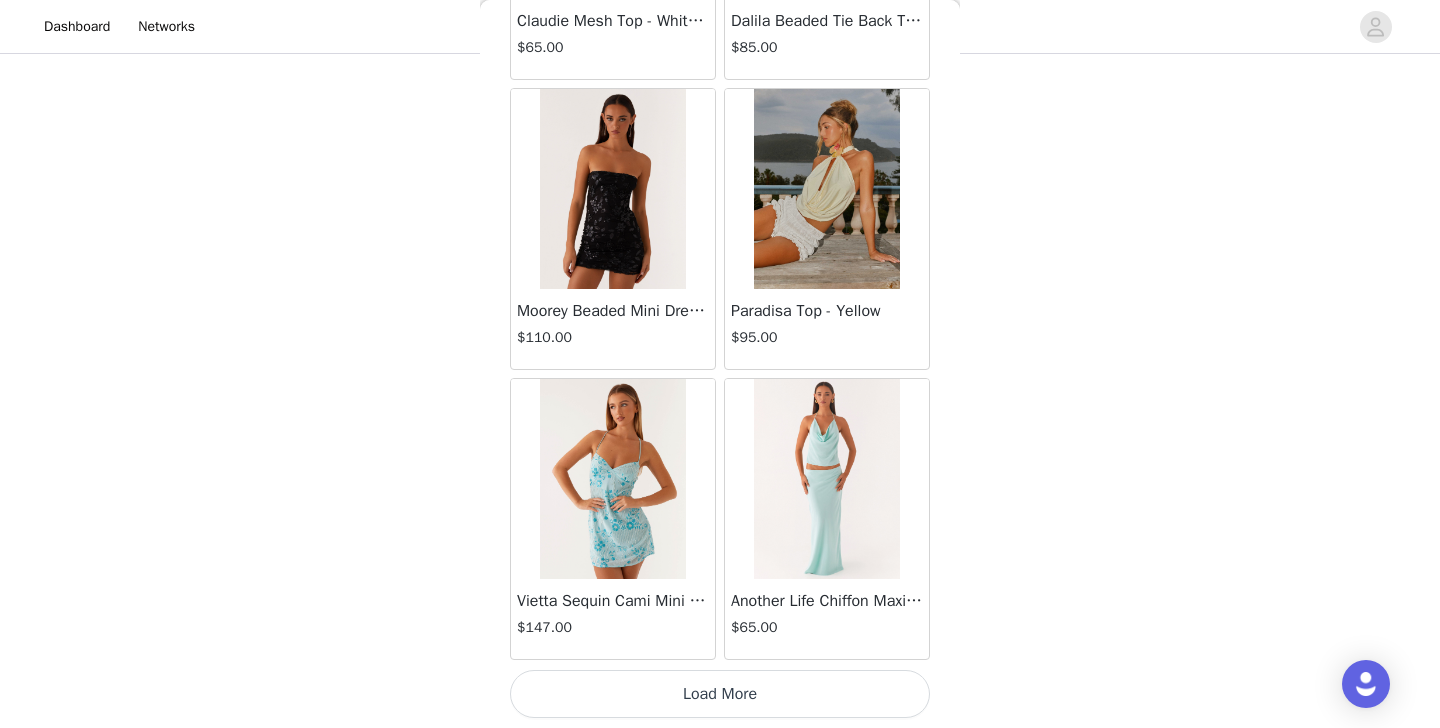 click on "Load More" at bounding box center (720, 694) 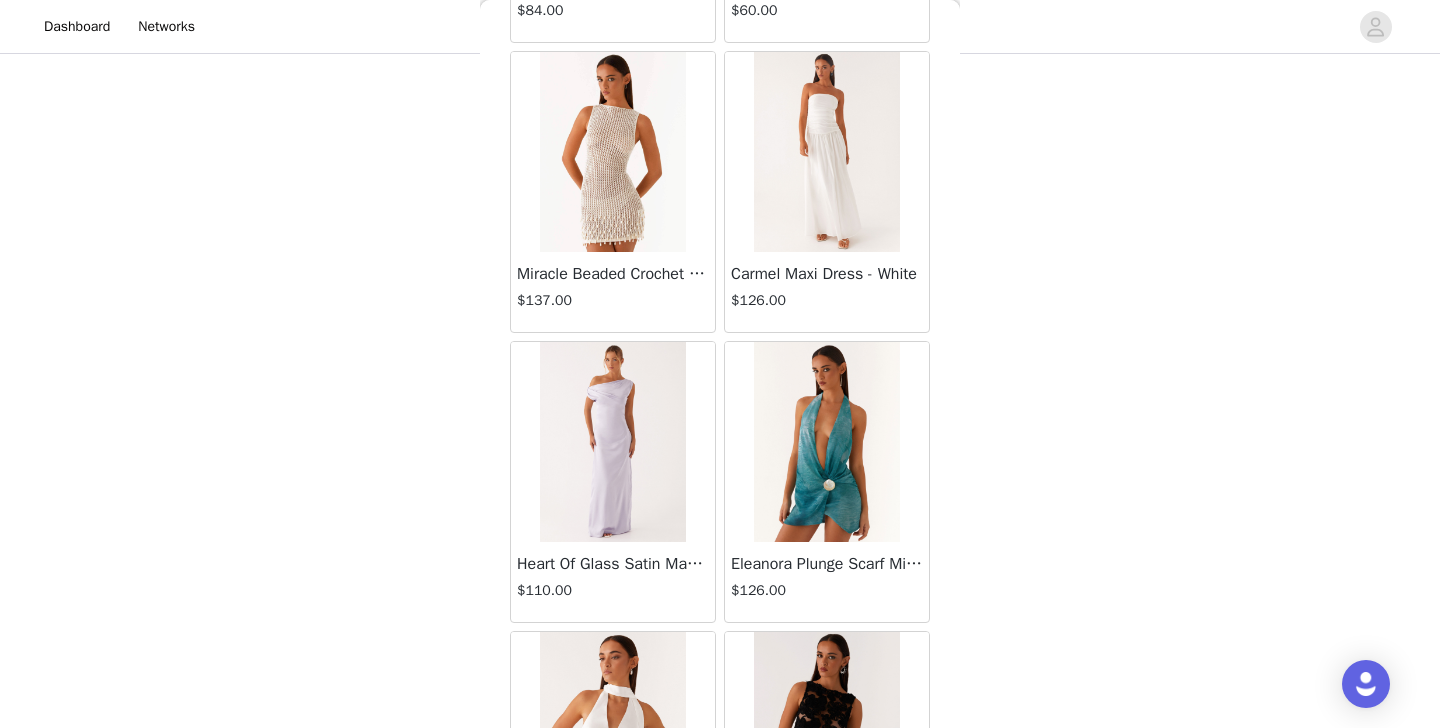 scroll, scrollTop: 29927, scrollLeft: 0, axis: vertical 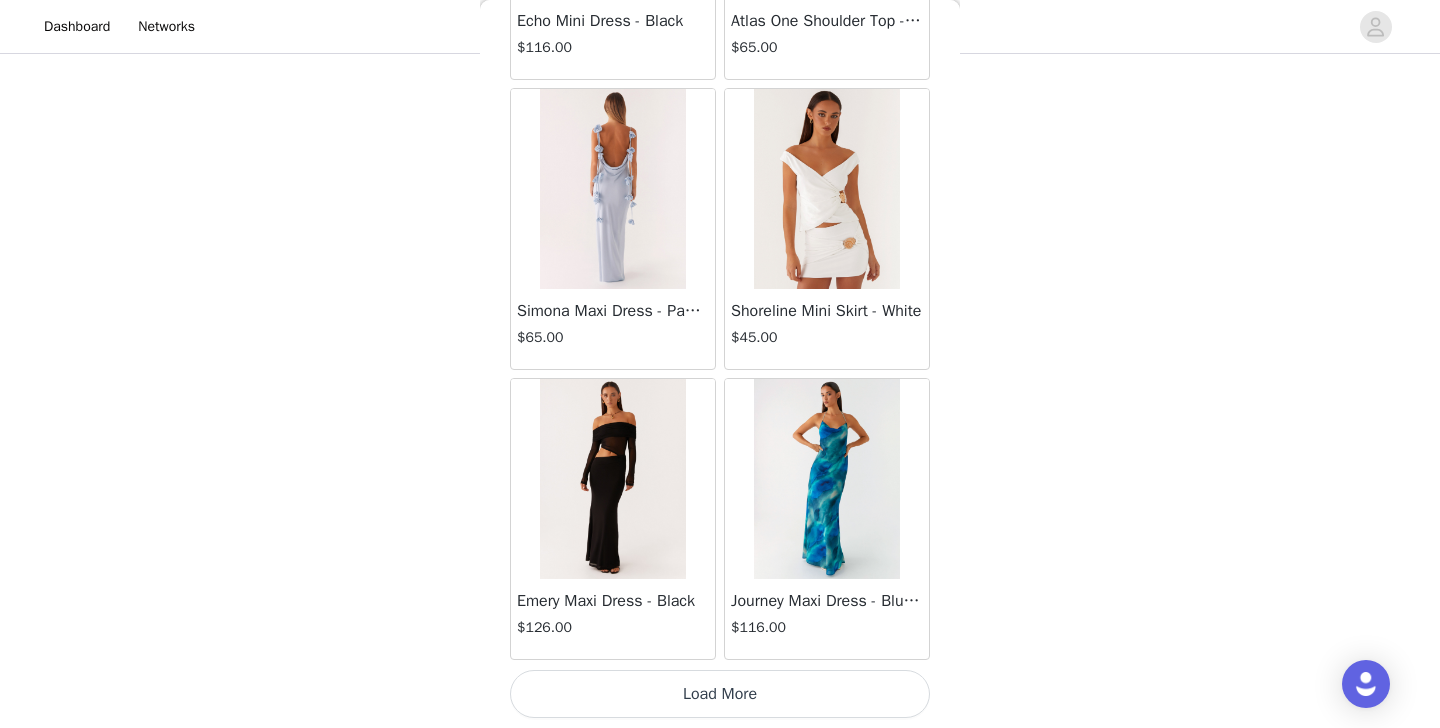 click on "Load More" at bounding box center (720, 694) 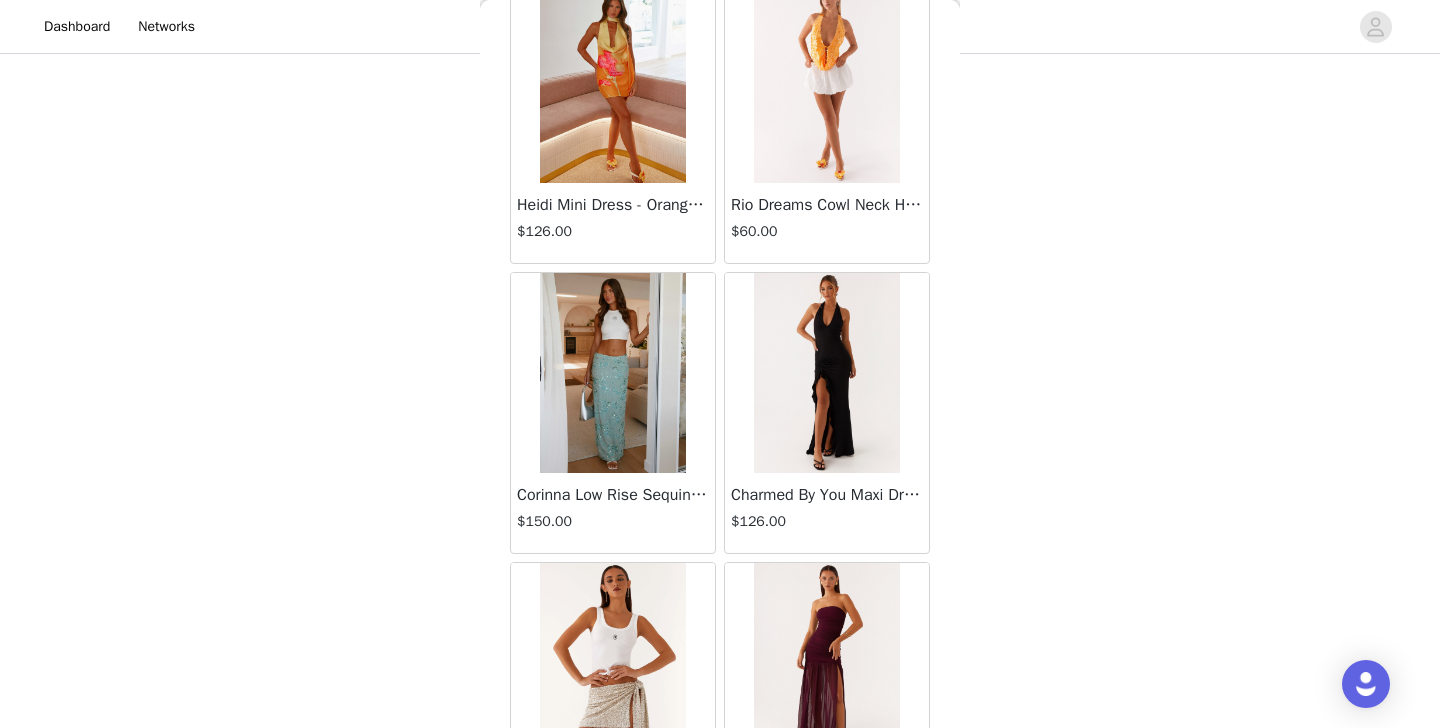 scroll, scrollTop: 34232, scrollLeft: 0, axis: vertical 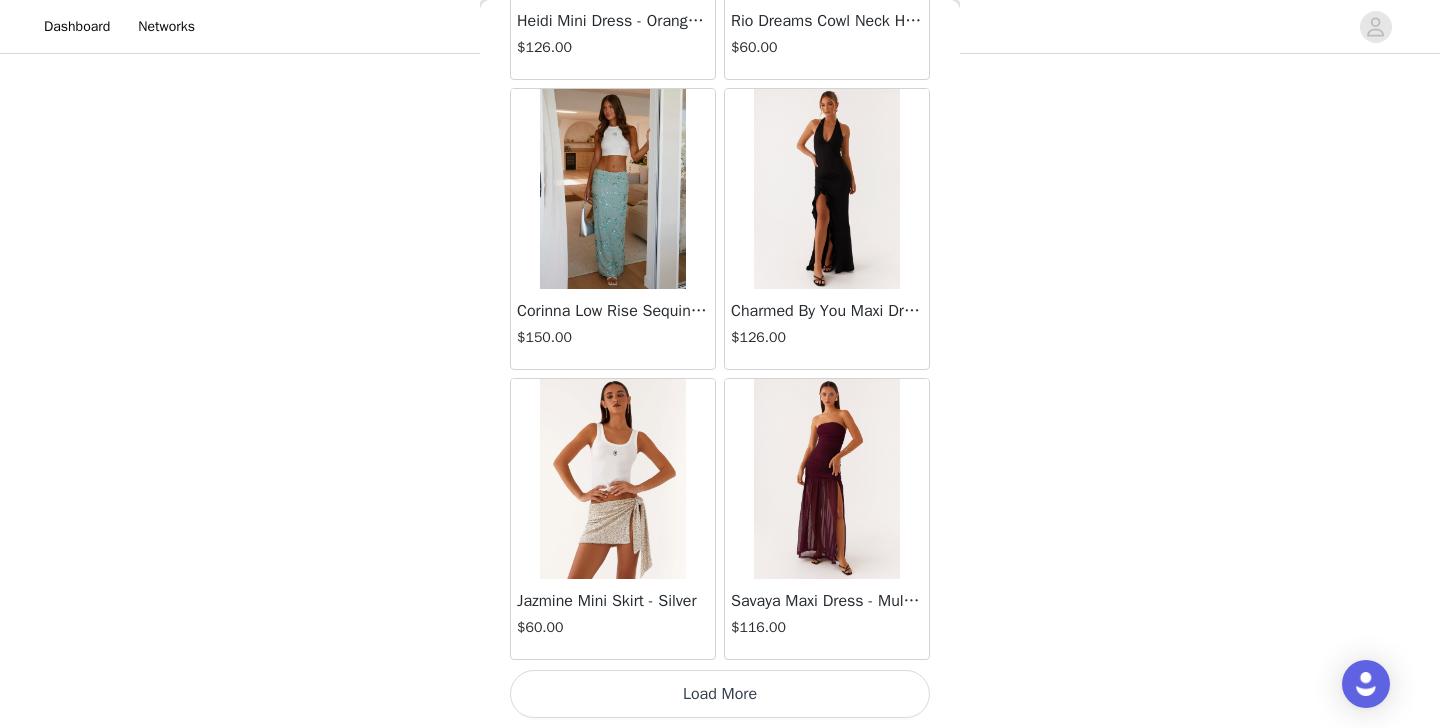 click on "Load More" at bounding box center [720, 694] 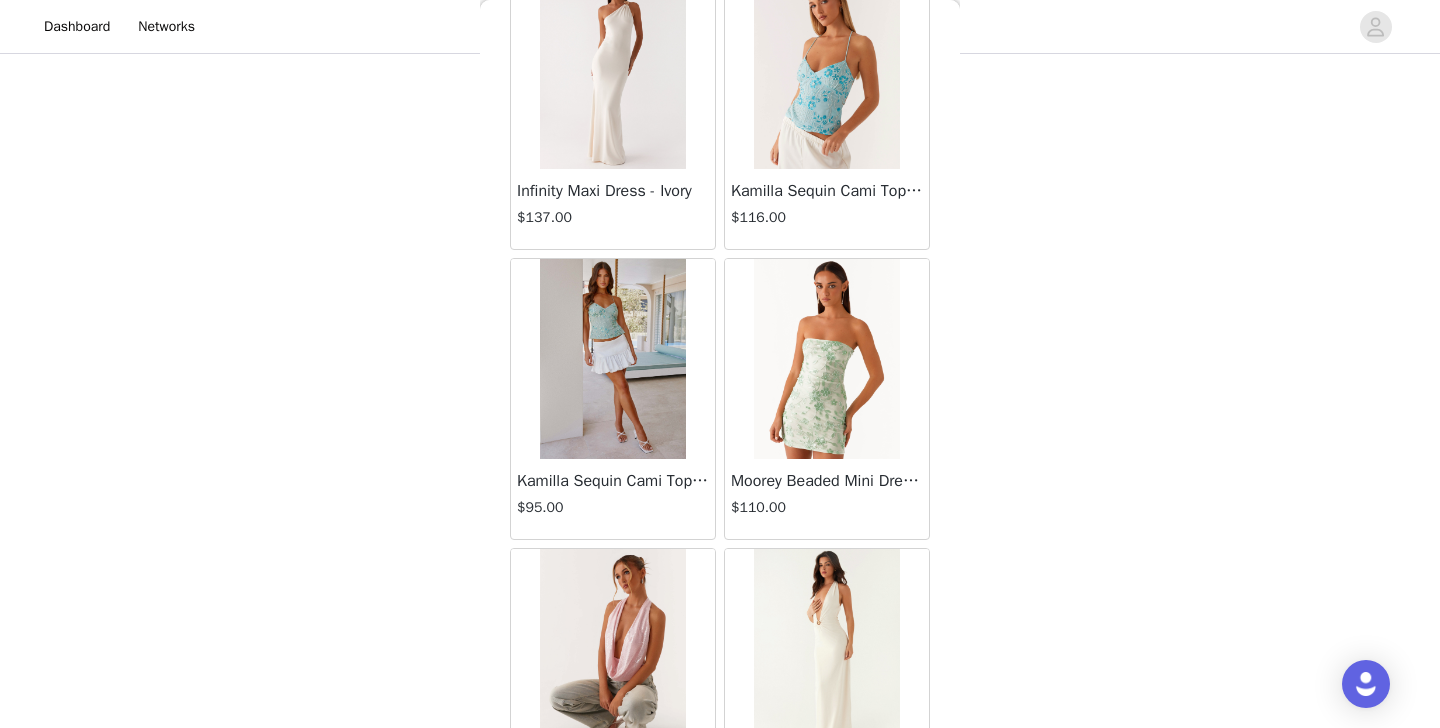 scroll, scrollTop: 37132, scrollLeft: 0, axis: vertical 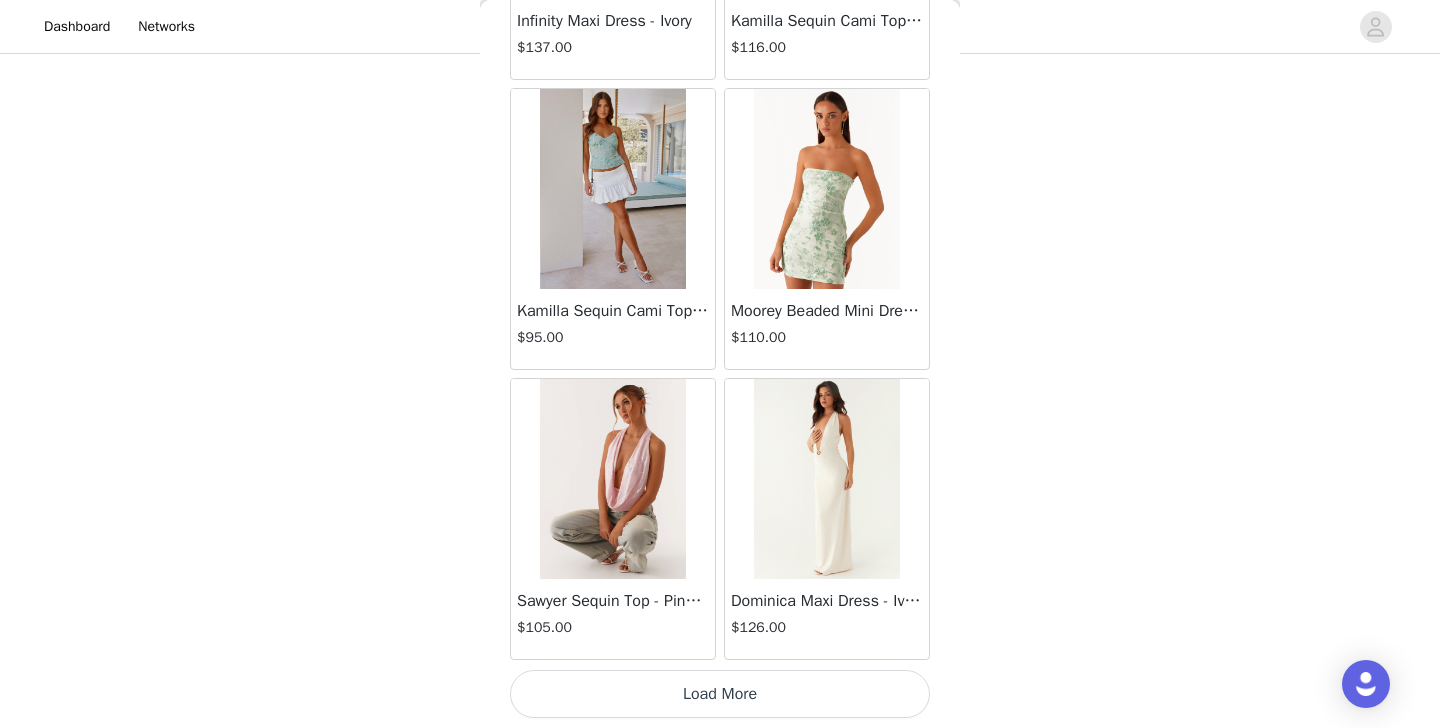 click on "Load More" at bounding box center (720, 694) 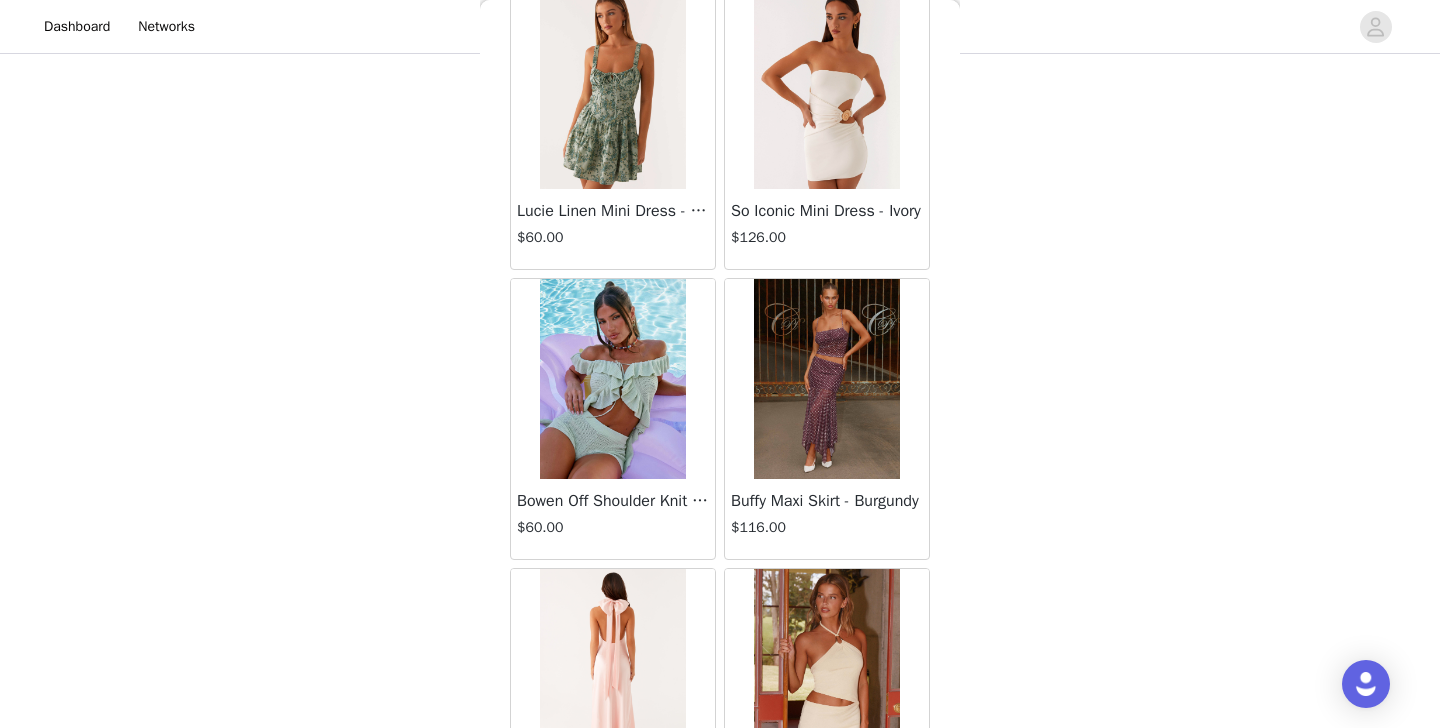 scroll, scrollTop: 40032, scrollLeft: 0, axis: vertical 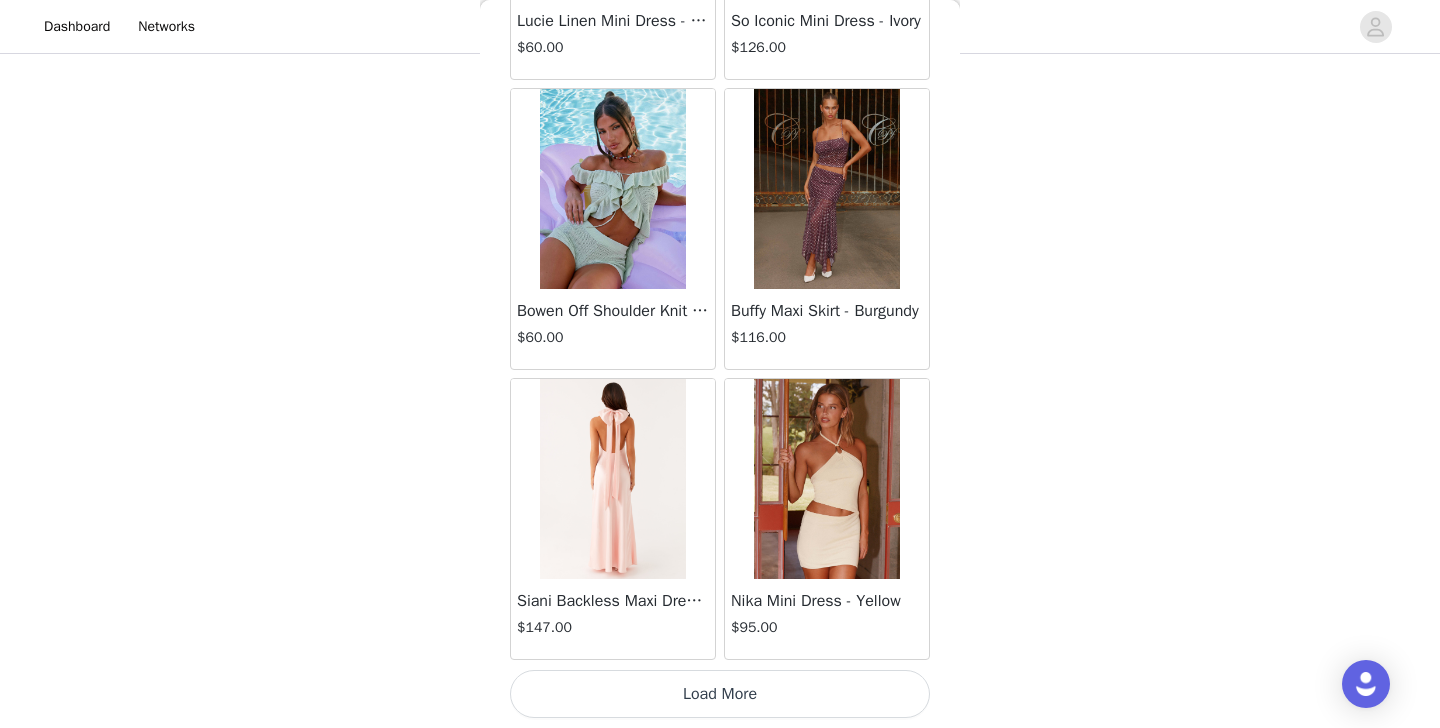 click on "Load More" at bounding box center [720, 694] 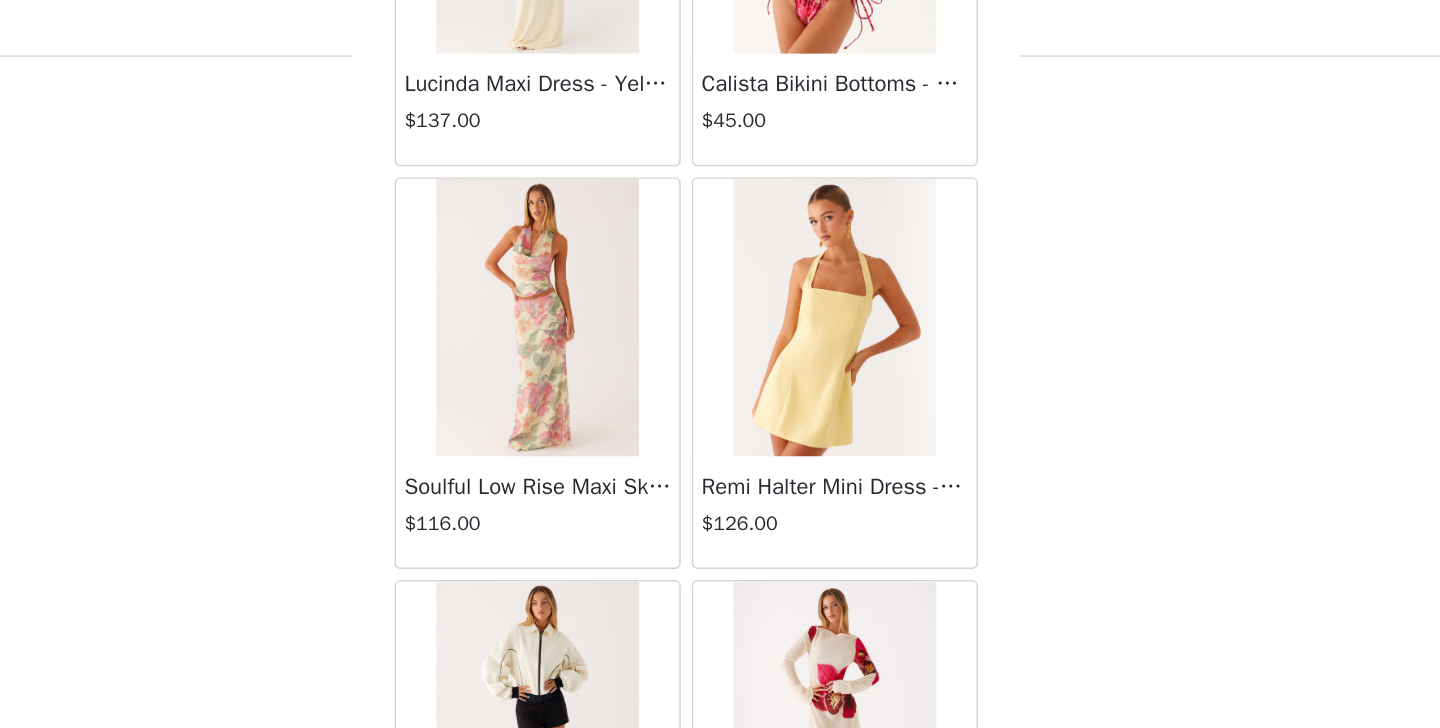 scroll, scrollTop: 42932, scrollLeft: 0, axis: vertical 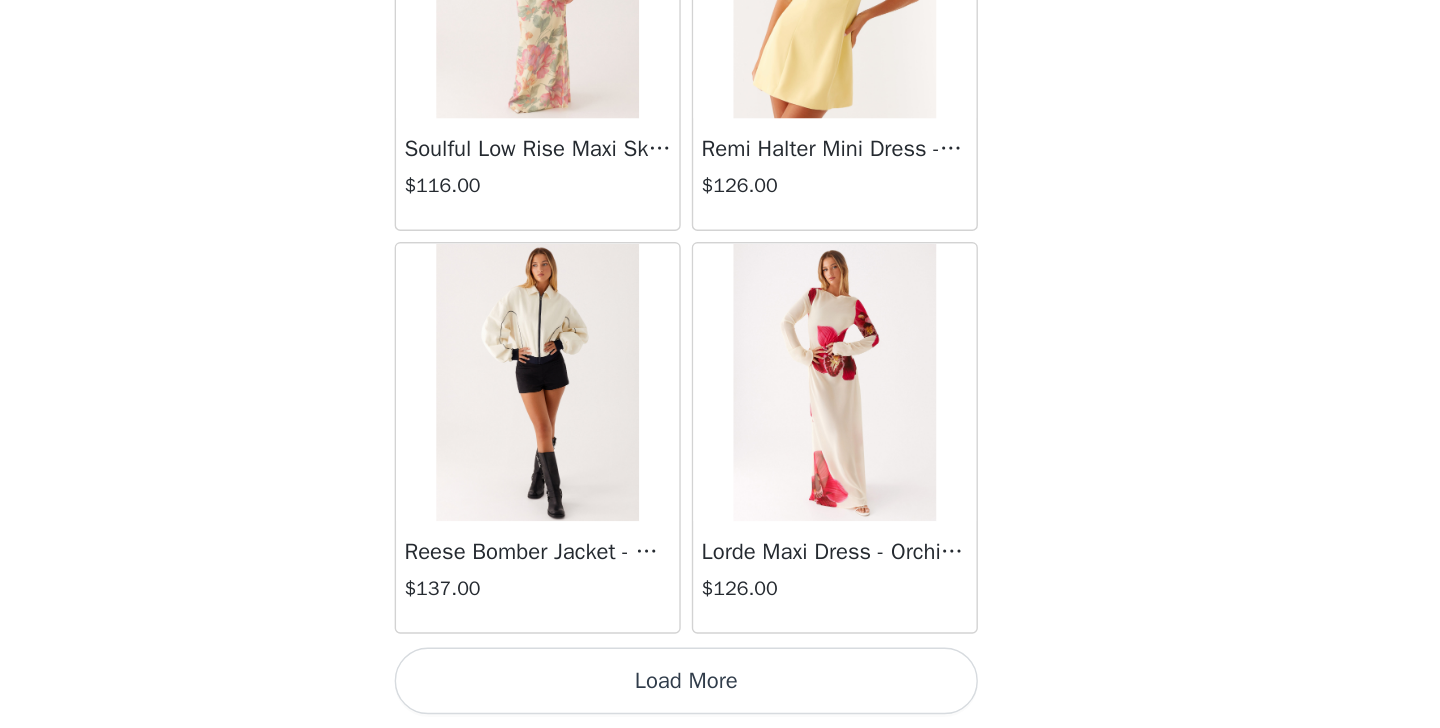 click at bounding box center [612, 479] 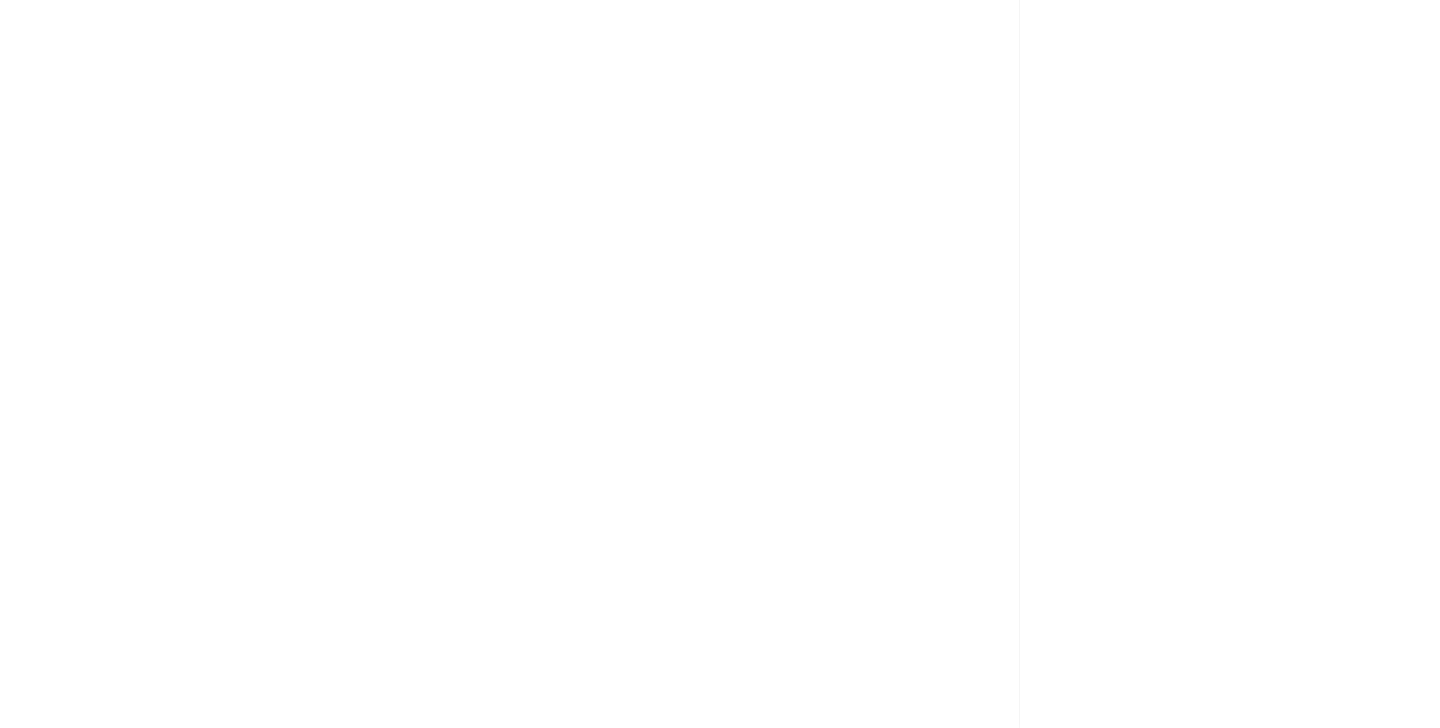 scroll, scrollTop: 350, scrollLeft: 0, axis: vertical 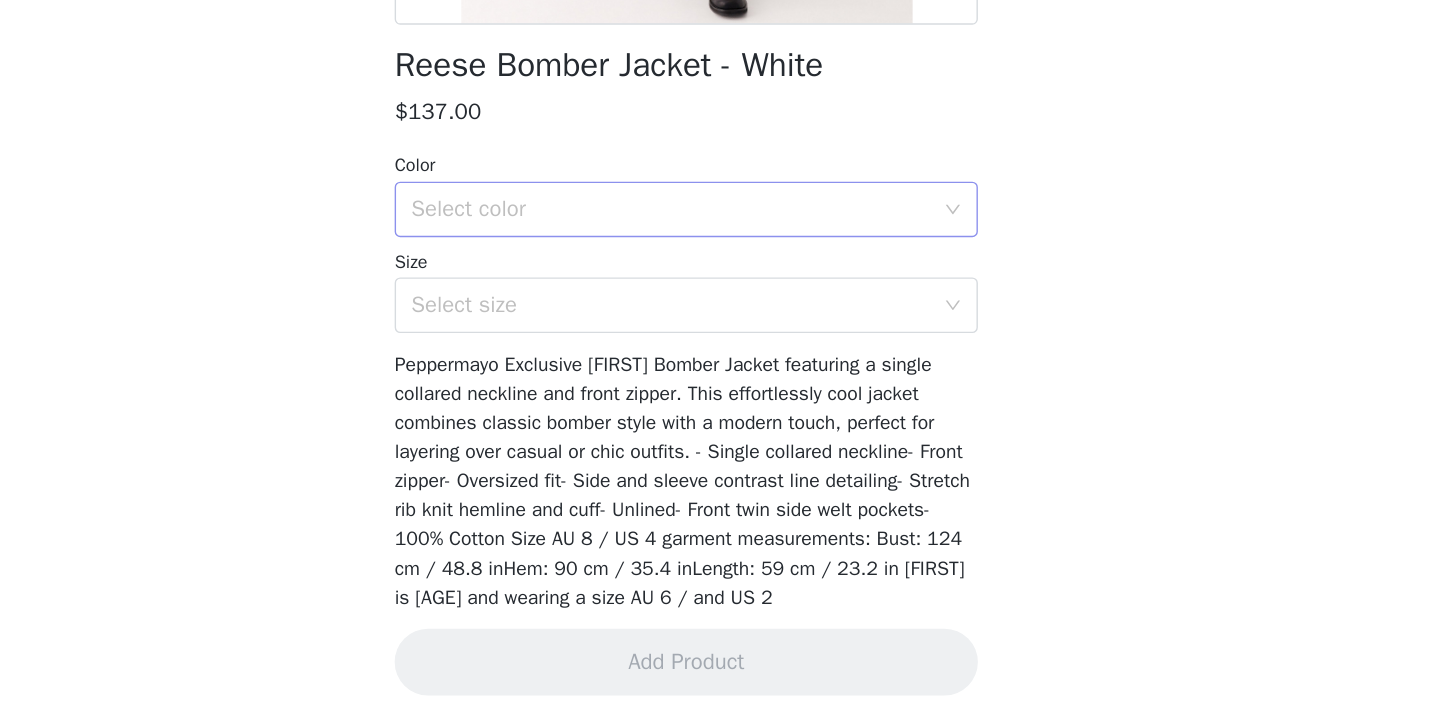 click on "Select color" at bounding box center (709, 354) 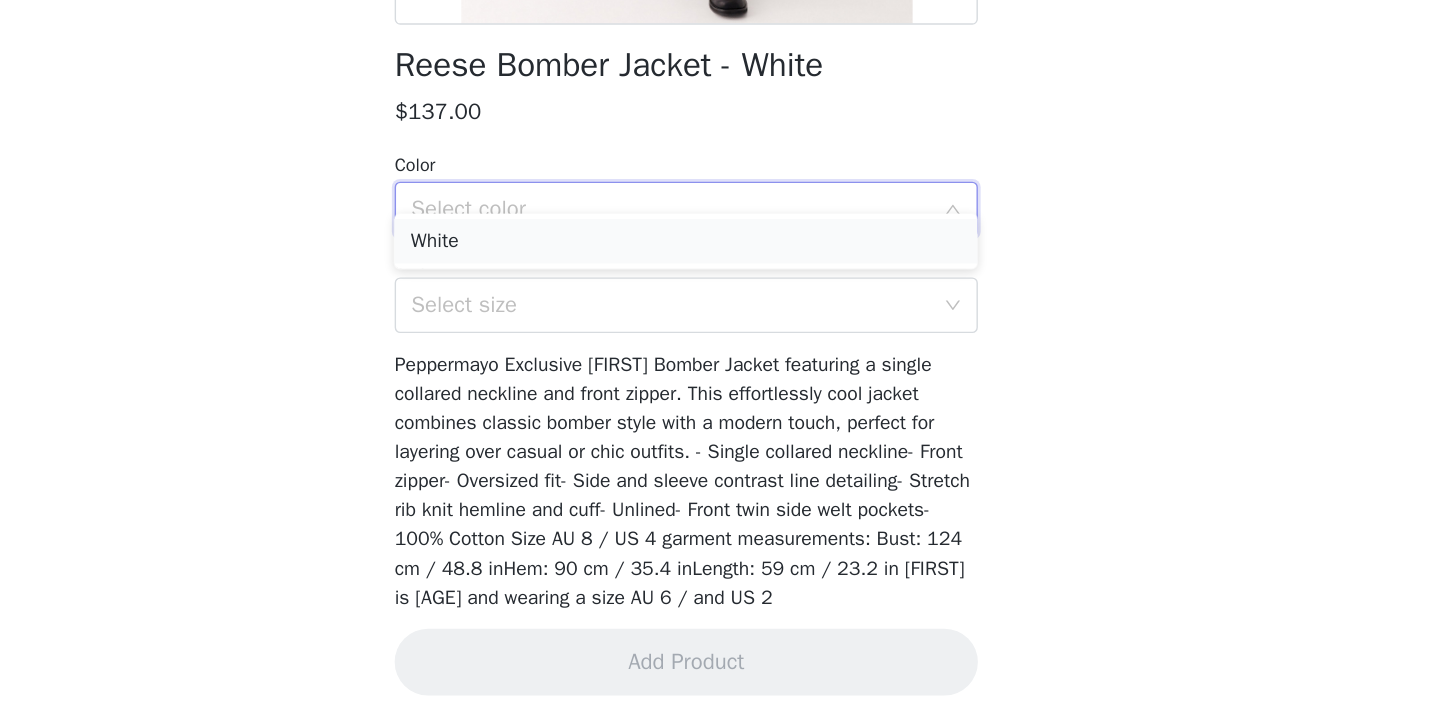 click on "White" at bounding box center [720, 377] 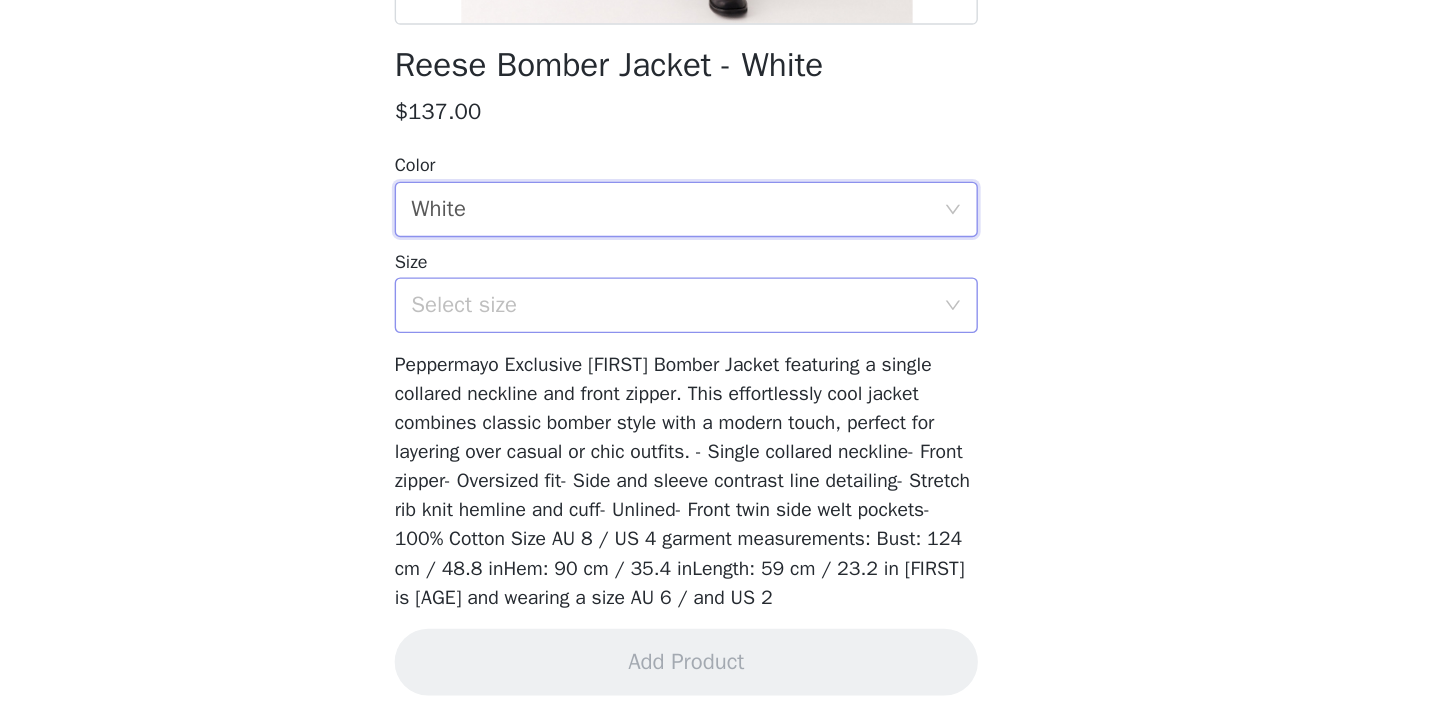 click on "Select size" at bounding box center (709, 423) 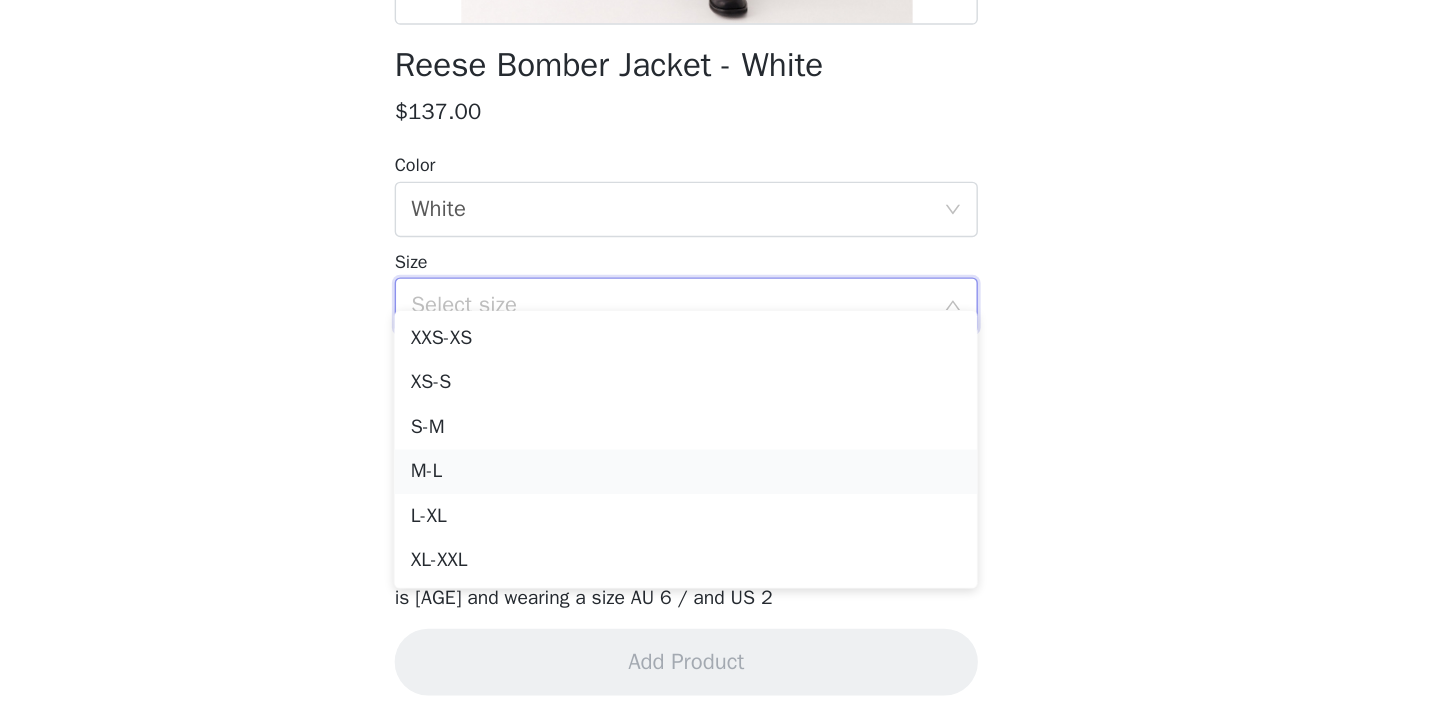 click on "M-L" at bounding box center (720, 543) 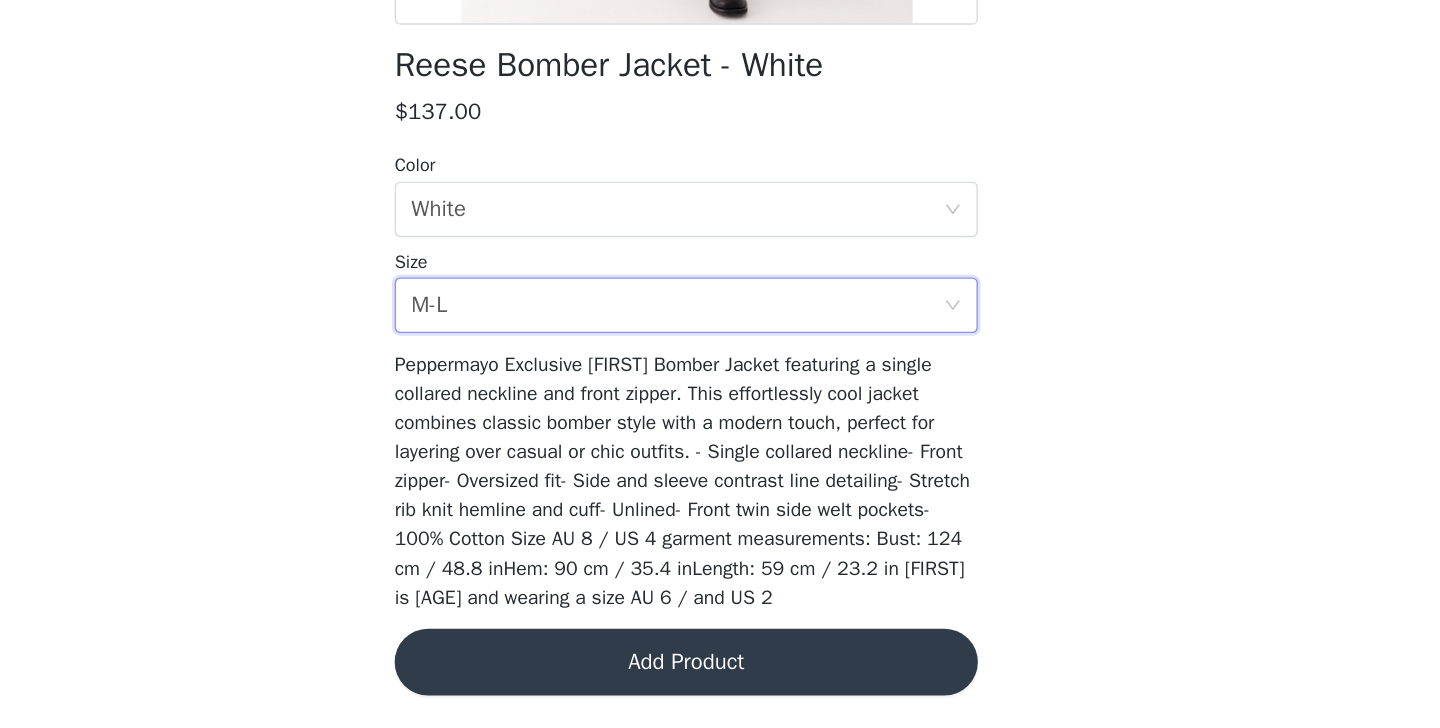 click on "Add Product" at bounding box center (720, 680) 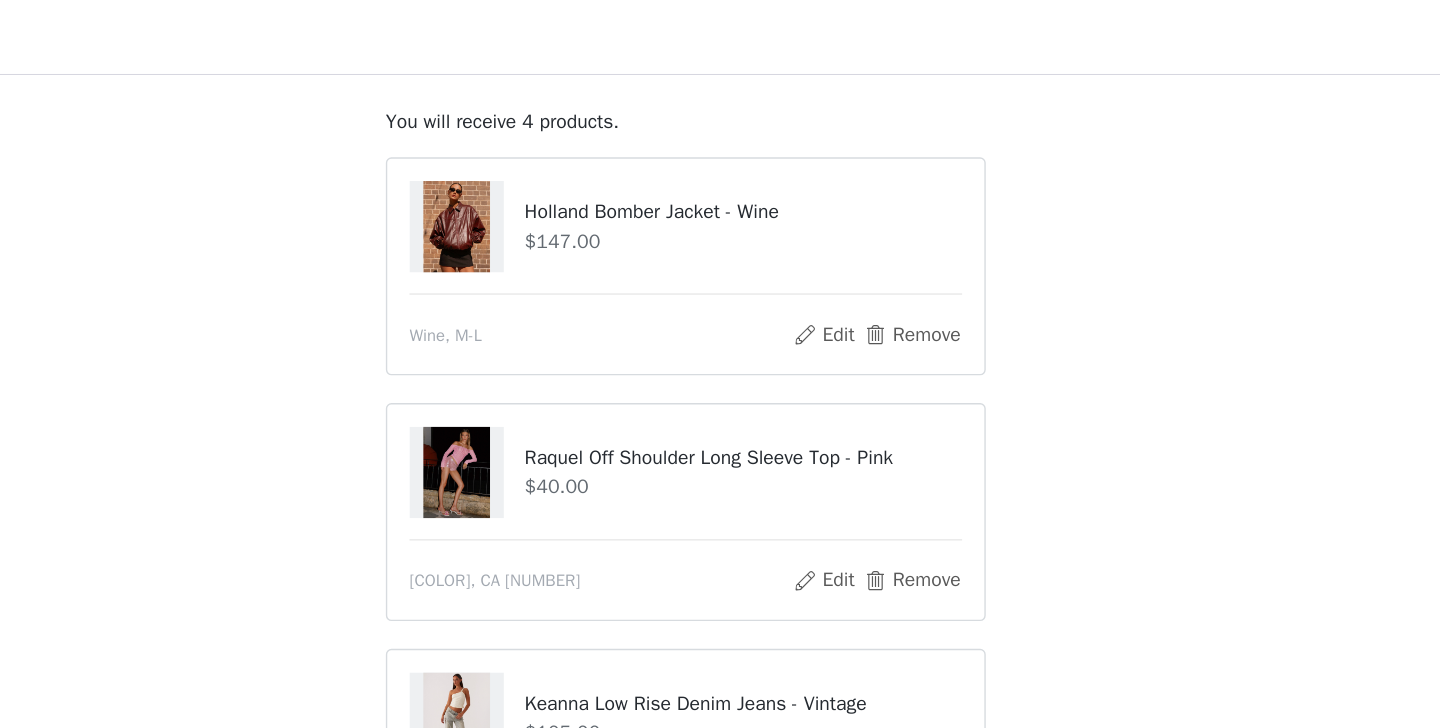 scroll, scrollTop: 107, scrollLeft: 0, axis: vertical 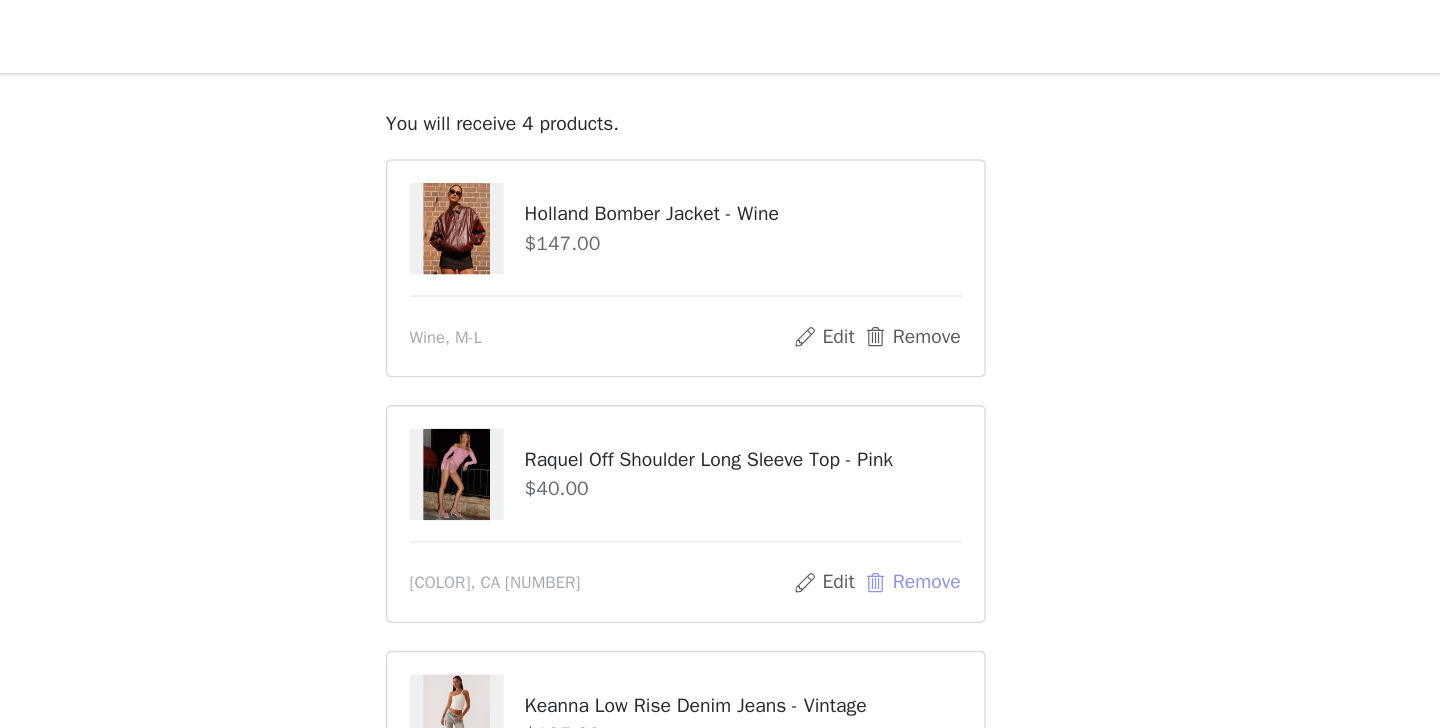 click on "Remove" at bounding box center [883, 420] 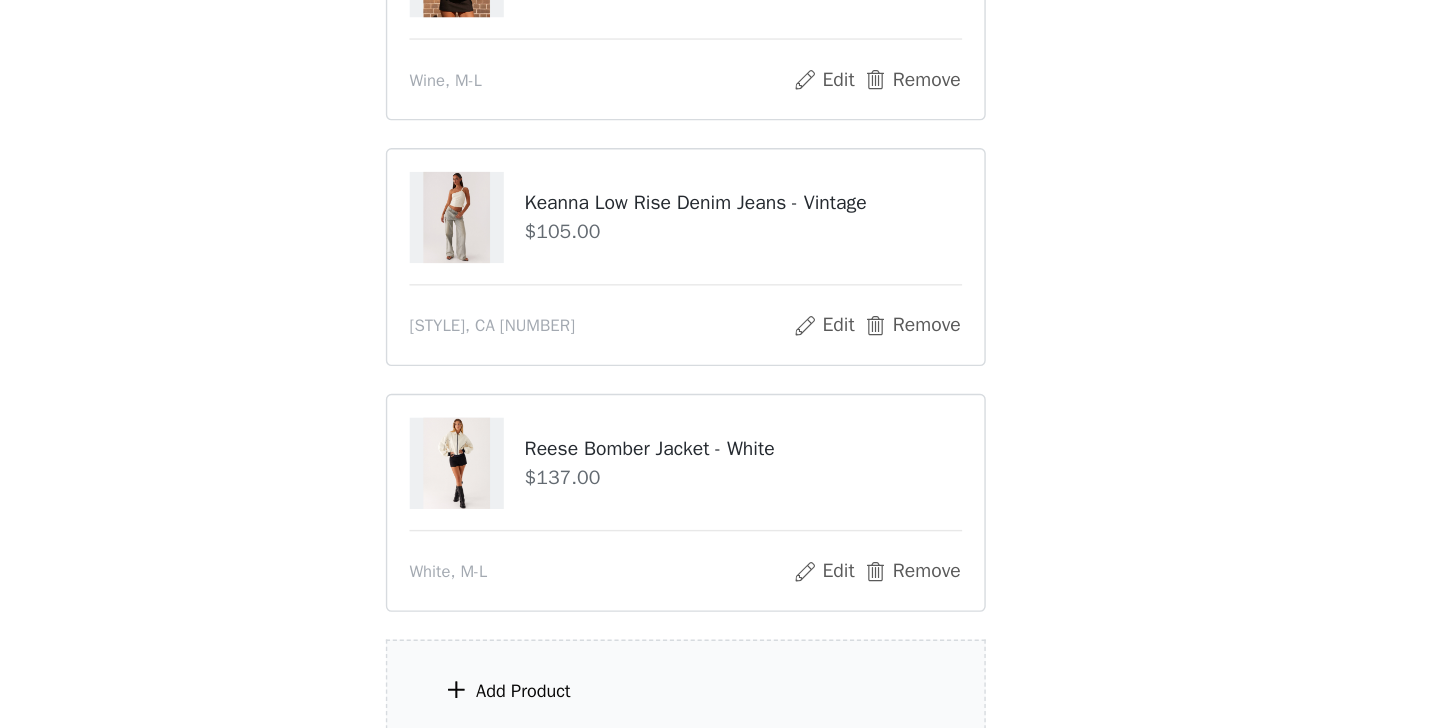 scroll, scrollTop: 321, scrollLeft: 0, axis: vertical 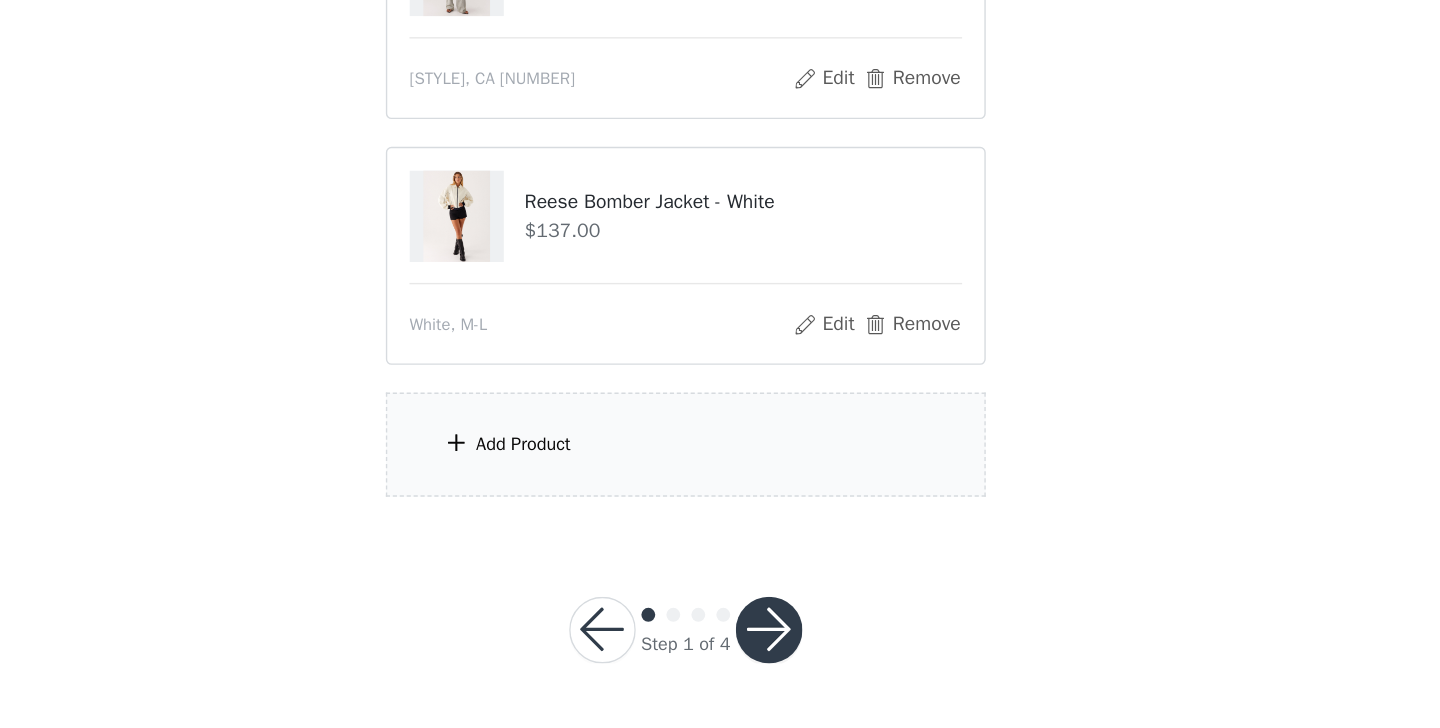 click on "Add Product" at bounding box center (603, 523) 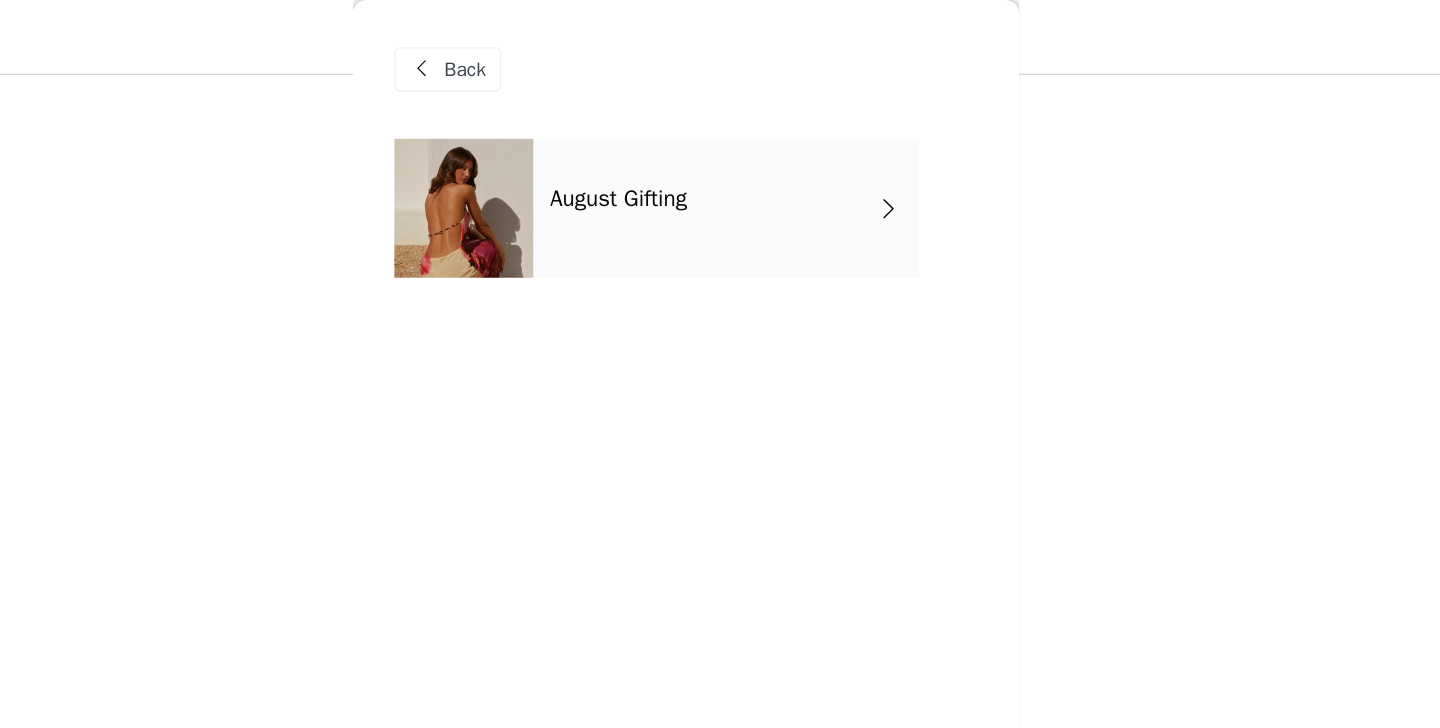 scroll, scrollTop: 199, scrollLeft: 0, axis: vertical 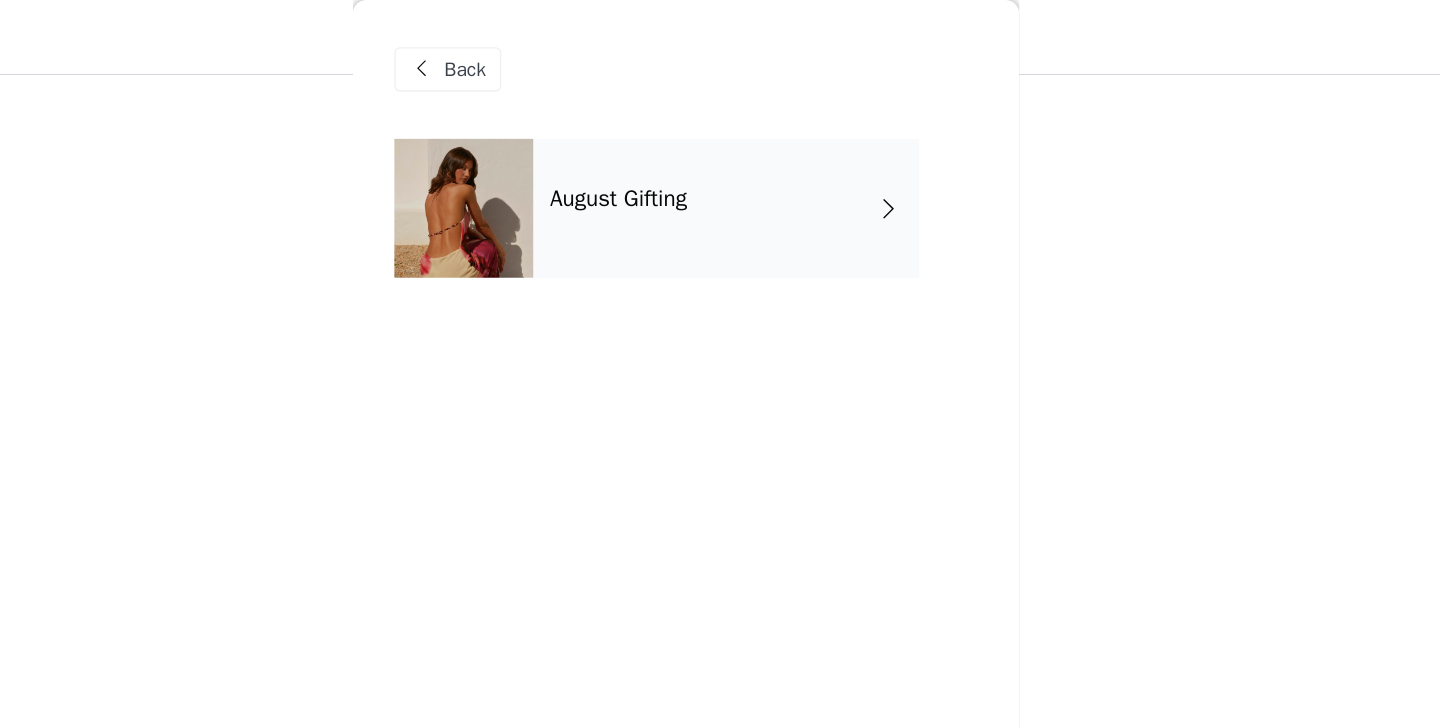 click on "August Gifting" at bounding box center (749, 150) 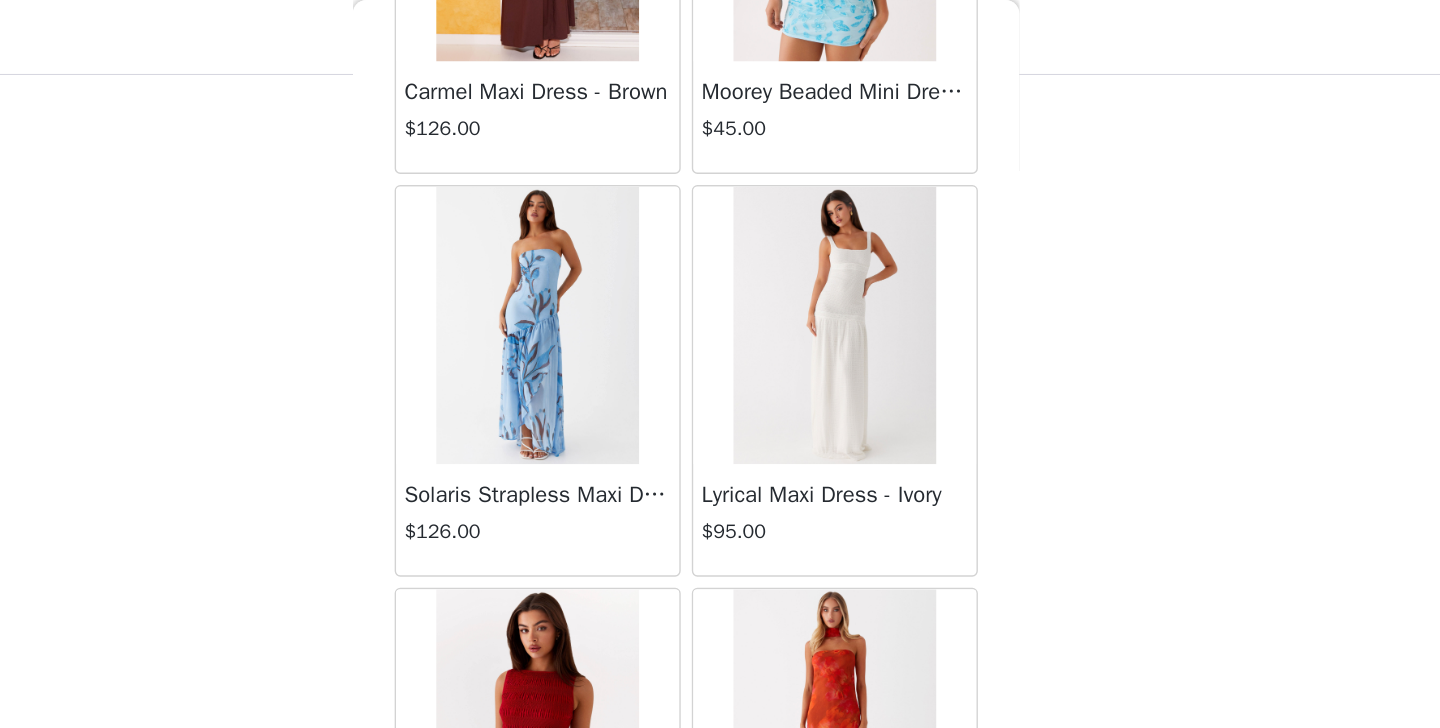 scroll, scrollTop: 2332, scrollLeft: 0, axis: vertical 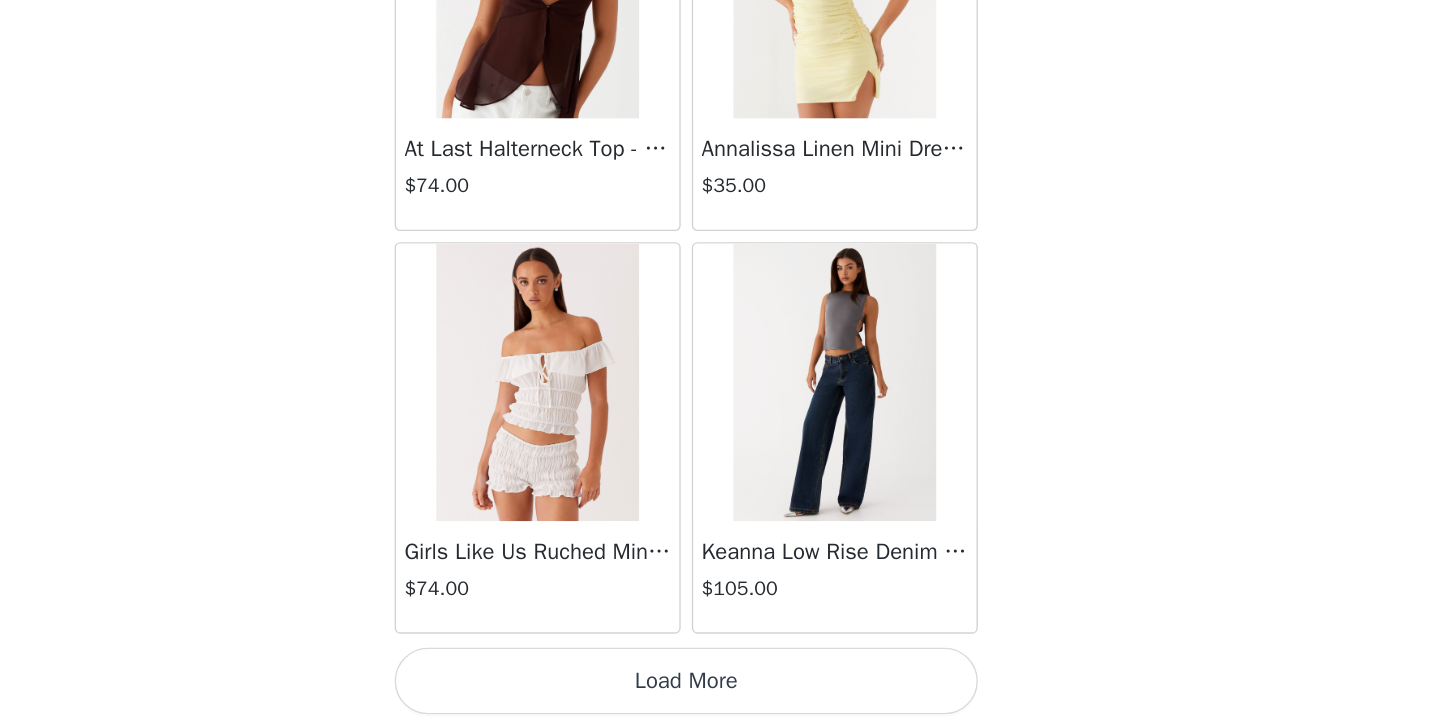 click on "Load More" at bounding box center (720, 694) 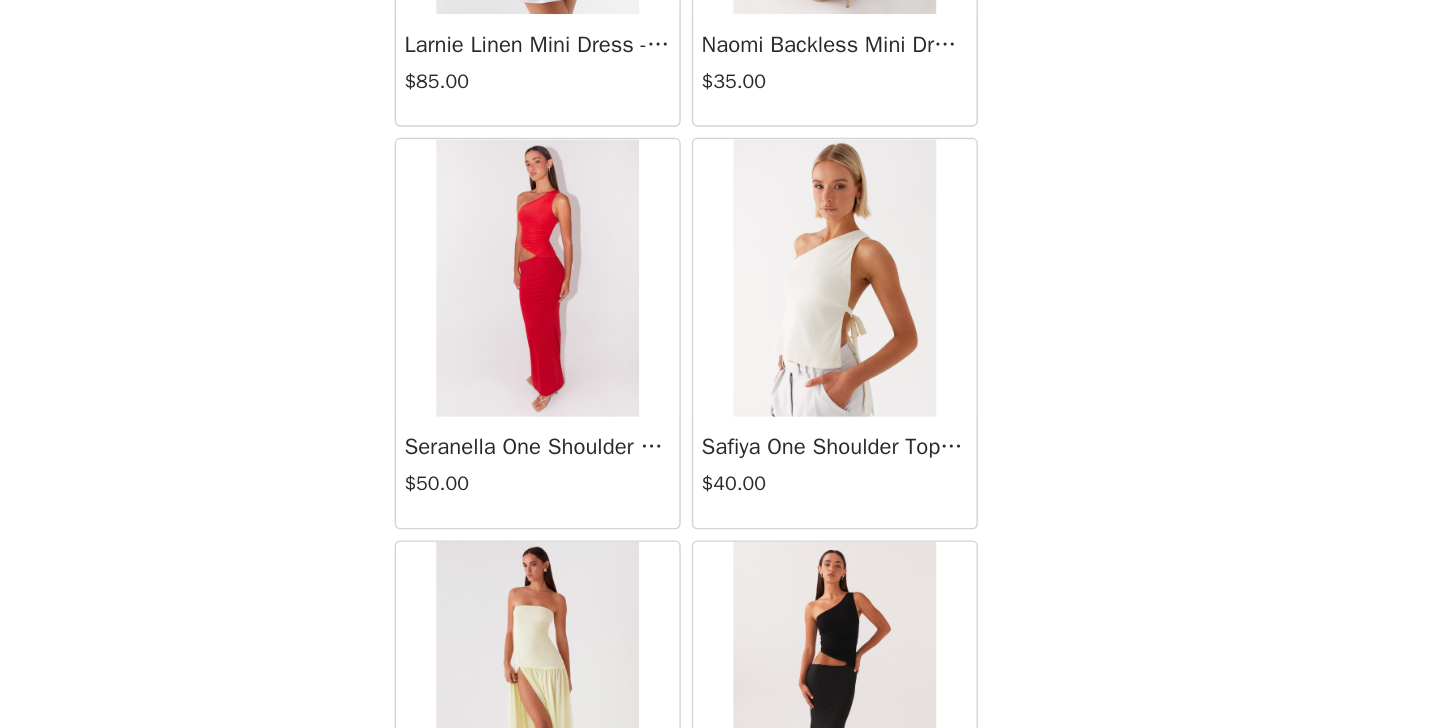 scroll, scrollTop: 5232, scrollLeft: 0, axis: vertical 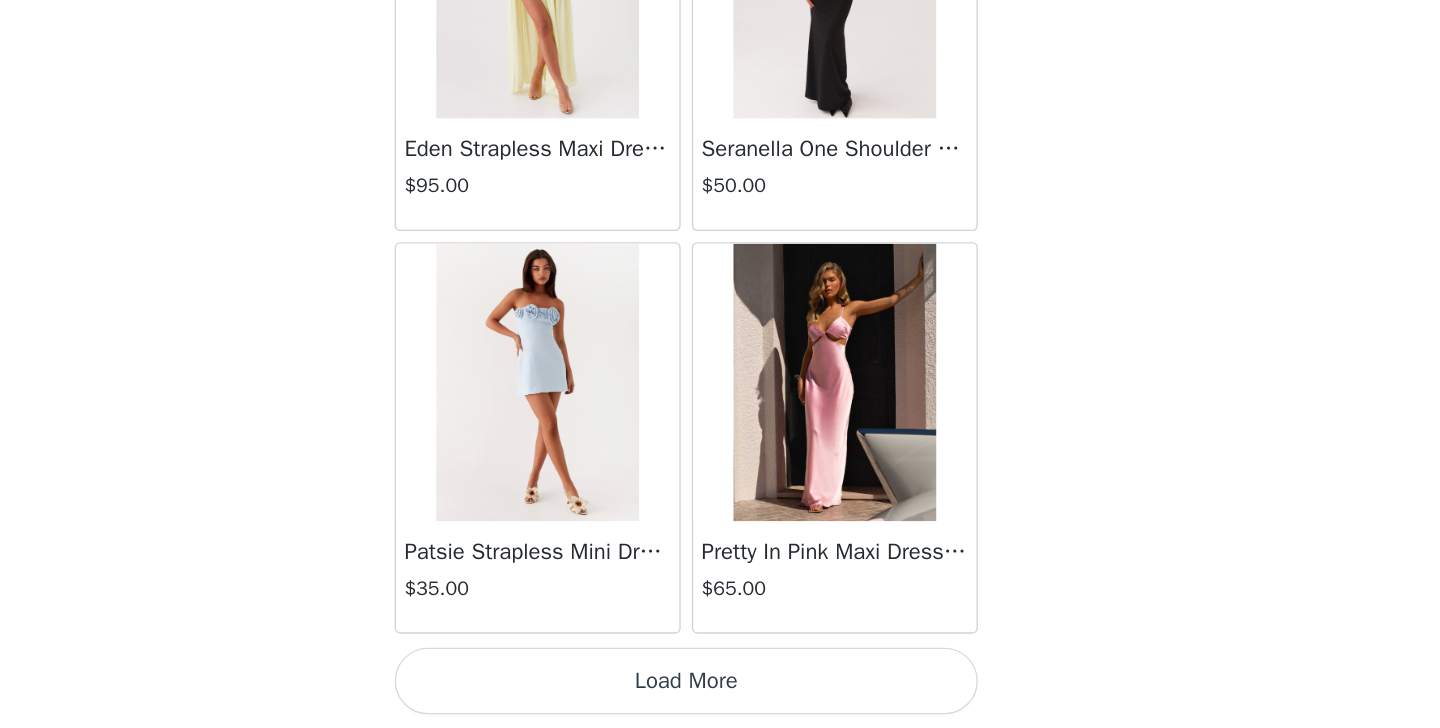 click on "Load More" at bounding box center [720, 694] 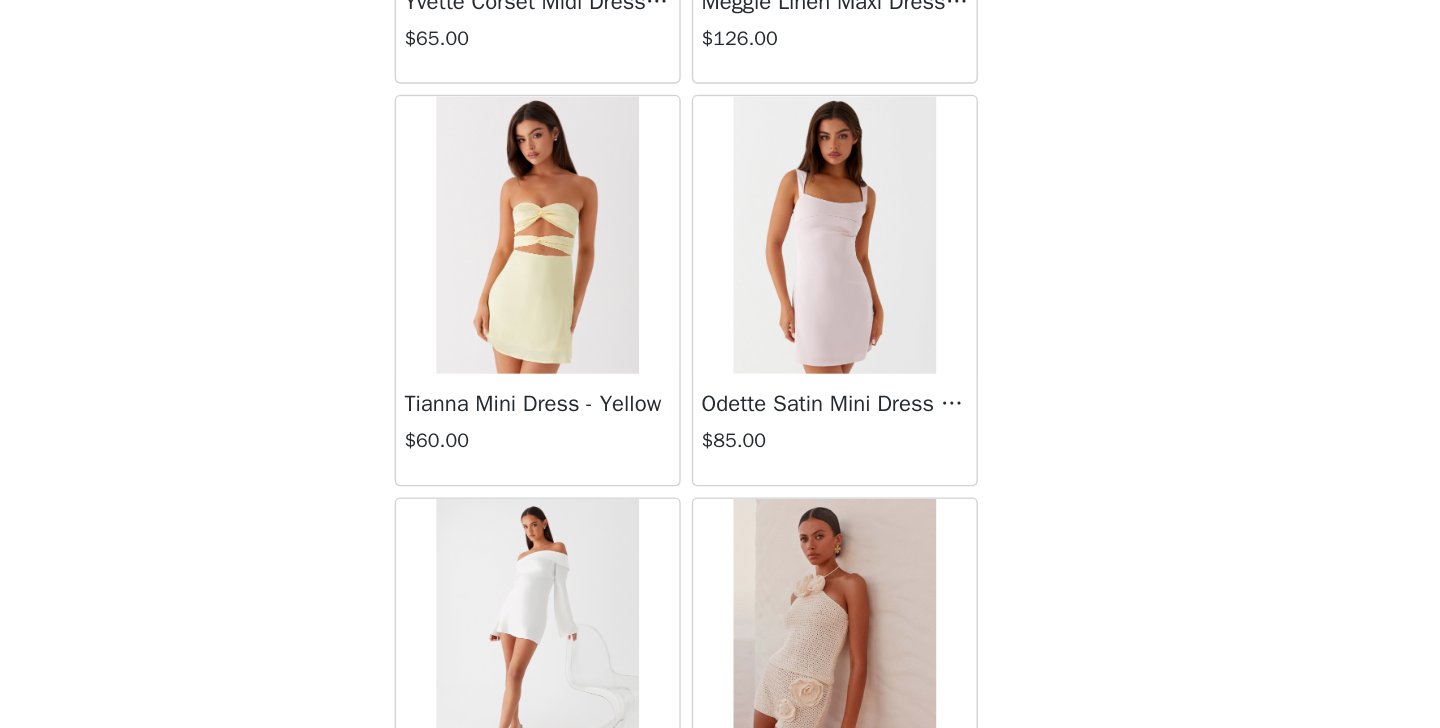 scroll, scrollTop: 8132, scrollLeft: 0, axis: vertical 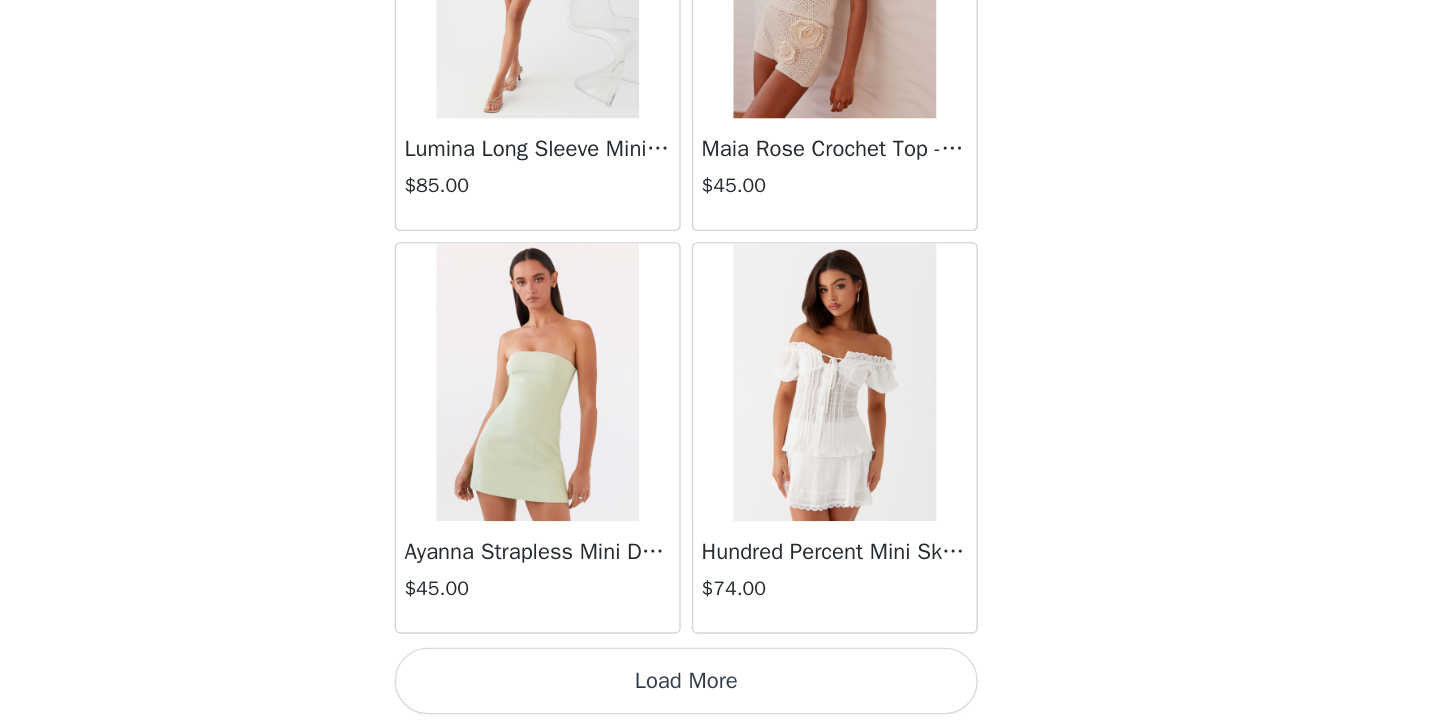 click on "Load More" at bounding box center (720, 694) 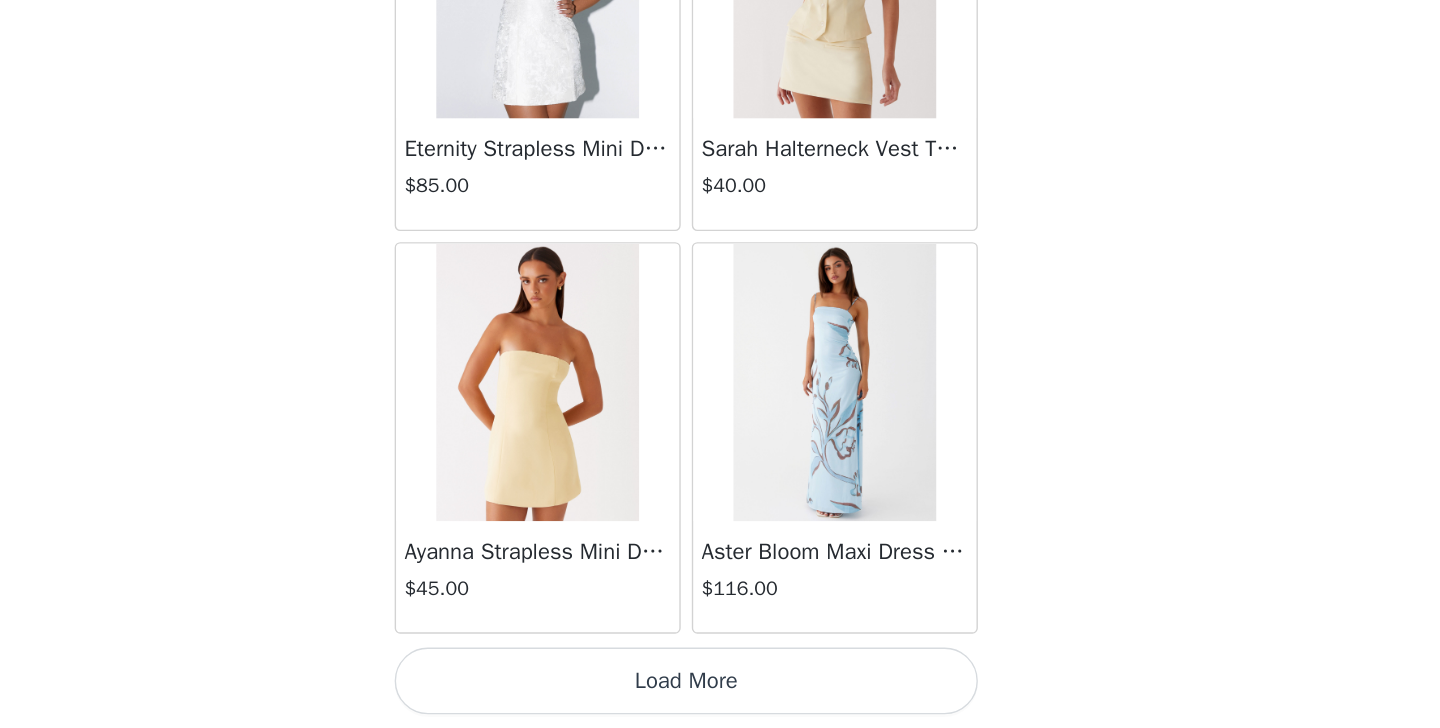 click on "Load More" at bounding box center (720, 694) 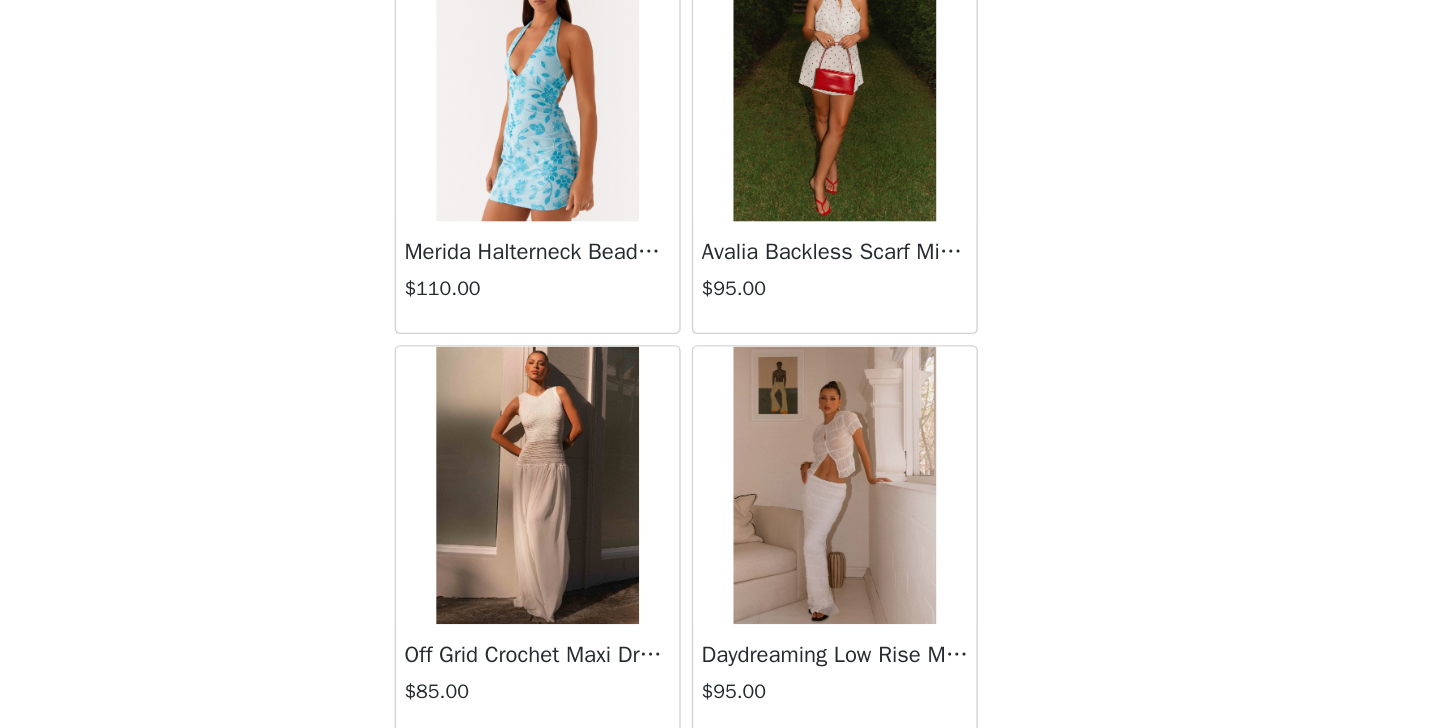 scroll, scrollTop: 13932, scrollLeft: 0, axis: vertical 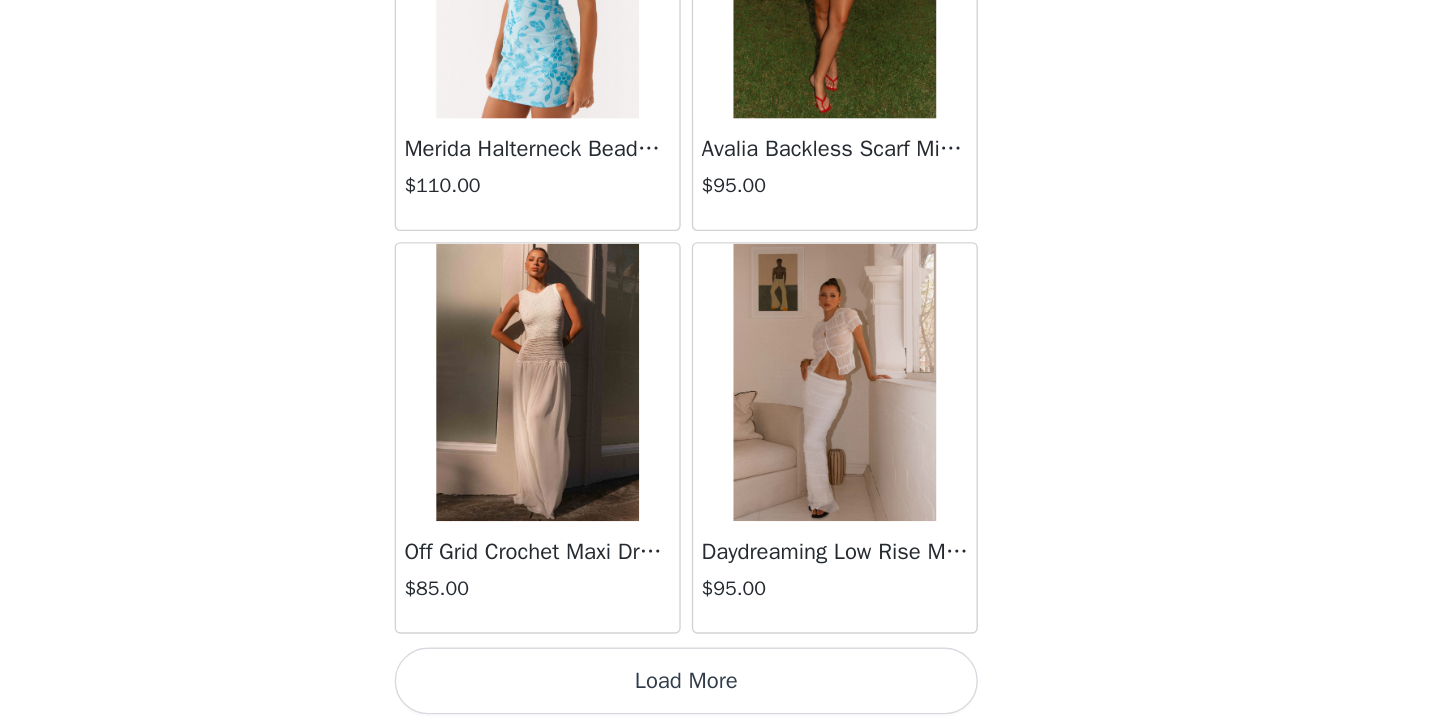 click on "Load More" at bounding box center [720, 694] 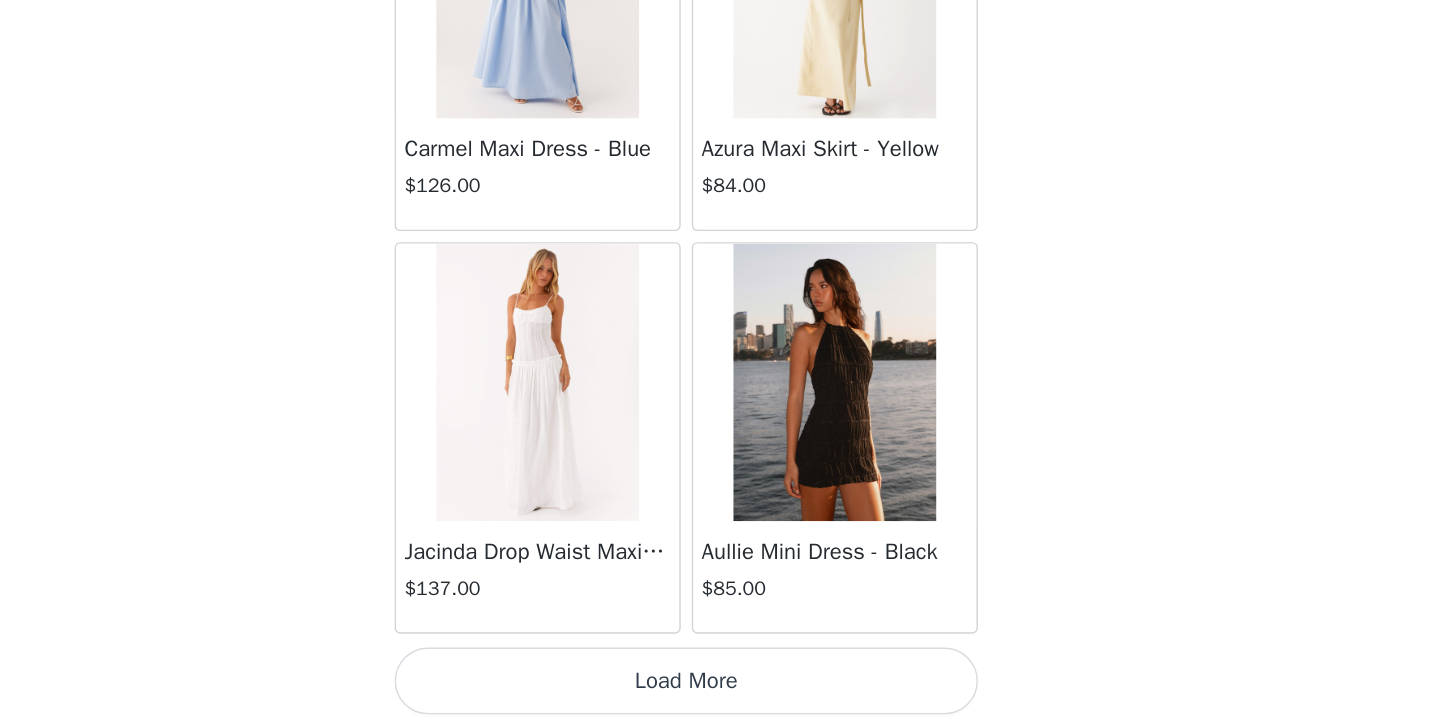 click on "Load More" at bounding box center (720, 694) 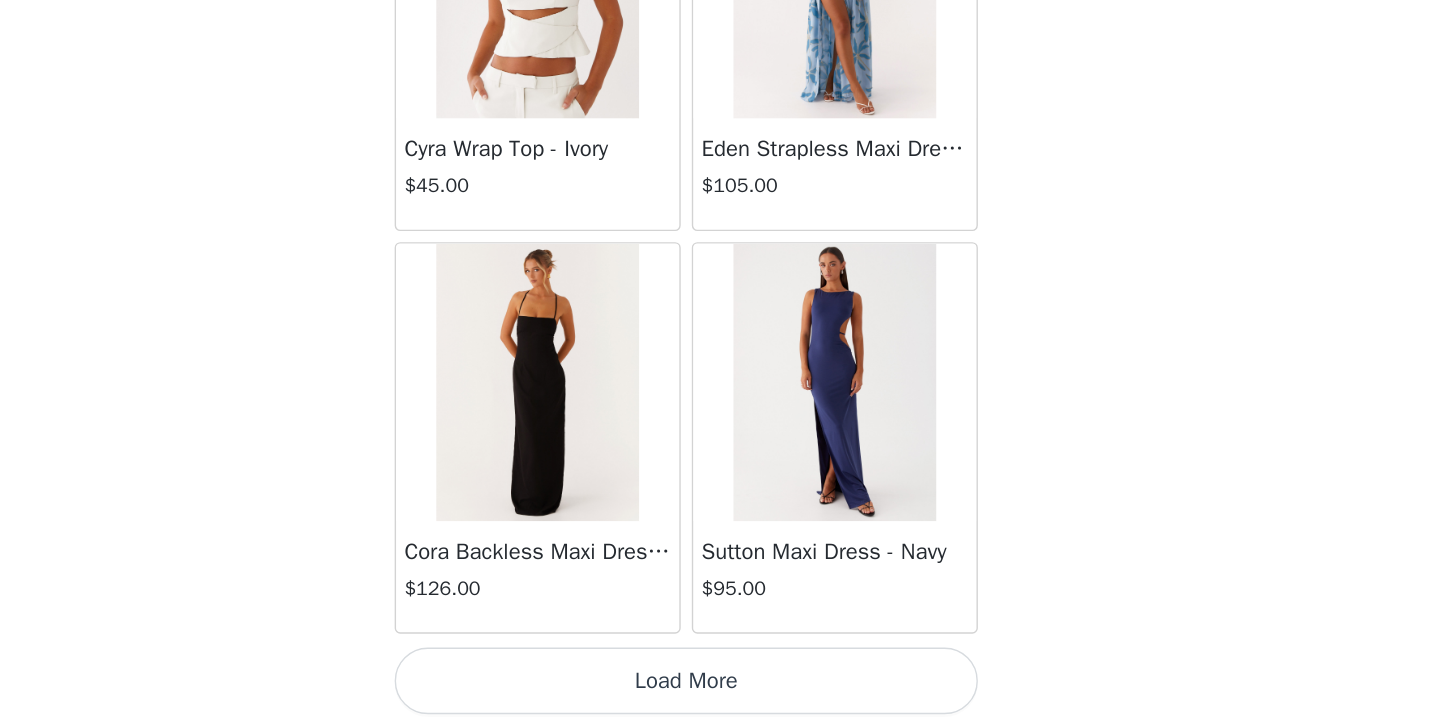 click on "Load More" at bounding box center [720, 694] 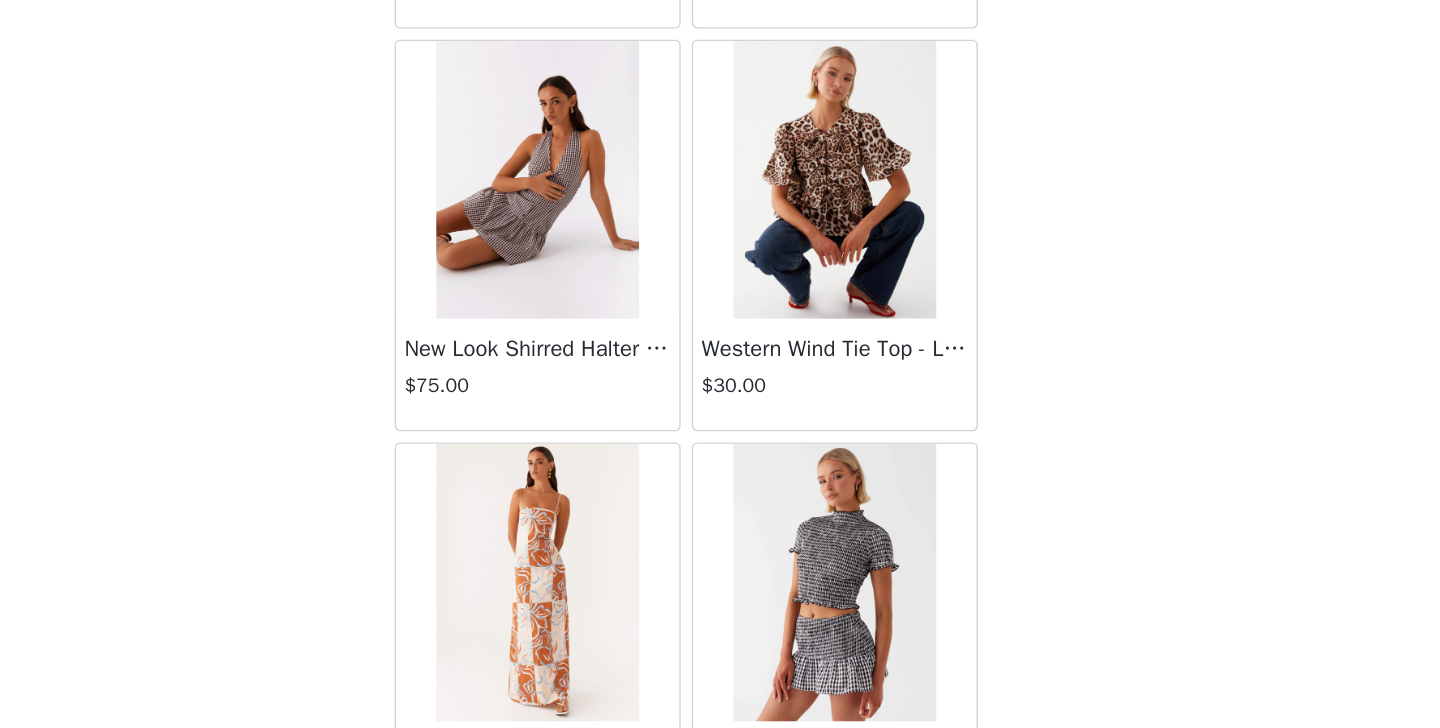 scroll, scrollTop: 22632, scrollLeft: 0, axis: vertical 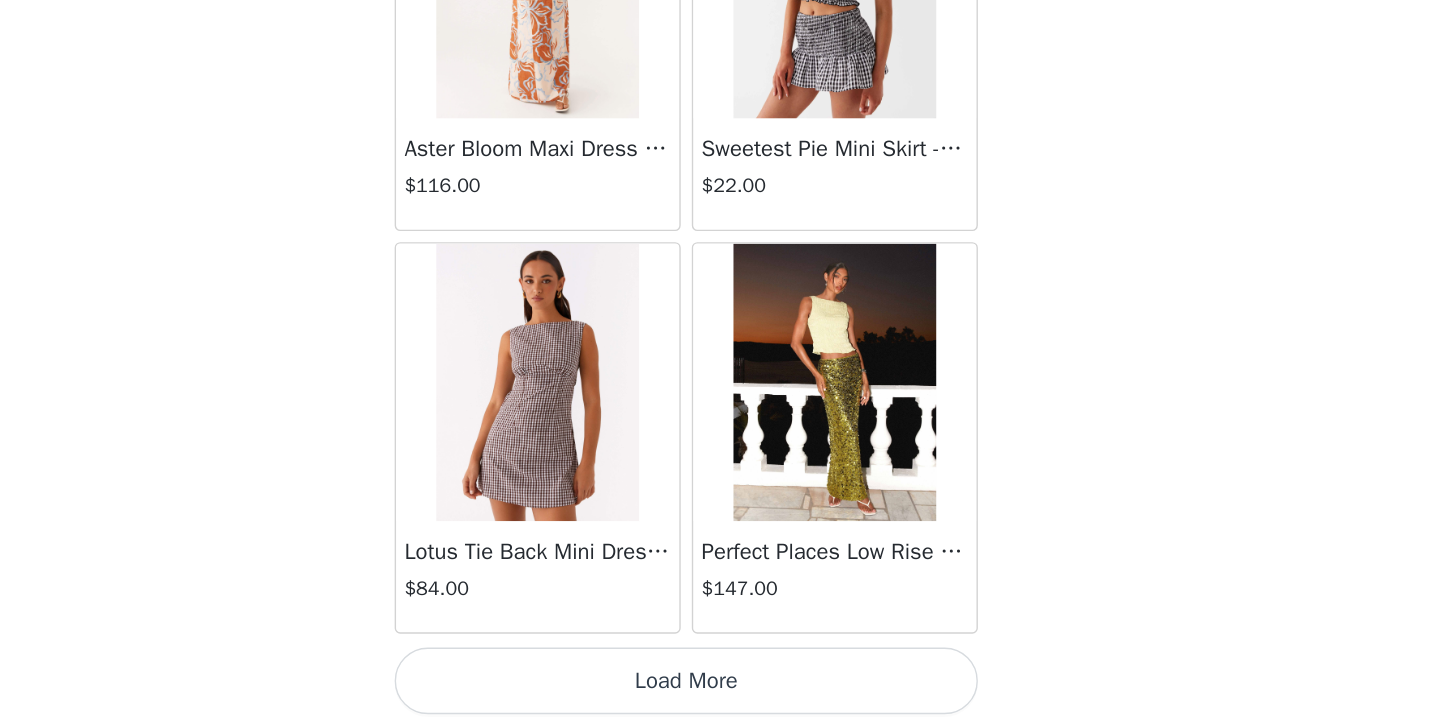 click on "Load More" at bounding box center [720, 694] 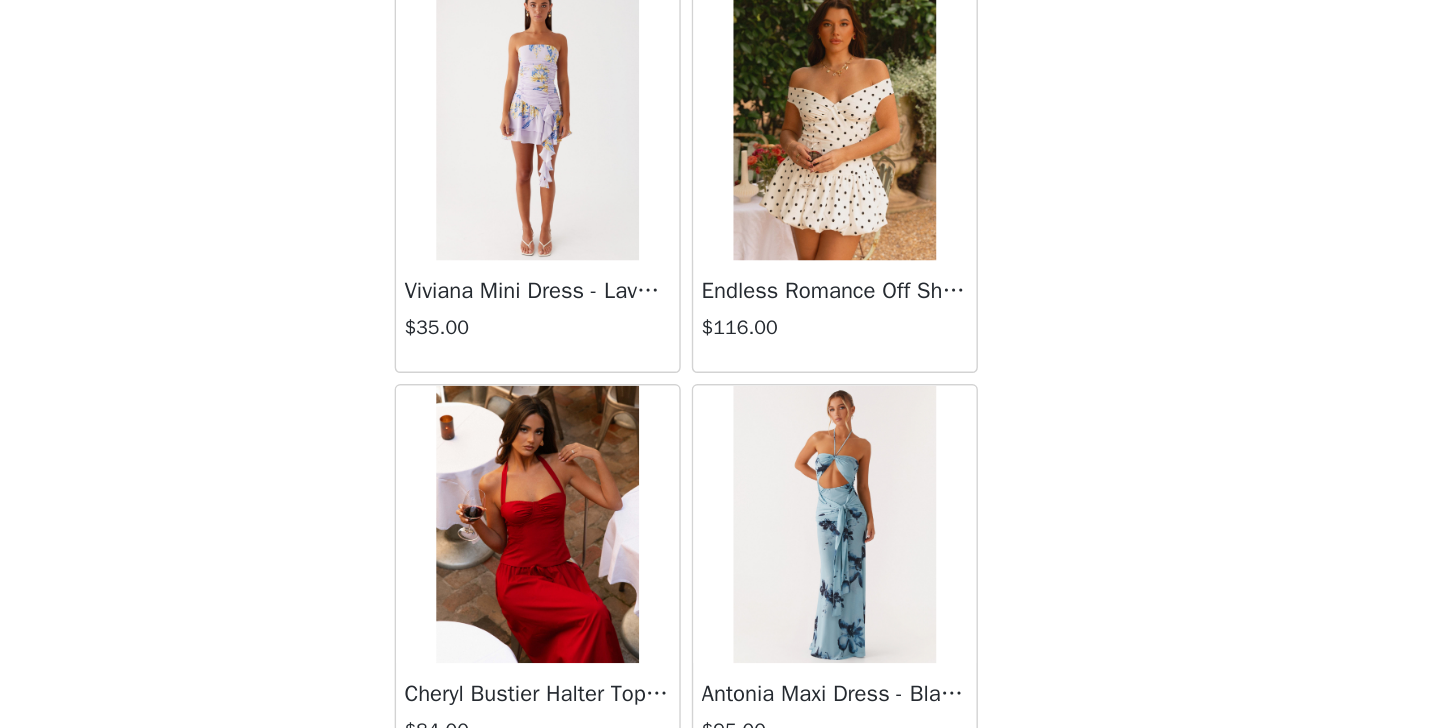scroll, scrollTop: 25532, scrollLeft: 0, axis: vertical 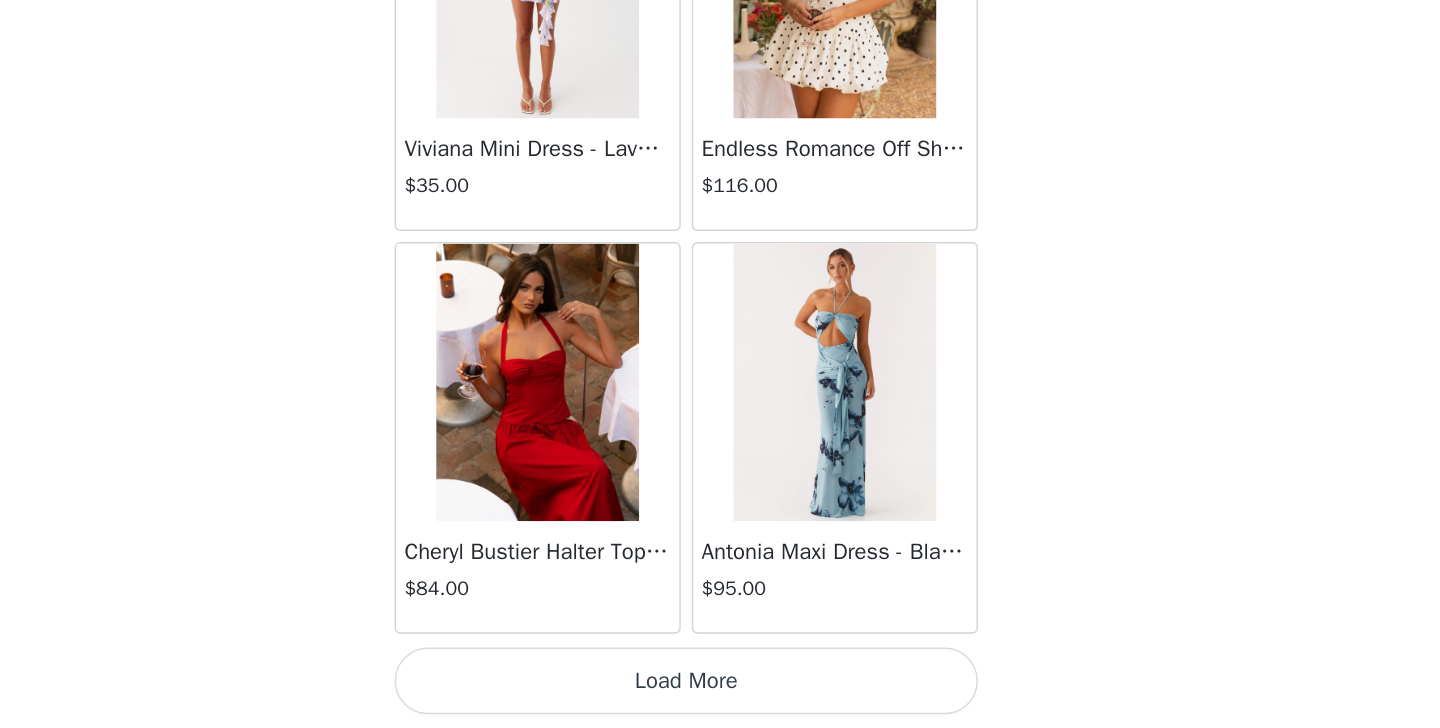 click on "Load More" at bounding box center (720, 694) 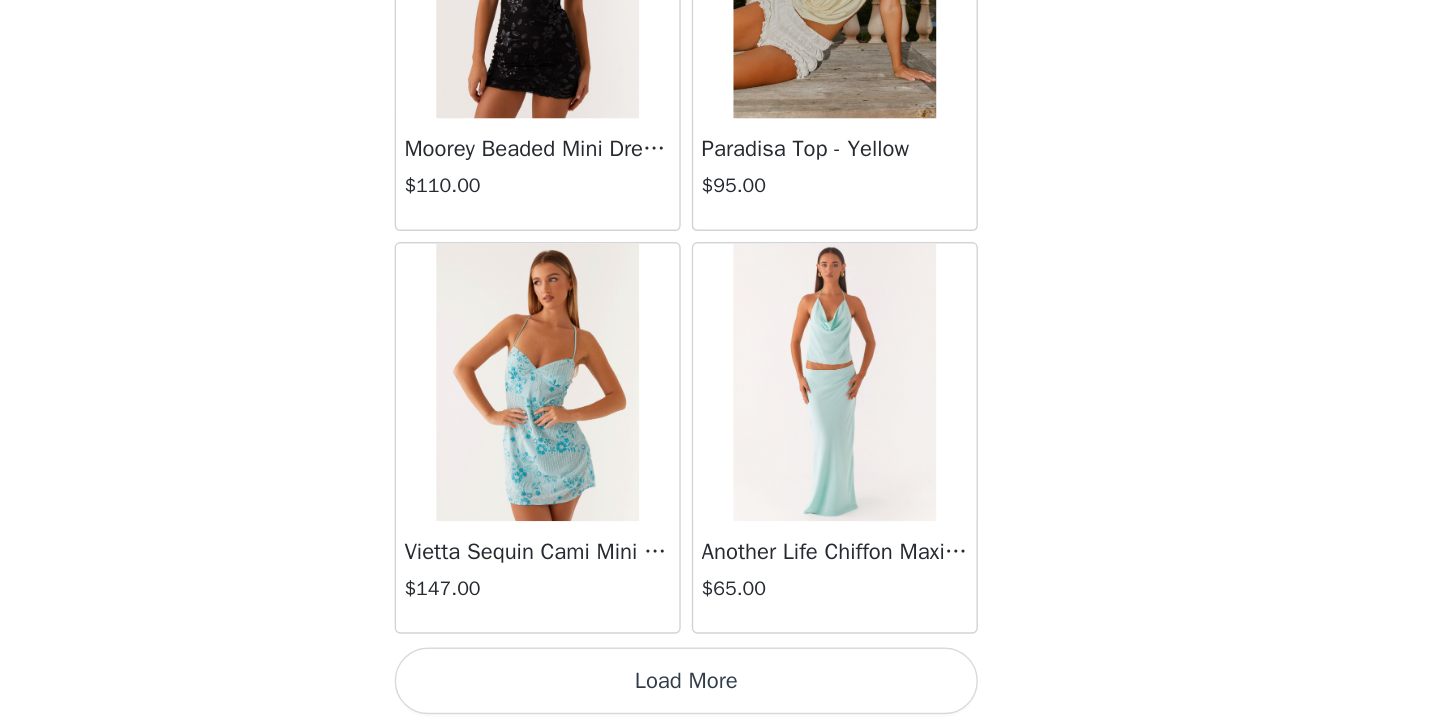 click on "Load More" at bounding box center [720, 694] 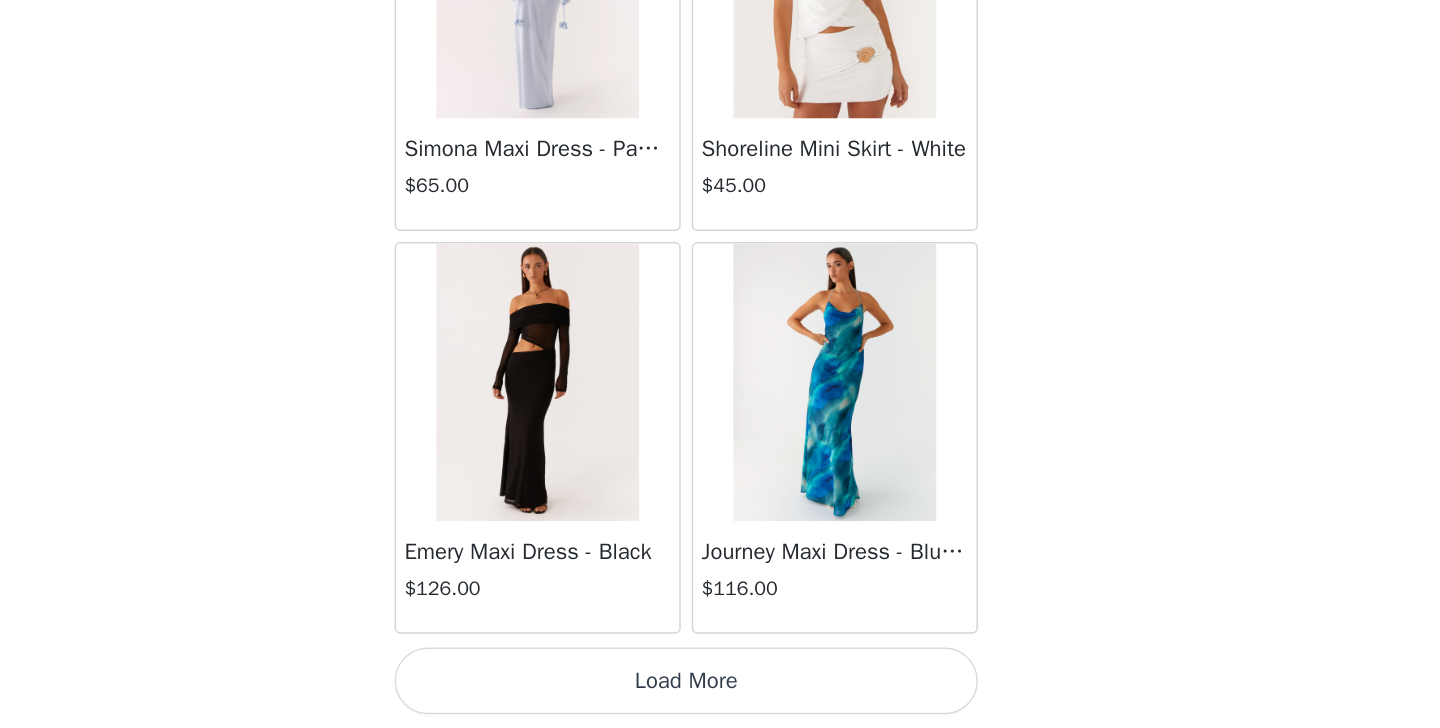 click on "Load More" at bounding box center (720, 694) 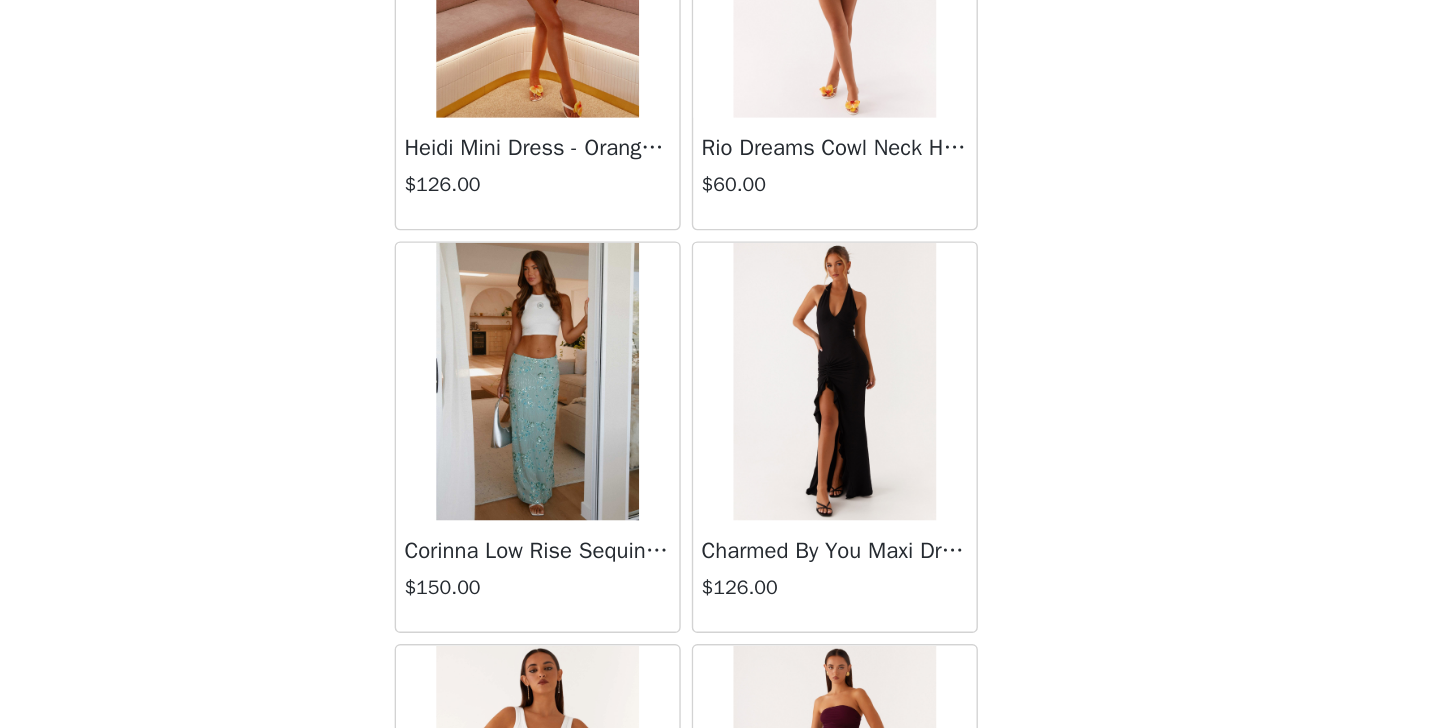 scroll, scrollTop: 34232, scrollLeft: 0, axis: vertical 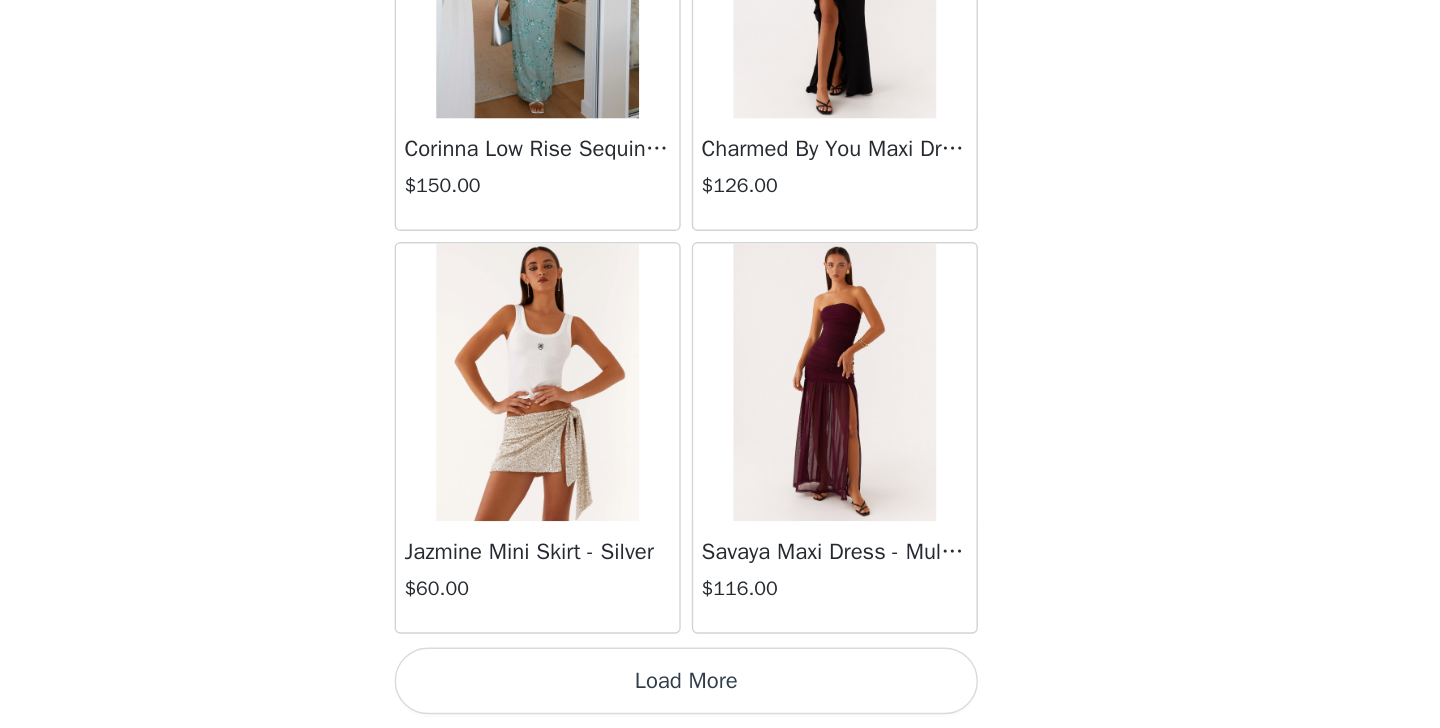 click on "Load More" at bounding box center [720, 694] 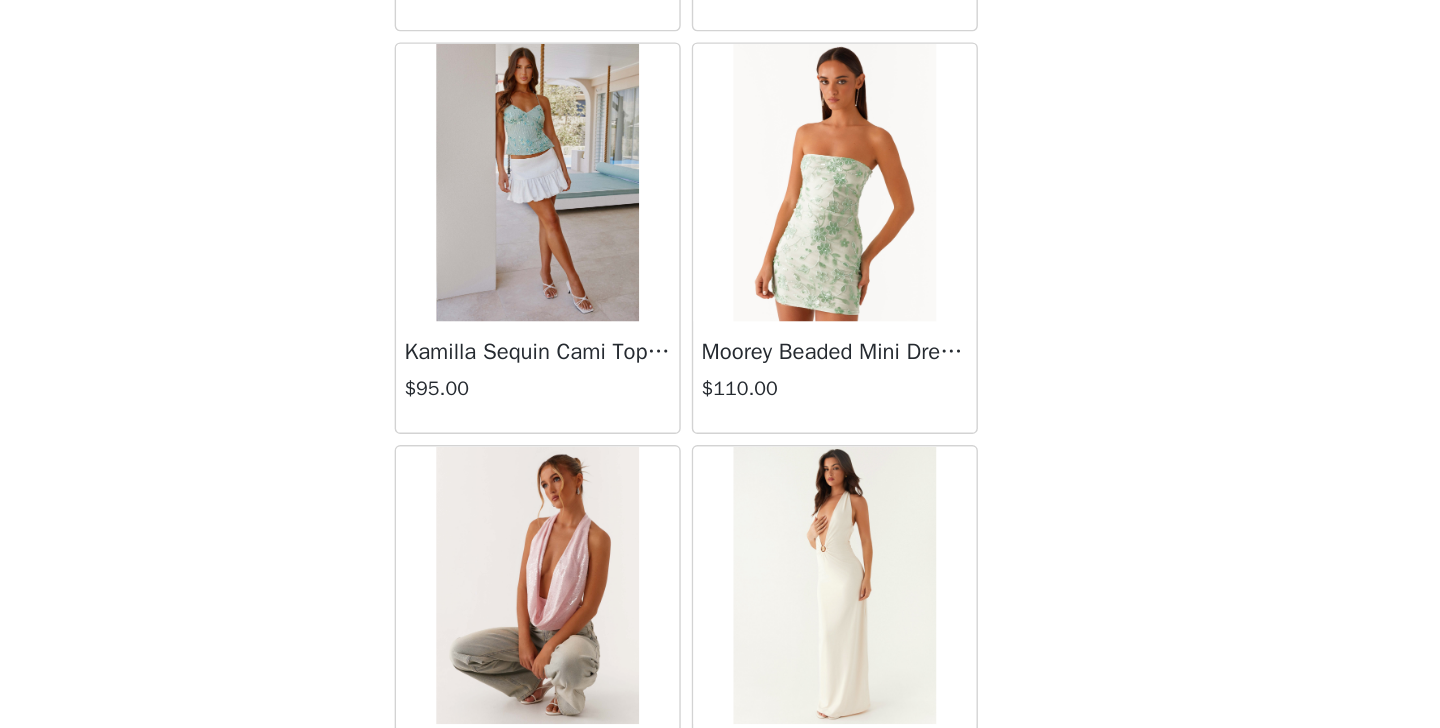 scroll, scrollTop: 37132, scrollLeft: 0, axis: vertical 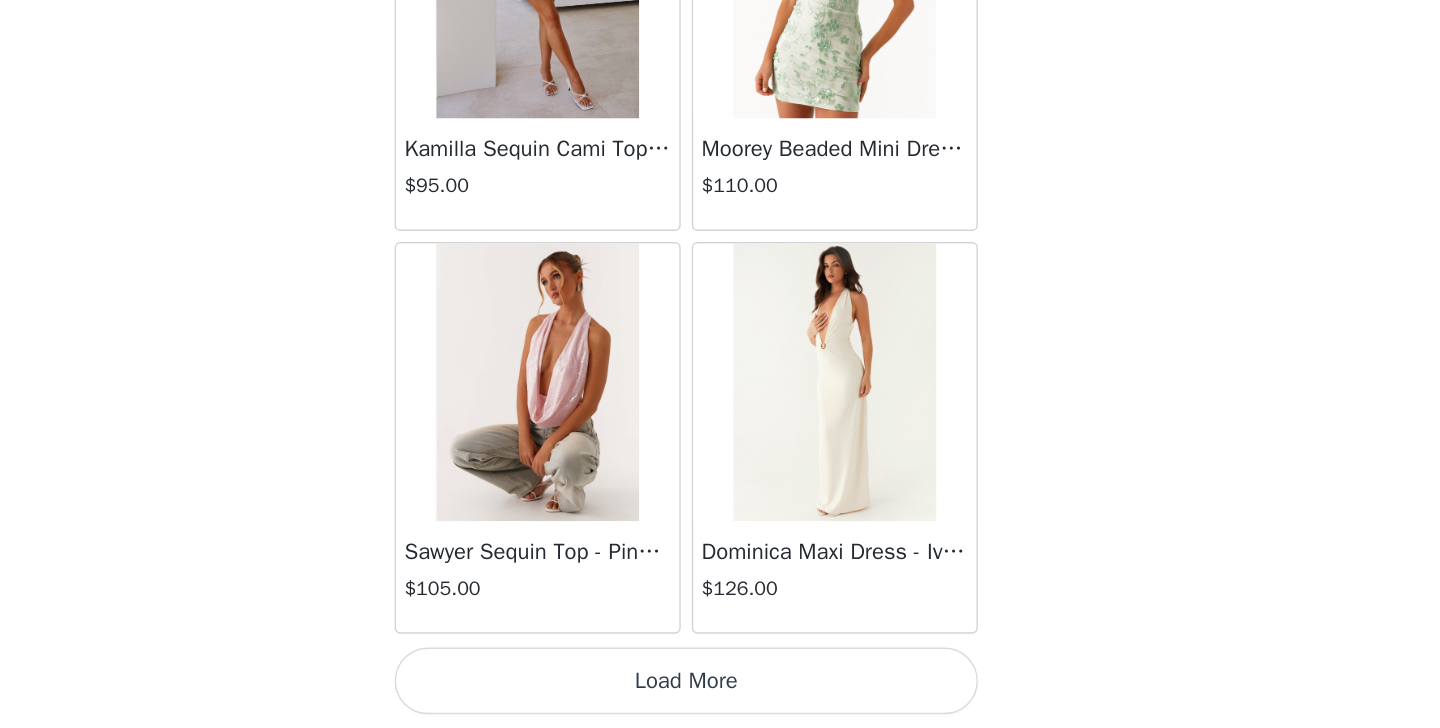 click on "Load More" at bounding box center [720, 694] 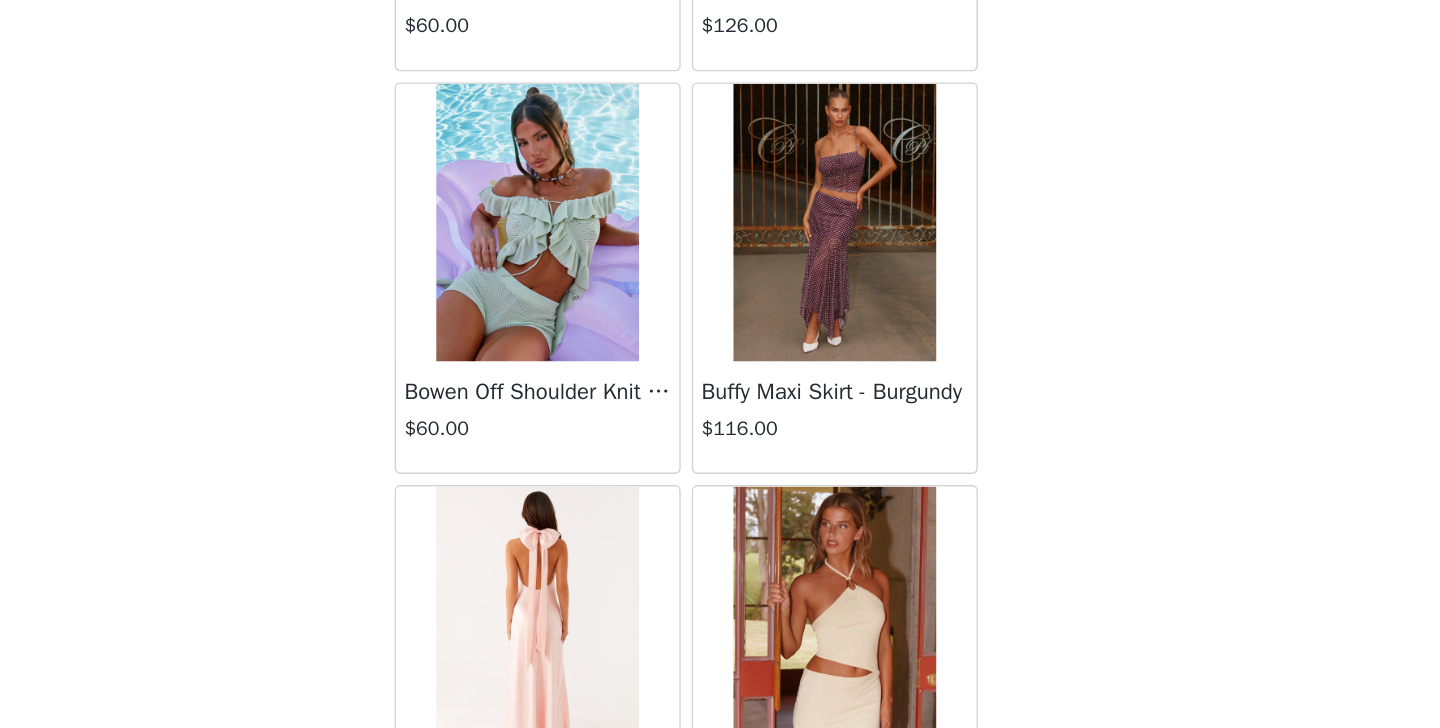 scroll, scrollTop: 40032, scrollLeft: 0, axis: vertical 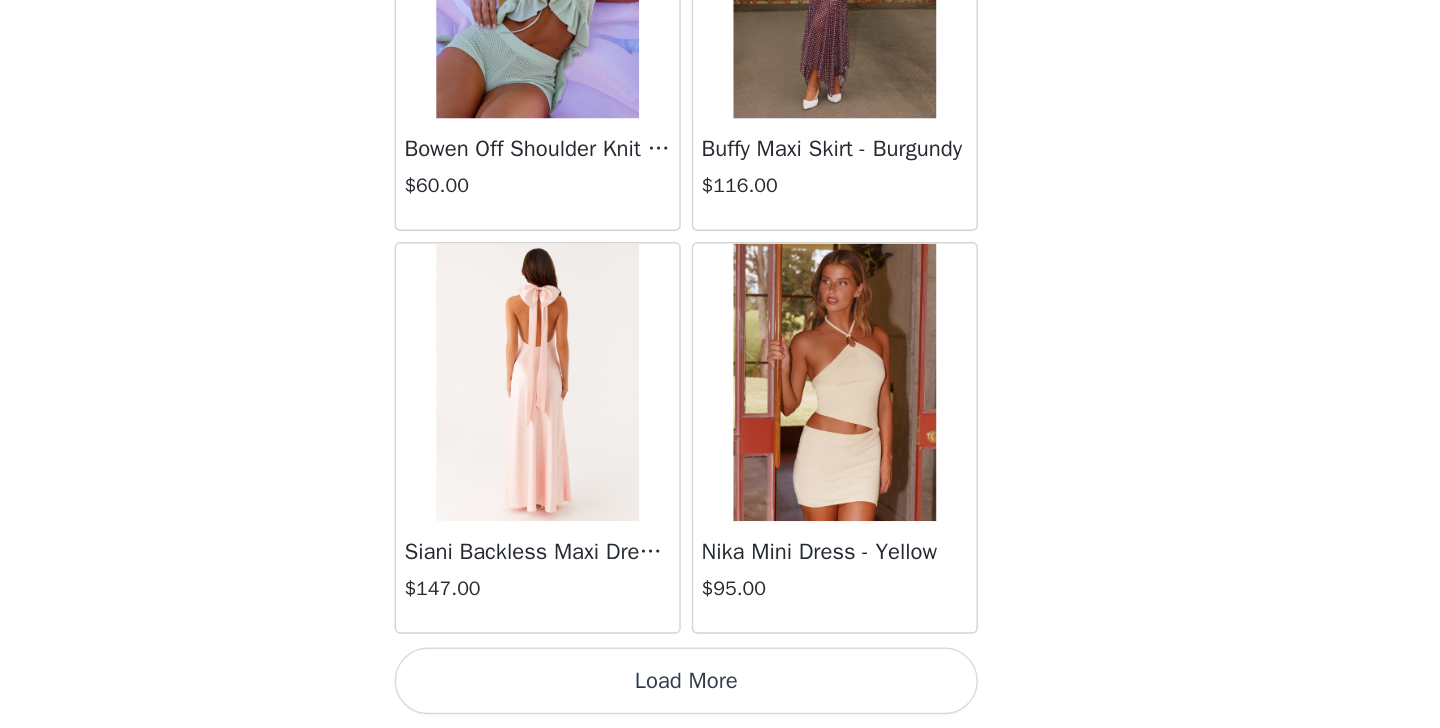 click on "Load More" at bounding box center [720, 694] 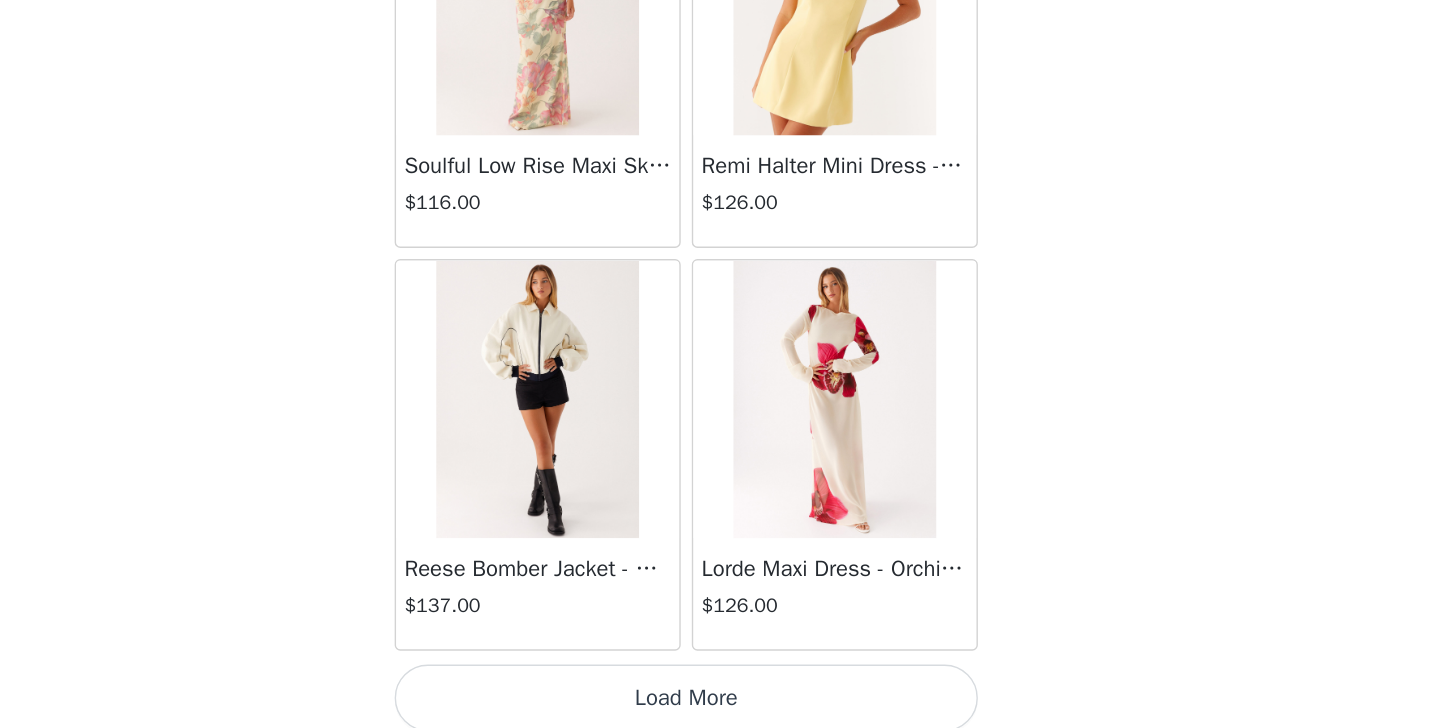 scroll, scrollTop: 42932, scrollLeft: 0, axis: vertical 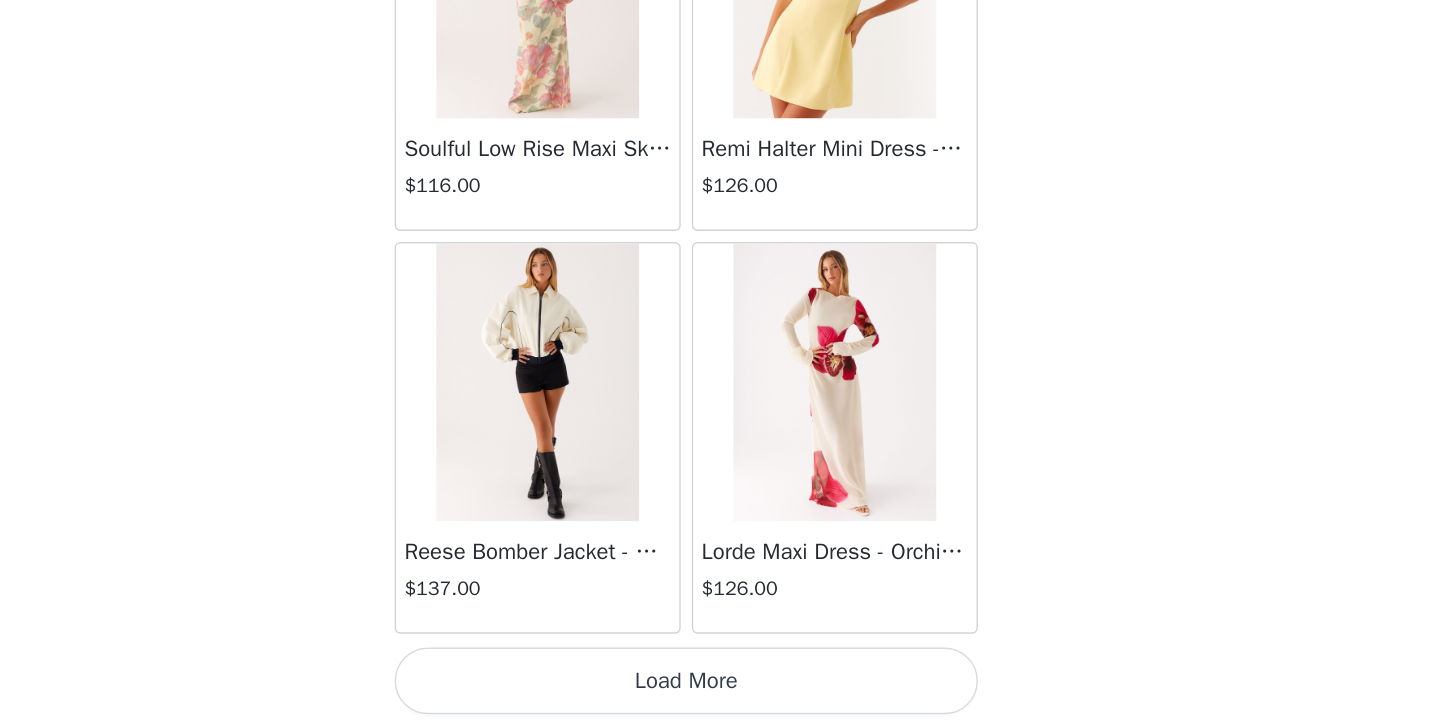 click on "Load More" at bounding box center (720, 694) 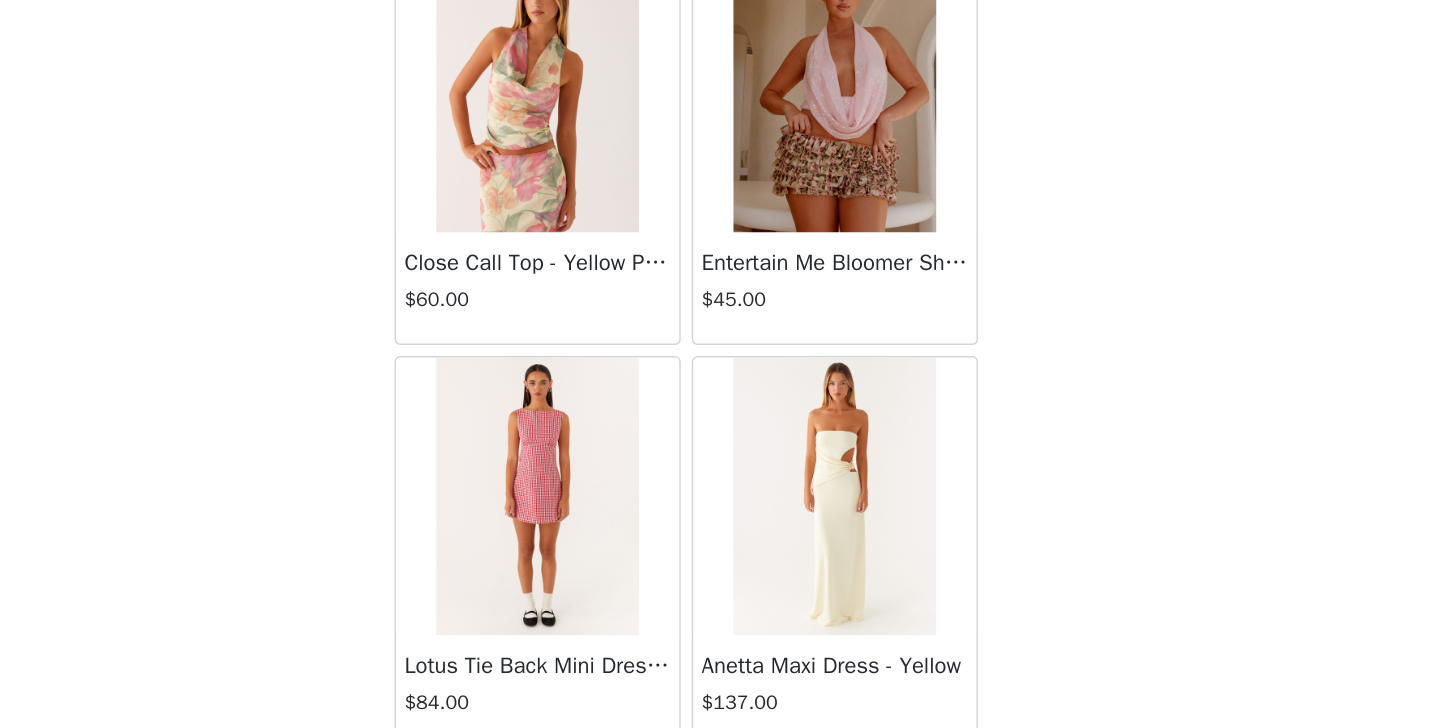 scroll, scrollTop: 45832, scrollLeft: 0, axis: vertical 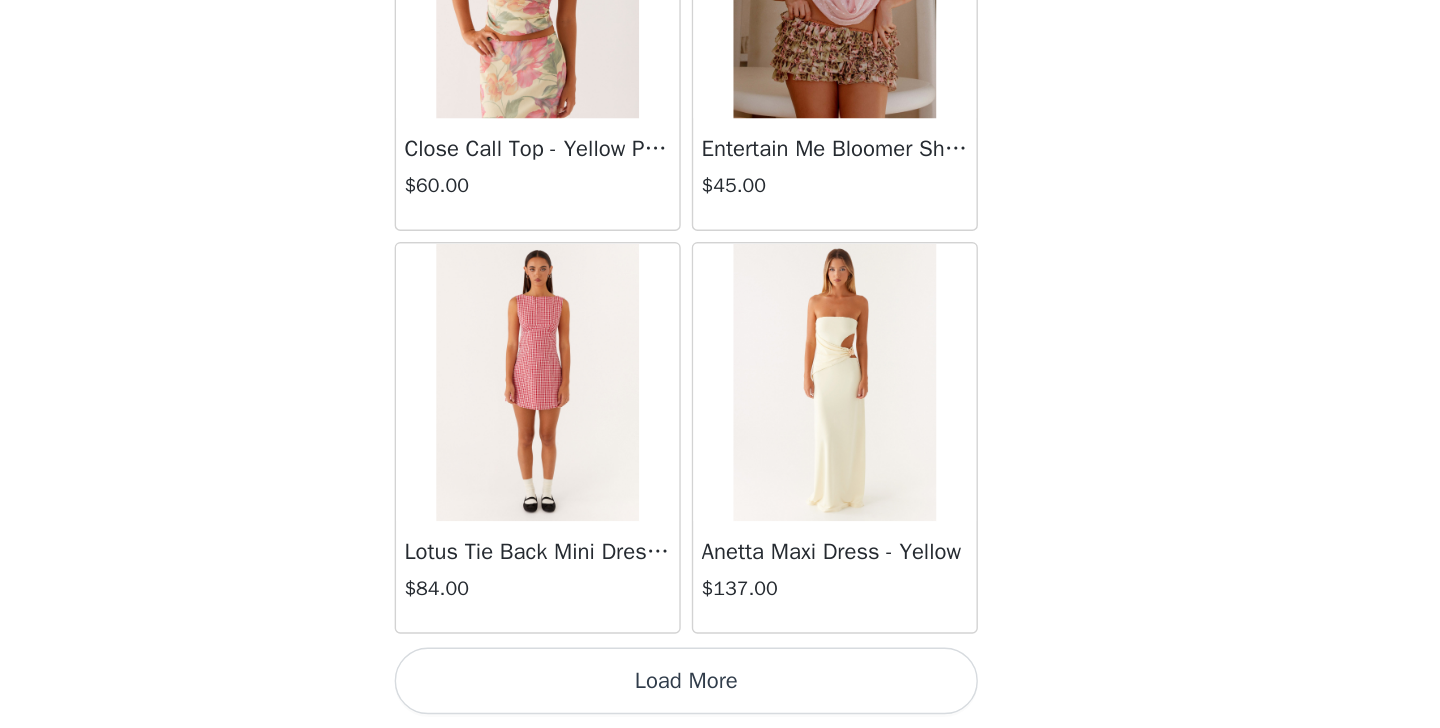 click on "Load More" at bounding box center [720, 694] 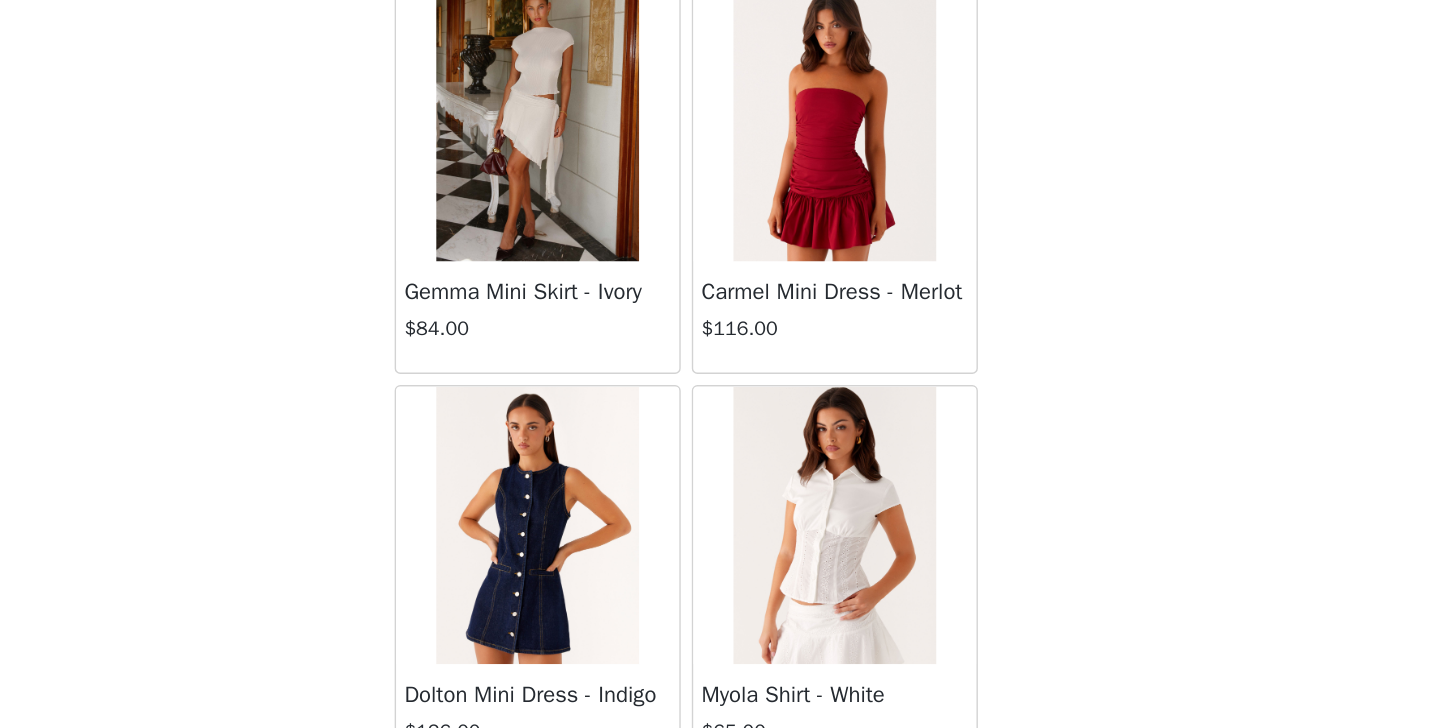 scroll, scrollTop: 48732, scrollLeft: 0, axis: vertical 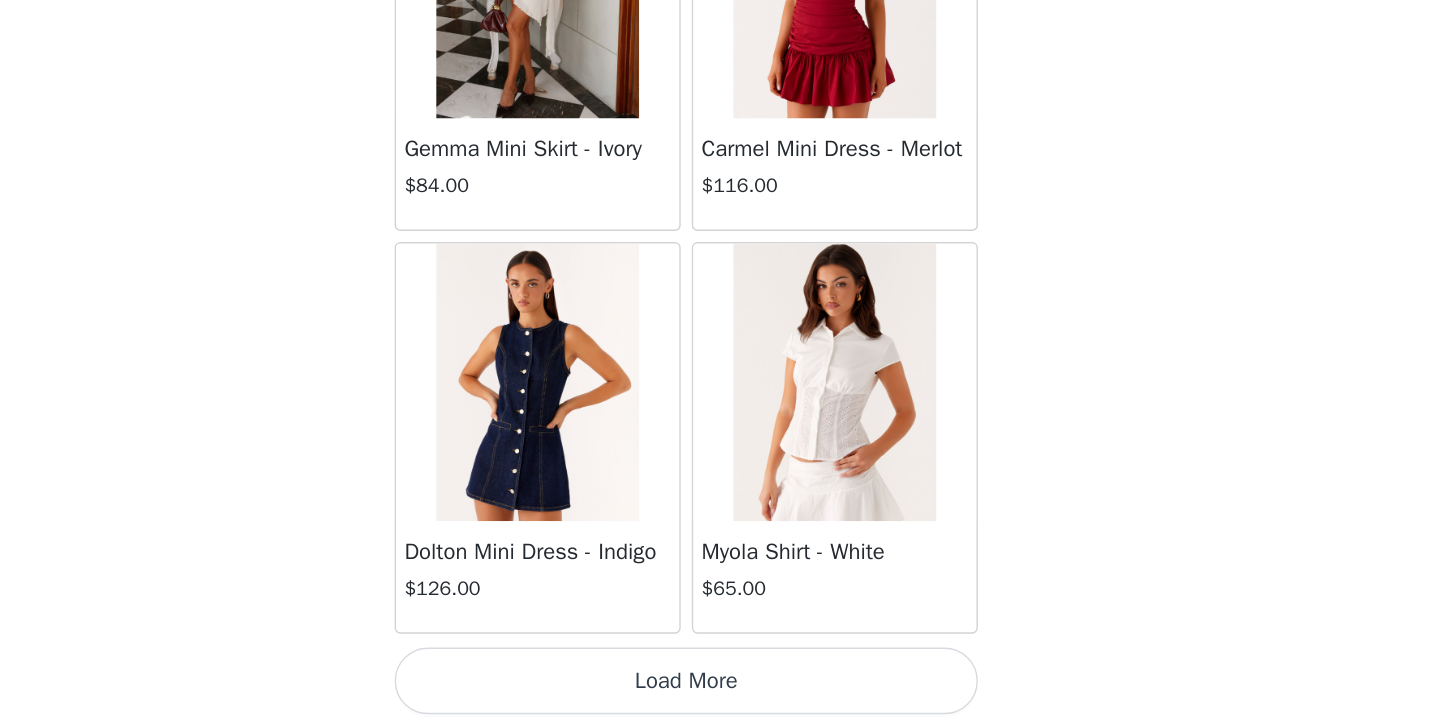 click on "Load More" at bounding box center (720, 694) 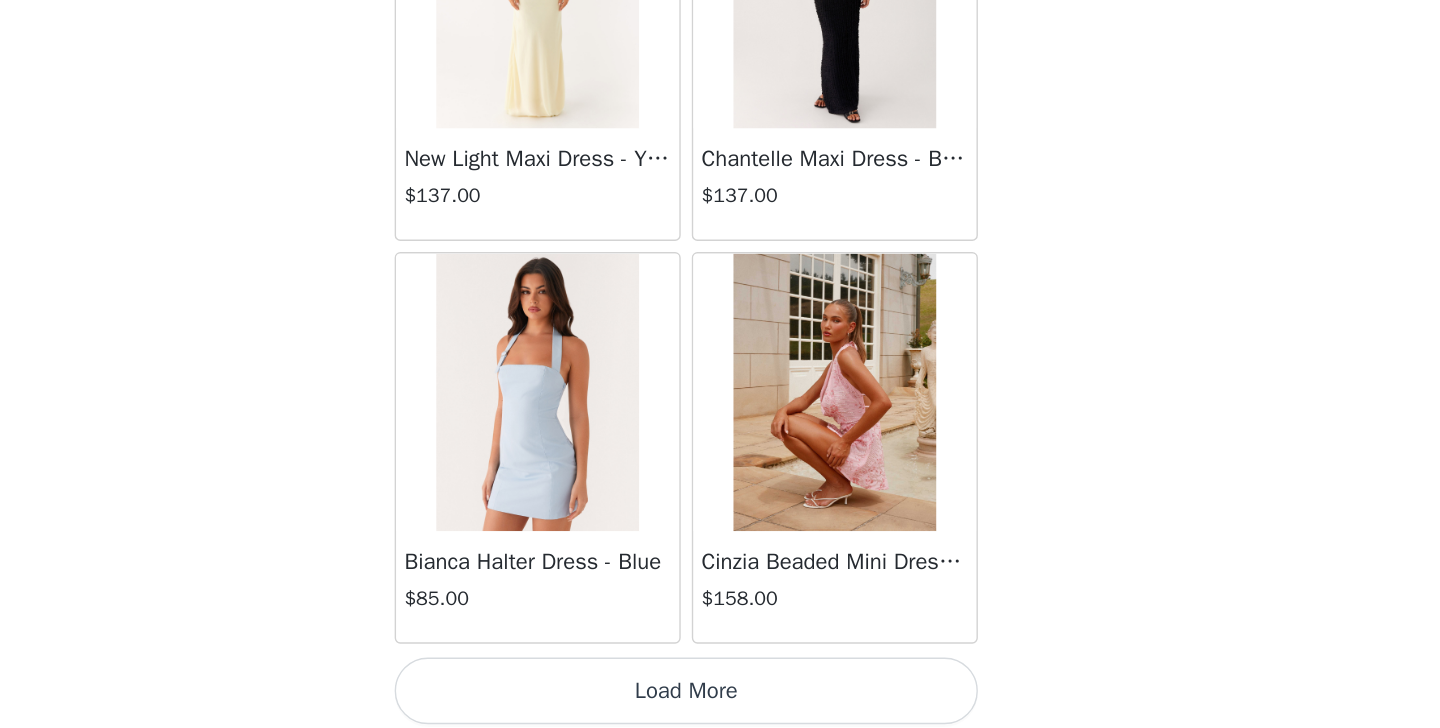 scroll, scrollTop: 51632, scrollLeft: 0, axis: vertical 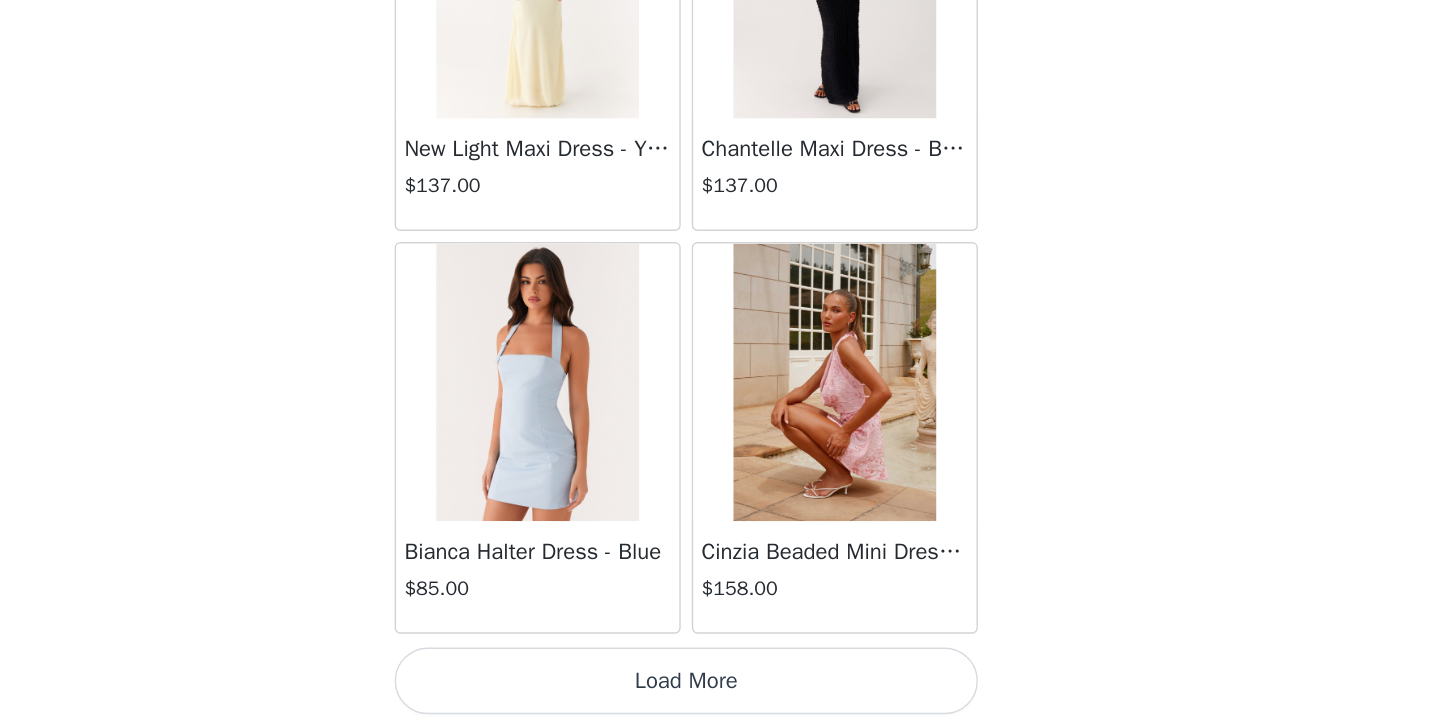 click on "Load More" at bounding box center (720, 694) 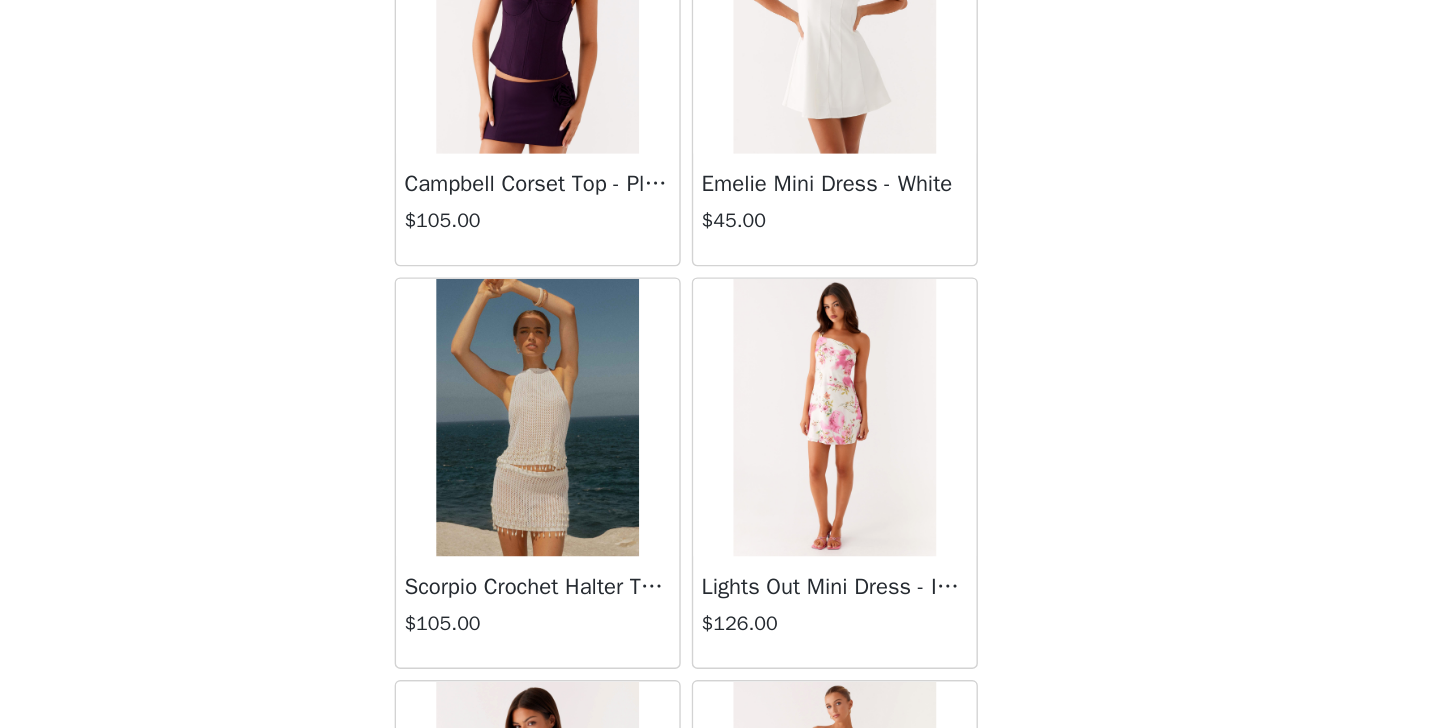 scroll, scrollTop: 54532, scrollLeft: 0, axis: vertical 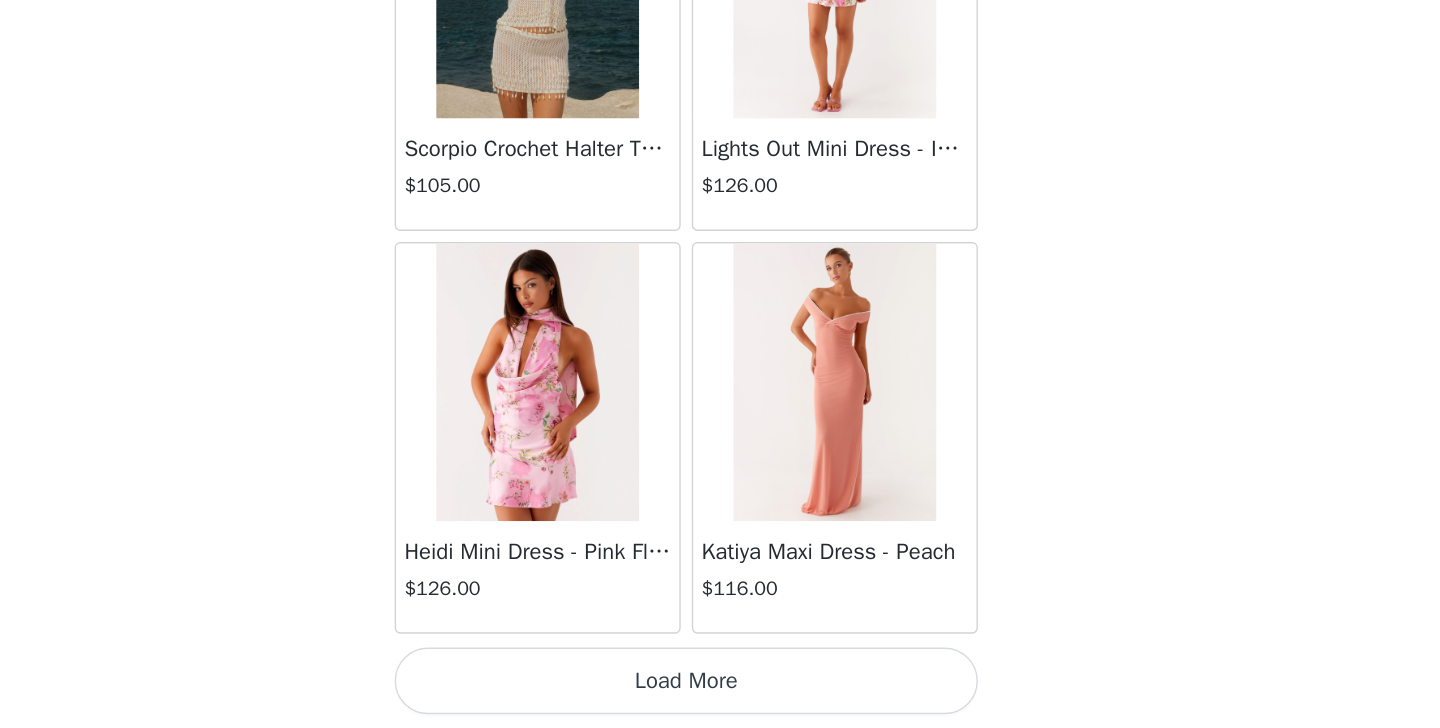click on "Load More" at bounding box center [720, 694] 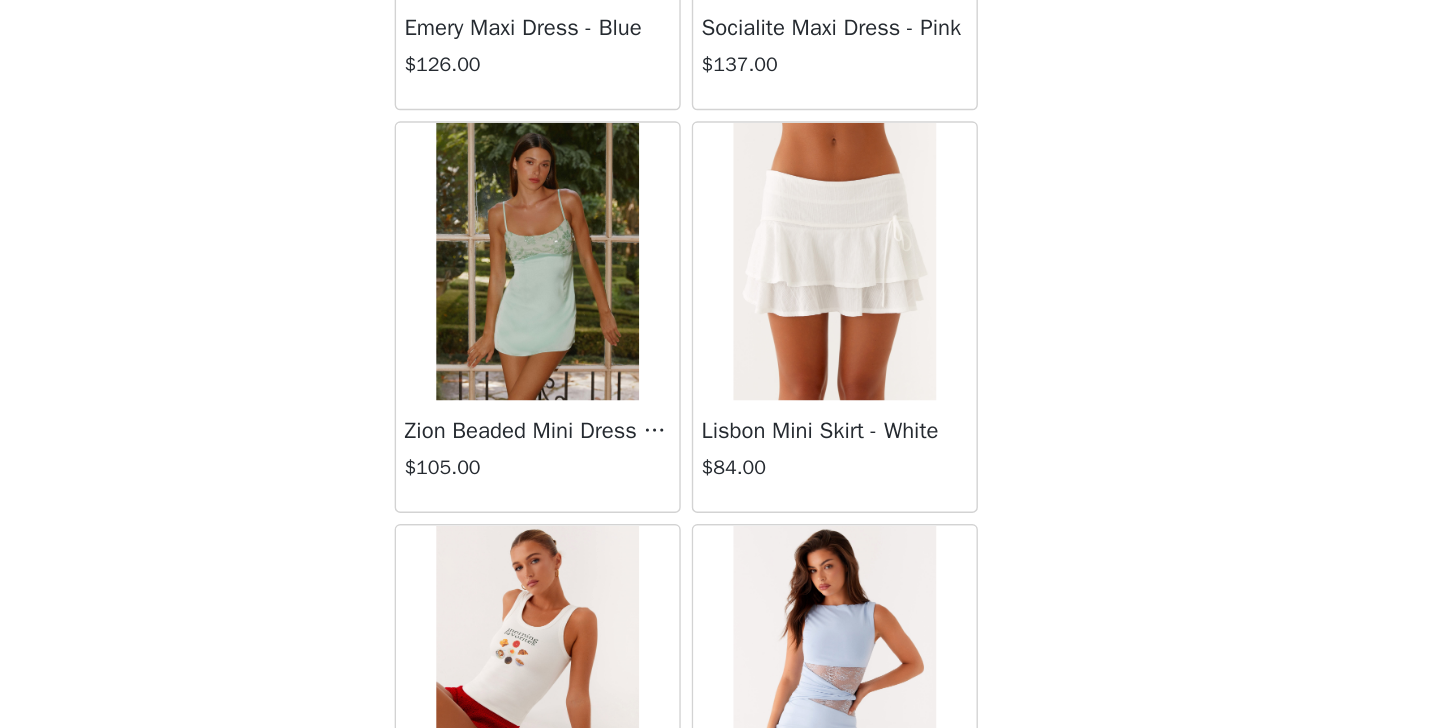scroll, scrollTop: 57432, scrollLeft: 0, axis: vertical 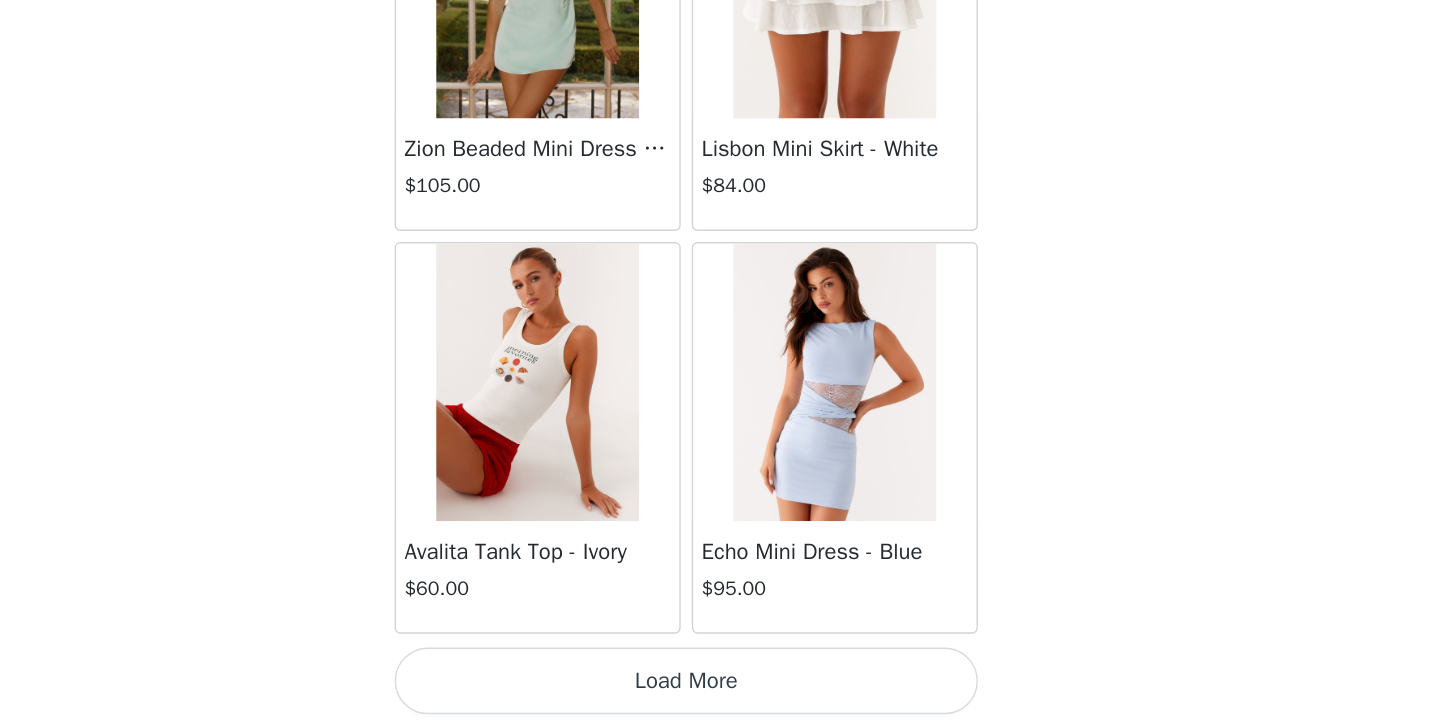 click on "Aullie Mini Dress - White   $60.00       Mira Halter Neck Mini Dress - Black   $85.00       Heavy Hearted Mini Dress - Yellow   $85.00       Hundred Percent Puff Sleeve Top - White   $105.00       Love Seeker Corset Mini Dress - Red   $45.00       Cherish You Buckle Top - Red   $30.00       Ayla Satin Mini Dress - Yellow   $105.00       Rudy Tube Top - Ivory   $30.00       Keira Linen Mini Dress - White   $105.00       Not One Time Knit Mini Dress - Red   $35.00       Carmel Maxi Dress - Brown   $126.00       Moorey Beaded Mini Dress - Blue   $45.00       Solaris Strapless Maxi Dress - Blue Floral   $126.00       Lyrical Maxi Dress - Ivory   $95.00       Garden Kisses Shirred Mini Dress - Red   $60.00       Under The Pagoda Maxi Dress - Amber   $137.00       At Last Halterneck Top - Brown   $74.00       Annalissa Linen Mini Dress - Yellow   $35.00       Girls Like Us Ruched Mini Shorts - White   $74.00       Keanna Low Rise Denim Jeans - Washed Denim   $105.00       Jocelyn Maxi Dress - Sage   $95.00" at bounding box center [720, -28304] 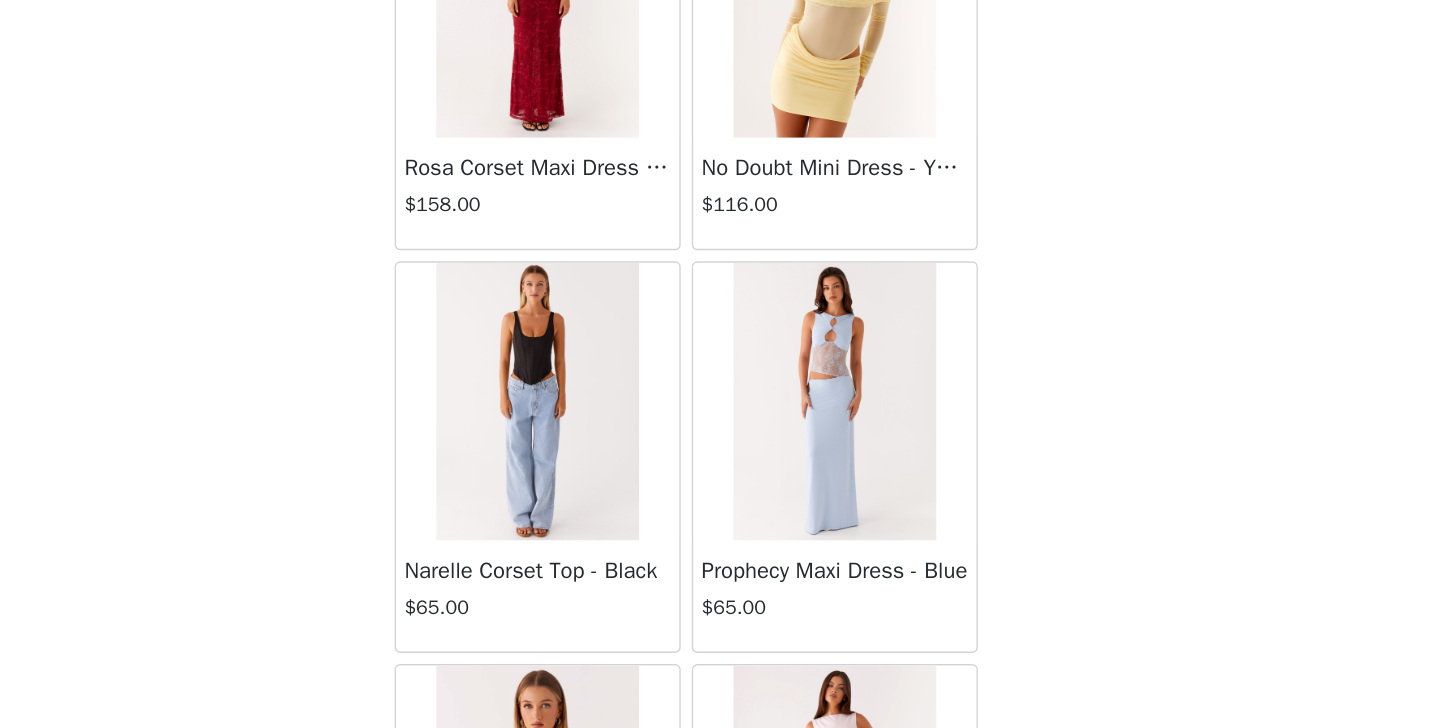 scroll, scrollTop: 60332, scrollLeft: 0, axis: vertical 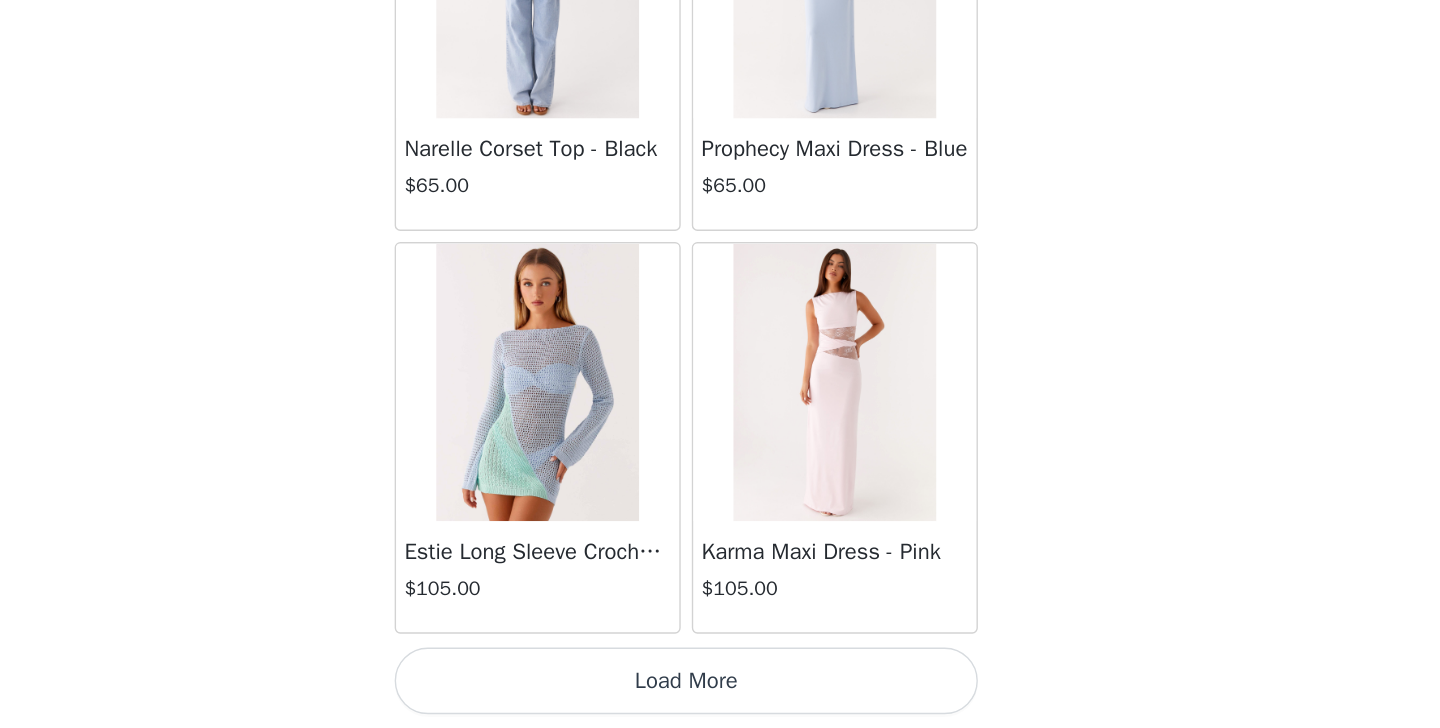 click on "Load More" at bounding box center [720, 694] 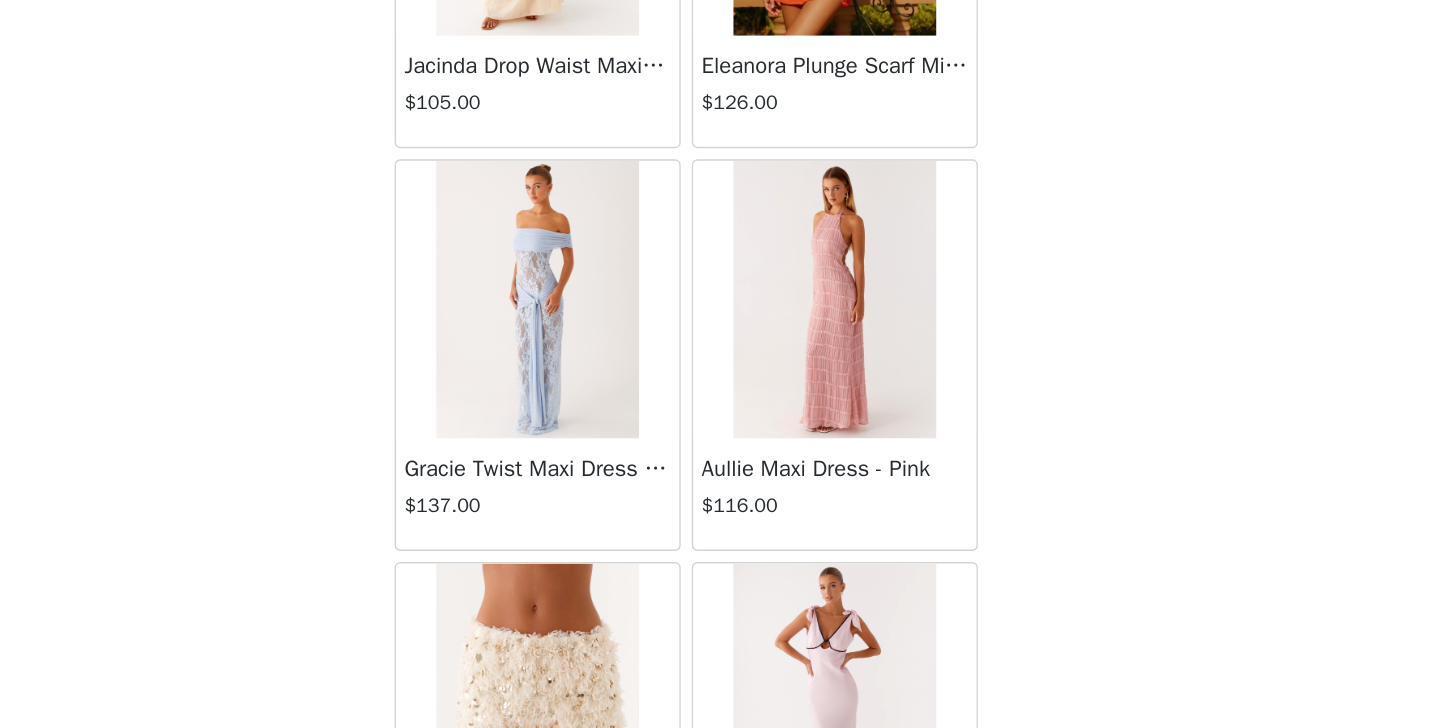 scroll, scrollTop: 63232, scrollLeft: 0, axis: vertical 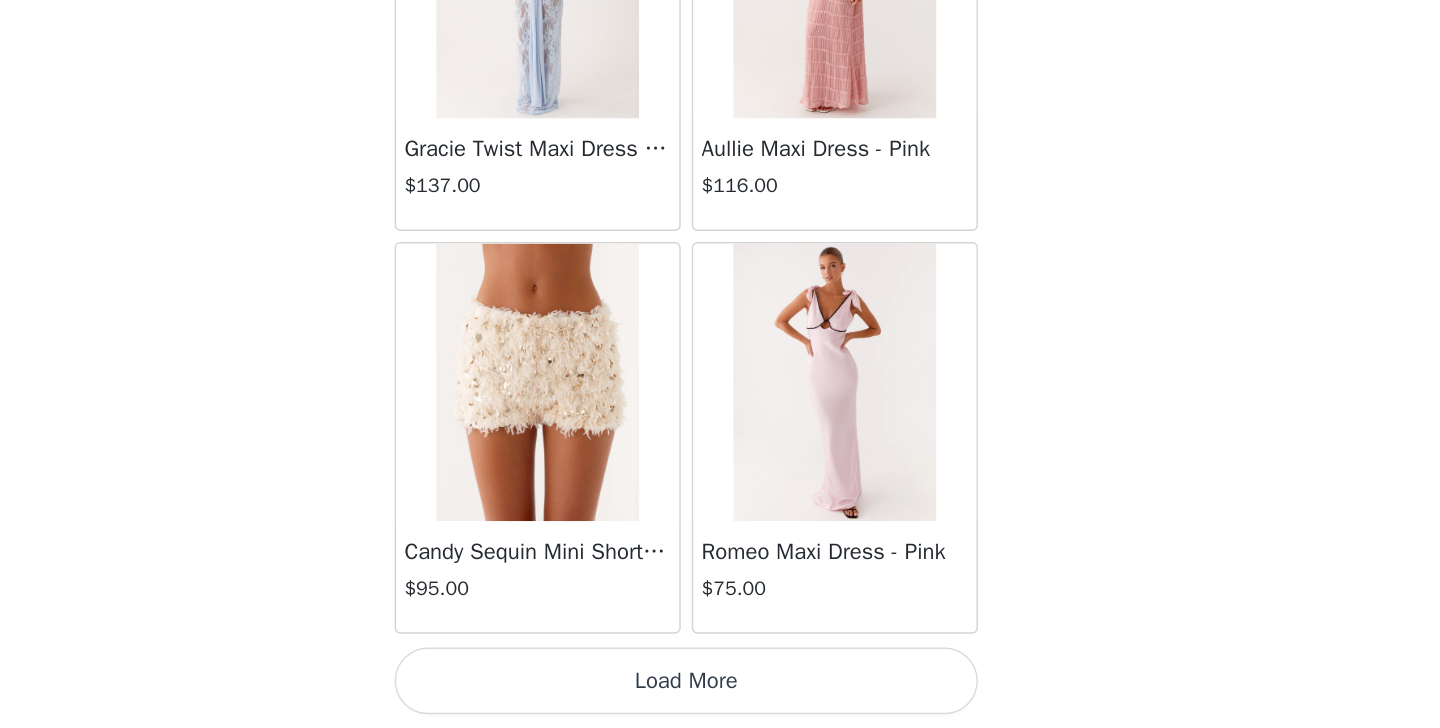 click on "Load More" at bounding box center [720, 694] 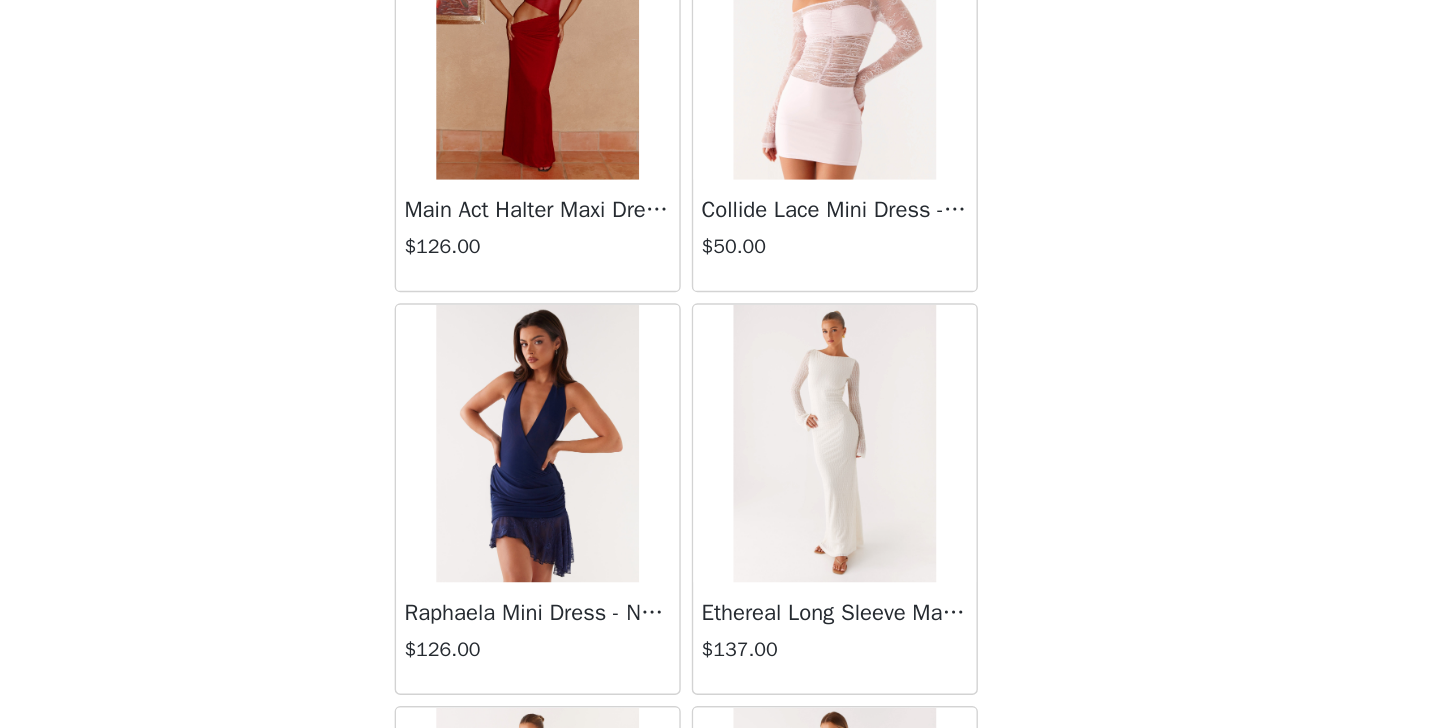 scroll, scrollTop: 66132, scrollLeft: 0, axis: vertical 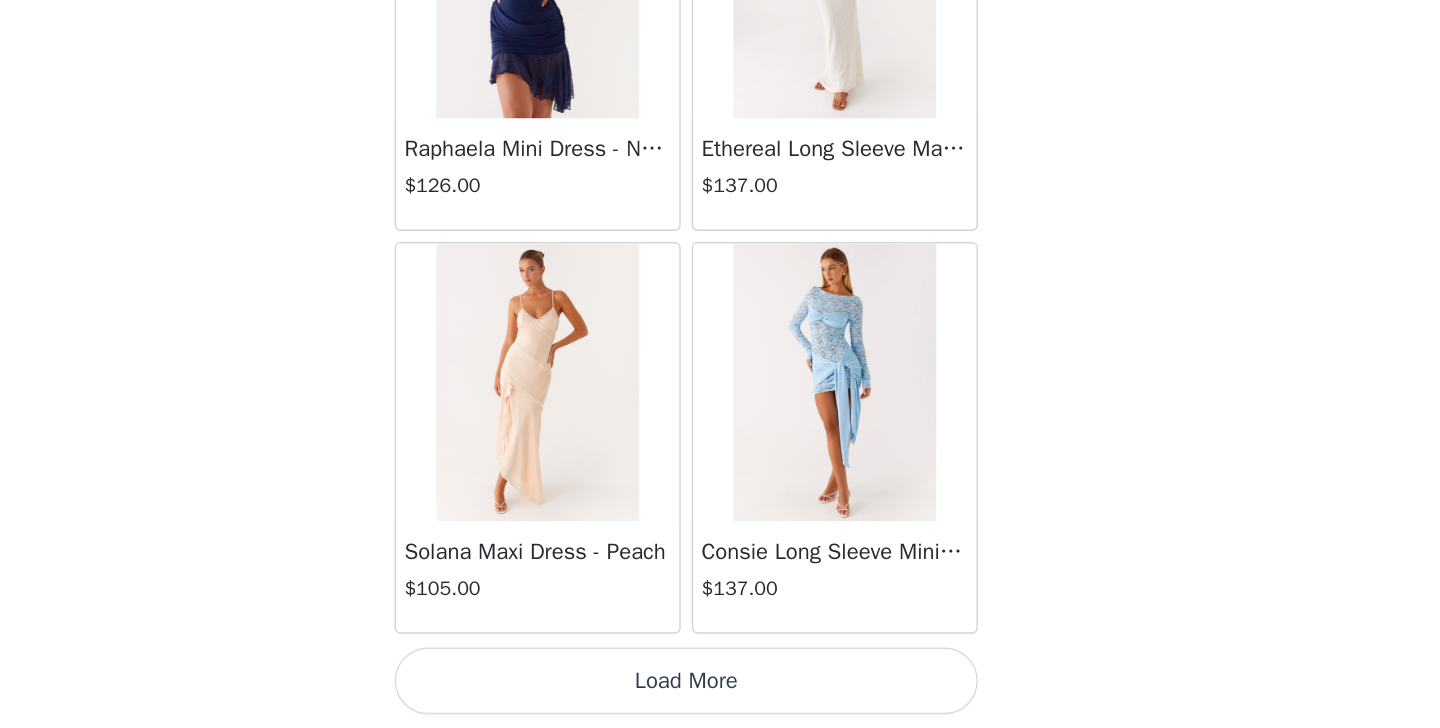 click on "Load More" at bounding box center (720, 694) 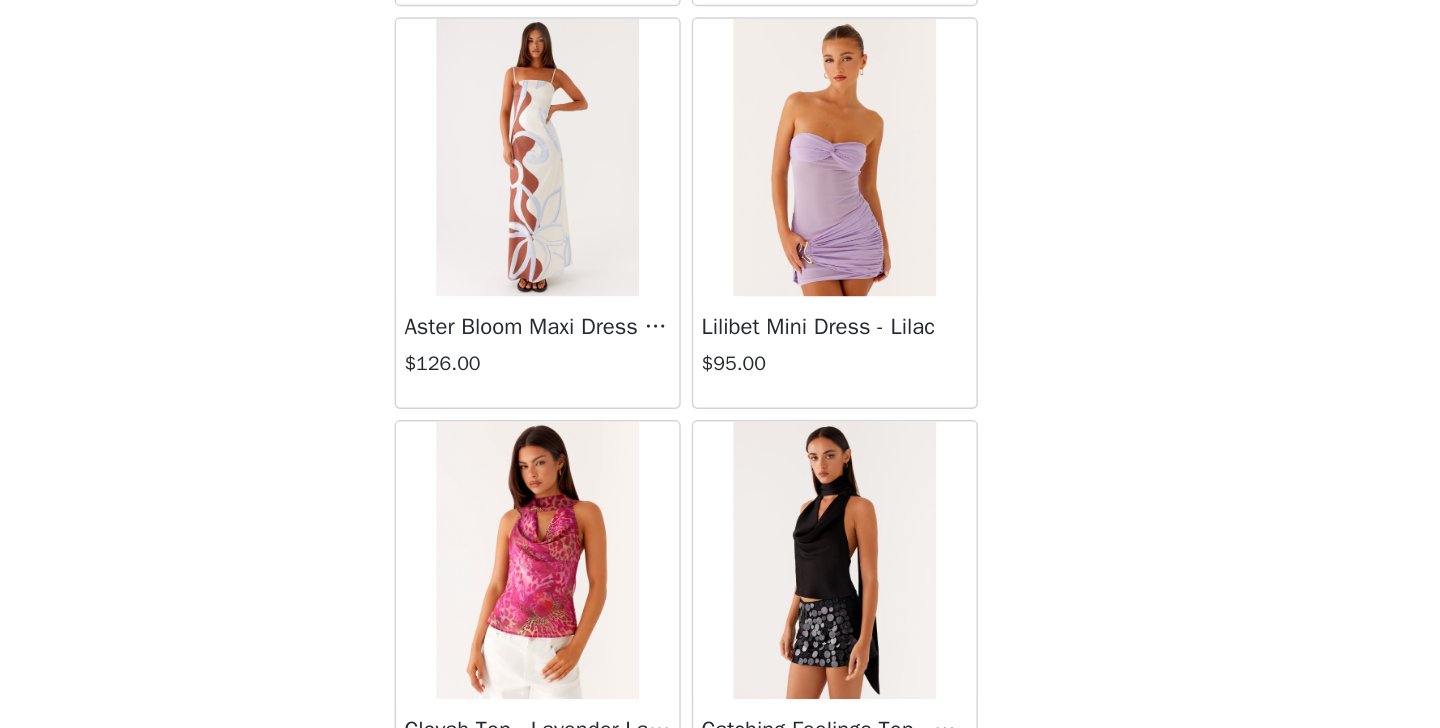 scroll, scrollTop: 69032, scrollLeft: 0, axis: vertical 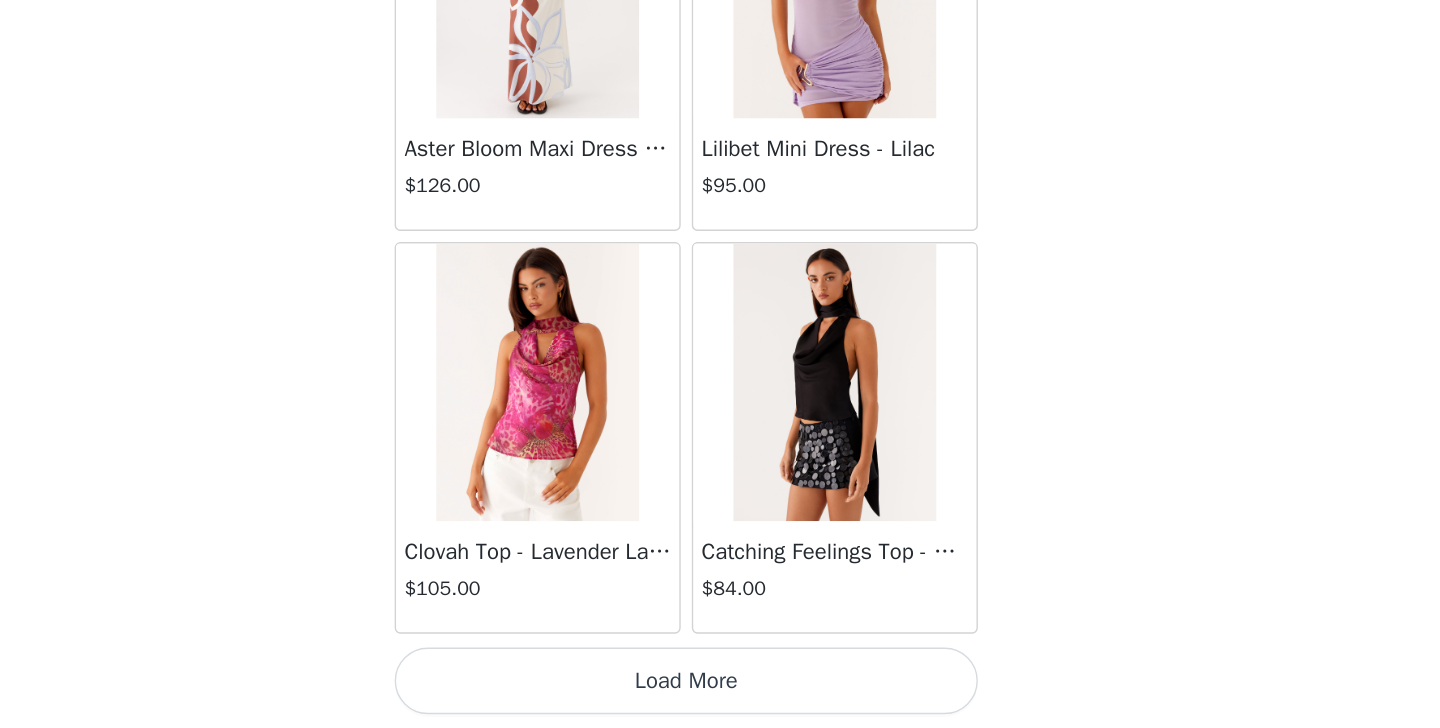 click on "Load More" at bounding box center (720, 694) 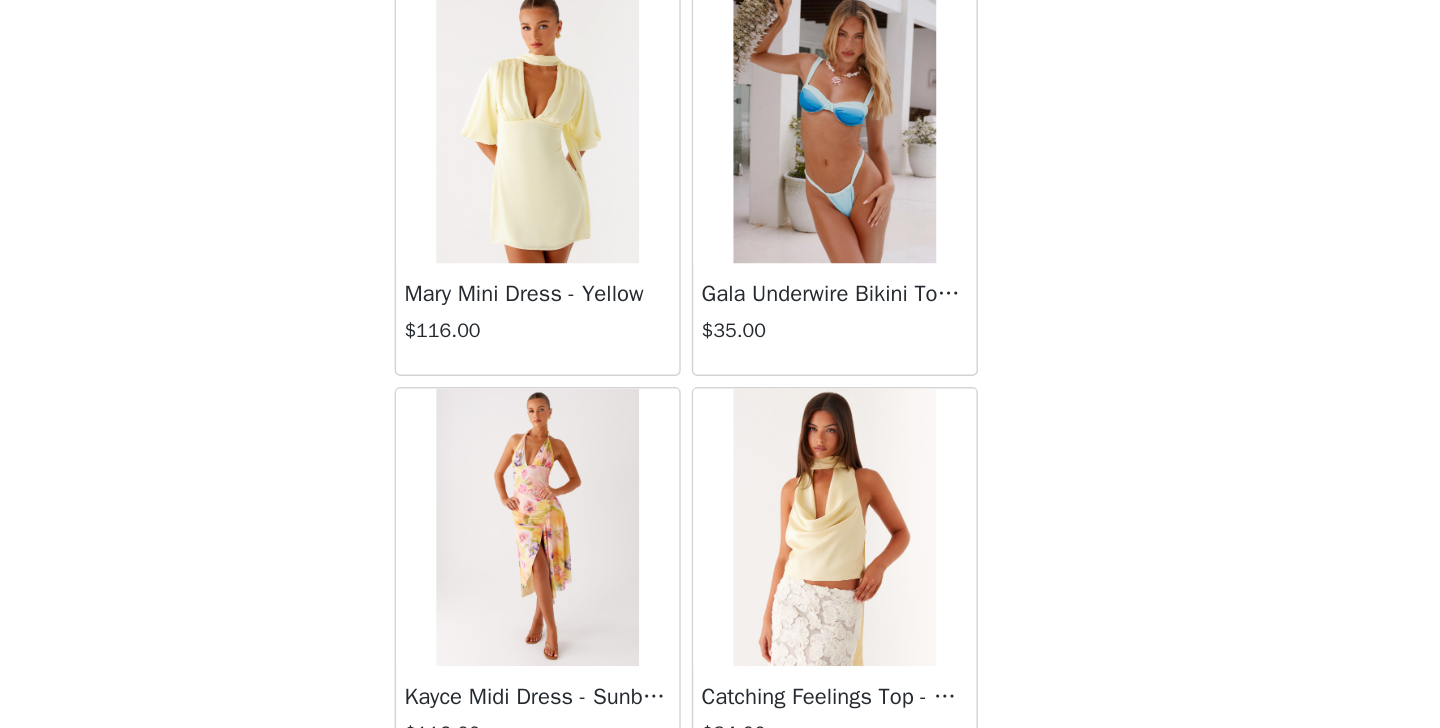 scroll, scrollTop: 71932, scrollLeft: 0, axis: vertical 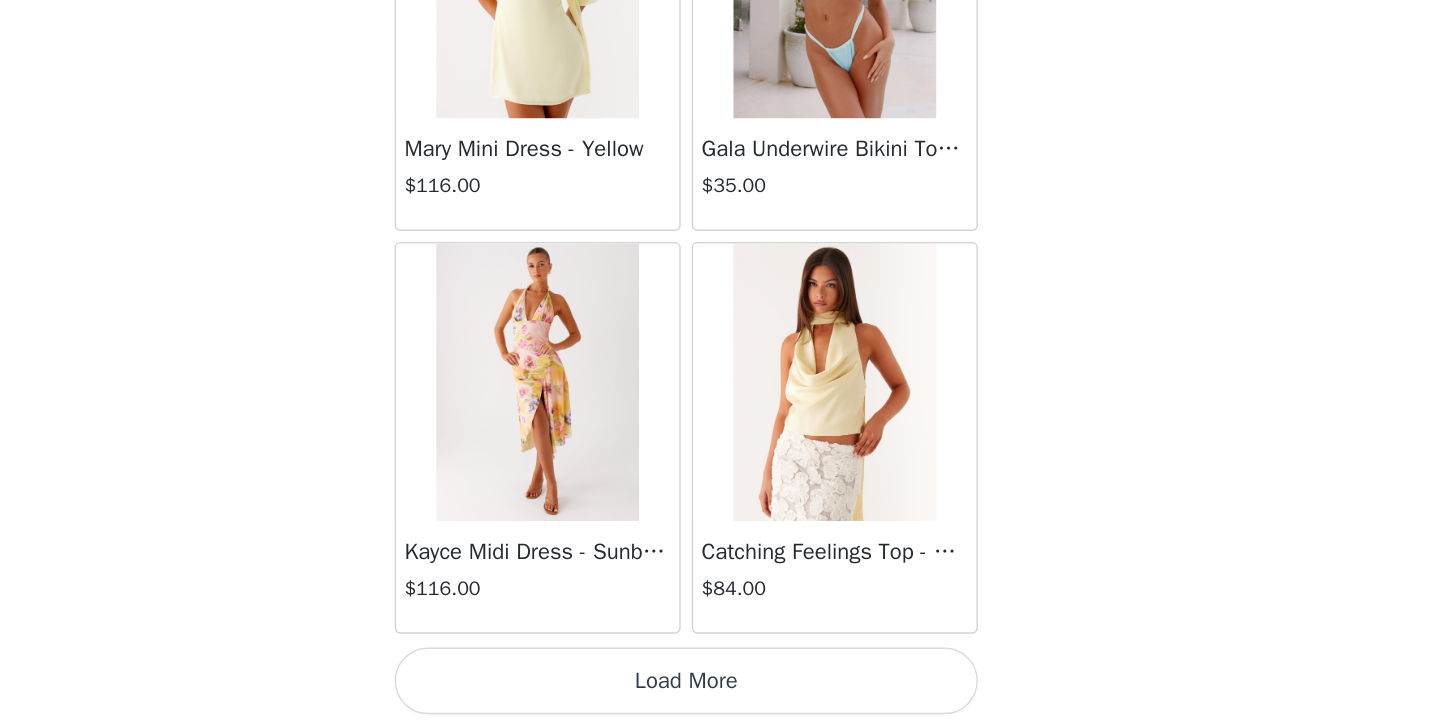 click on "Load More" at bounding box center (720, 694) 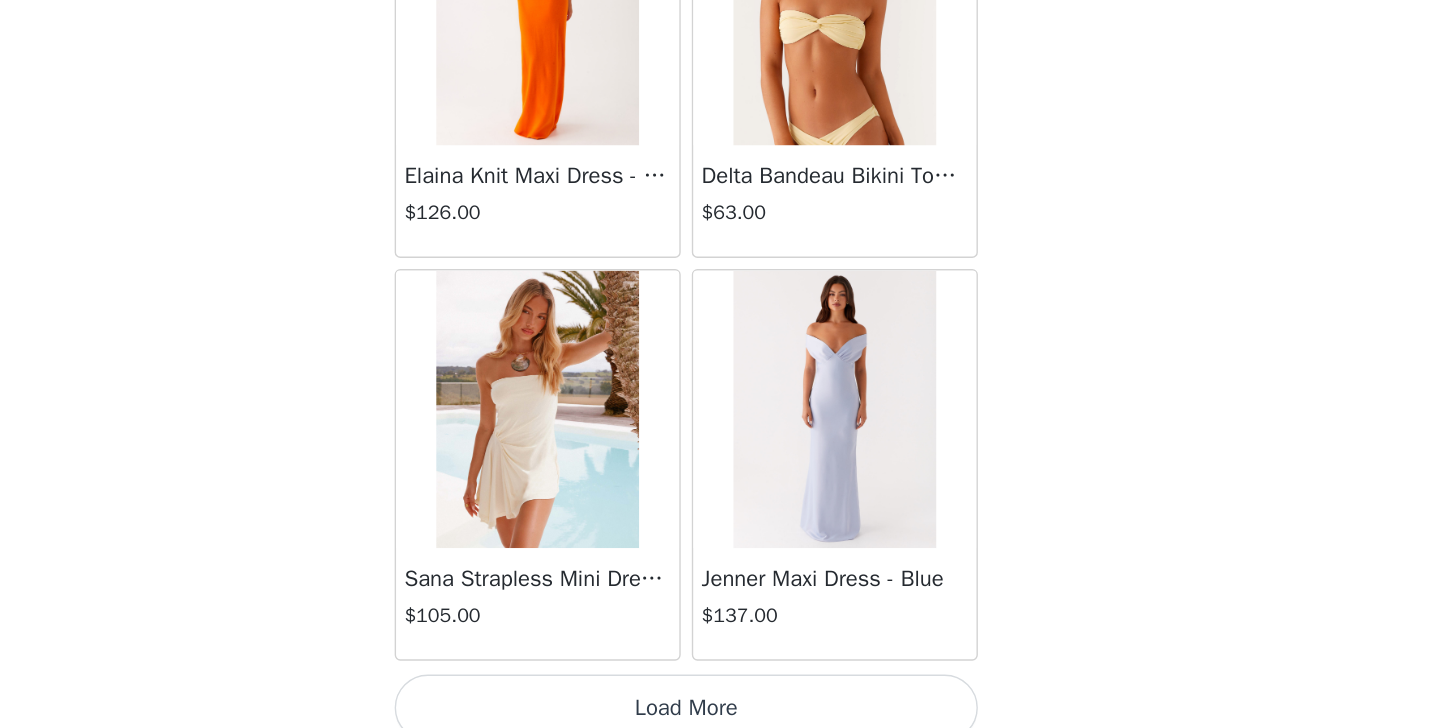 scroll, scrollTop: 74832, scrollLeft: 0, axis: vertical 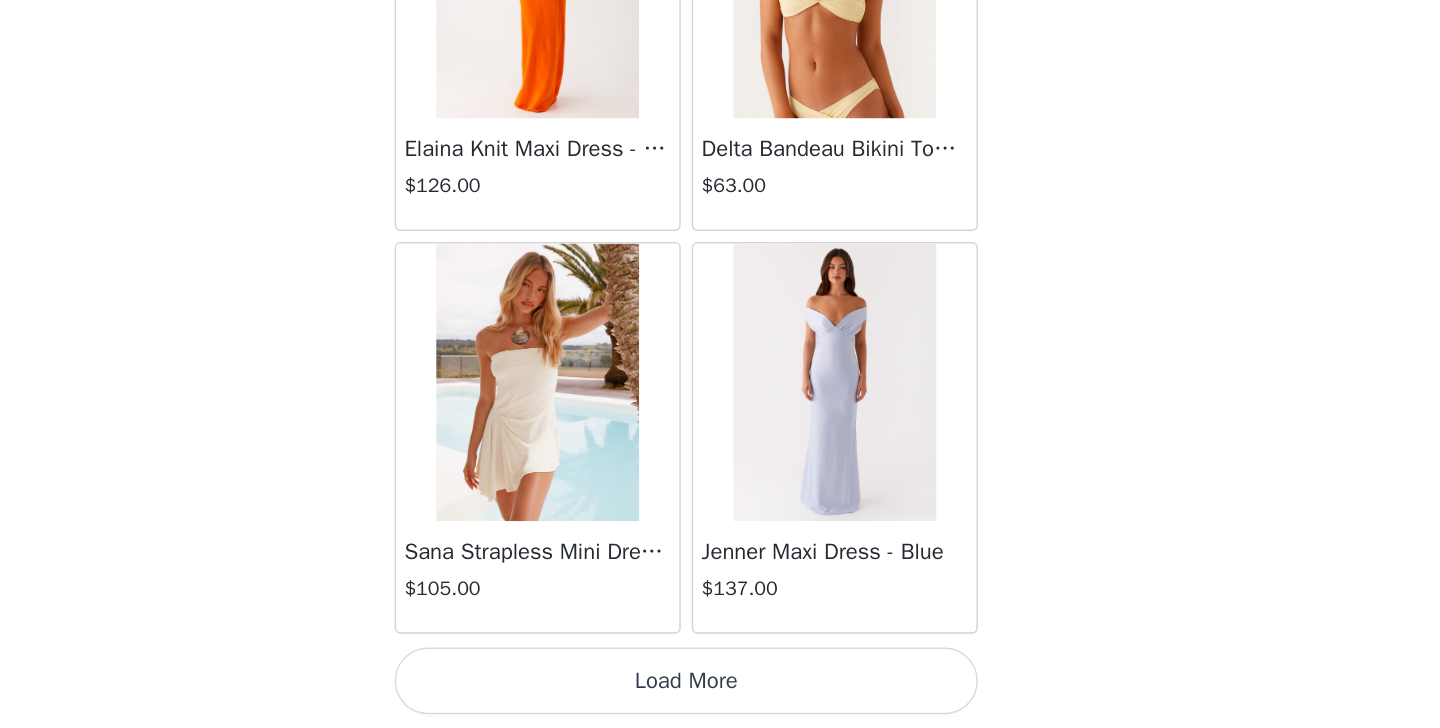 click on "Load More" at bounding box center [720, 694] 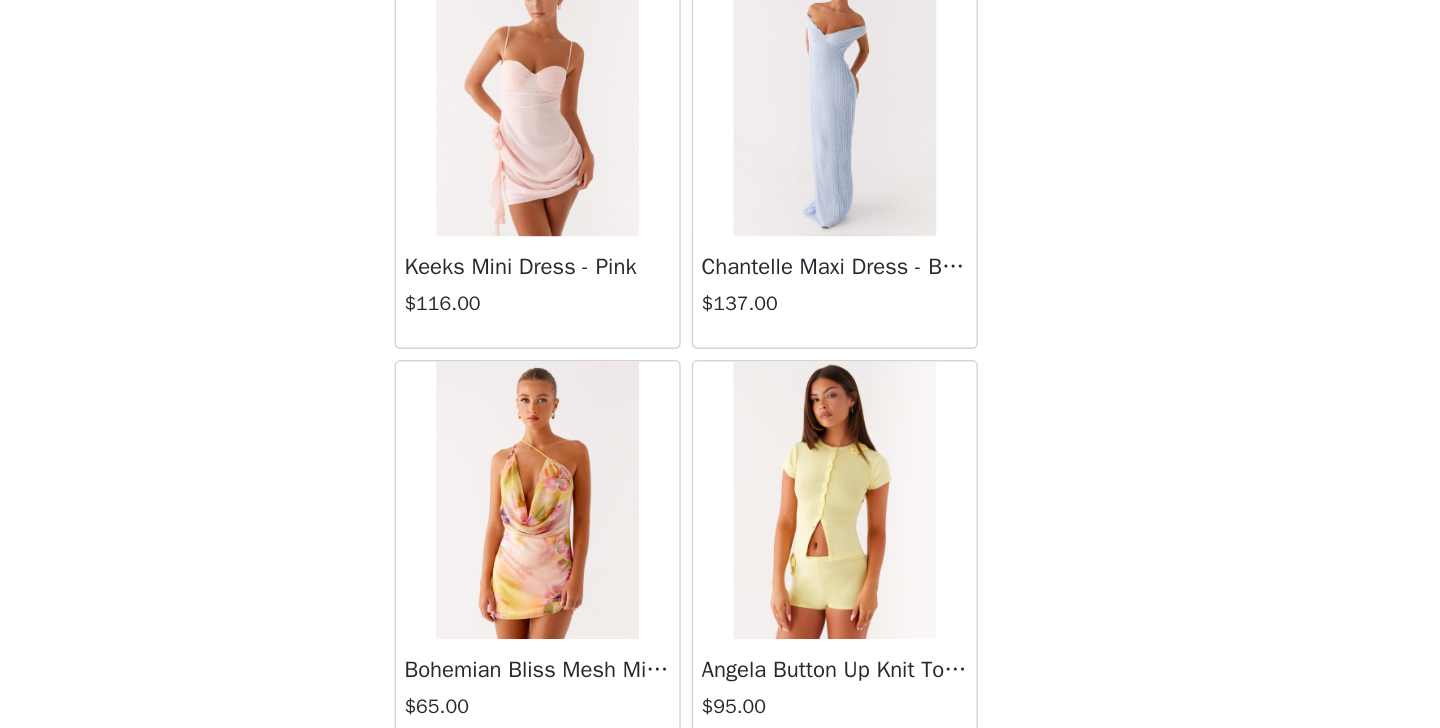 scroll, scrollTop: 77732, scrollLeft: 0, axis: vertical 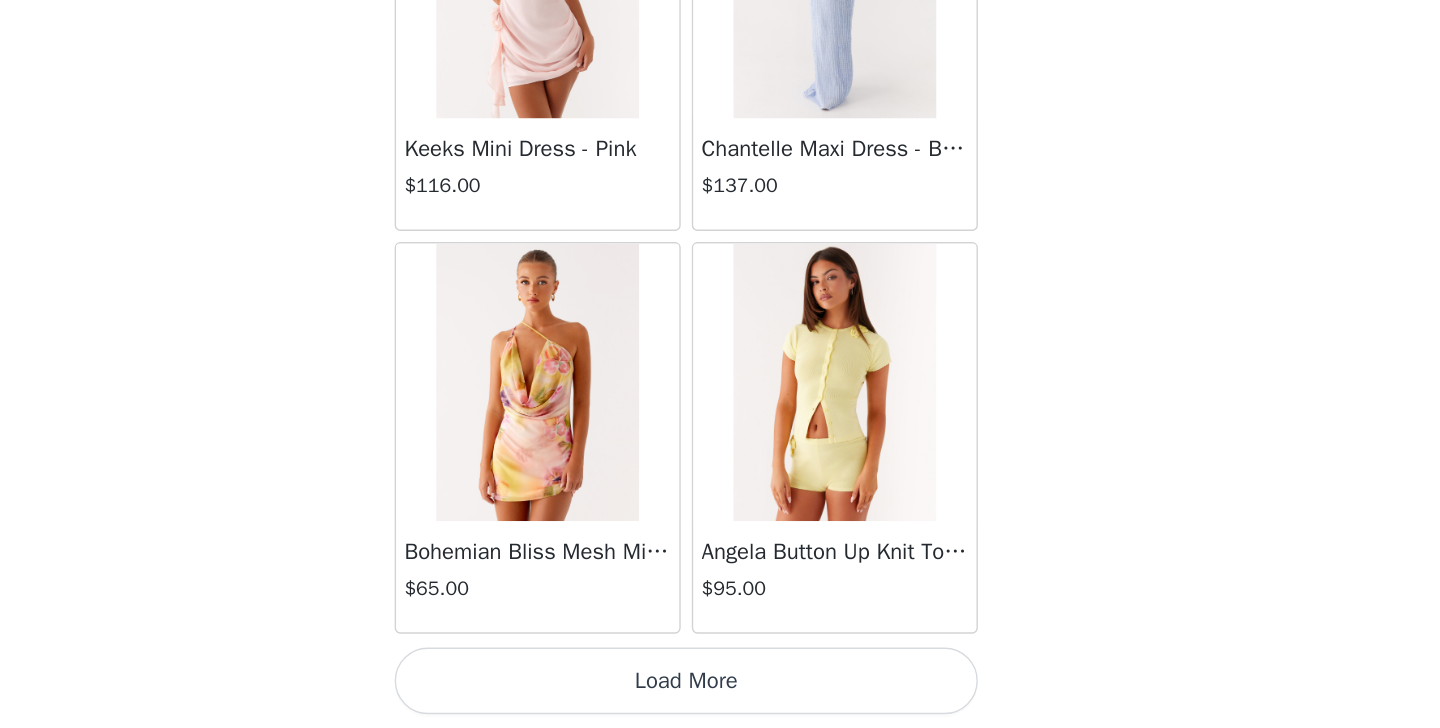 click on "Load More" at bounding box center (720, 694) 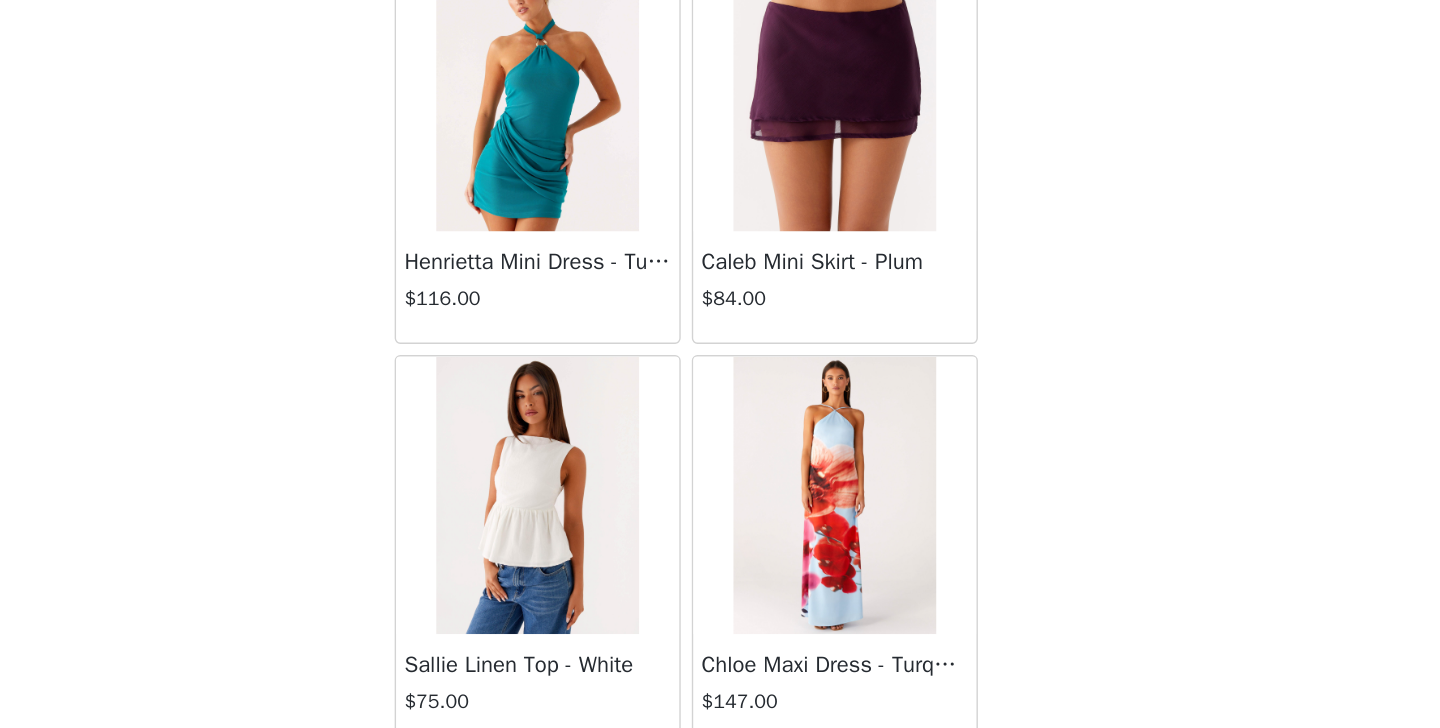 scroll, scrollTop: 80632, scrollLeft: 0, axis: vertical 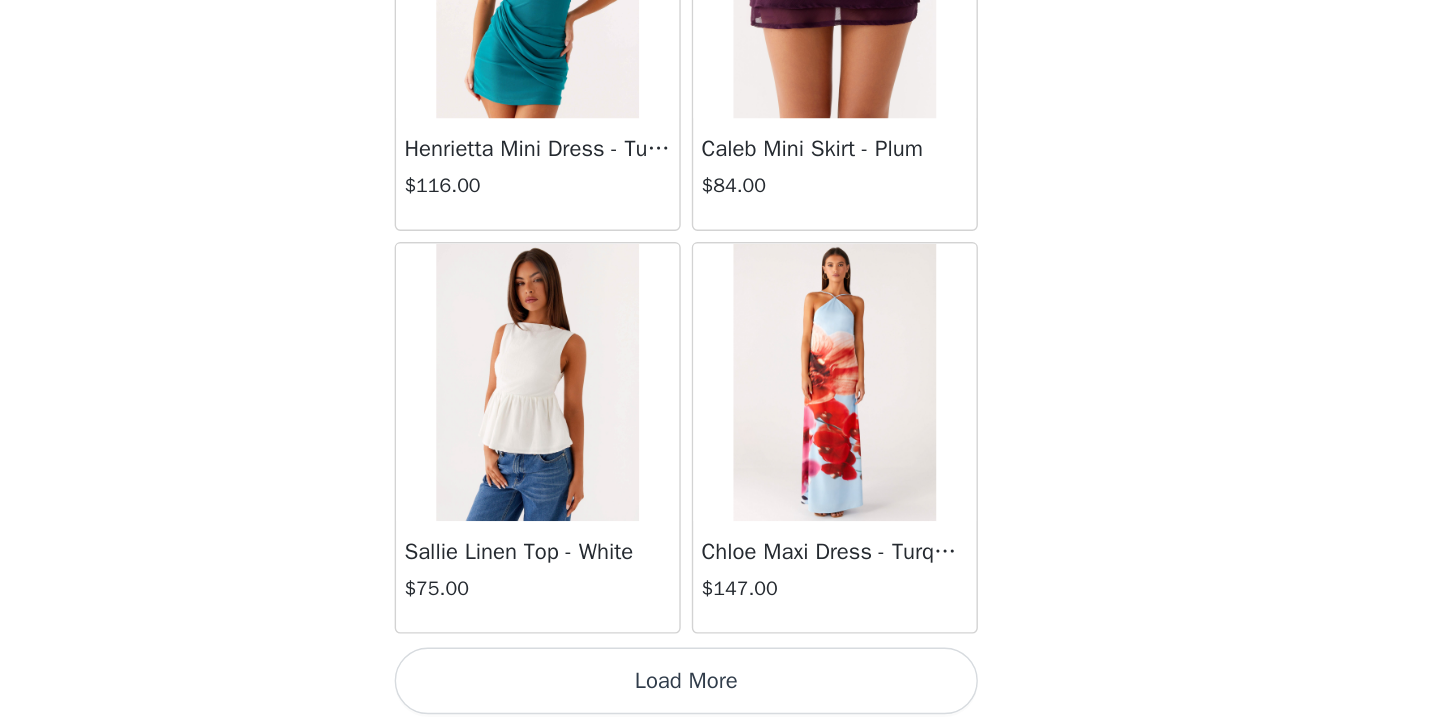 click on "Load More" at bounding box center [720, 694] 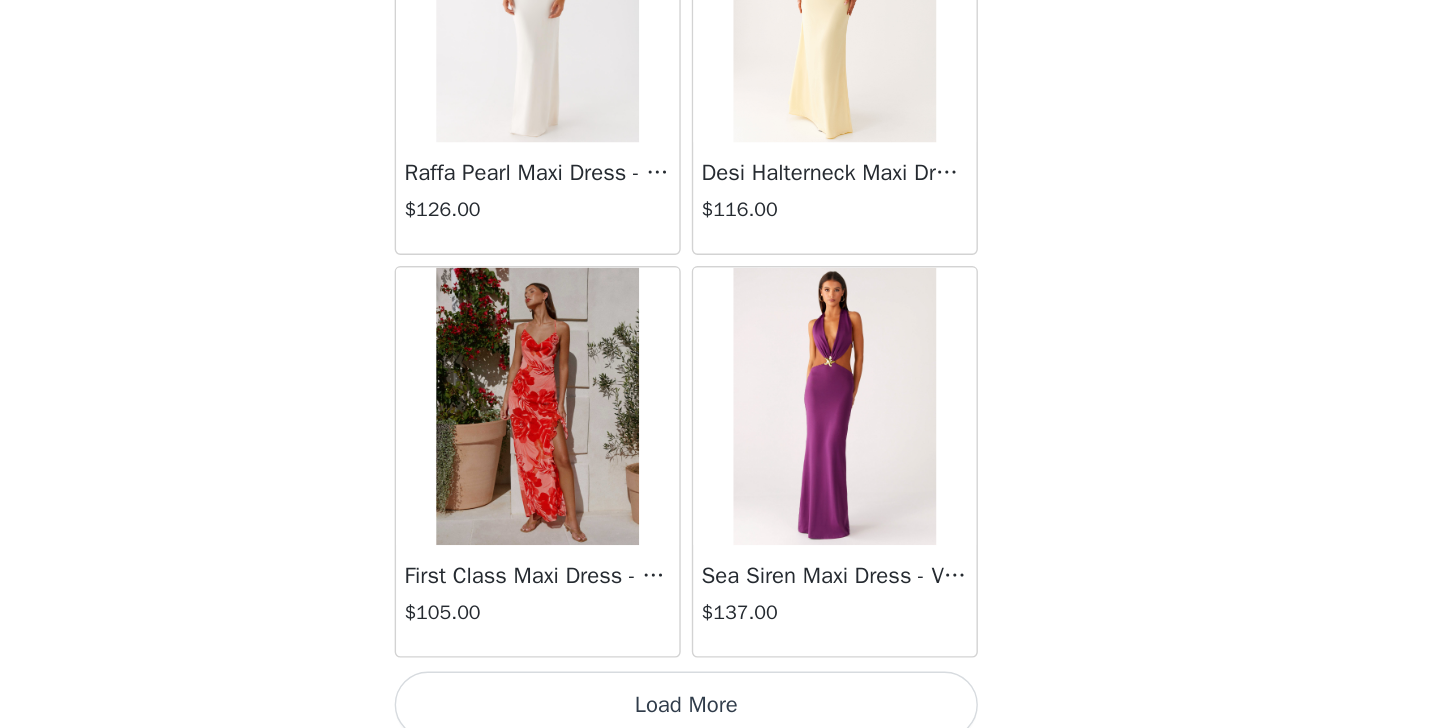 scroll, scrollTop: 83532, scrollLeft: 0, axis: vertical 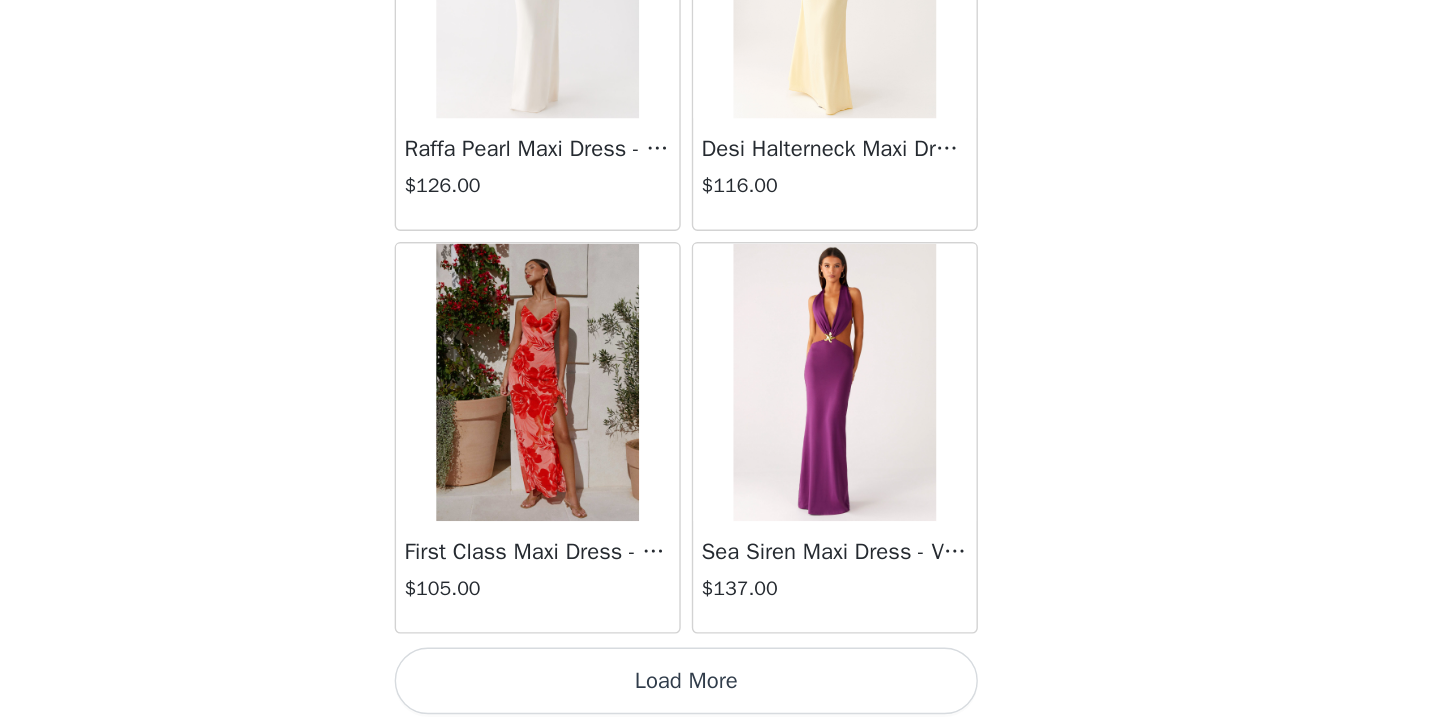 click on "Load More" at bounding box center [720, 694] 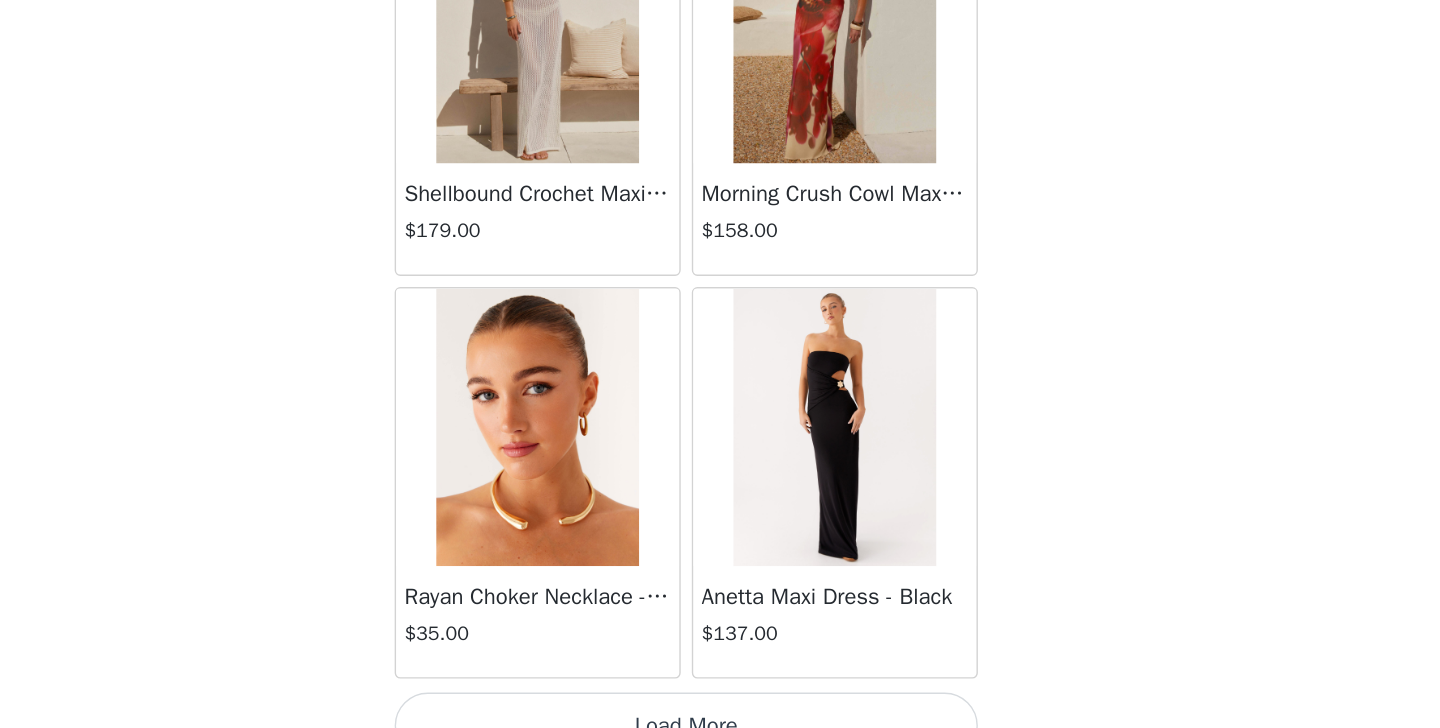 scroll, scrollTop: 86432, scrollLeft: 0, axis: vertical 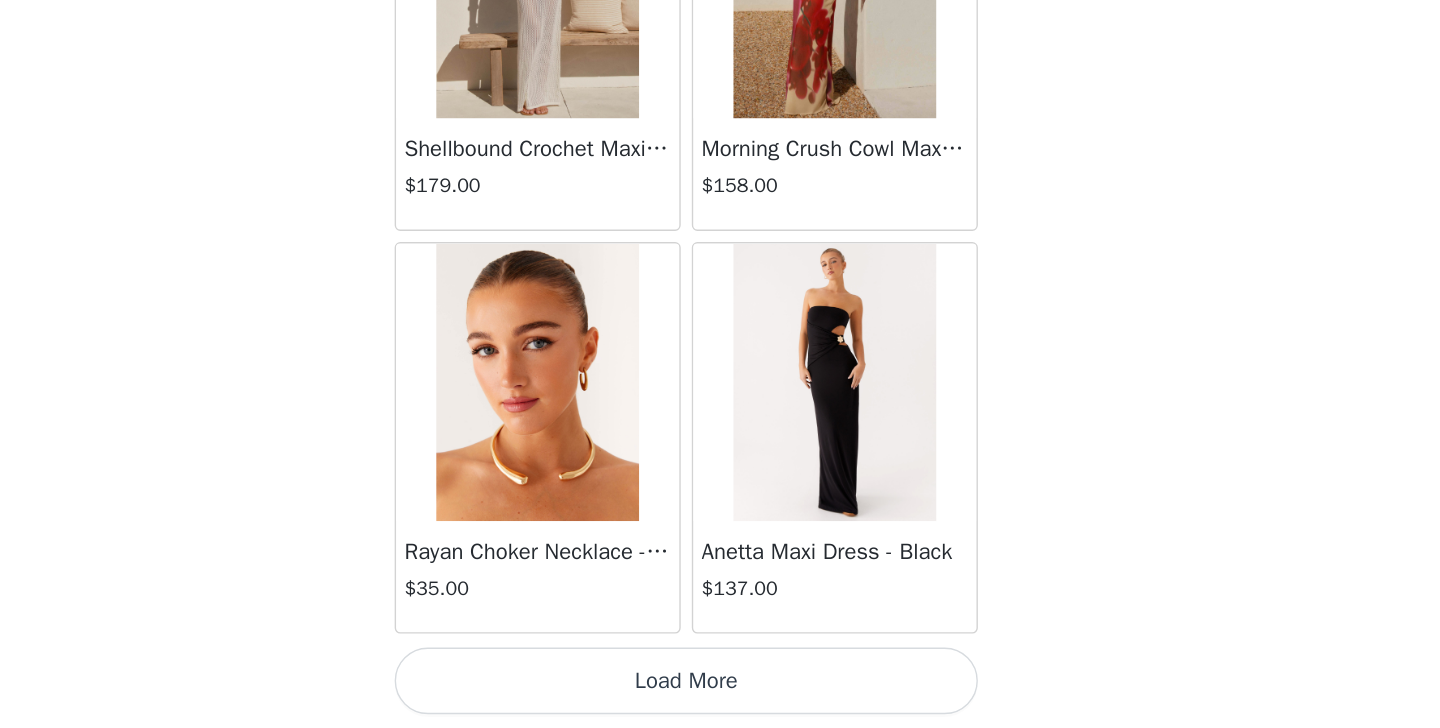 click on "Load More" at bounding box center [720, 694] 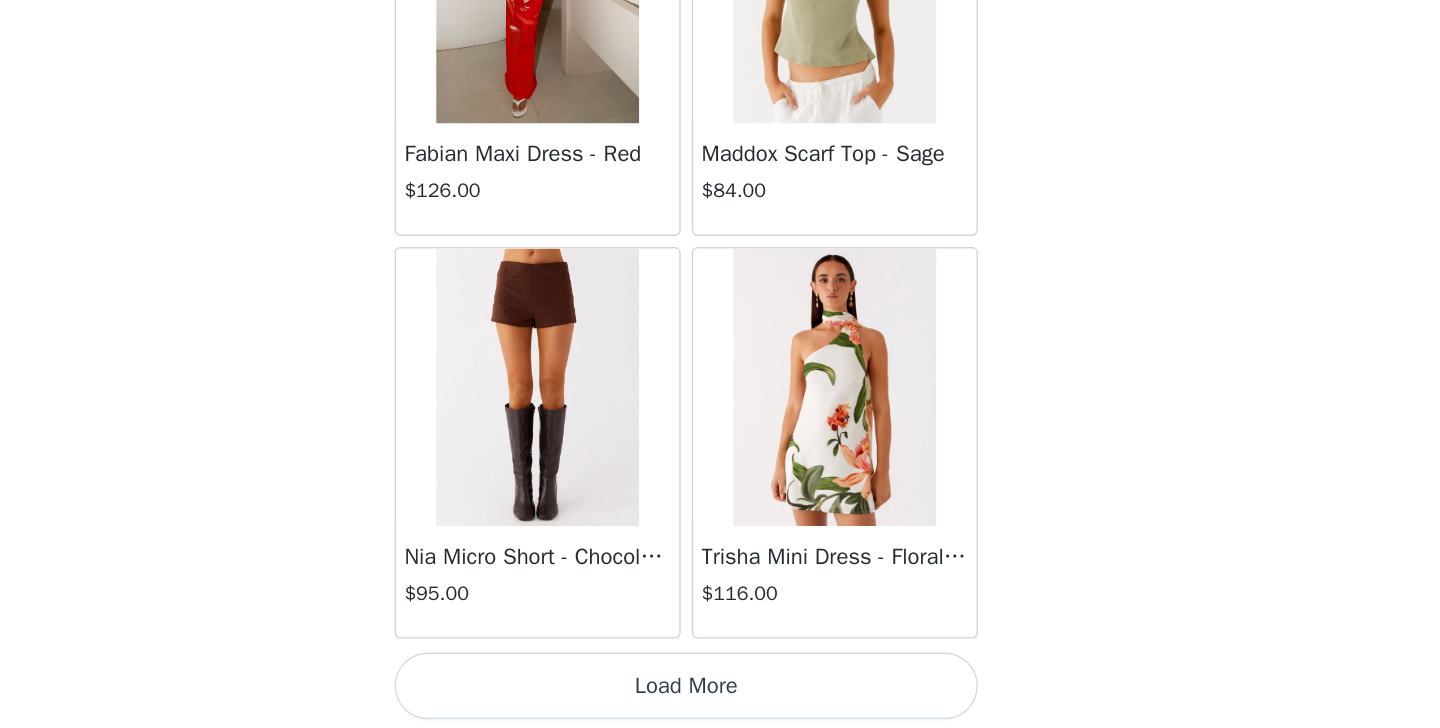scroll, scrollTop: 89332, scrollLeft: 0, axis: vertical 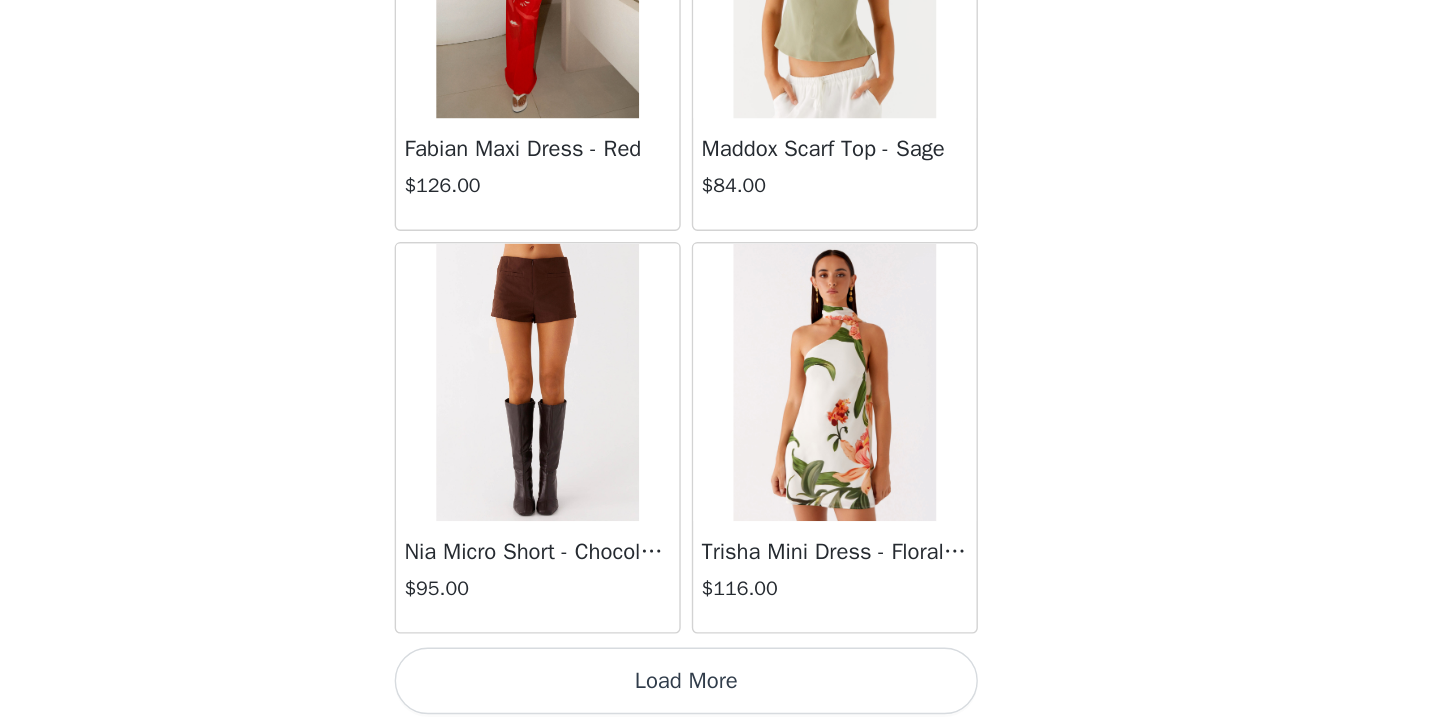 click on "Load More" at bounding box center (720, 694) 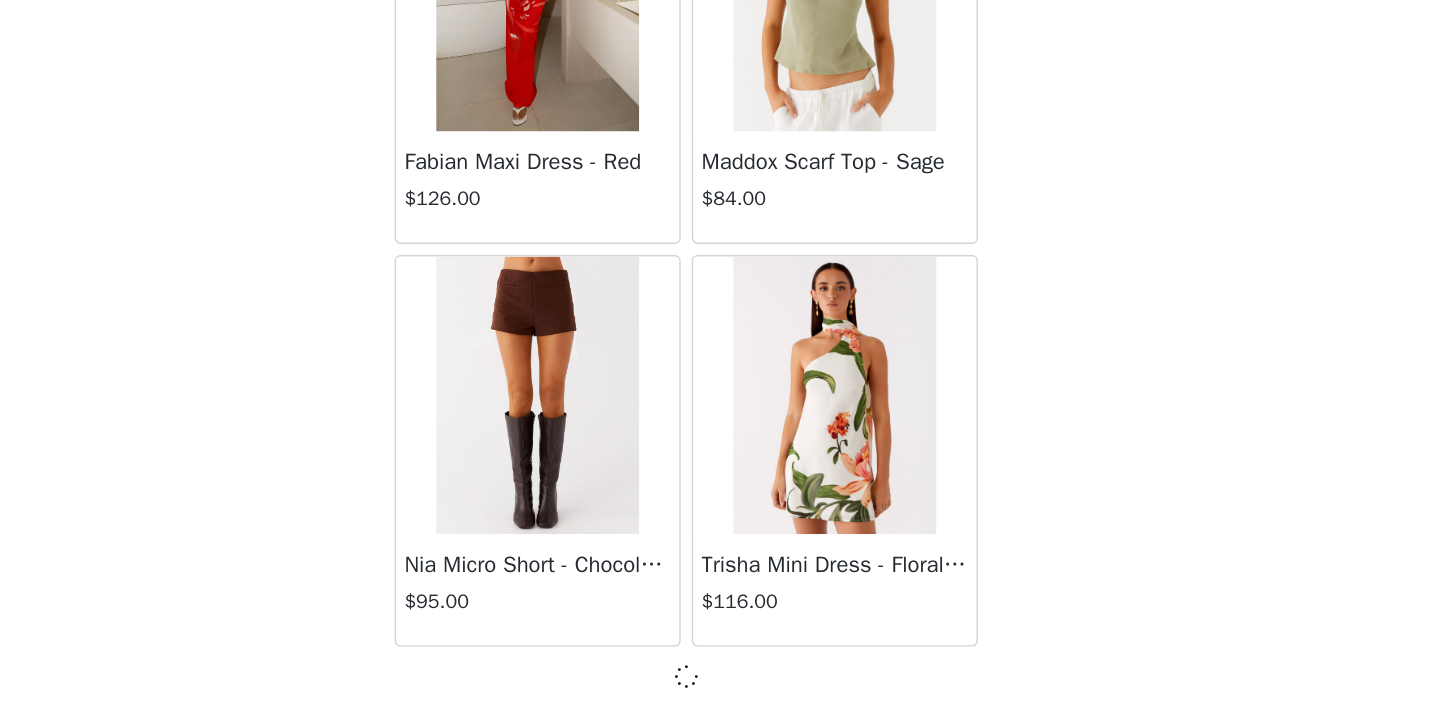 scroll, scrollTop: 89323, scrollLeft: 0, axis: vertical 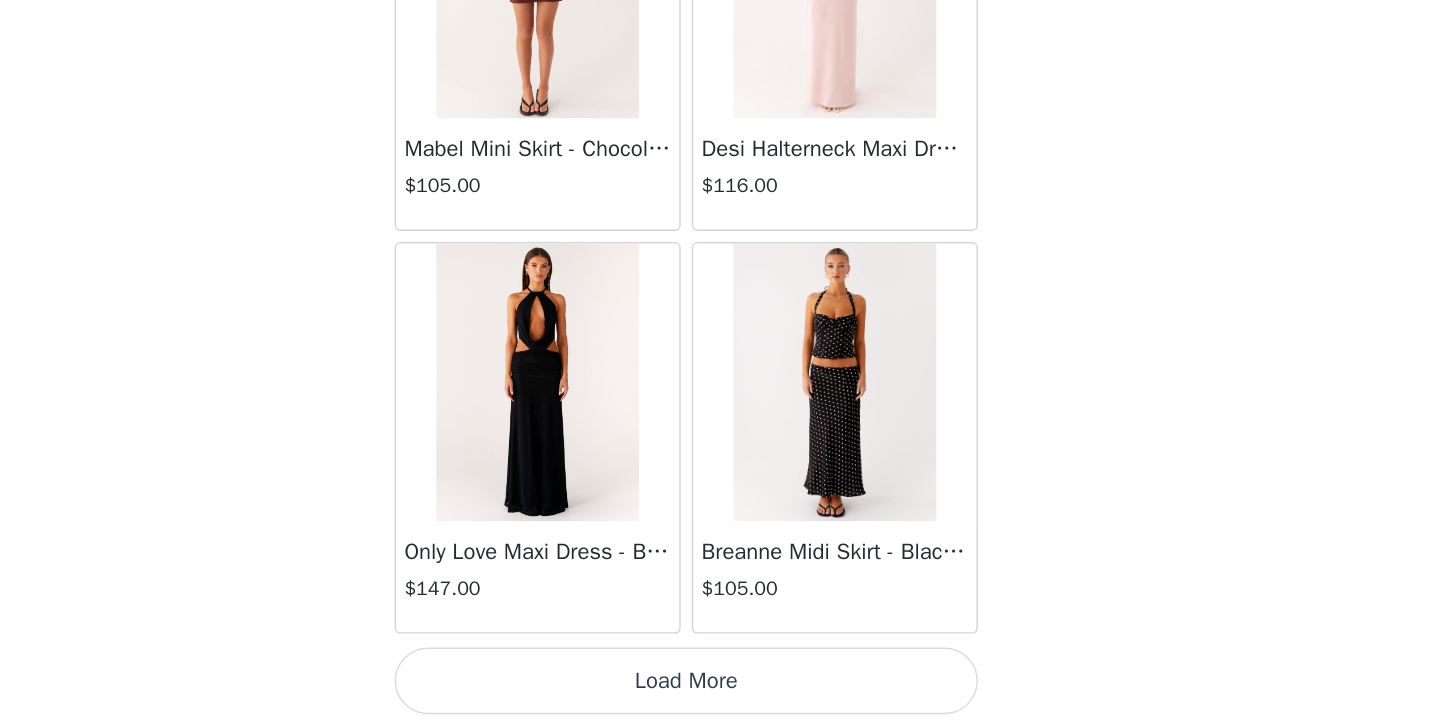 click on "Load More" at bounding box center [720, 694] 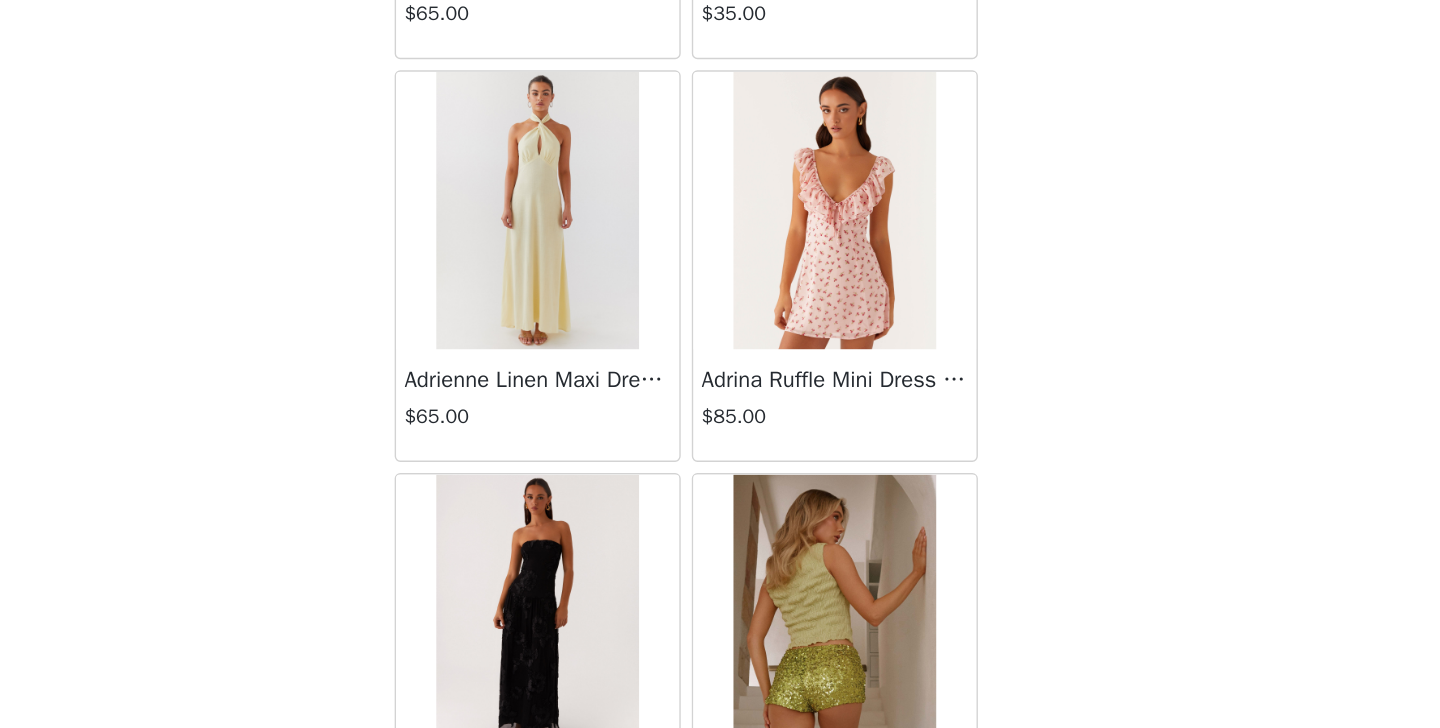 scroll, scrollTop: 95132, scrollLeft: 0, axis: vertical 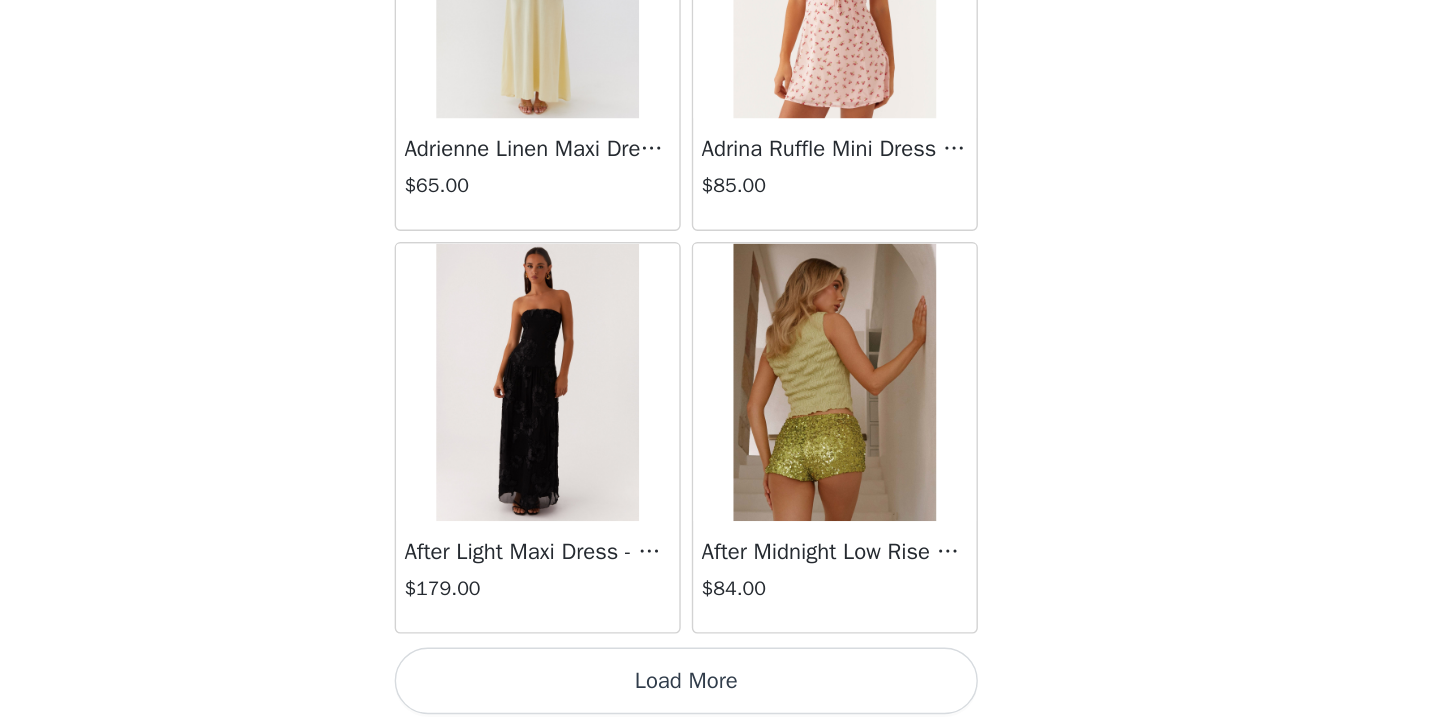 click on "Load More" at bounding box center (720, 694) 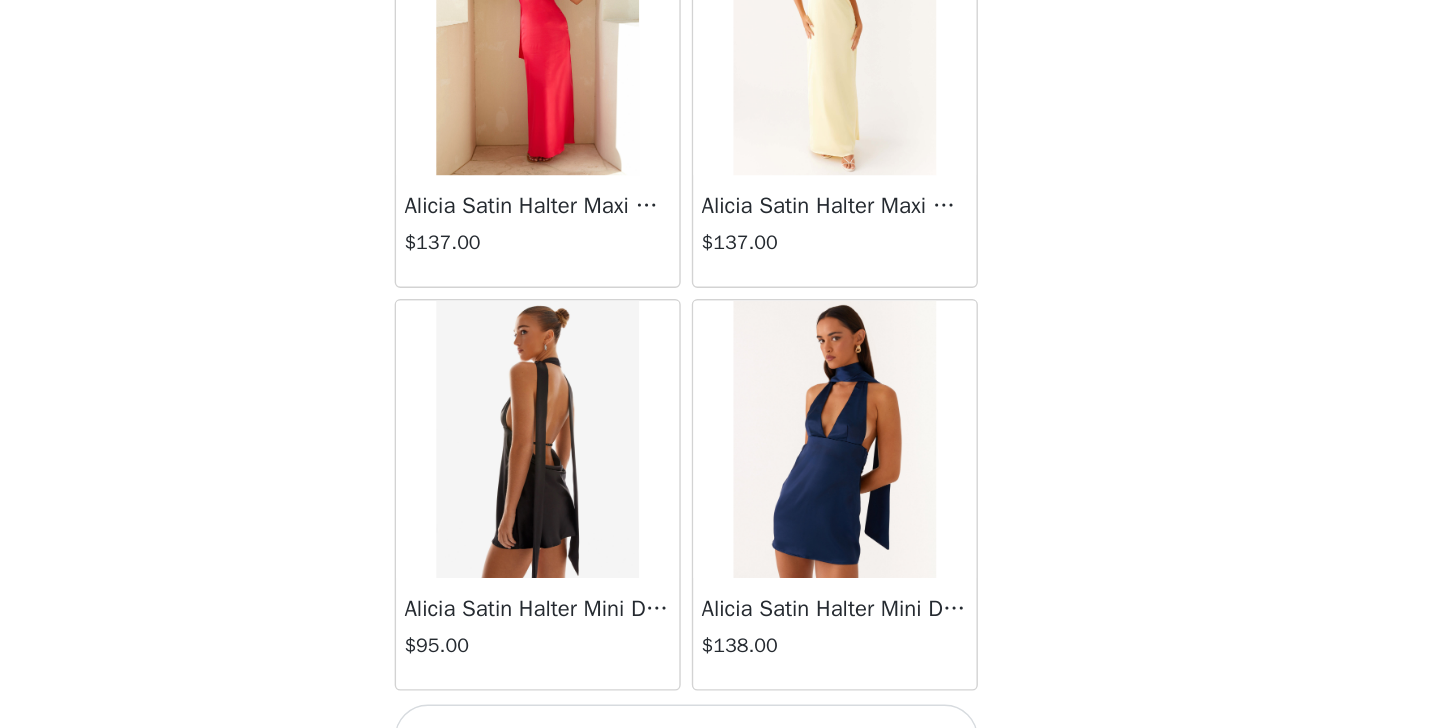 scroll, scrollTop: 98032, scrollLeft: 0, axis: vertical 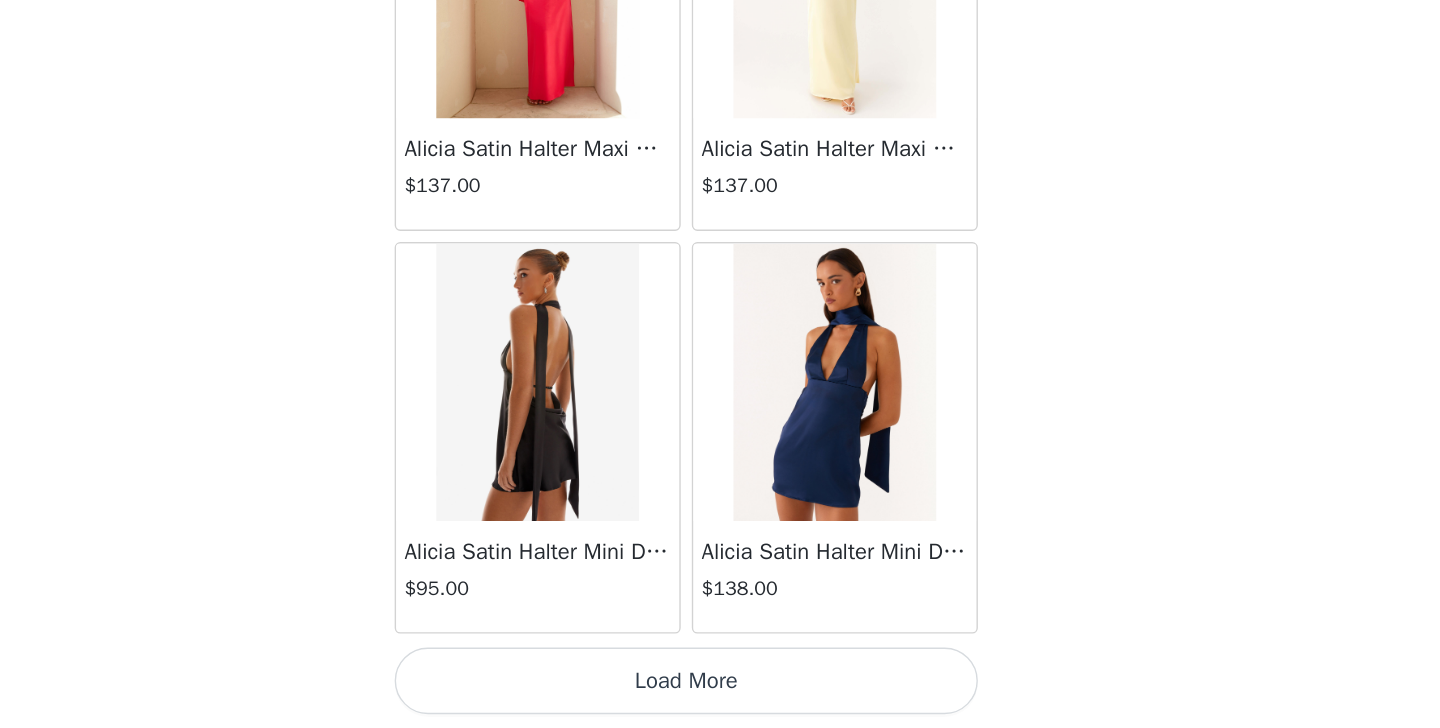 click on "Load More" at bounding box center [720, 694] 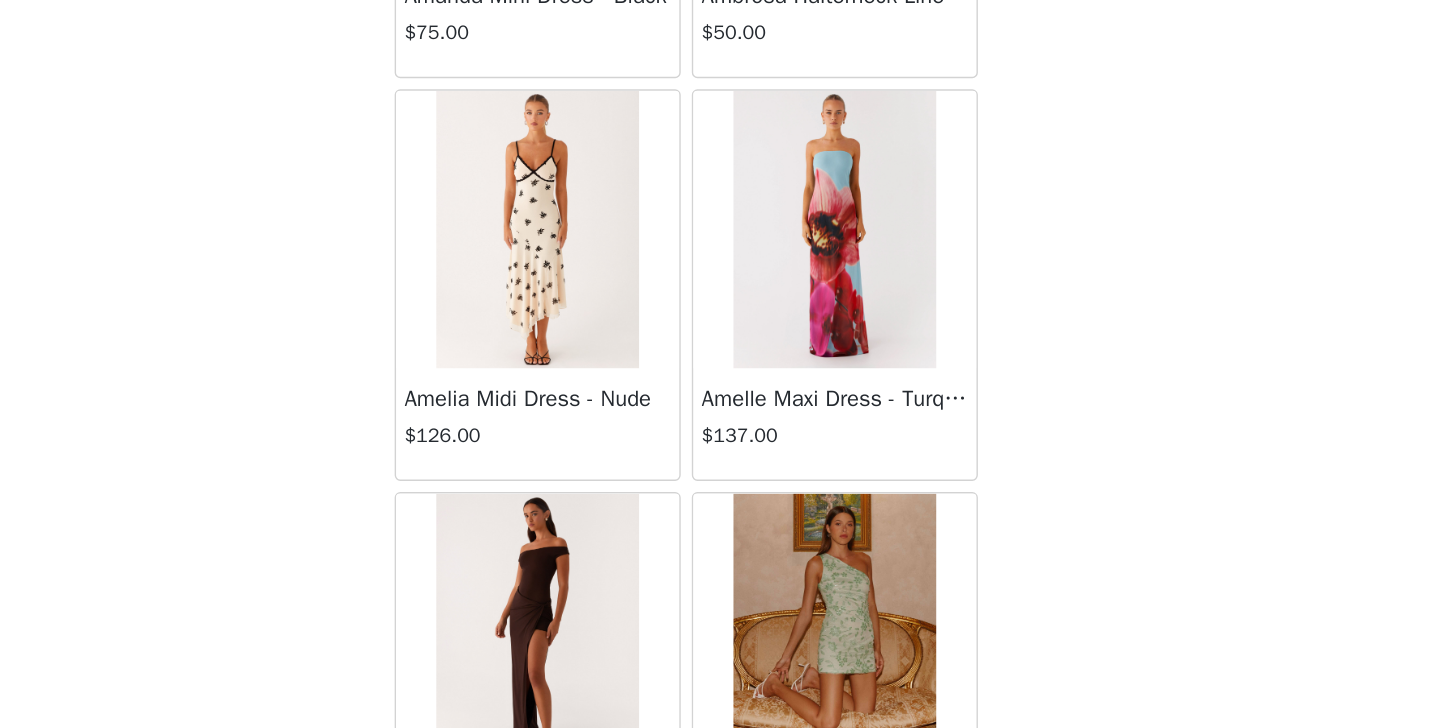 scroll, scrollTop: 100932, scrollLeft: 0, axis: vertical 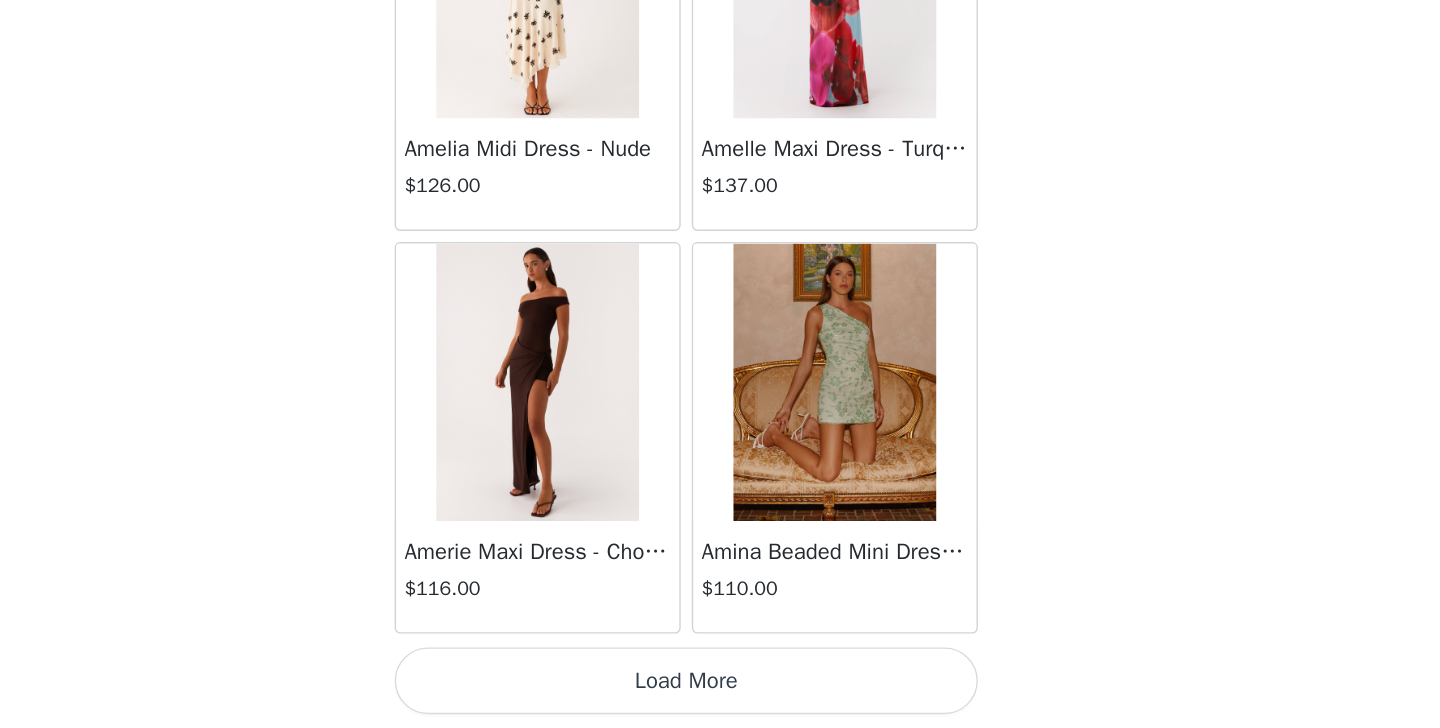 click on "Load More" at bounding box center [720, 694] 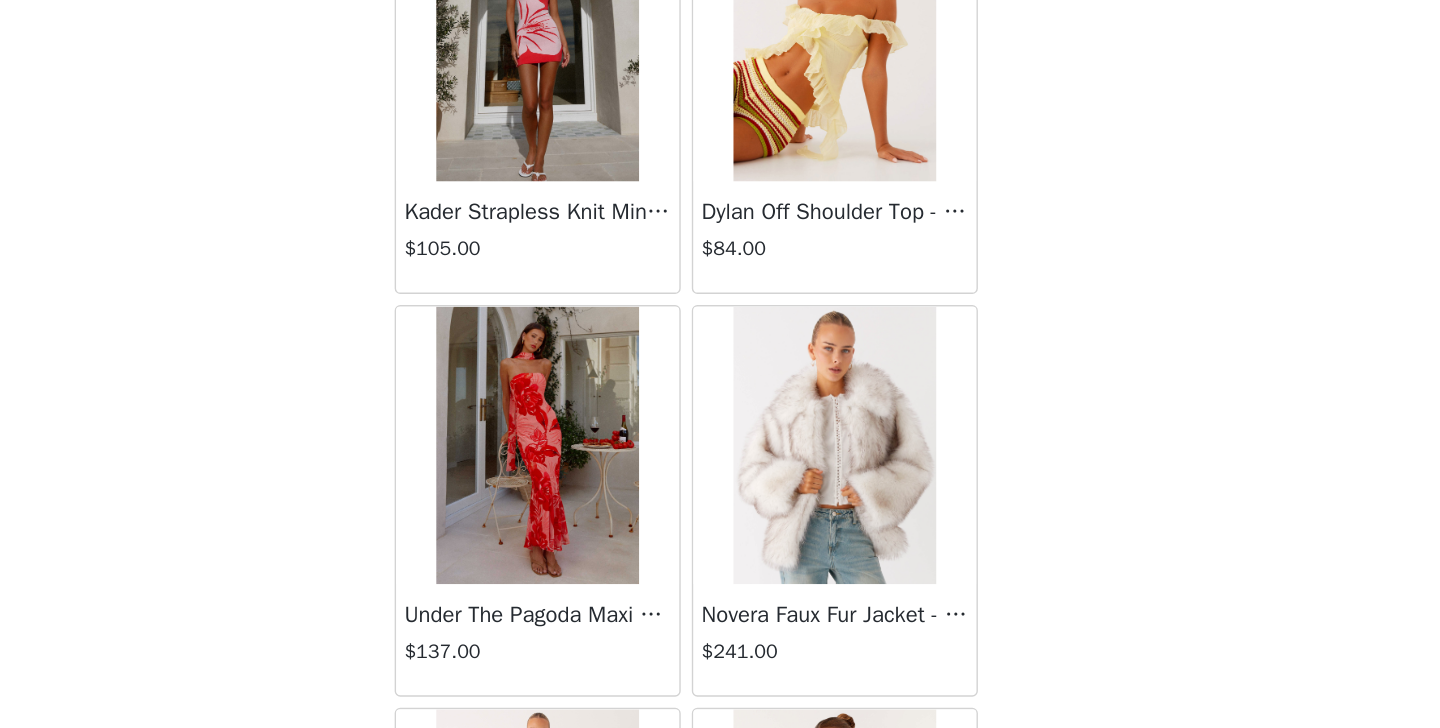 scroll, scrollTop: 93077, scrollLeft: 0, axis: vertical 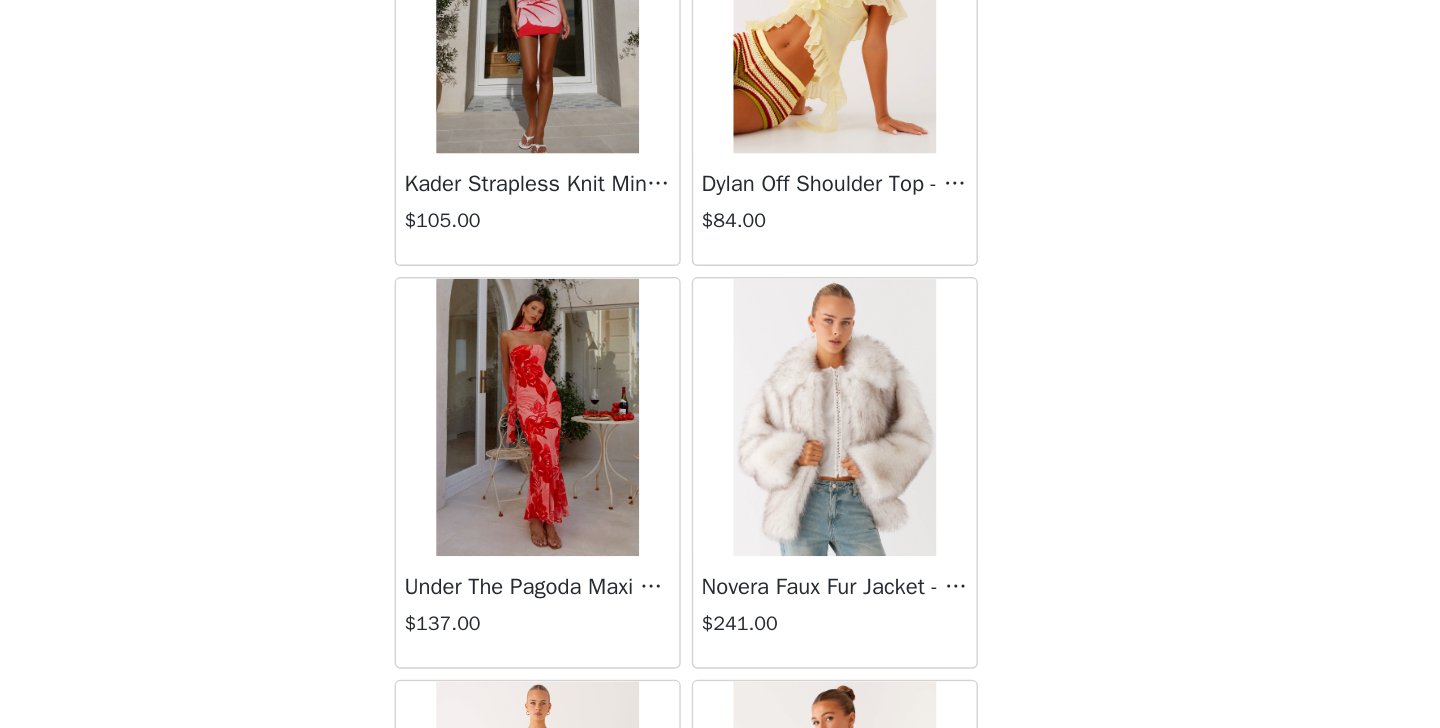 click at bounding box center [827, 504] 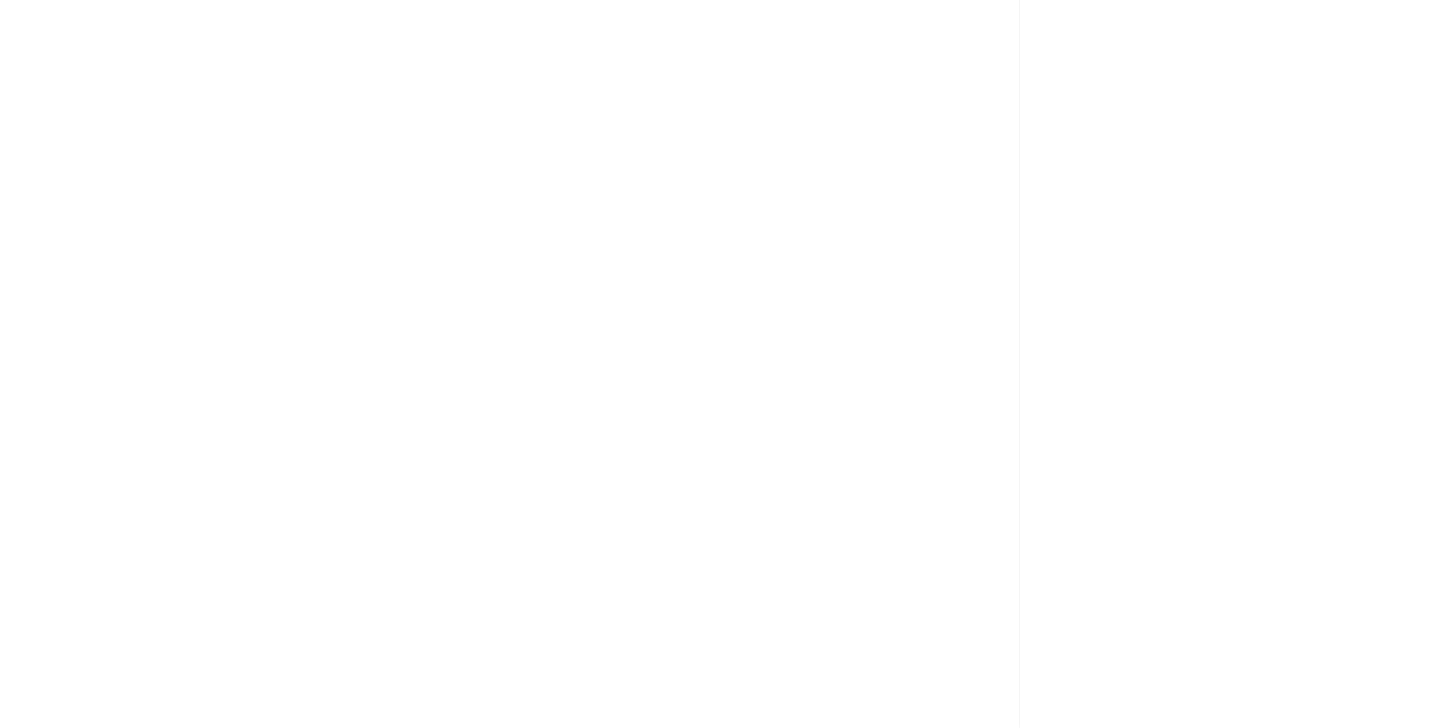 scroll, scrollTop: 350, scrollLeft: 0, axis: vertical 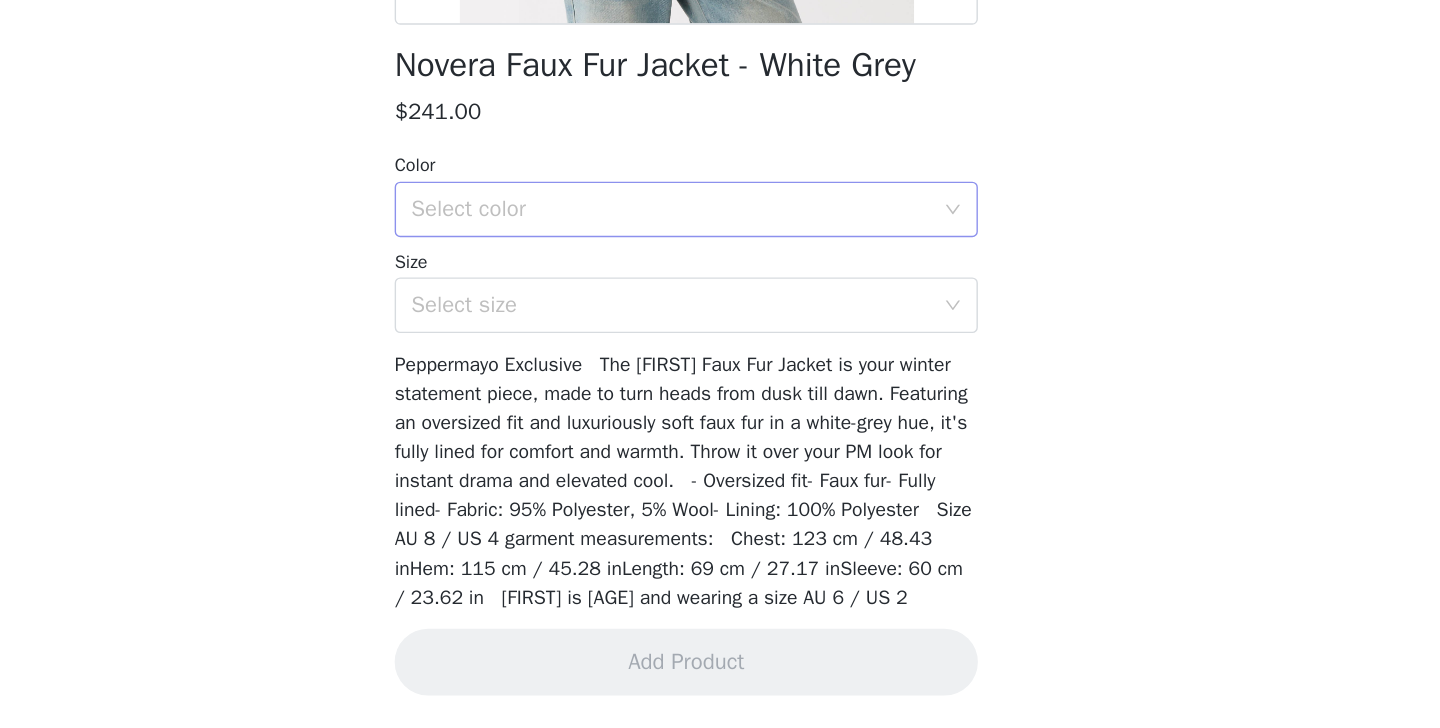 click on "Select color" at bounding box center (709, 354) 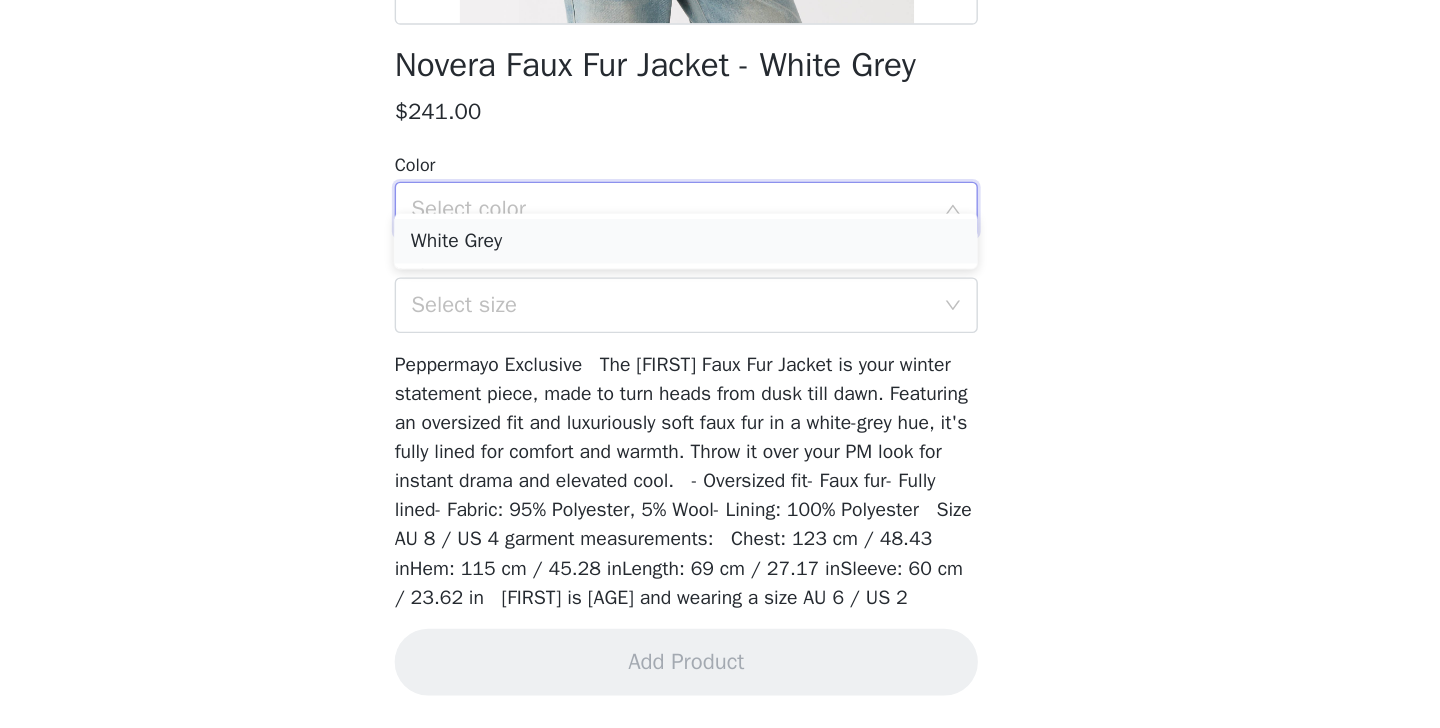 click on "White Grey" at bounding box center (720, 377) 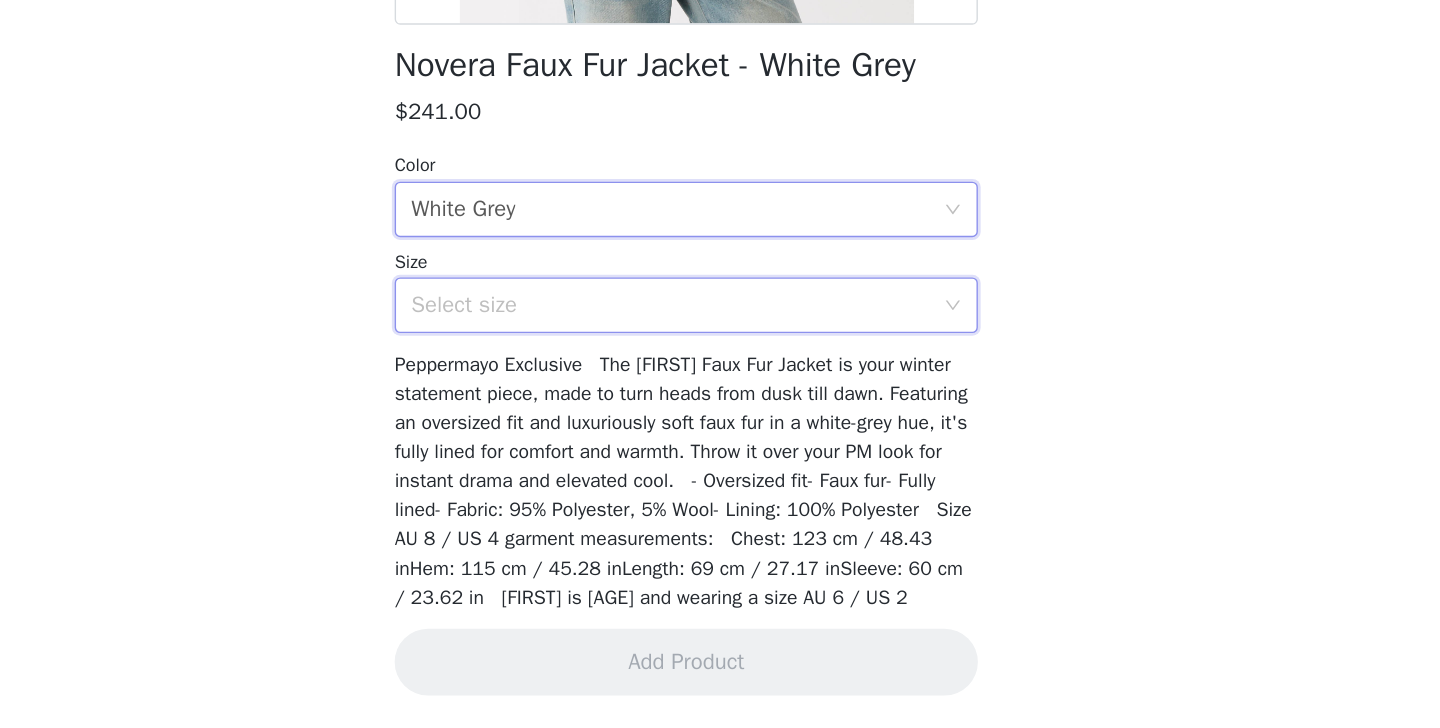 click on "Select size" at bounding box center (713, 423) 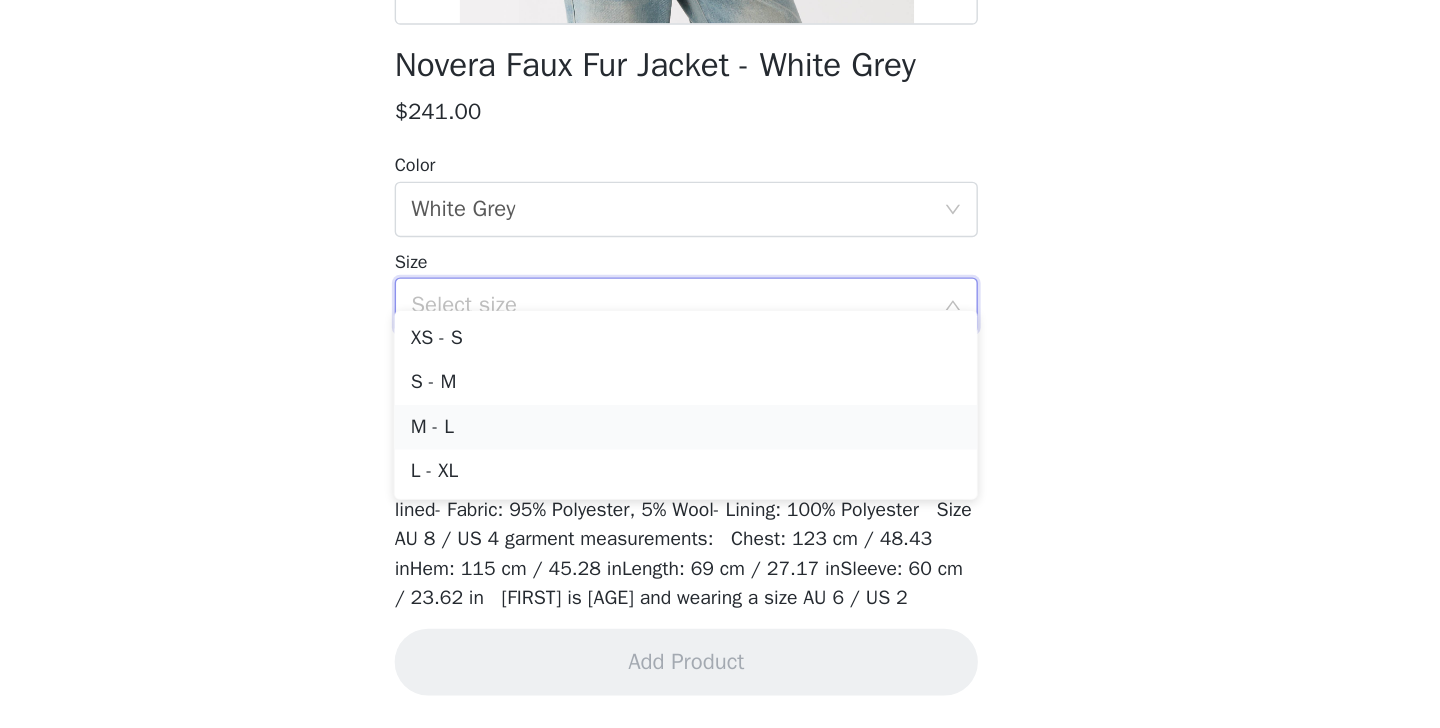 click on "M - L" at bounding box center [720, 511] 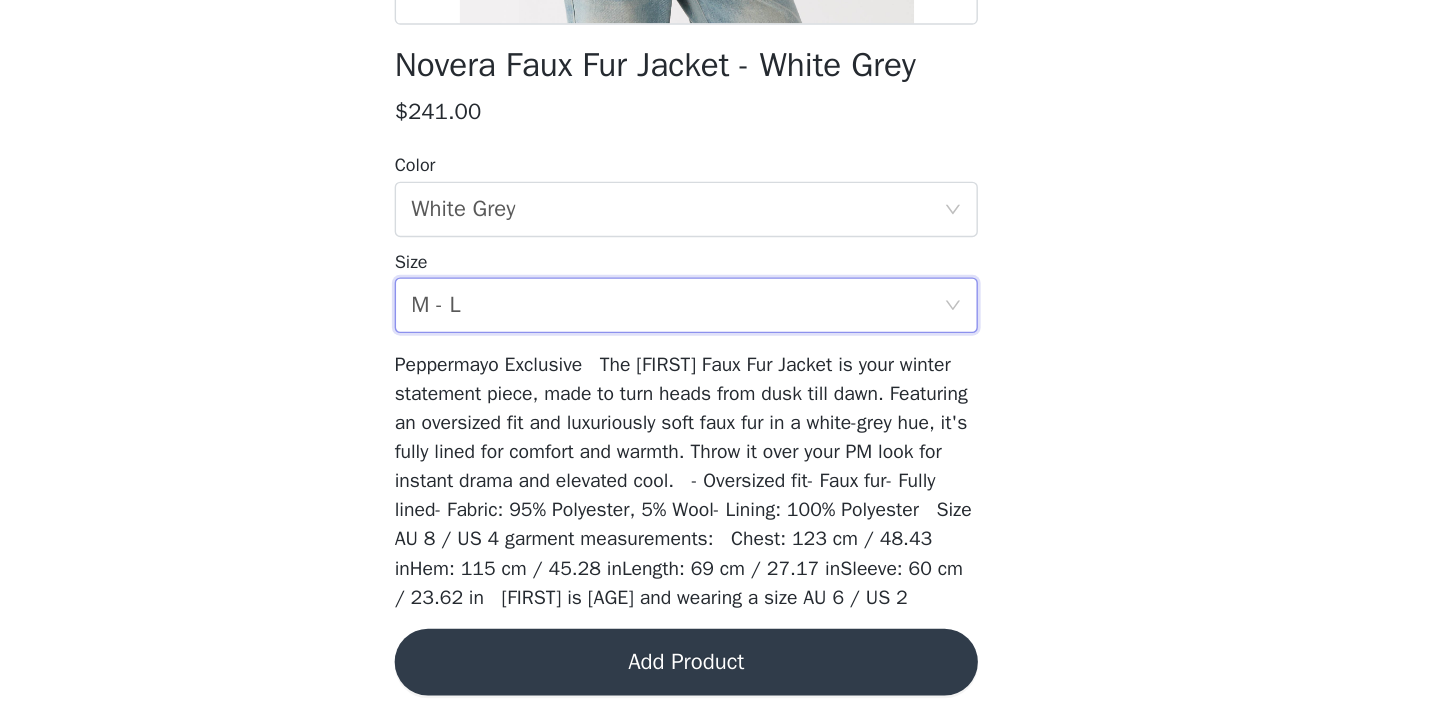click on "Add Product" at bounding box center [720, 680] 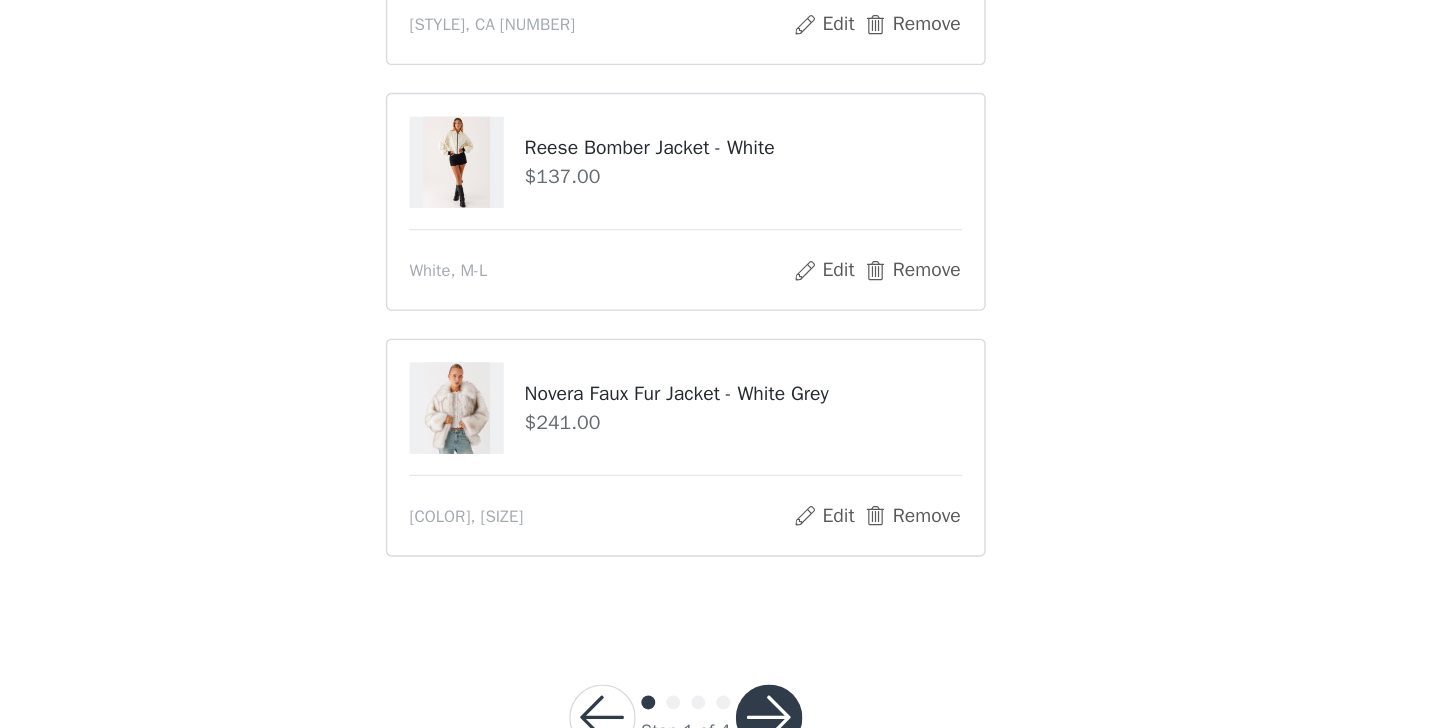 scroll, scrollTop: 369, scrollLeft: 0, axis: vertical 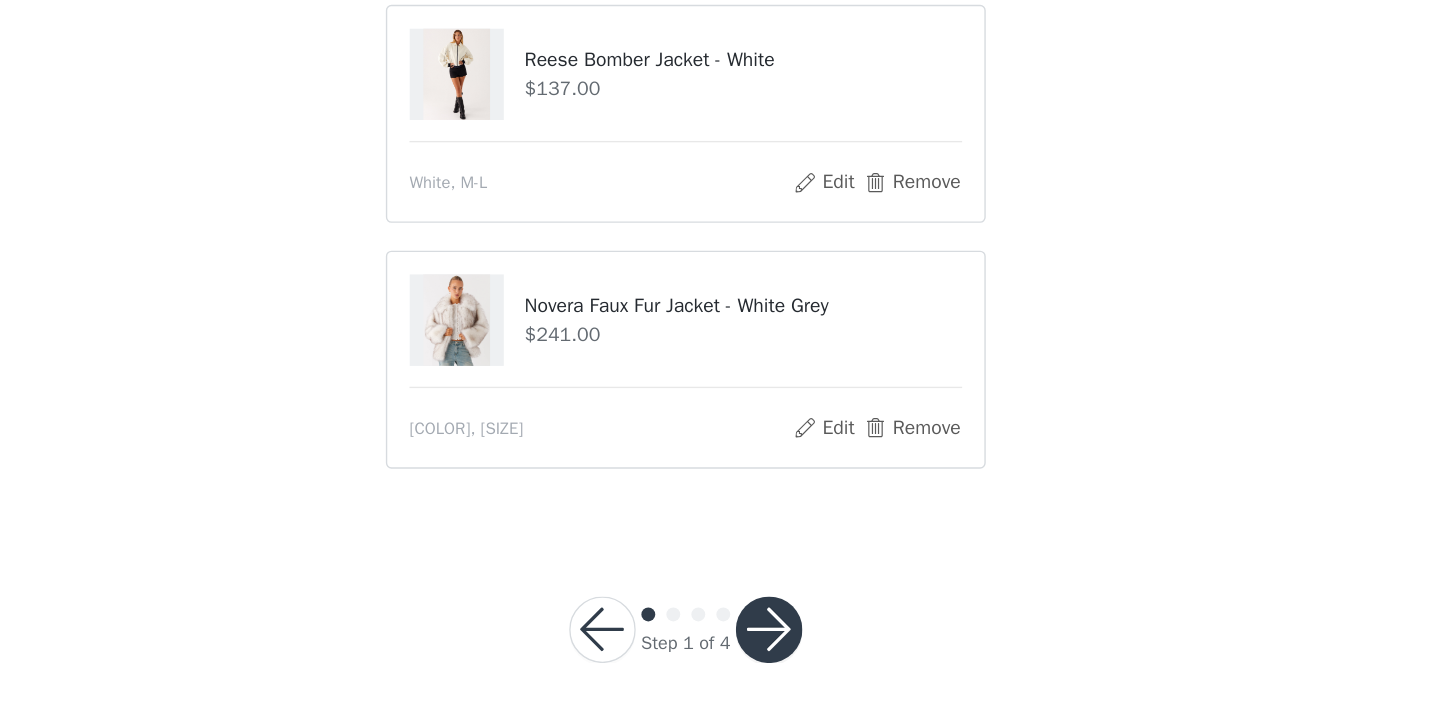 click at bounding box center [780, 657] 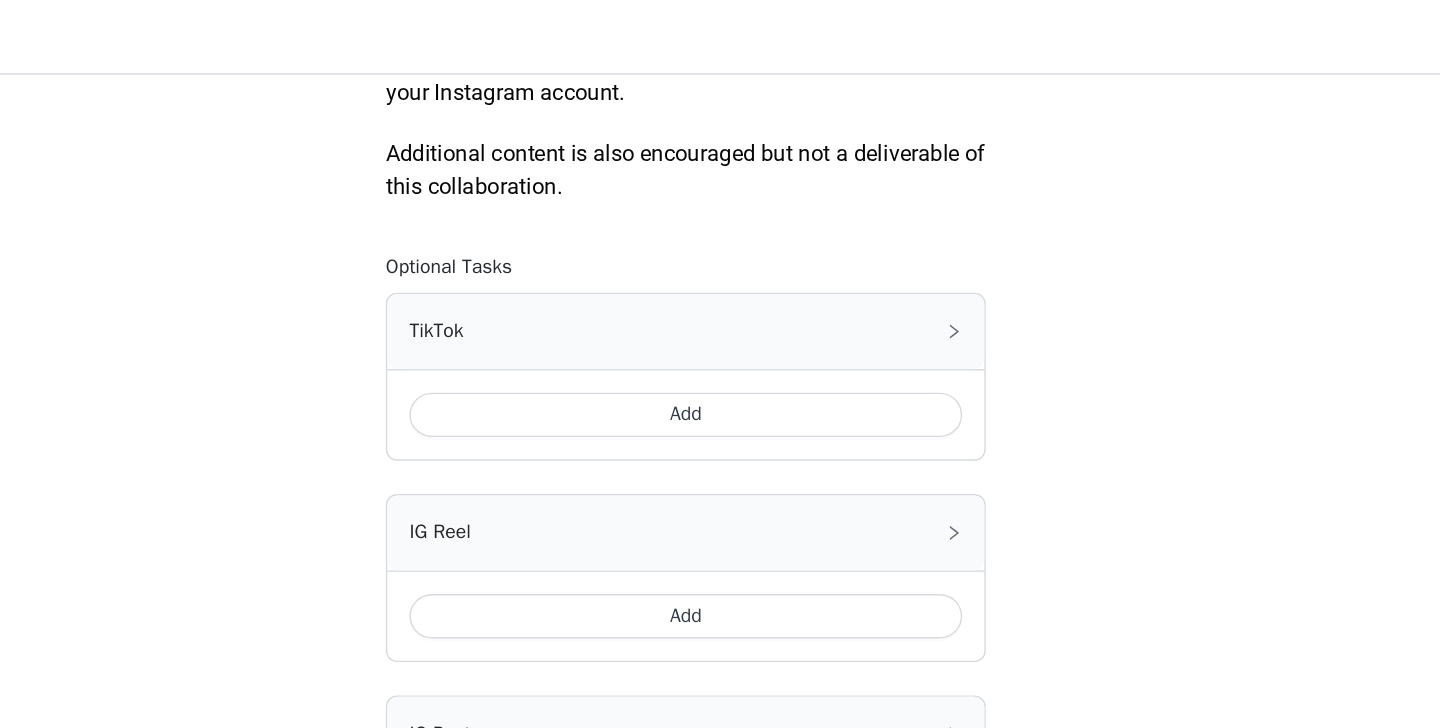 scroll, scrollTop: 1132, scrollLeft: 0, axis: vertical 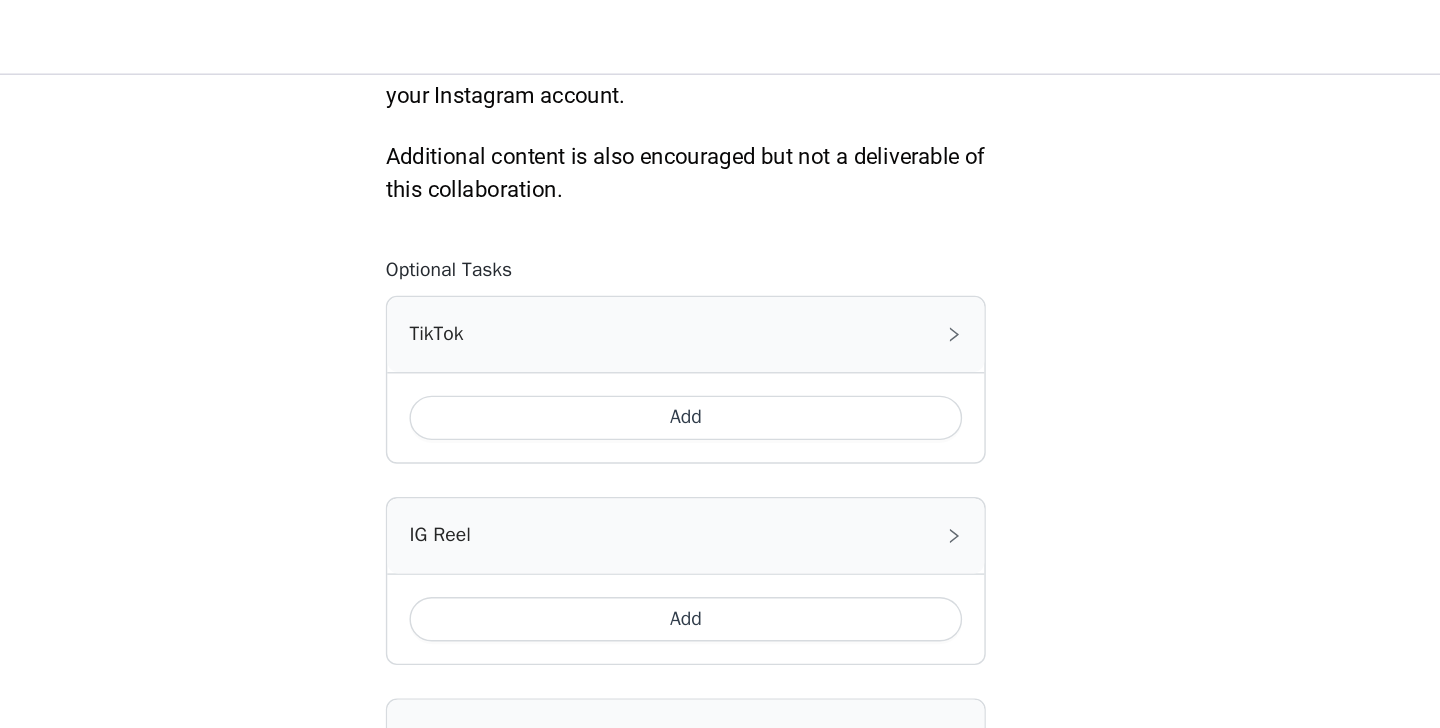 click on "Add" at bounding box center (720, 301) 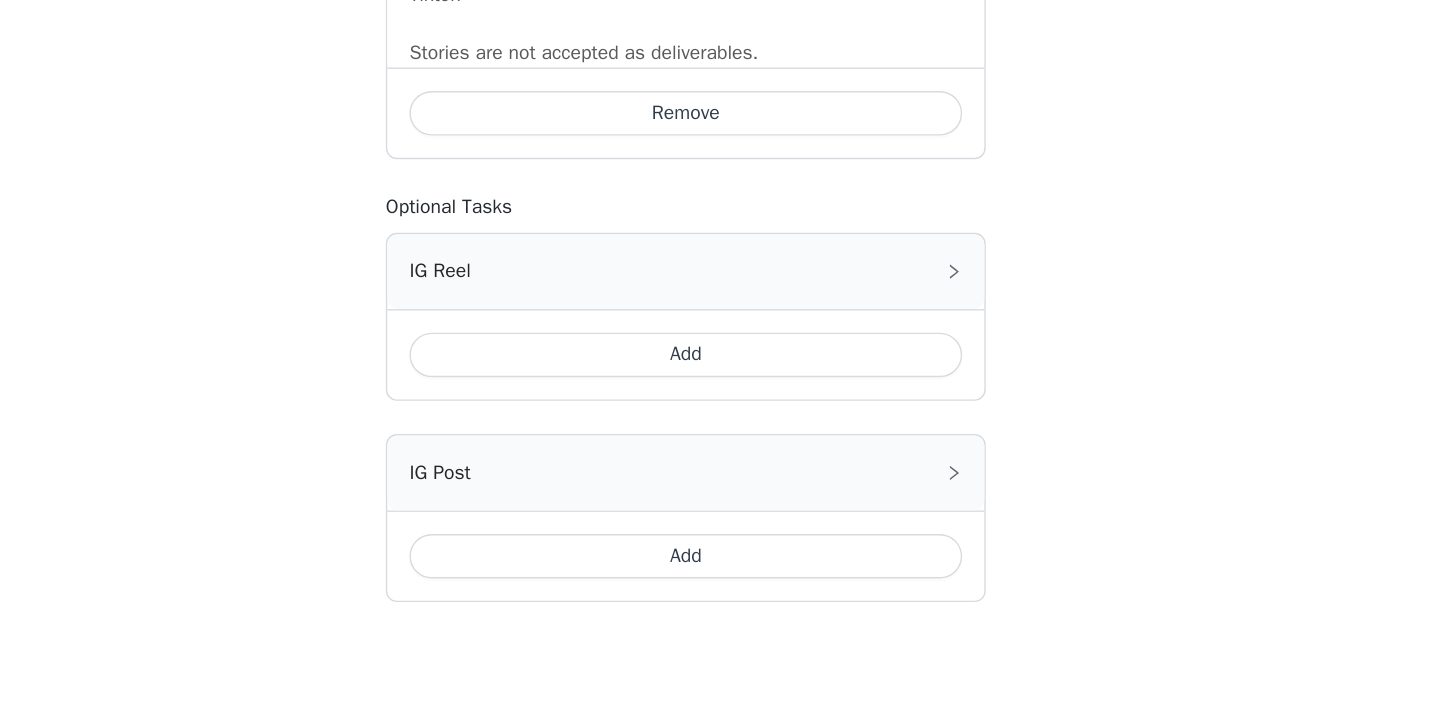 scroll, scrollTop: 1492, scrollLeft: 0, axis: vertical 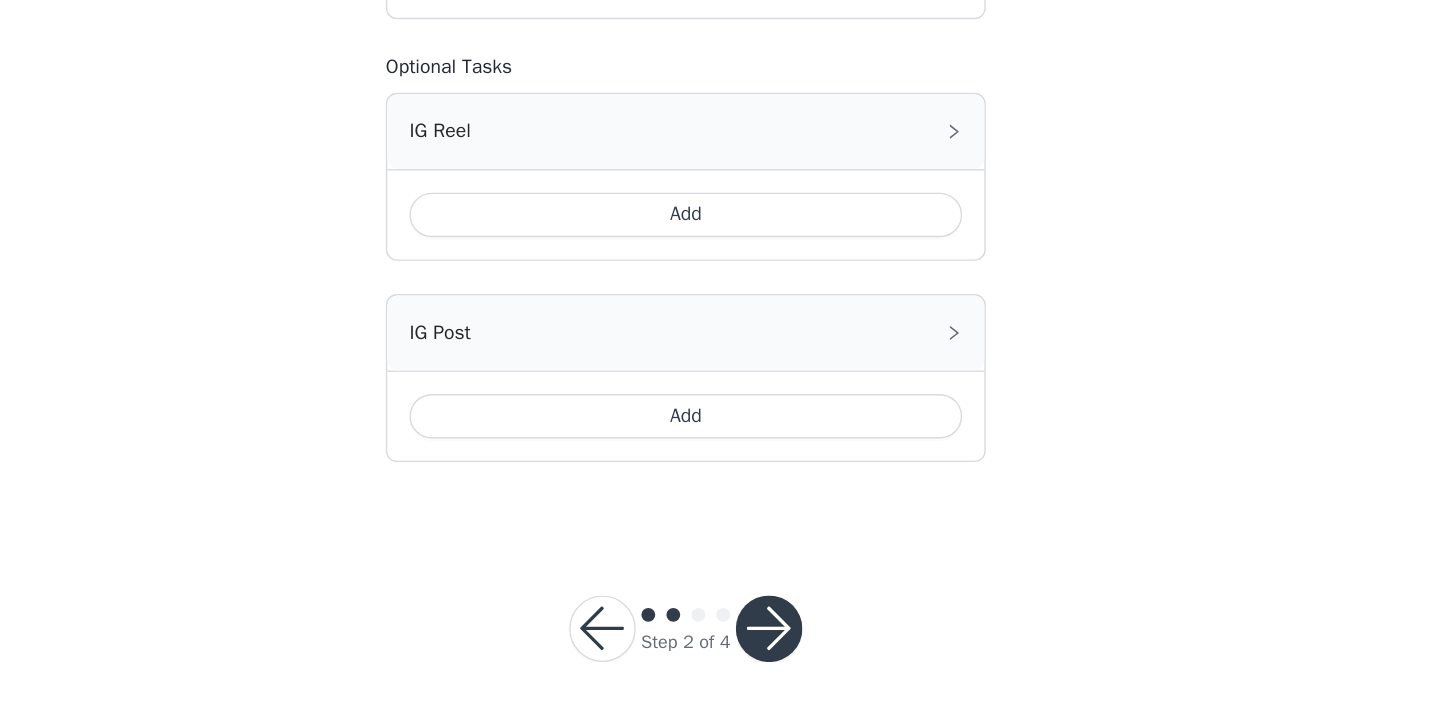 click at bounding box center (780, 656) 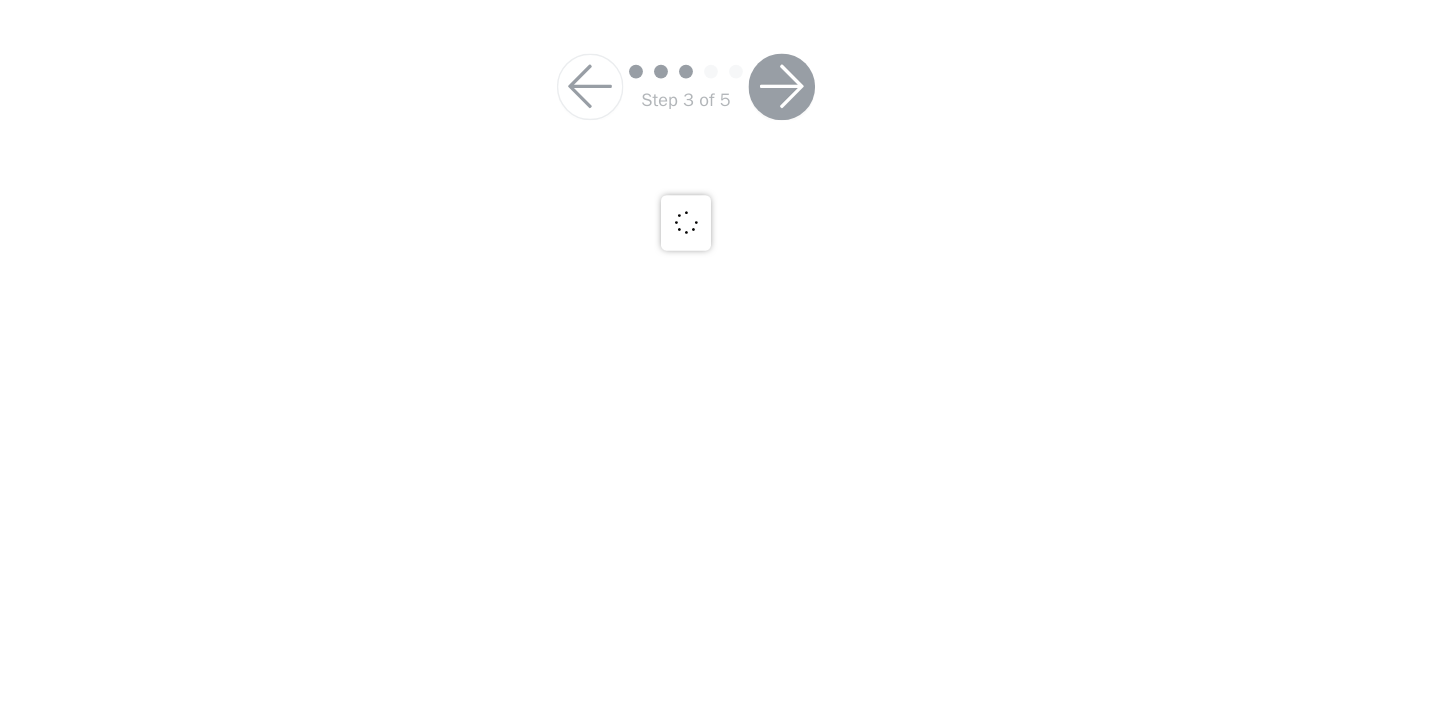 scroll, scrollTop: 0, scrollLeft: 0, axis: both 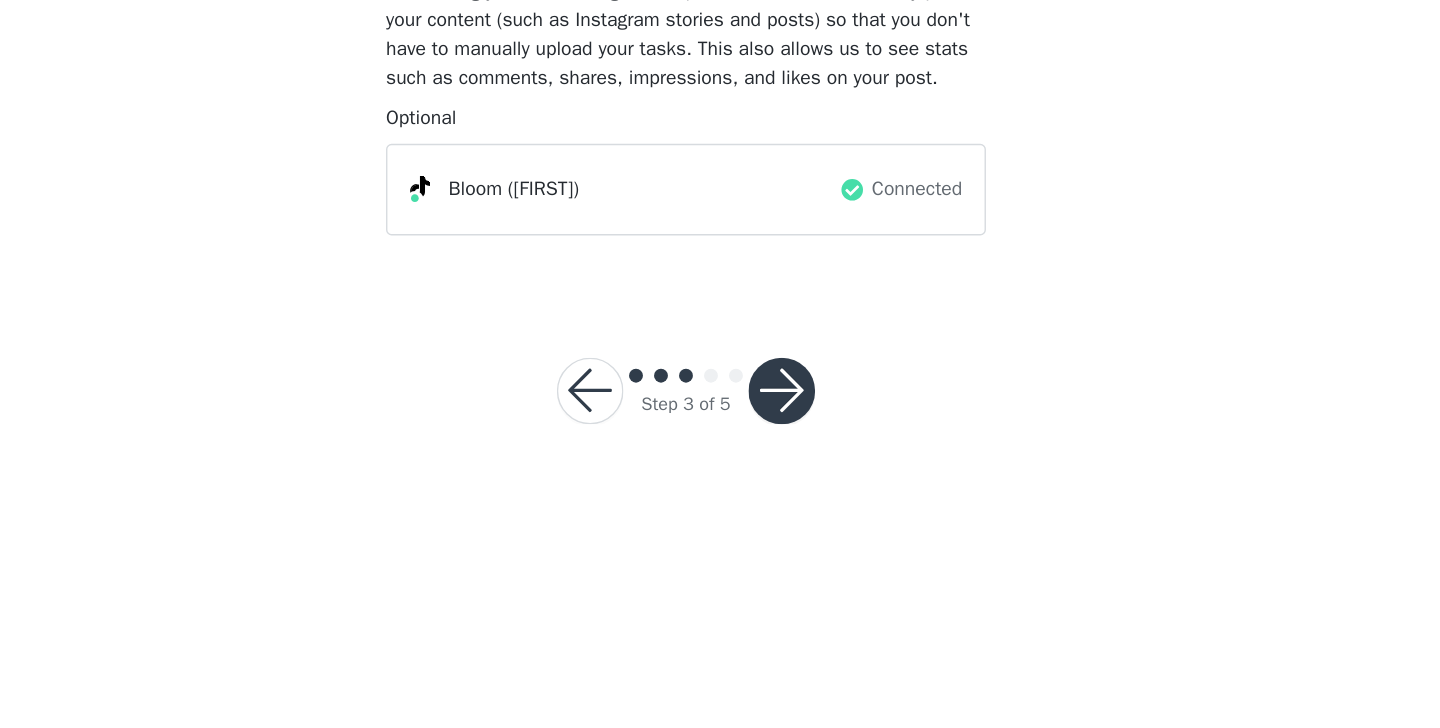 click at bounding box center (789, 485) 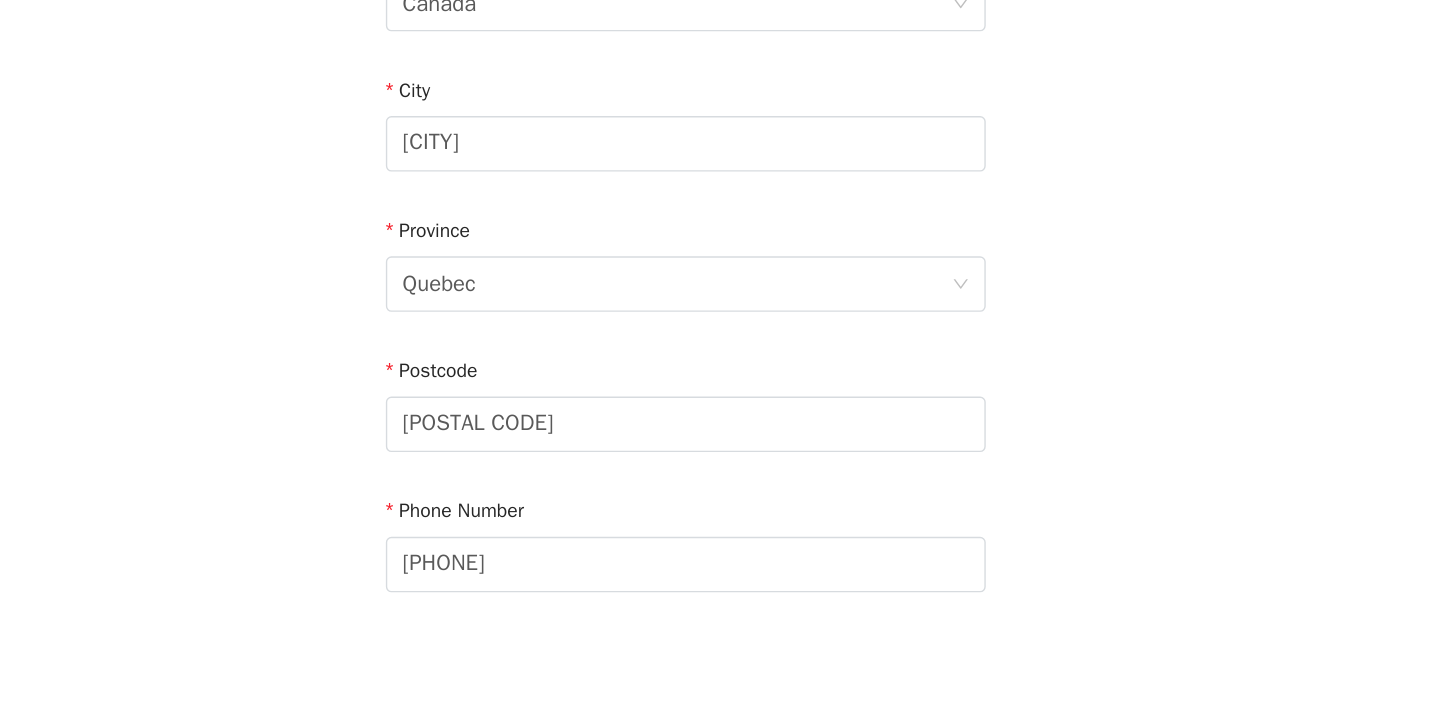 scroll, scrollTop: 635, scrollLeft: 0, axis: vertical 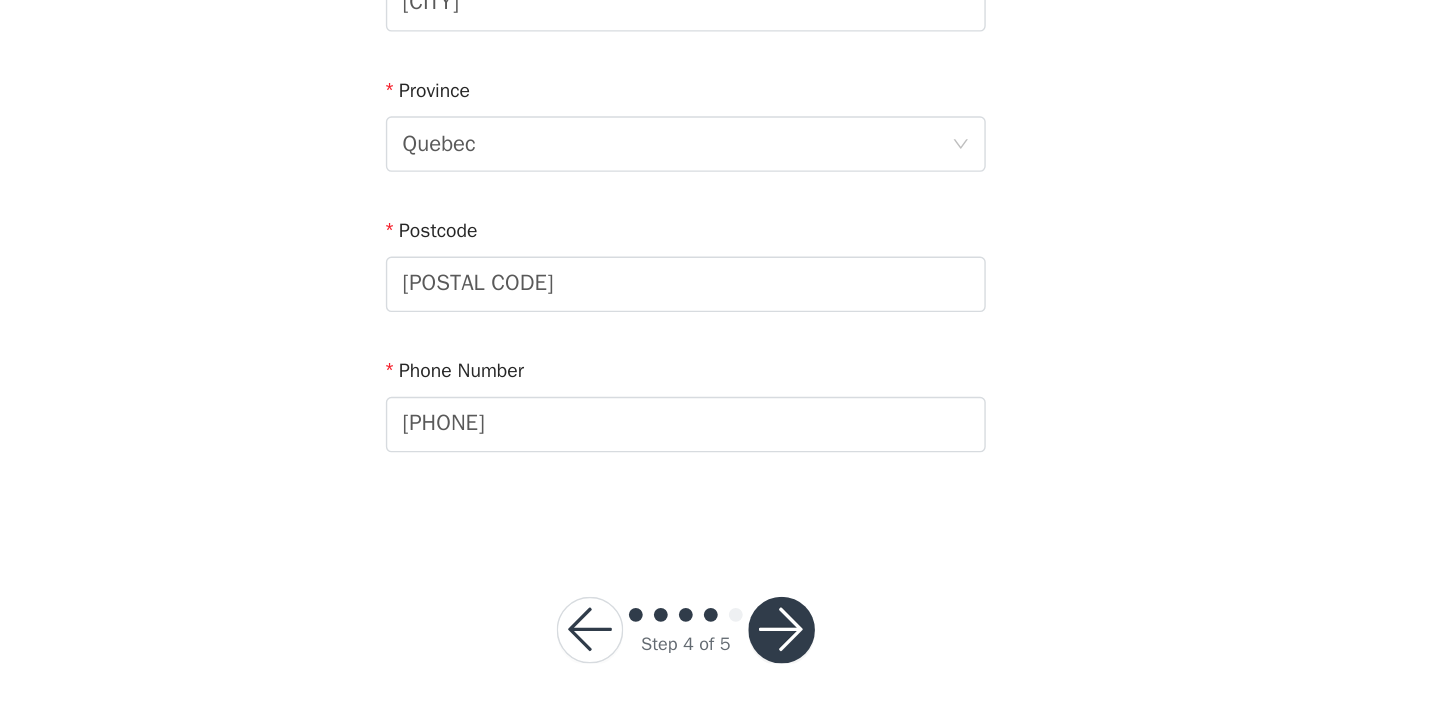 click on "Step 4 of 5" at bounding box center [720, 657] 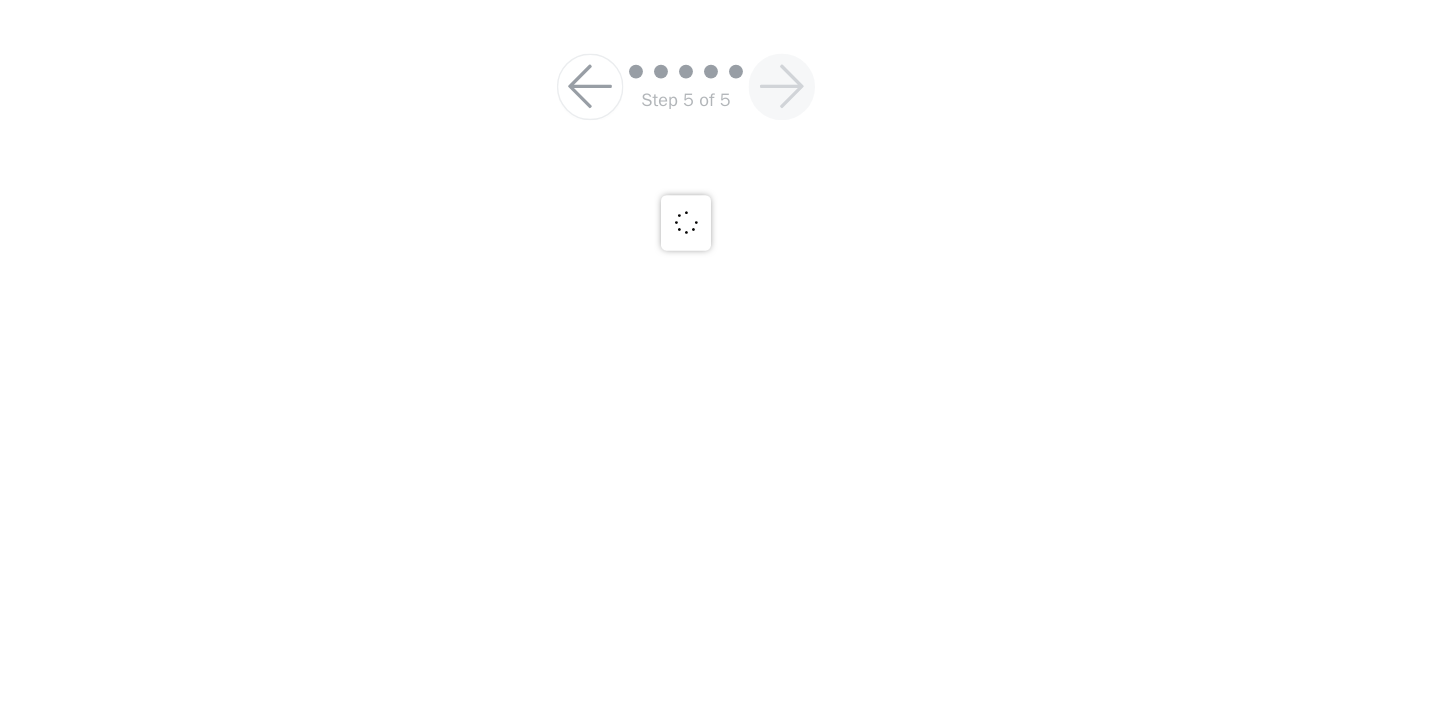 scroll, scrollTop: 196, scrollLeft: 0, axis: vertical 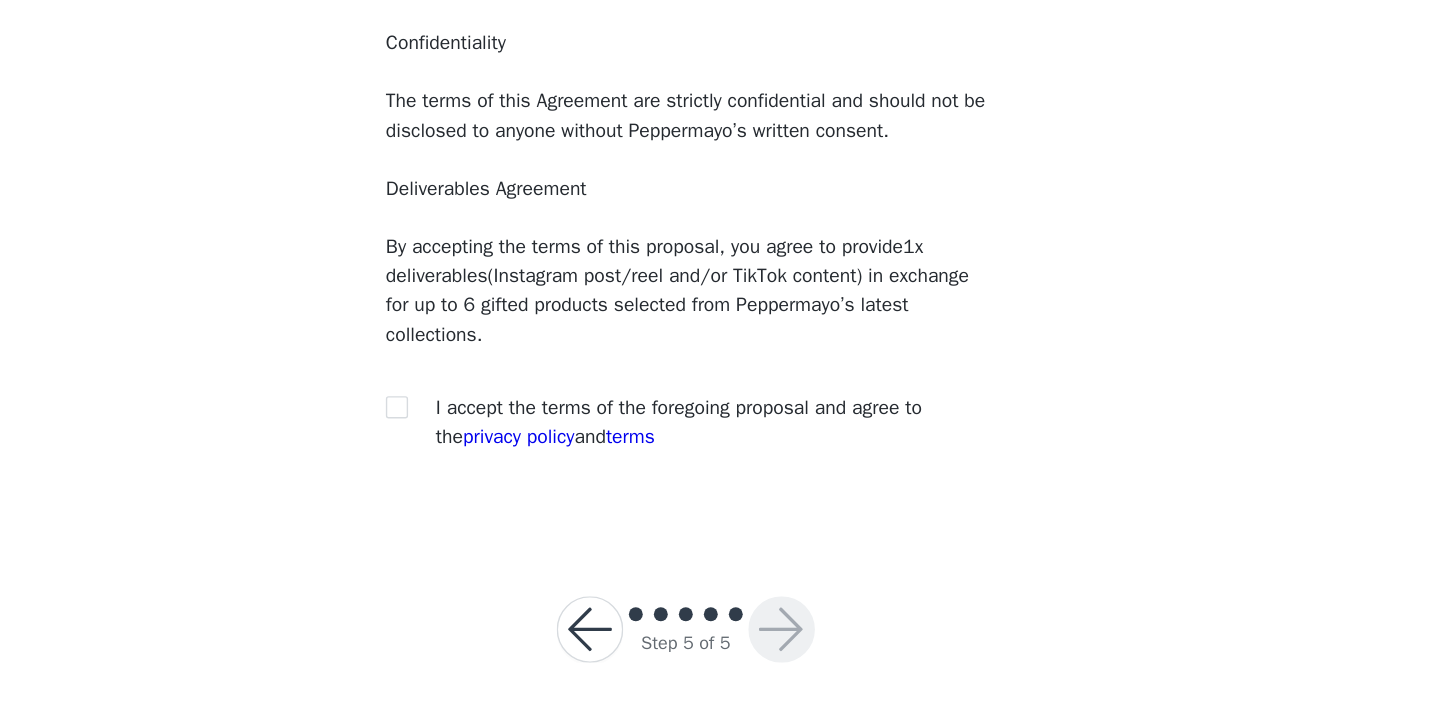 click on "I accept the terms of the foregoing proposal and agree to the
privacy policy
and
terms" at bounding box center (738, 508) 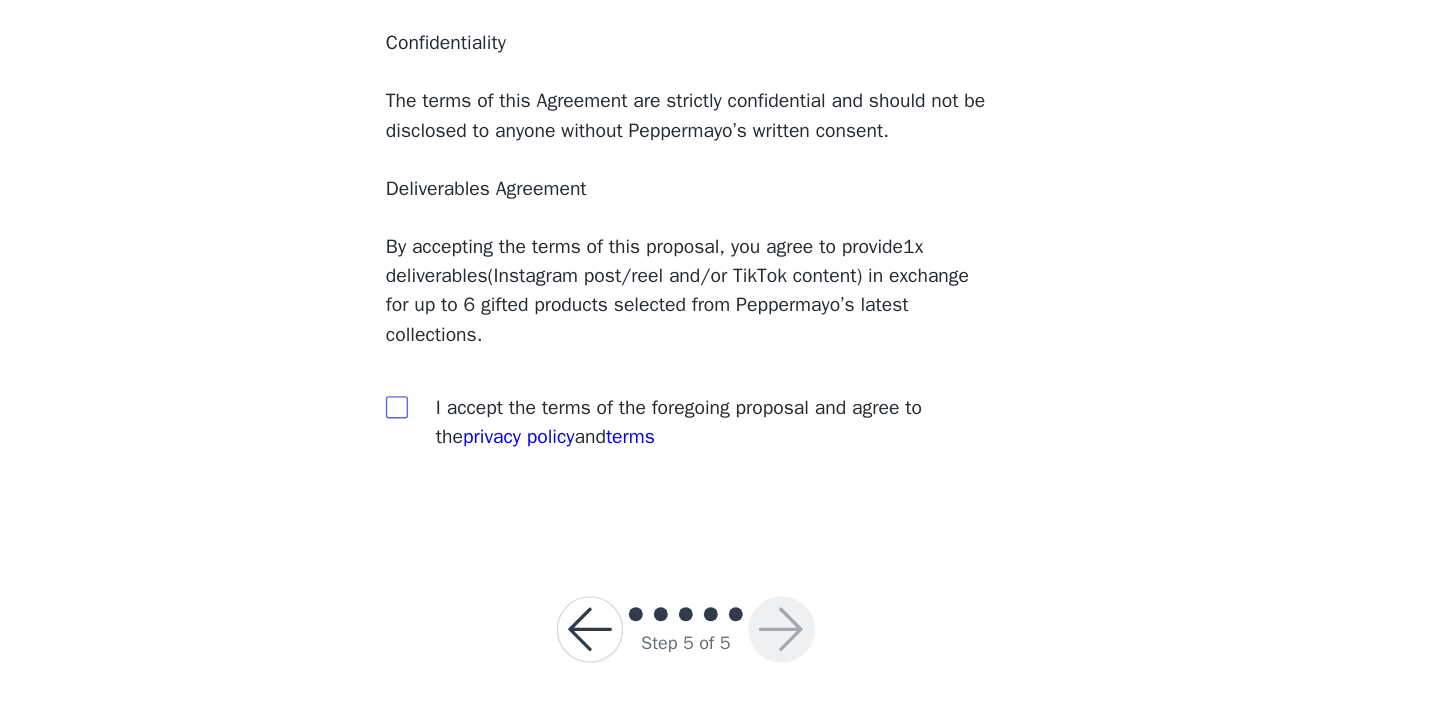click at bounding box center (511, 496) 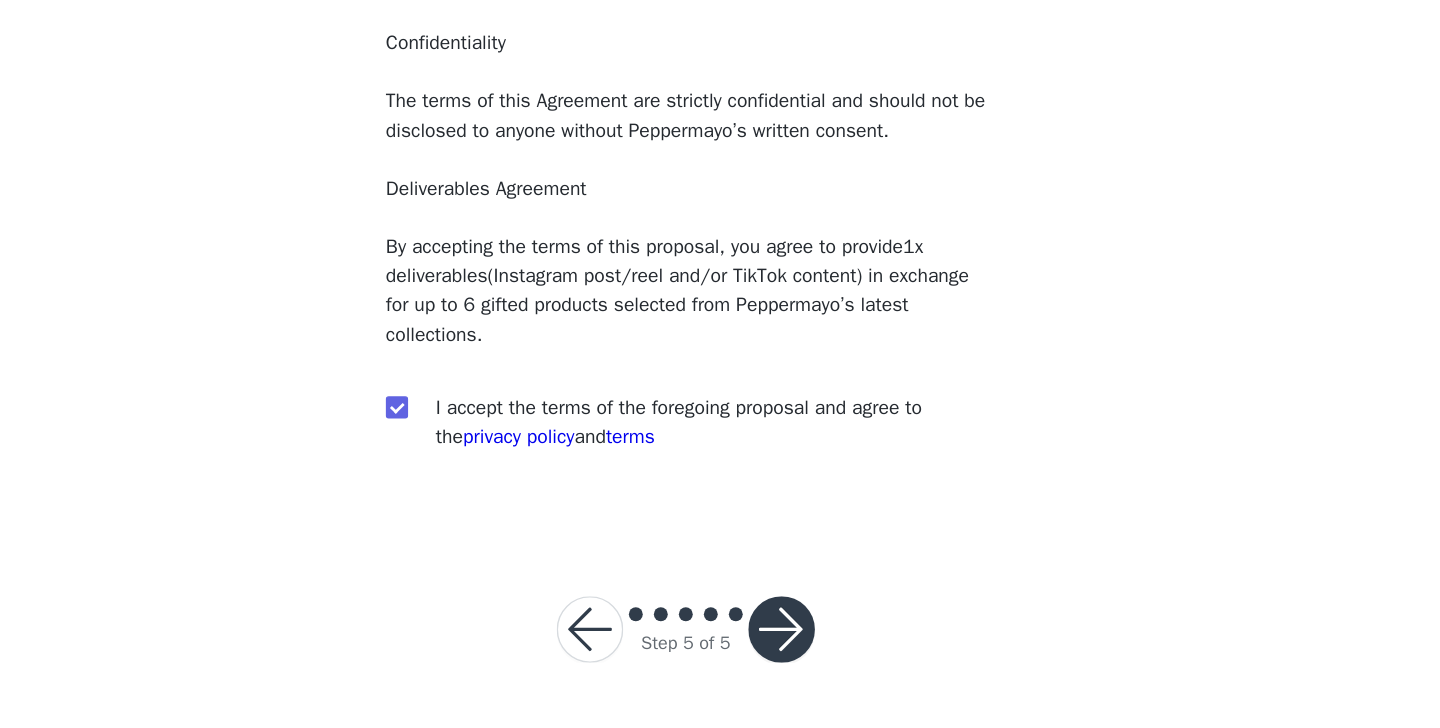 click at bounding box center (789, 657) 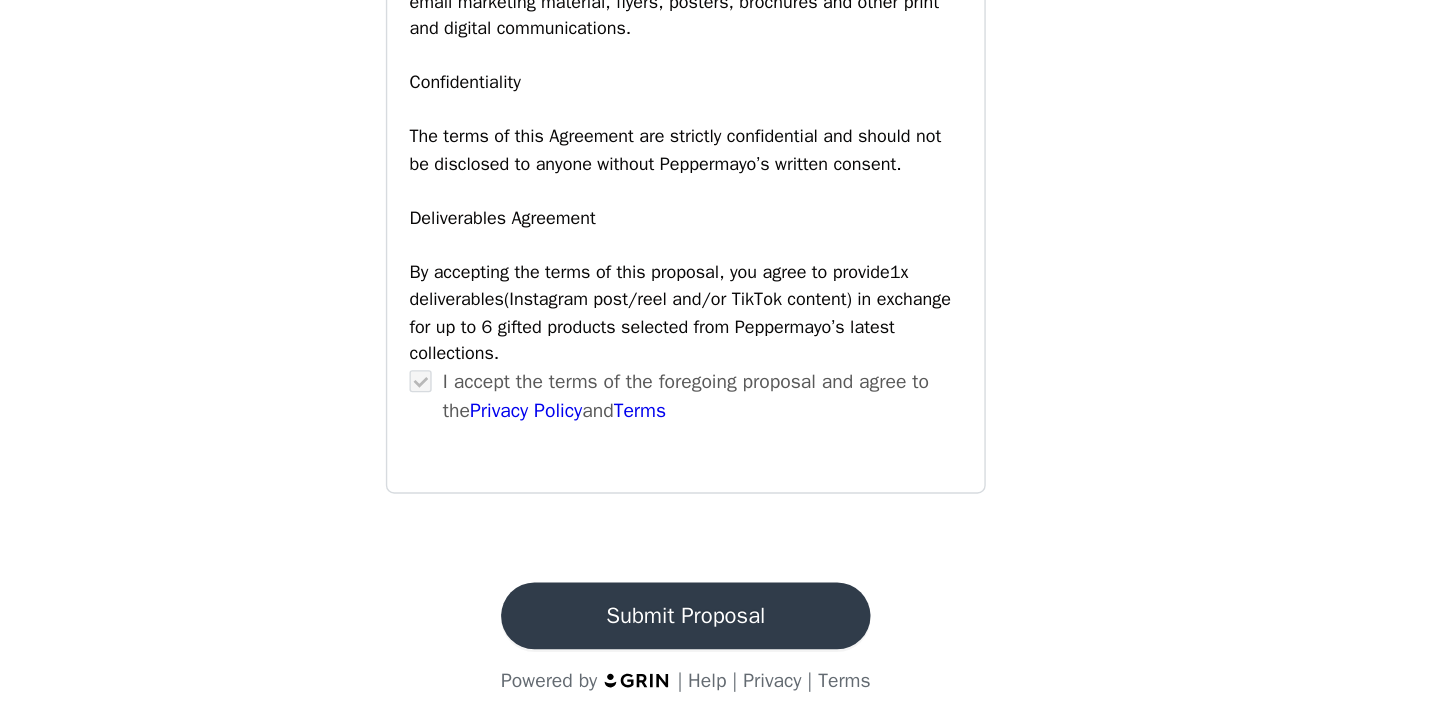 click on "Submit Proposal" at bounding box center (720, 647) 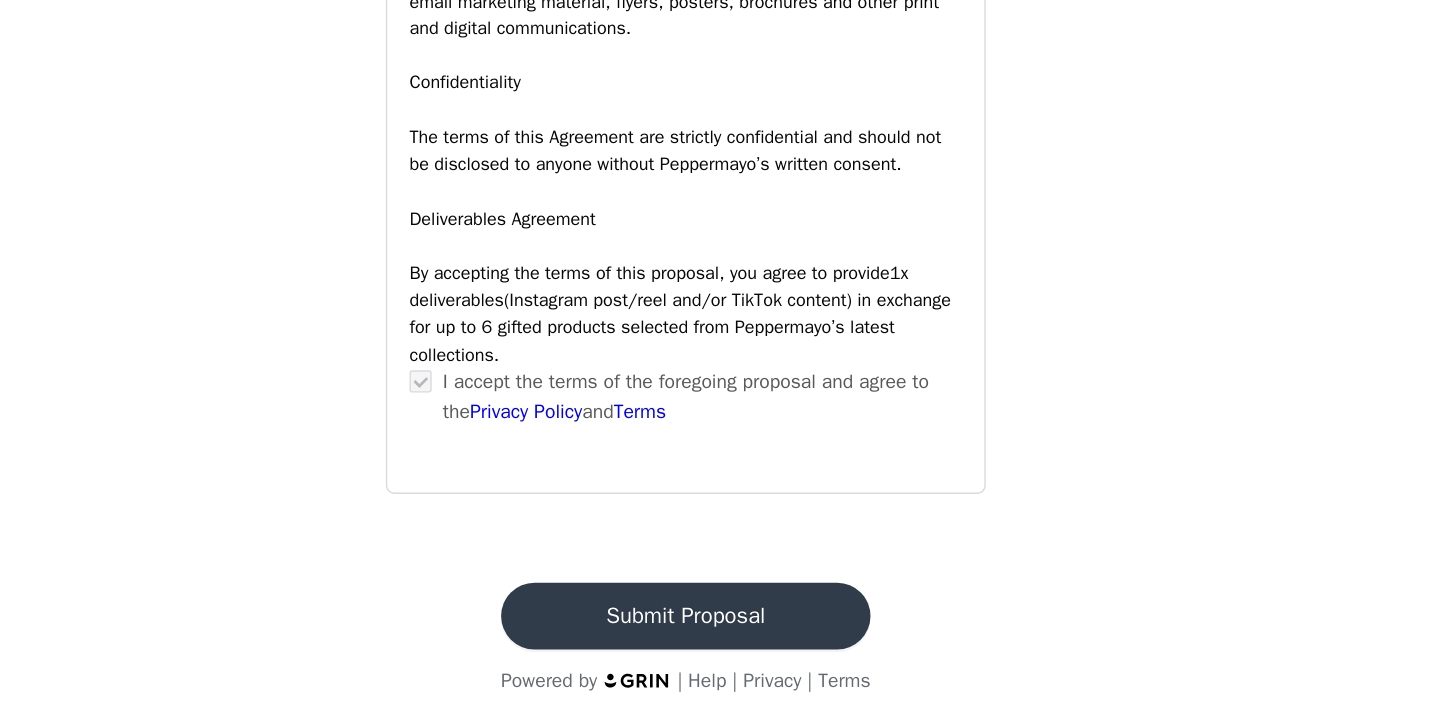 scroll, scrollTop: 0, scrollLeft: 0, axis: both 